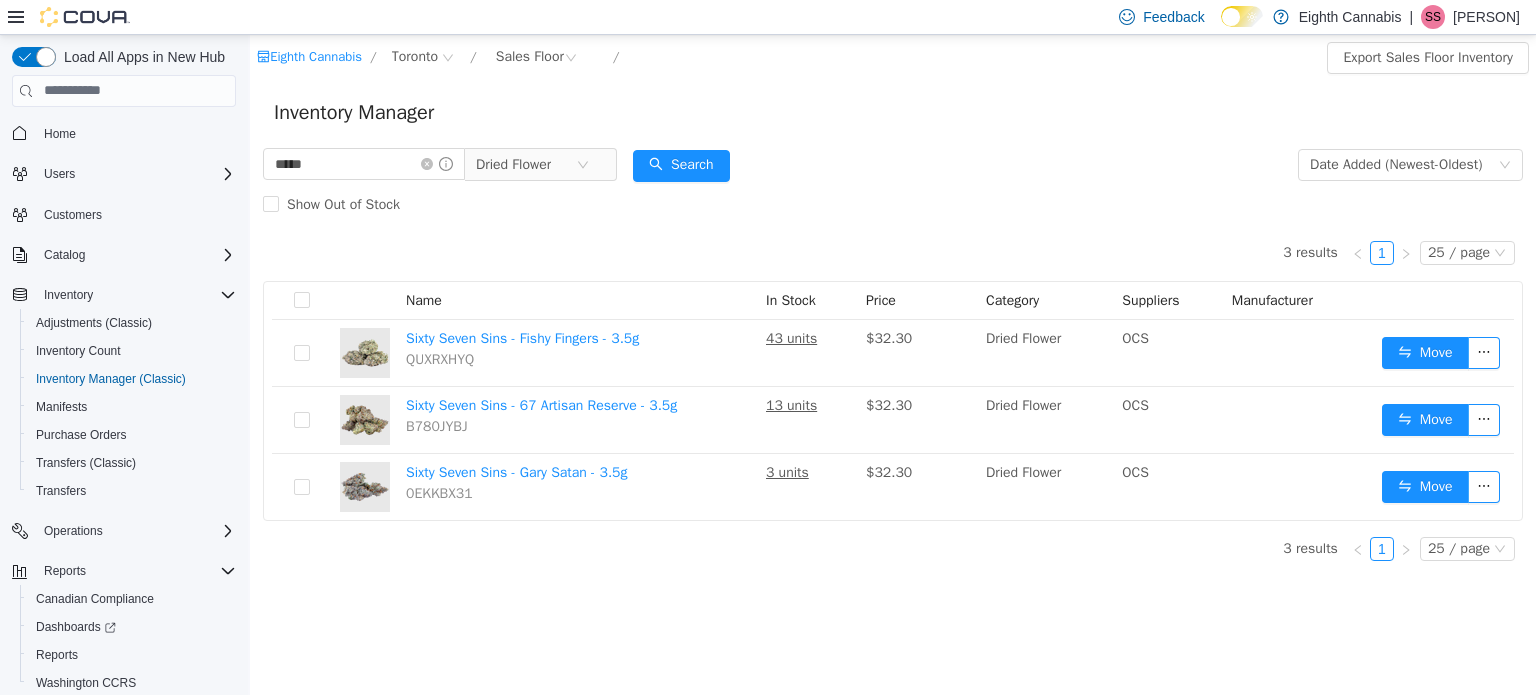 scroll, scrollTop: 0, scrollLeft: 0, axis: both 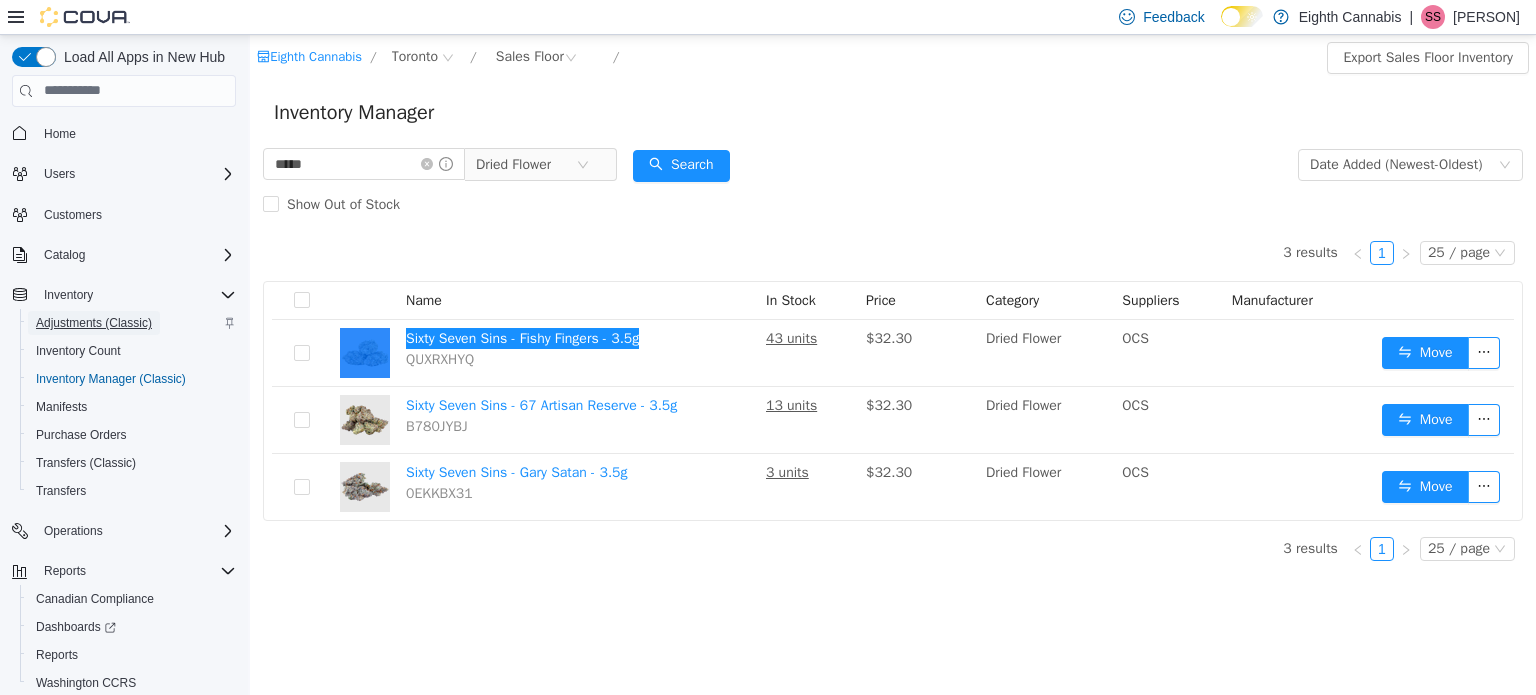 click on "Adjustments (Classic)" at bounding box center (94, 323) 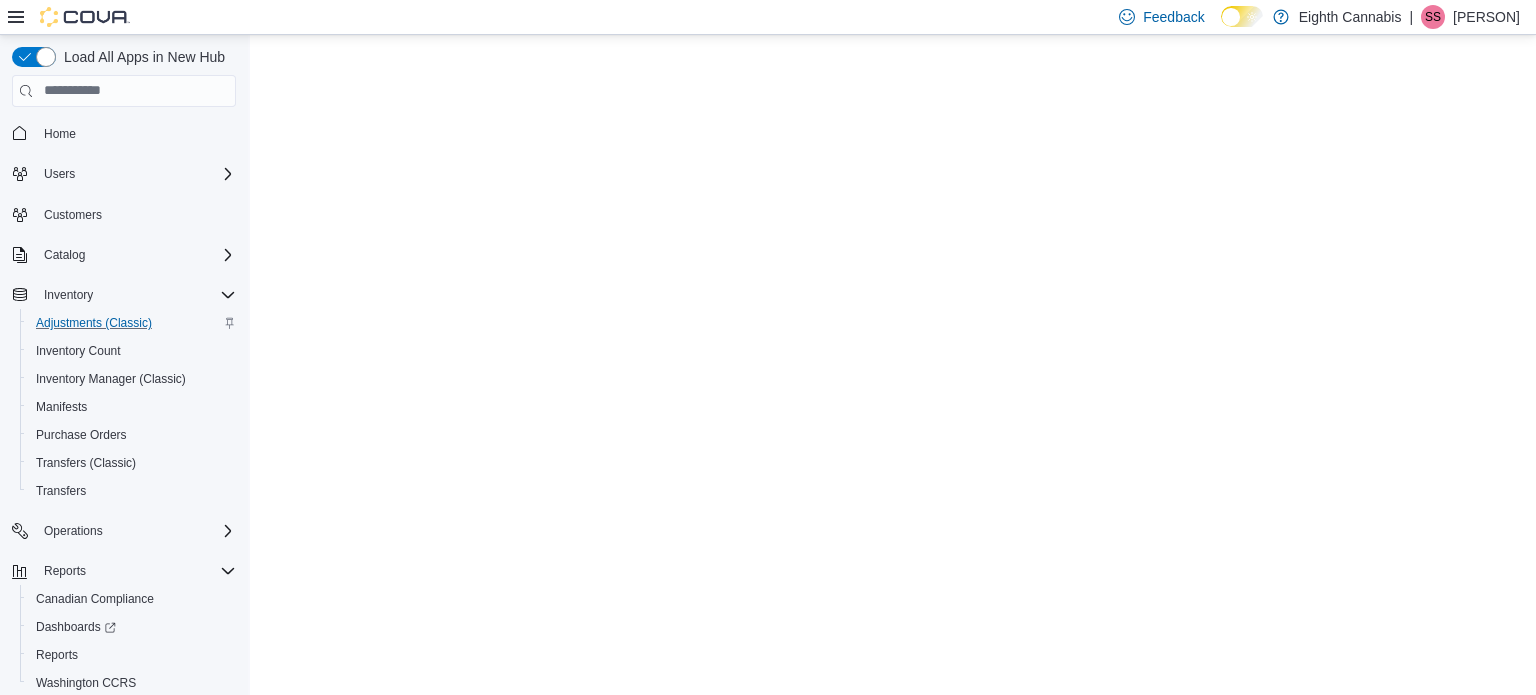 scroll, scrollTop: 0, scrollLeft: 0, axis: both 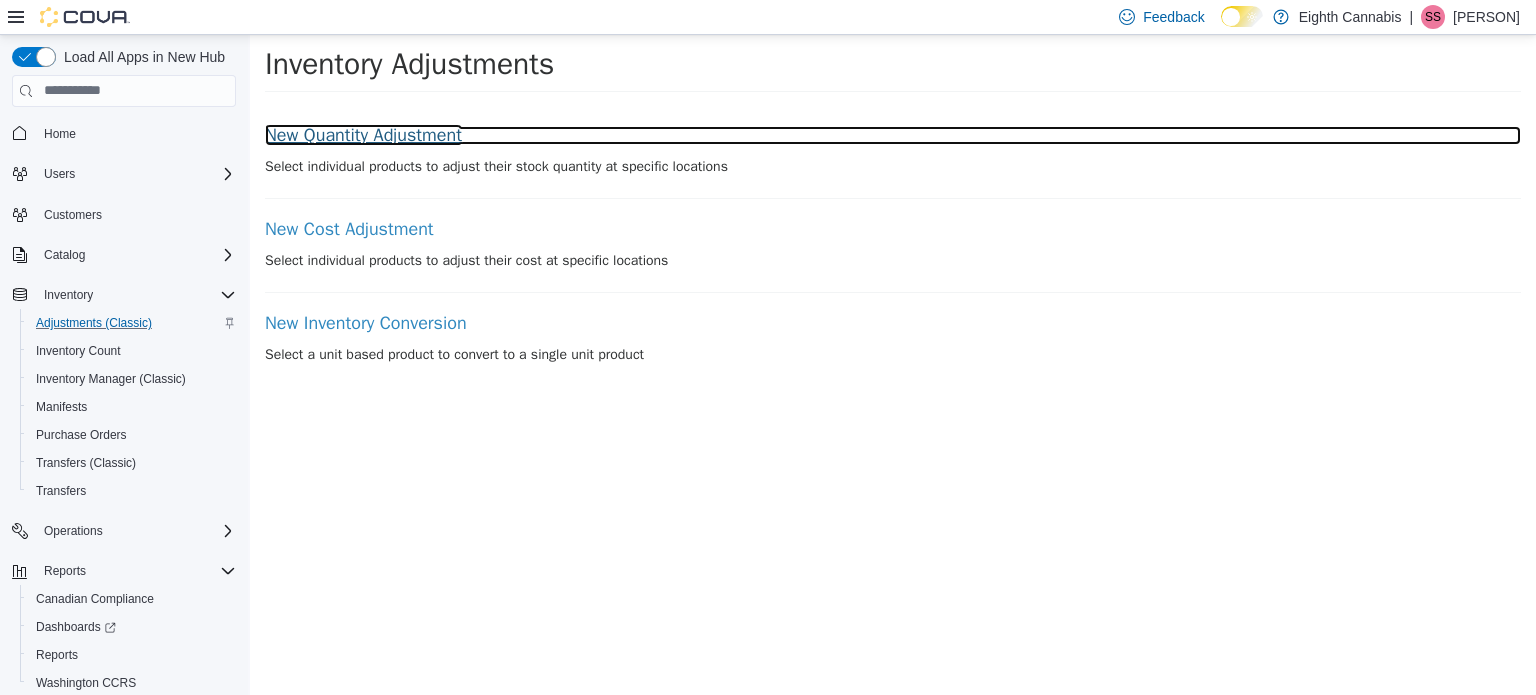 click on "New Quantity Adjustment" at bounding box center (893, 135) 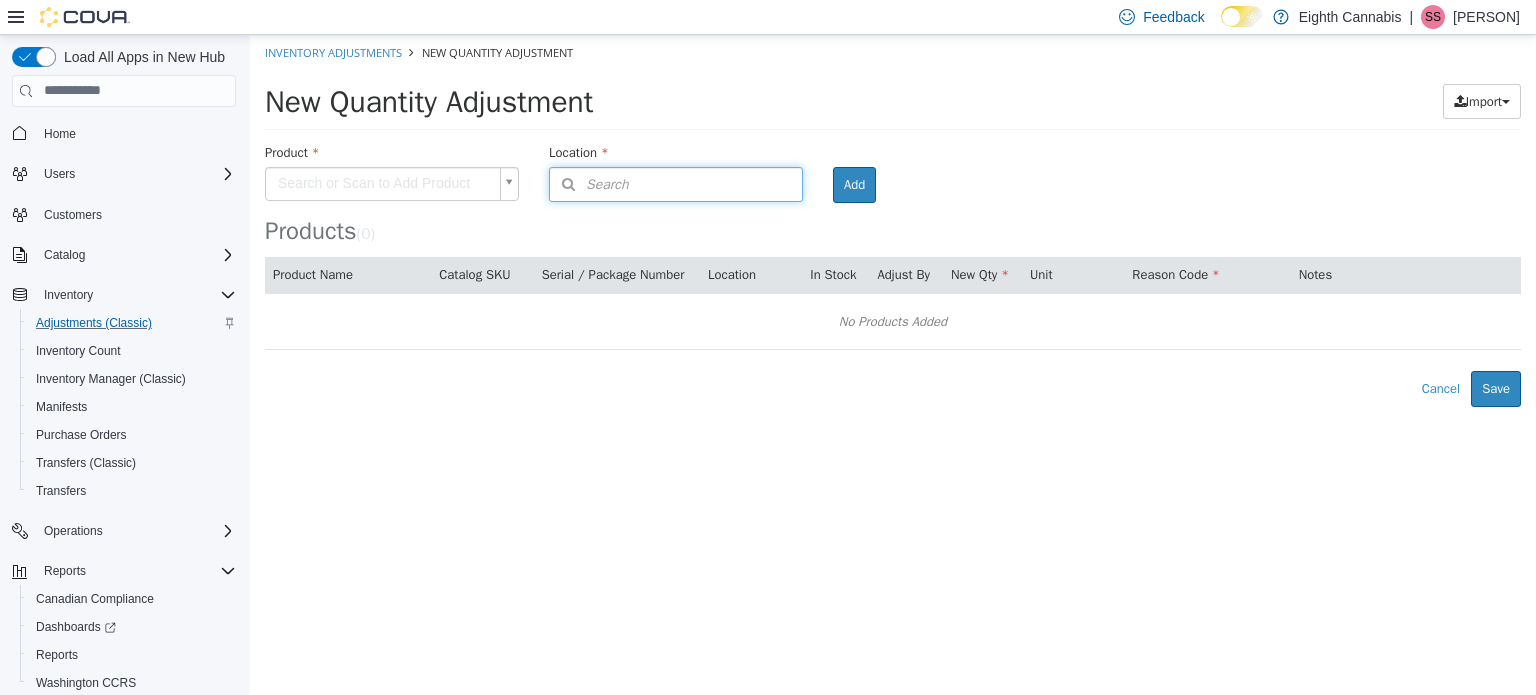 click on "Search" at bounding box center (676, 183) 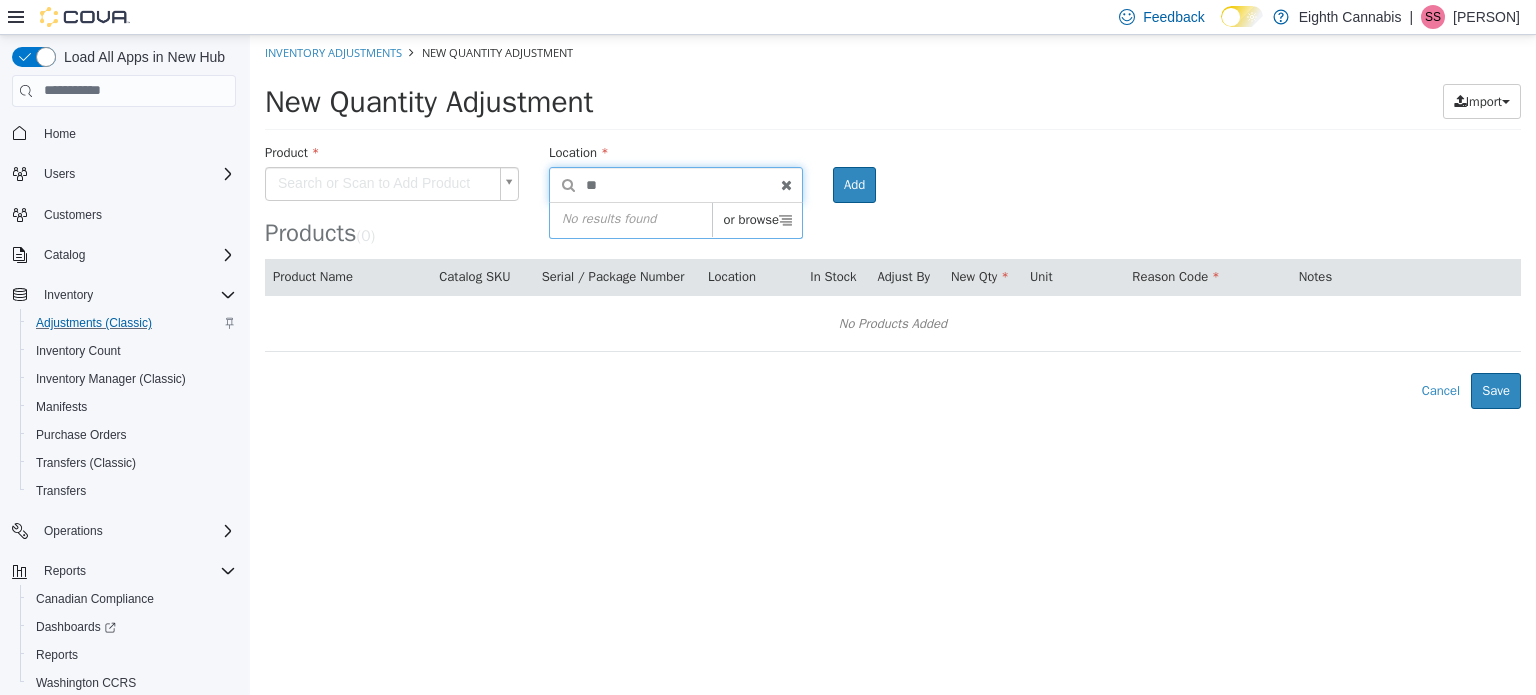 type on "*" 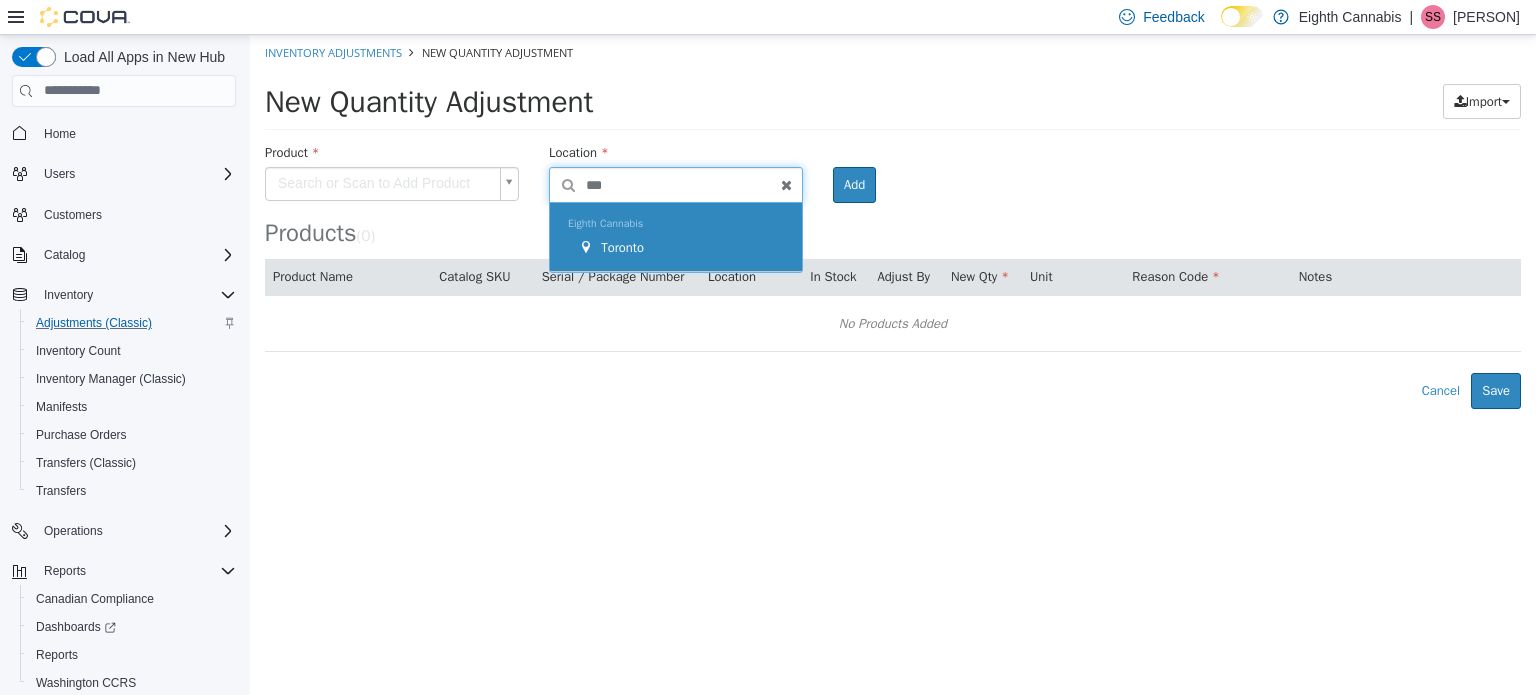 type on "***" 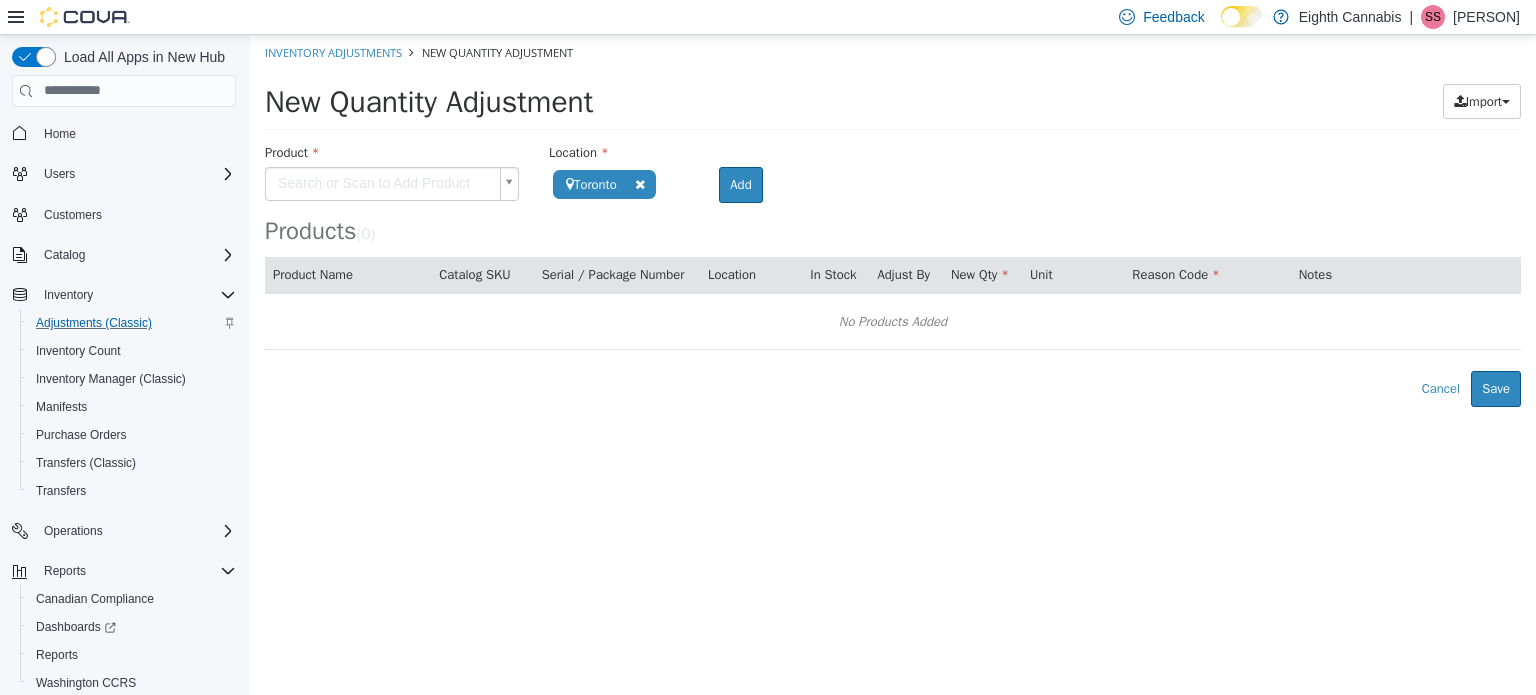 click on "**********" at bounding box center [893, 220] 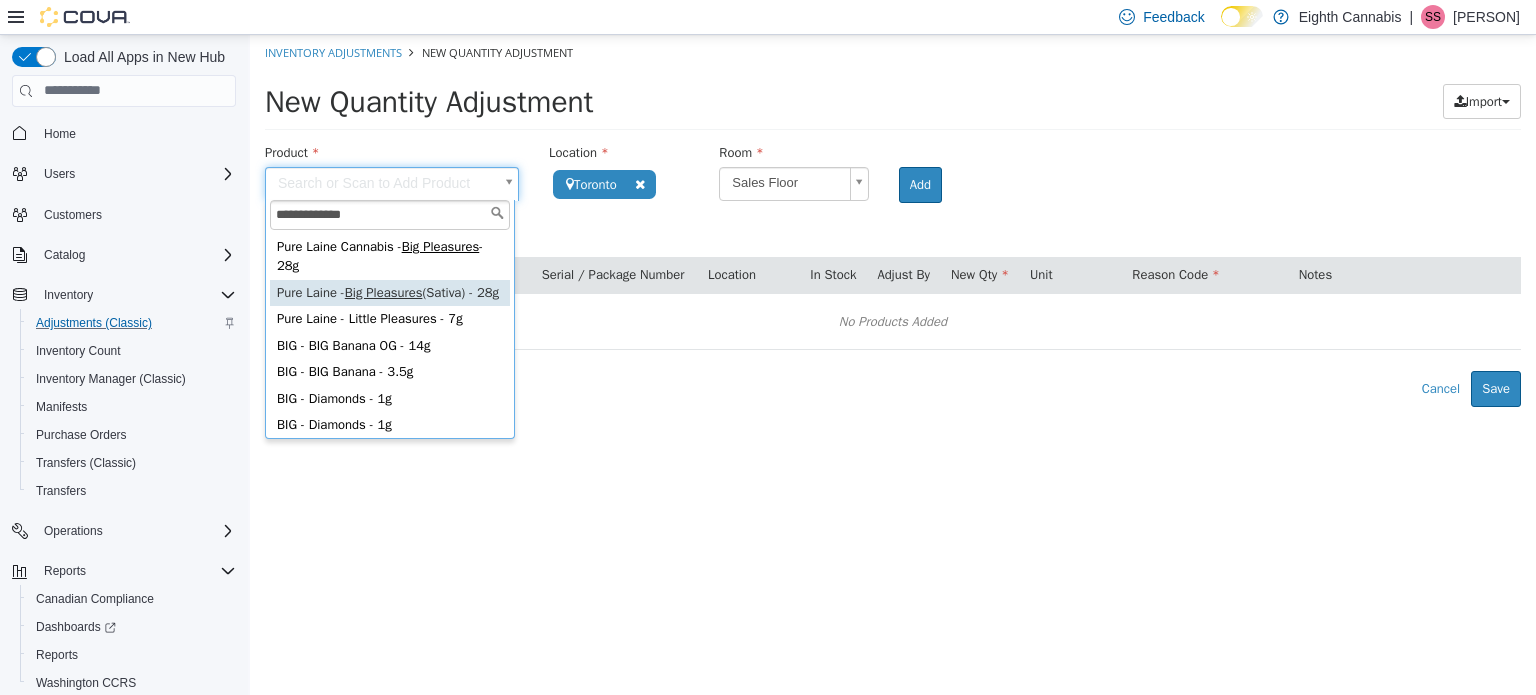 type on "**********" 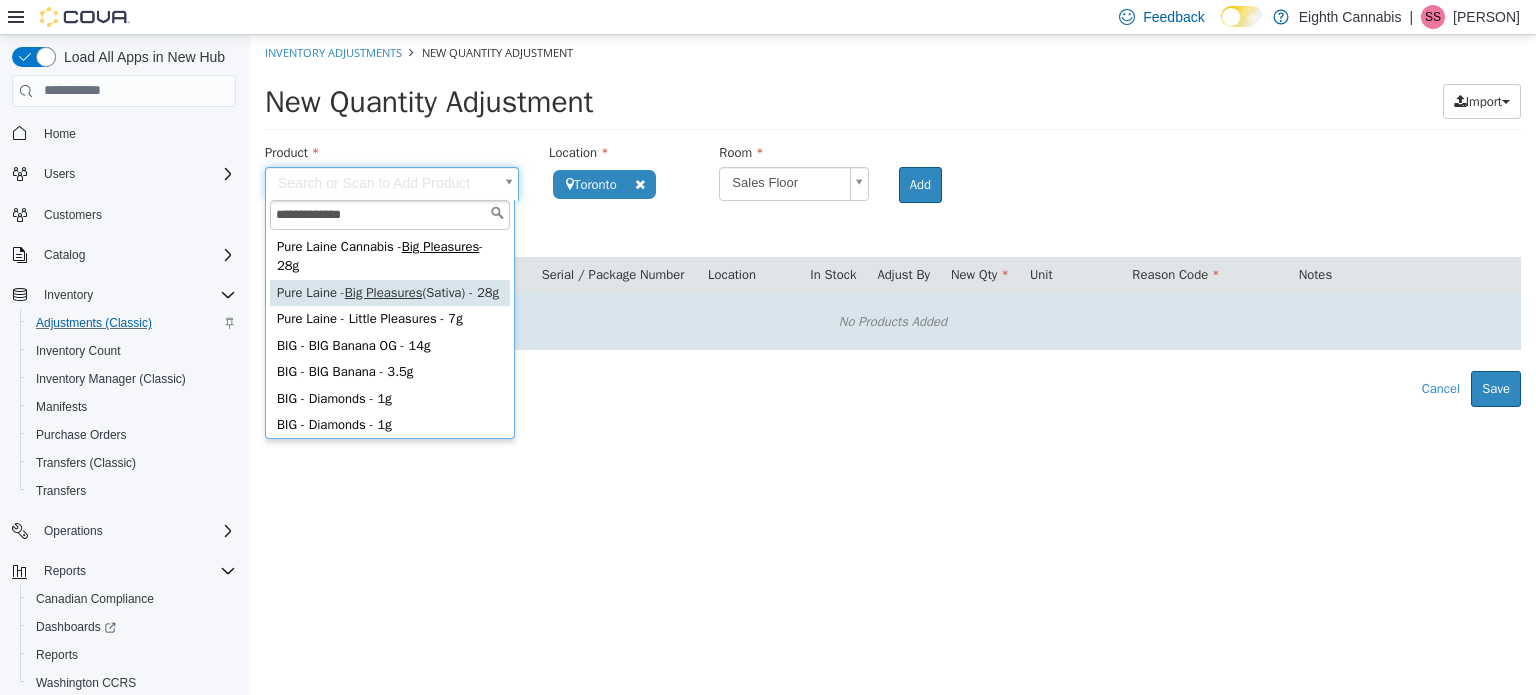 type on "**********" 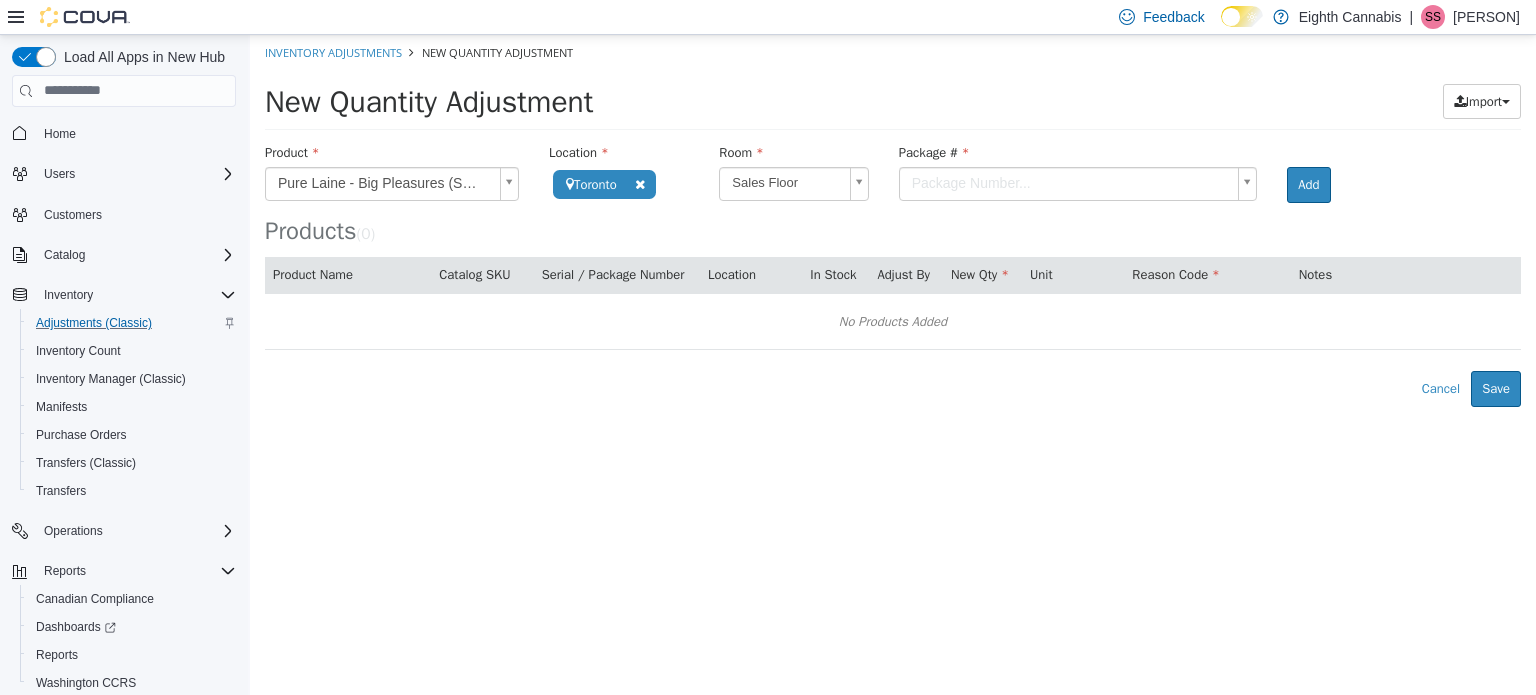 click on "**********" at bounding box center (893, 220) 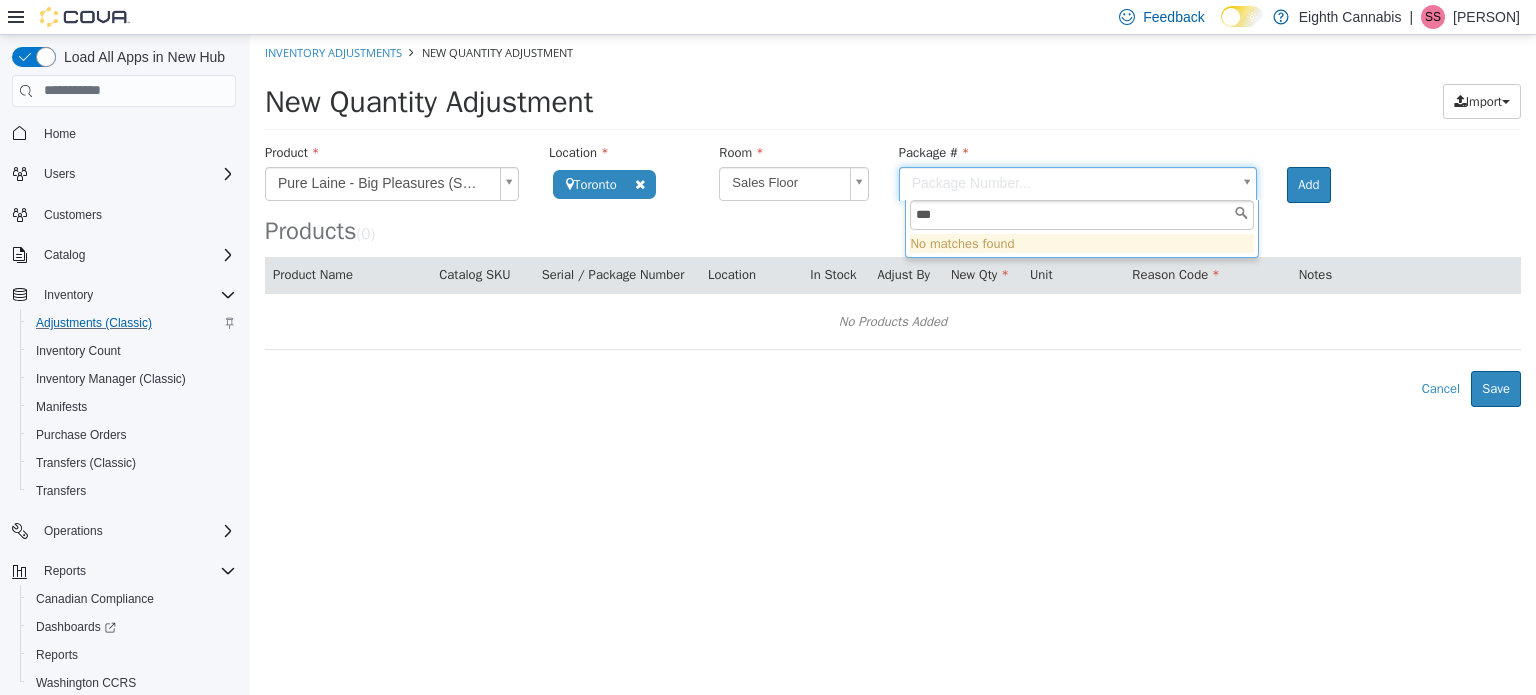 type on "****" 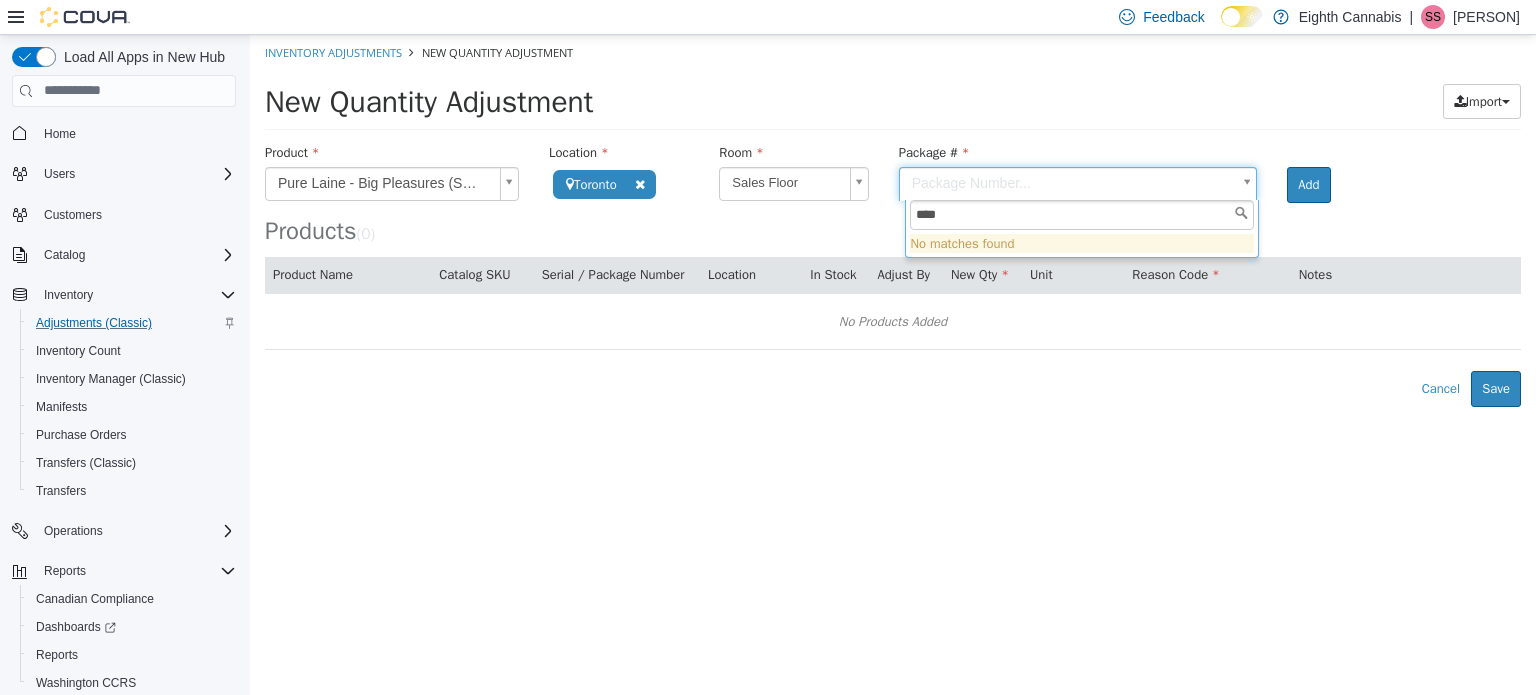 drag, startPoint x: 964, startPoint y: 211, endPoint x: 908, endPoint y: 223, distance: 57.271286 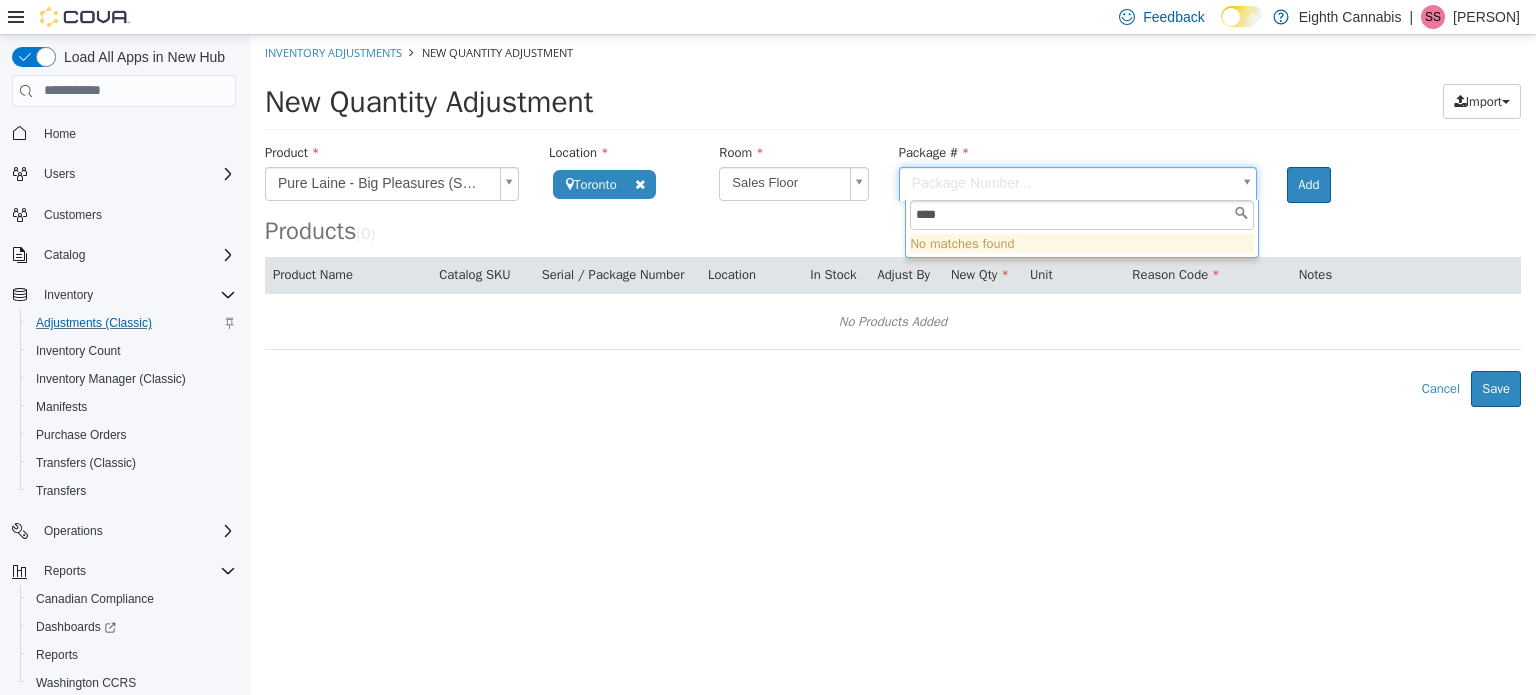 type 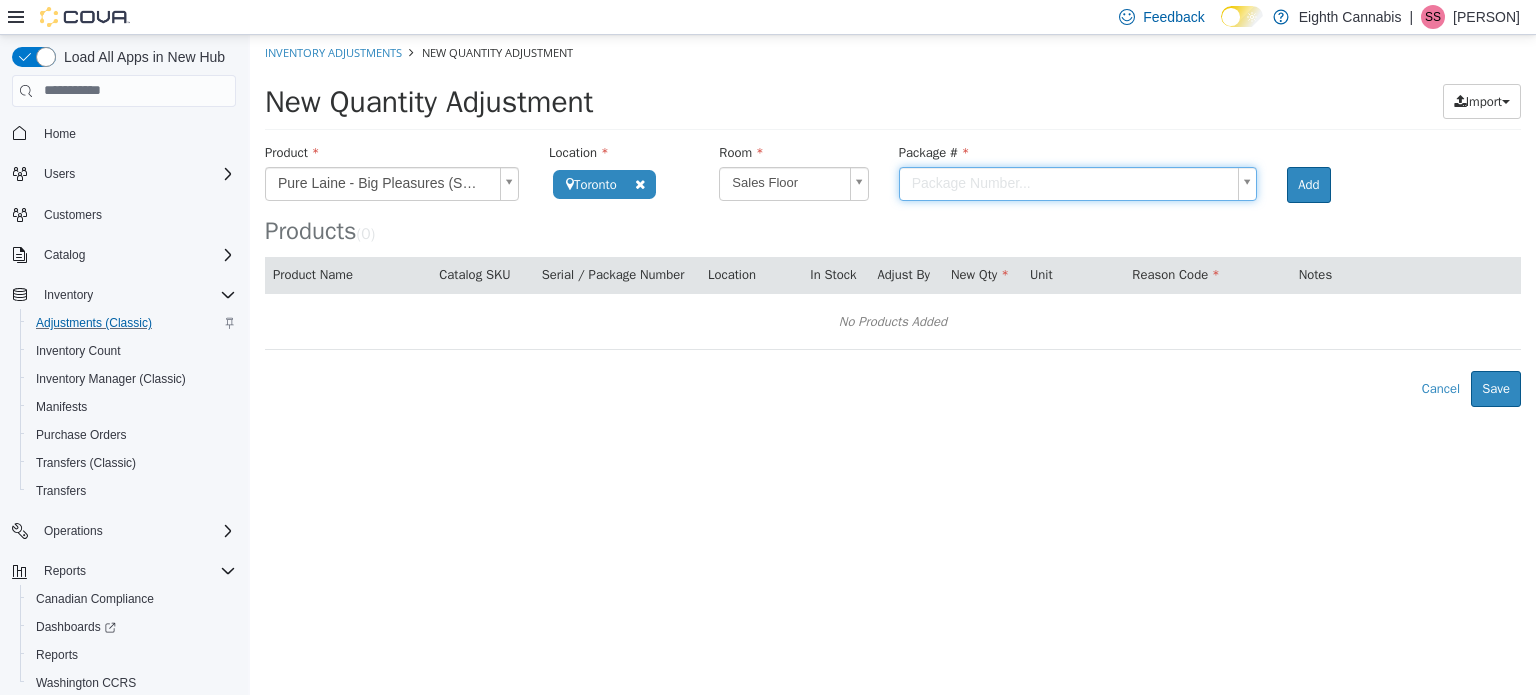 click on "**********" at bounding box center [893, 220] 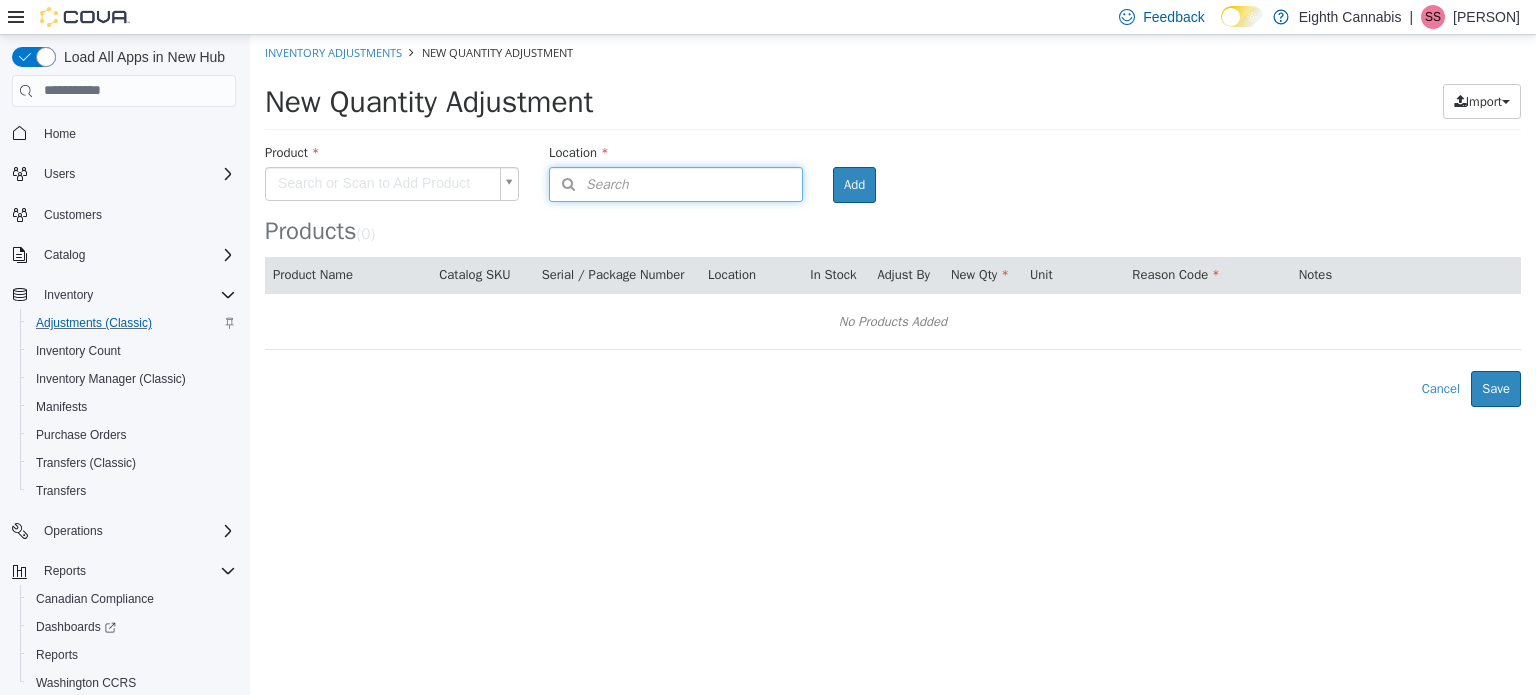 click on "Search" at bounding box center (589, 183) 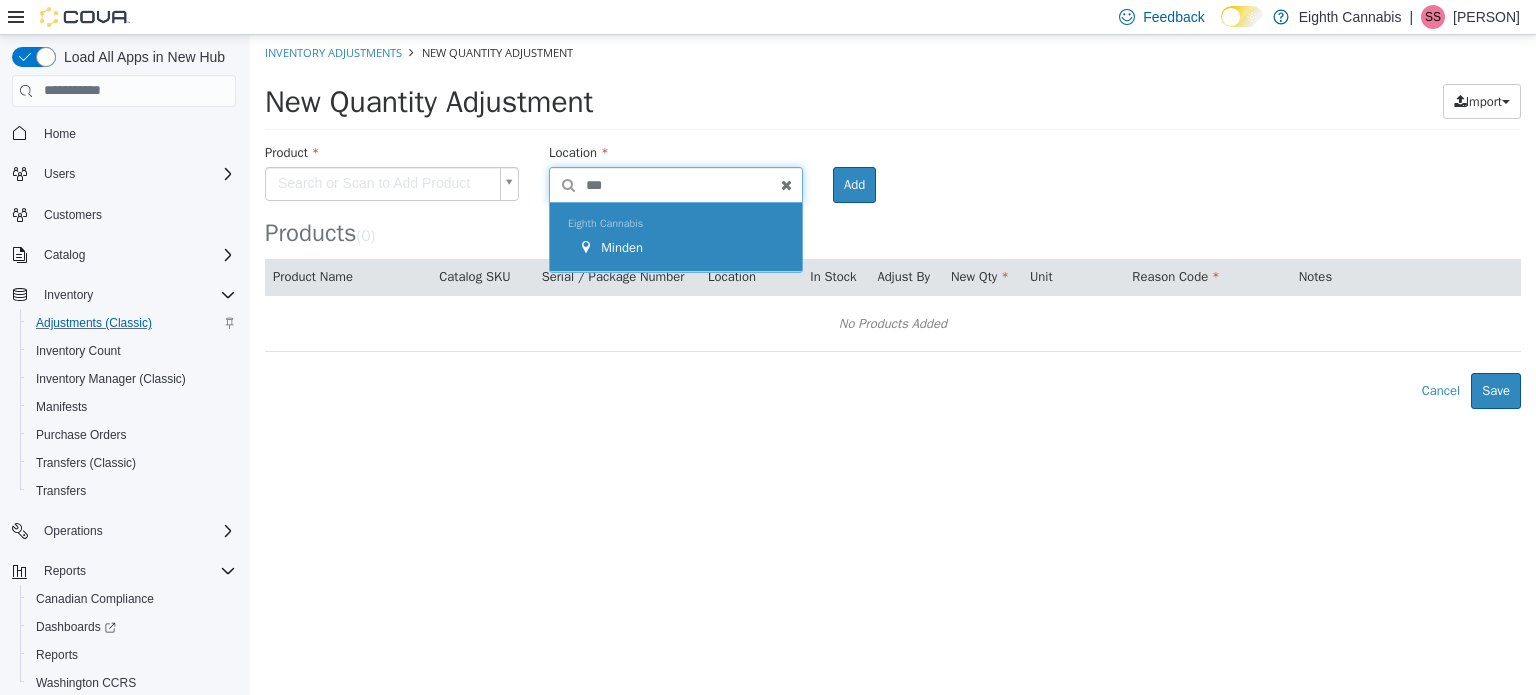 type on "***" 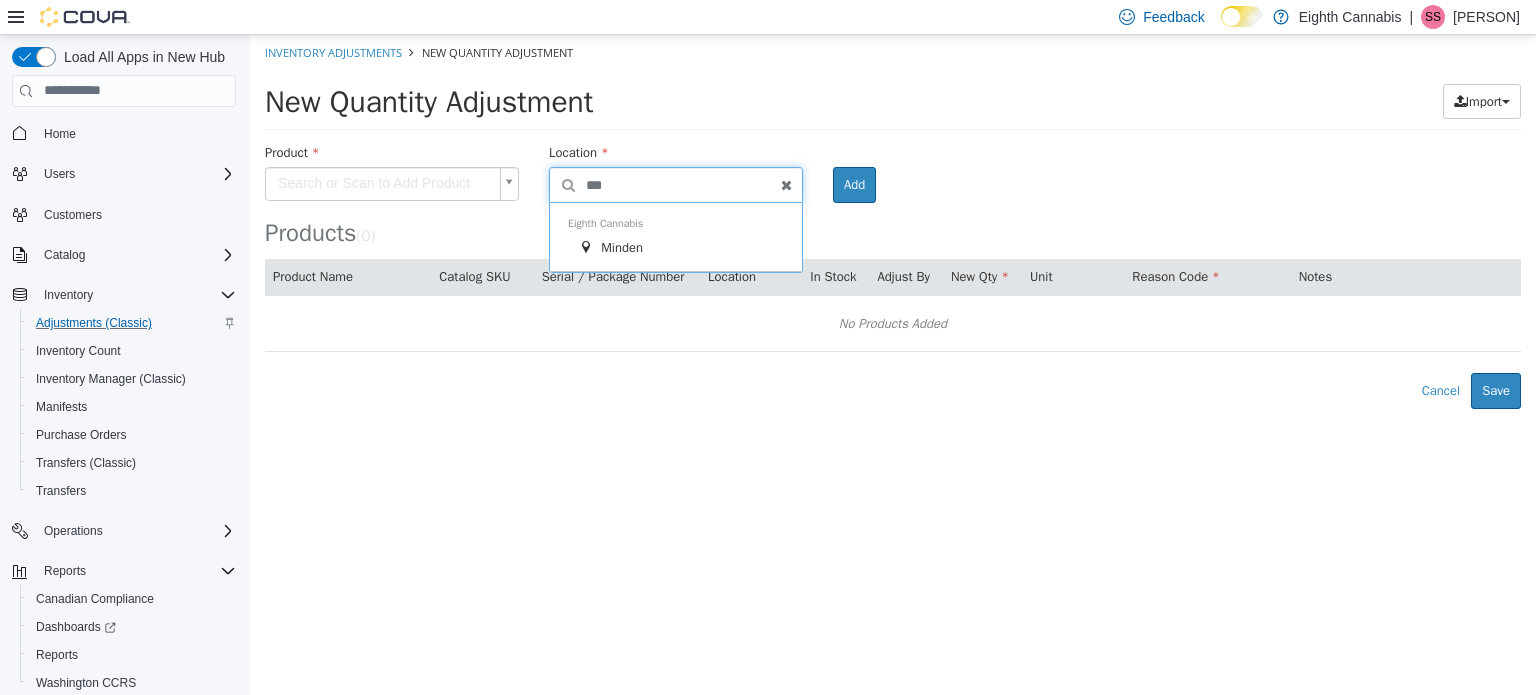 drag, startPoint x: 640, startPoint y: 255, endPoint x: 522, endPoint y: 238, distance: 119.218285 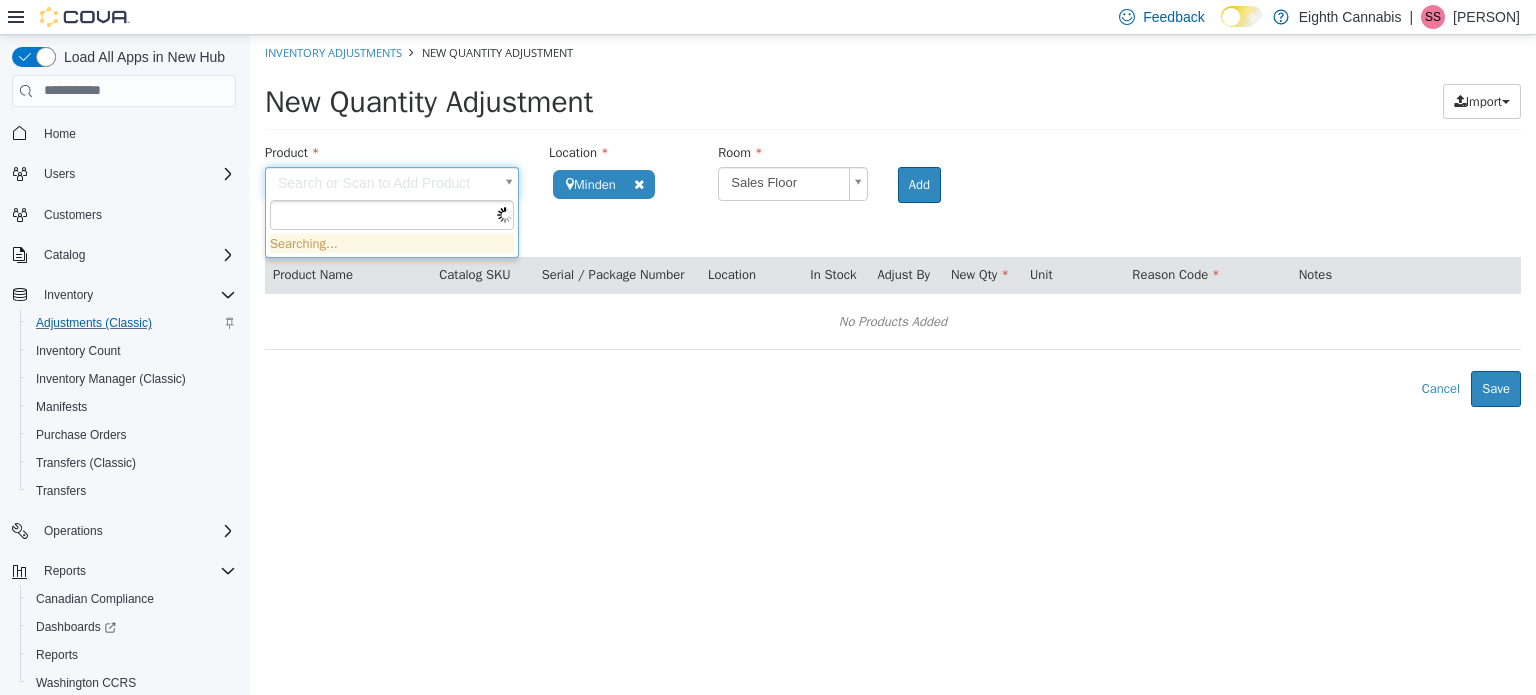 click on "**********" at bounding box center [893, 220] 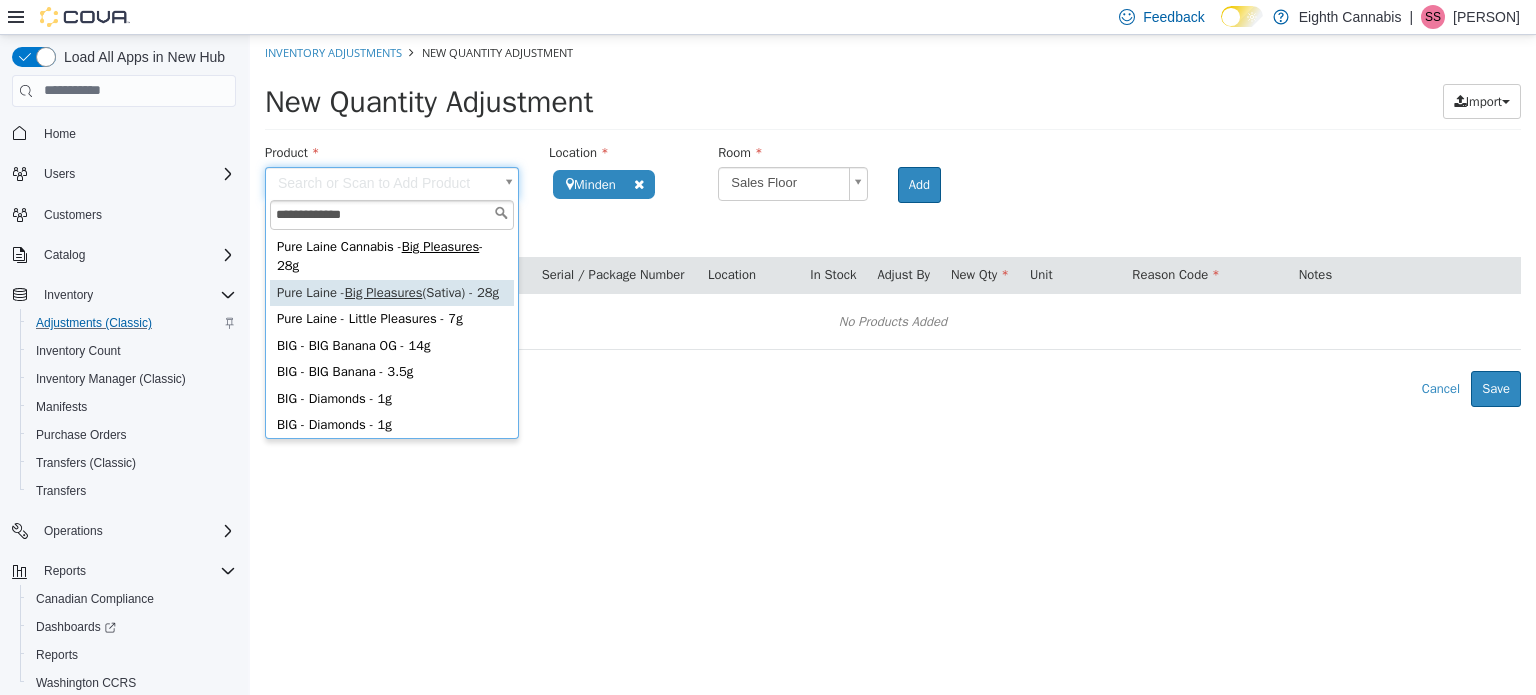 type on "**********" 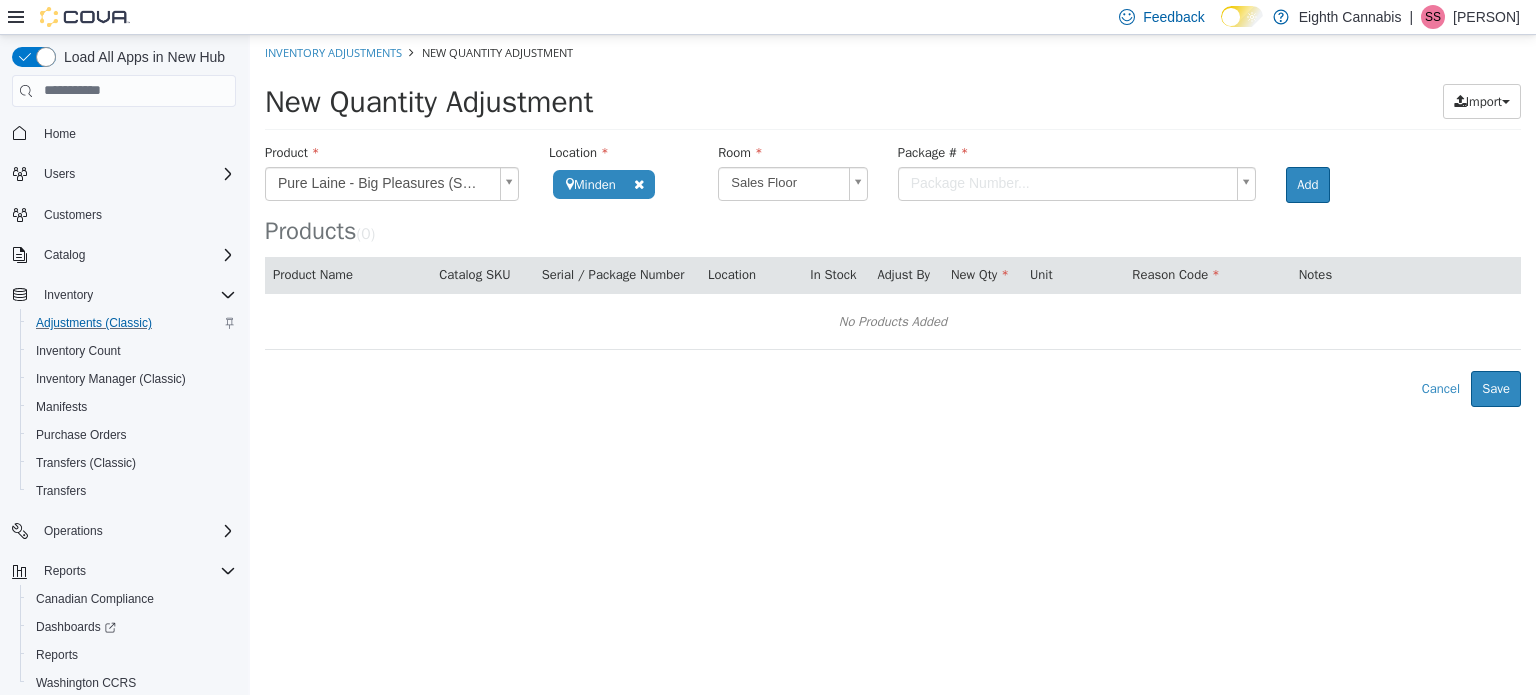 click on "**********" at bounding box center [893, 220] 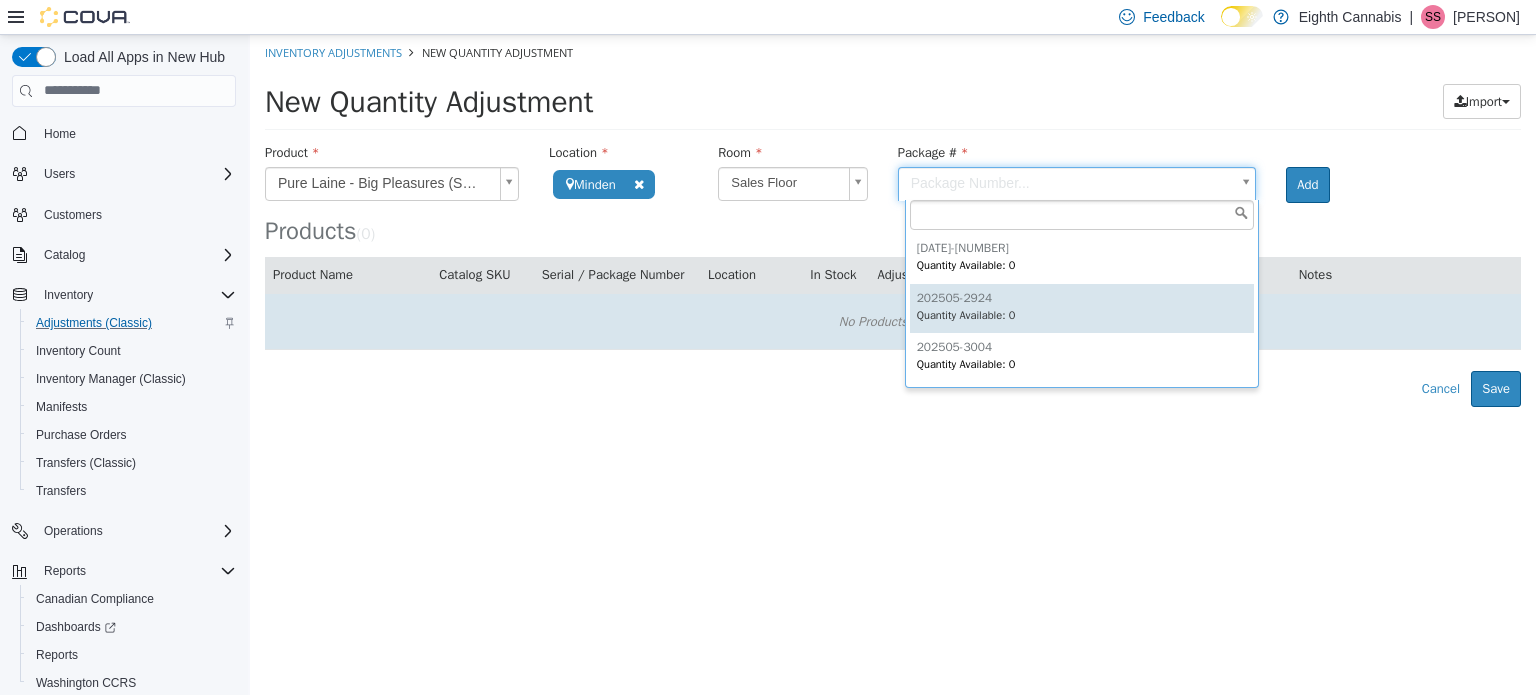 type on "**********" 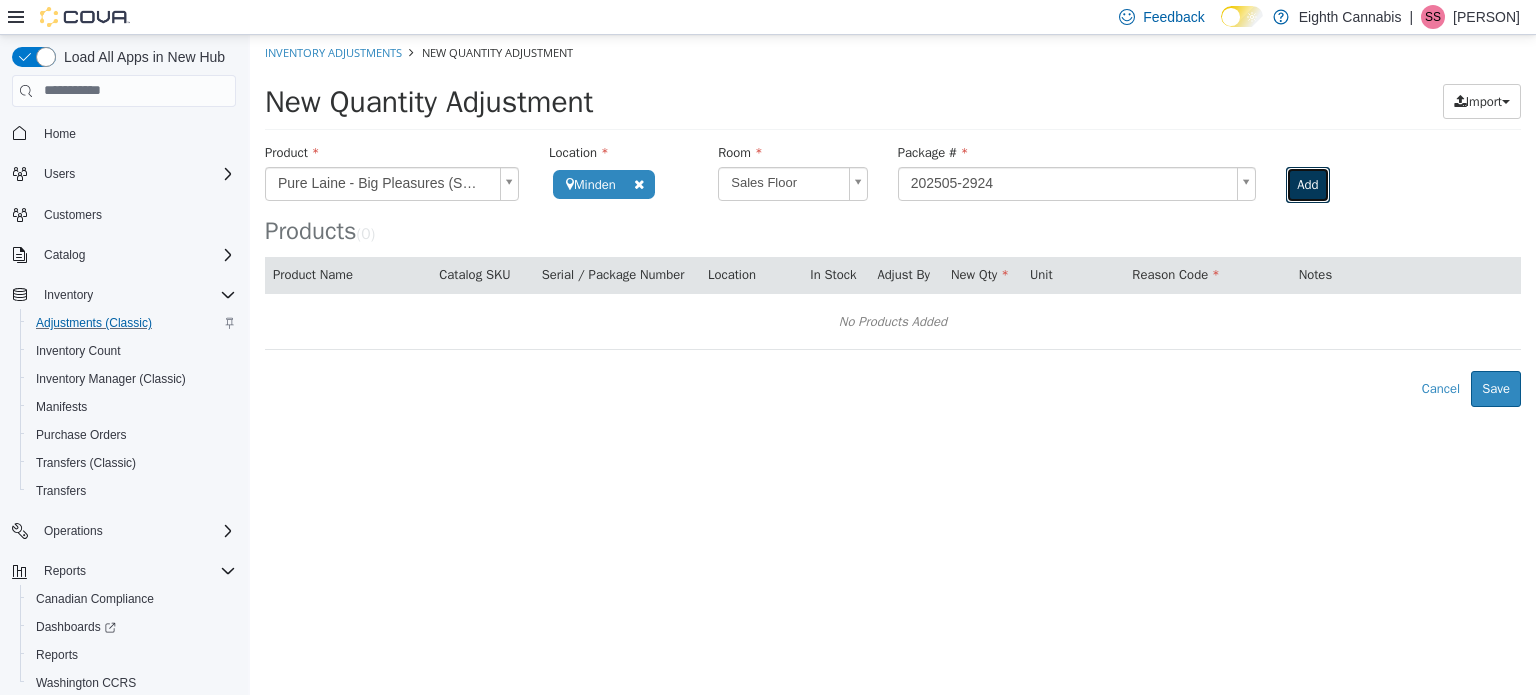 click on "Add" at bounding box center (1307, 184) 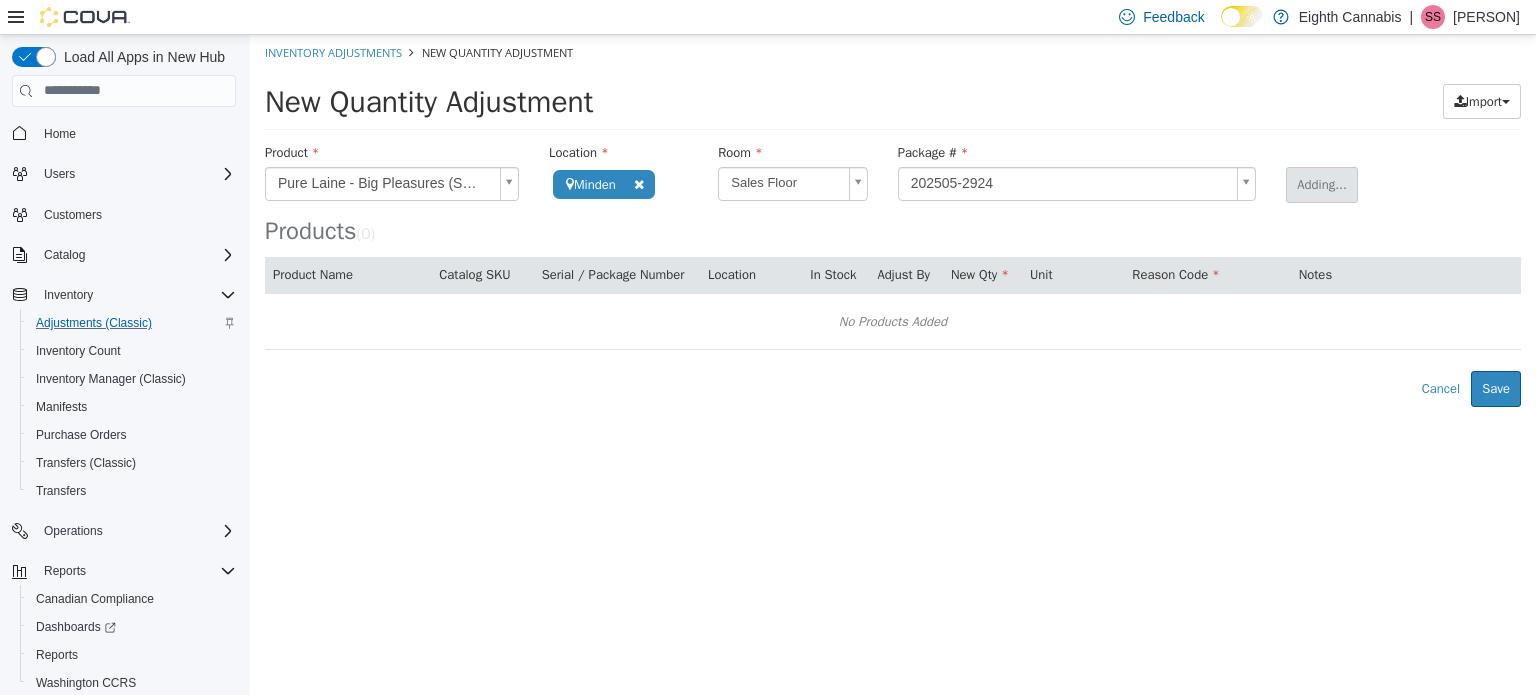 type 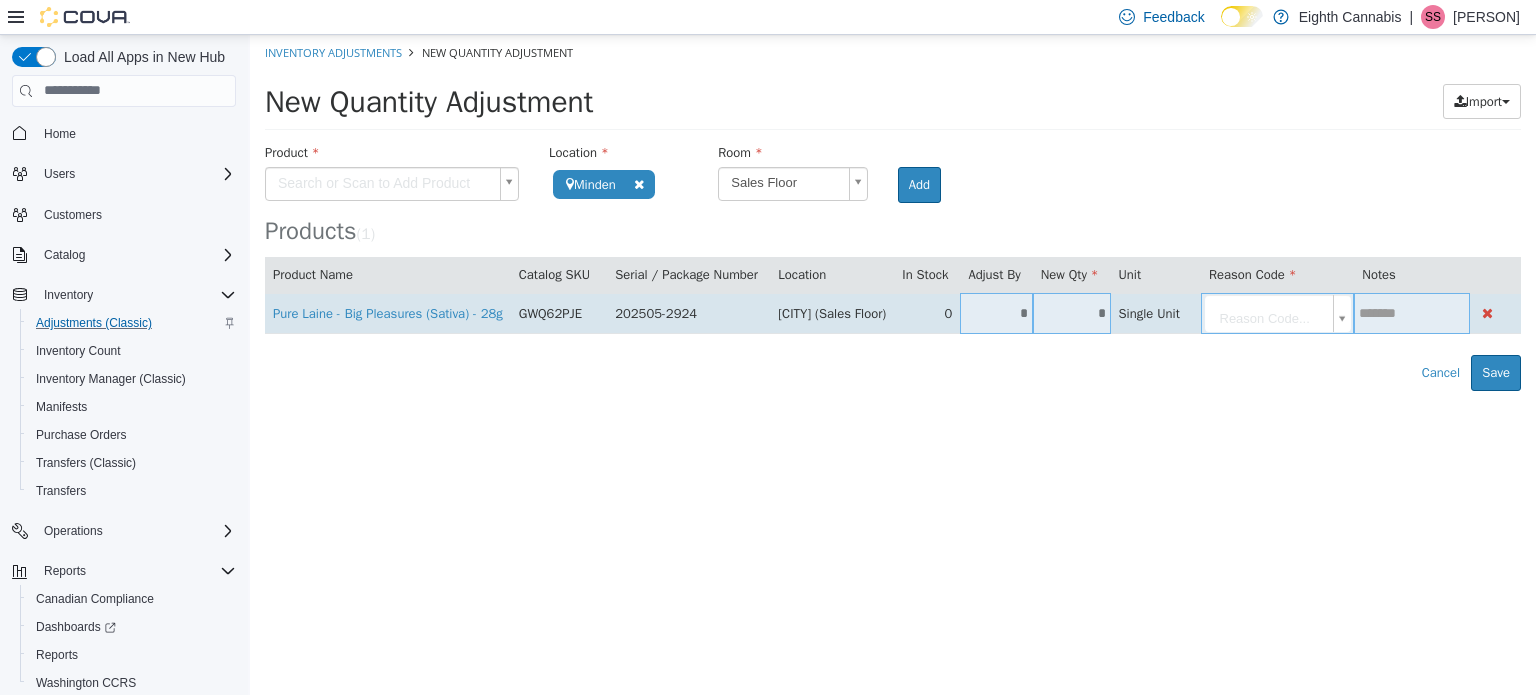 drag, startPoint x: 1015, startPoint y: 305, endPoint x: 1049, endPoint y: 322, distance: 38.013157 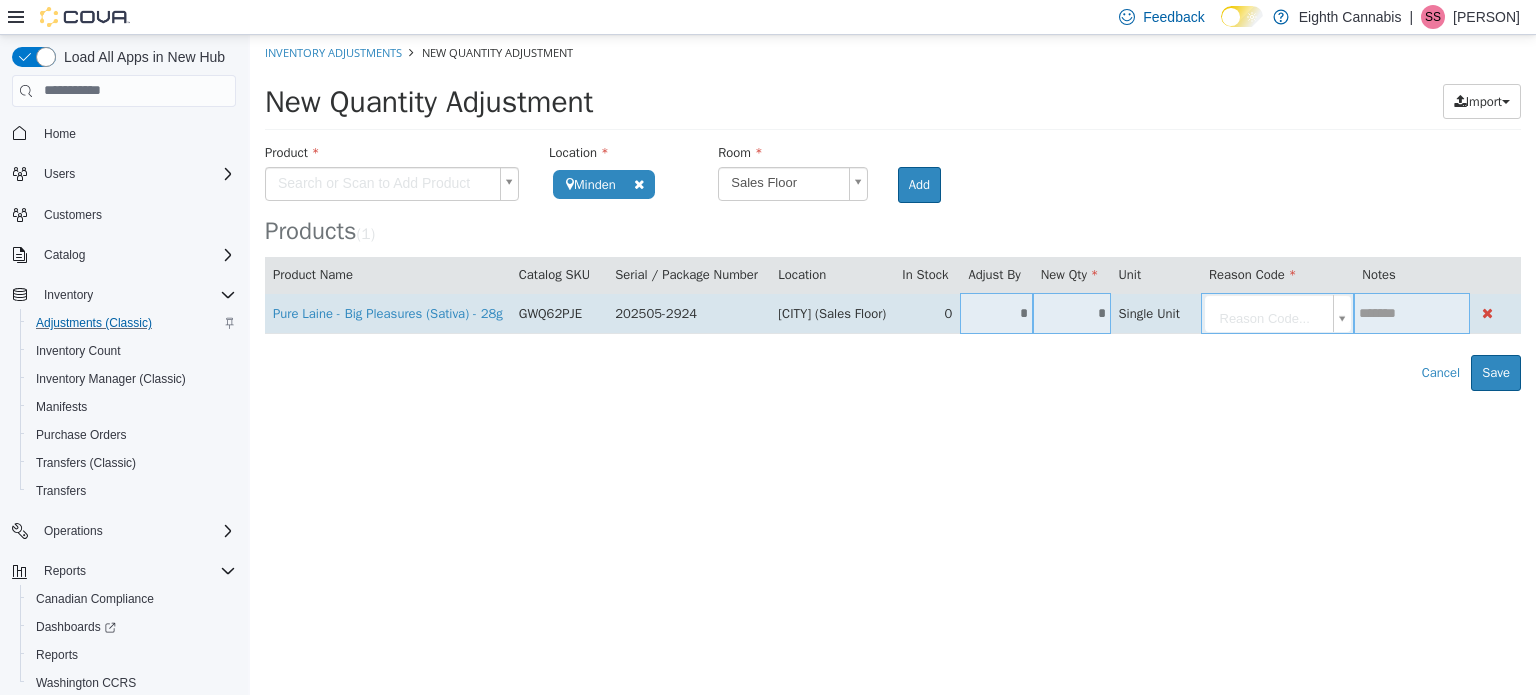 type on "*" 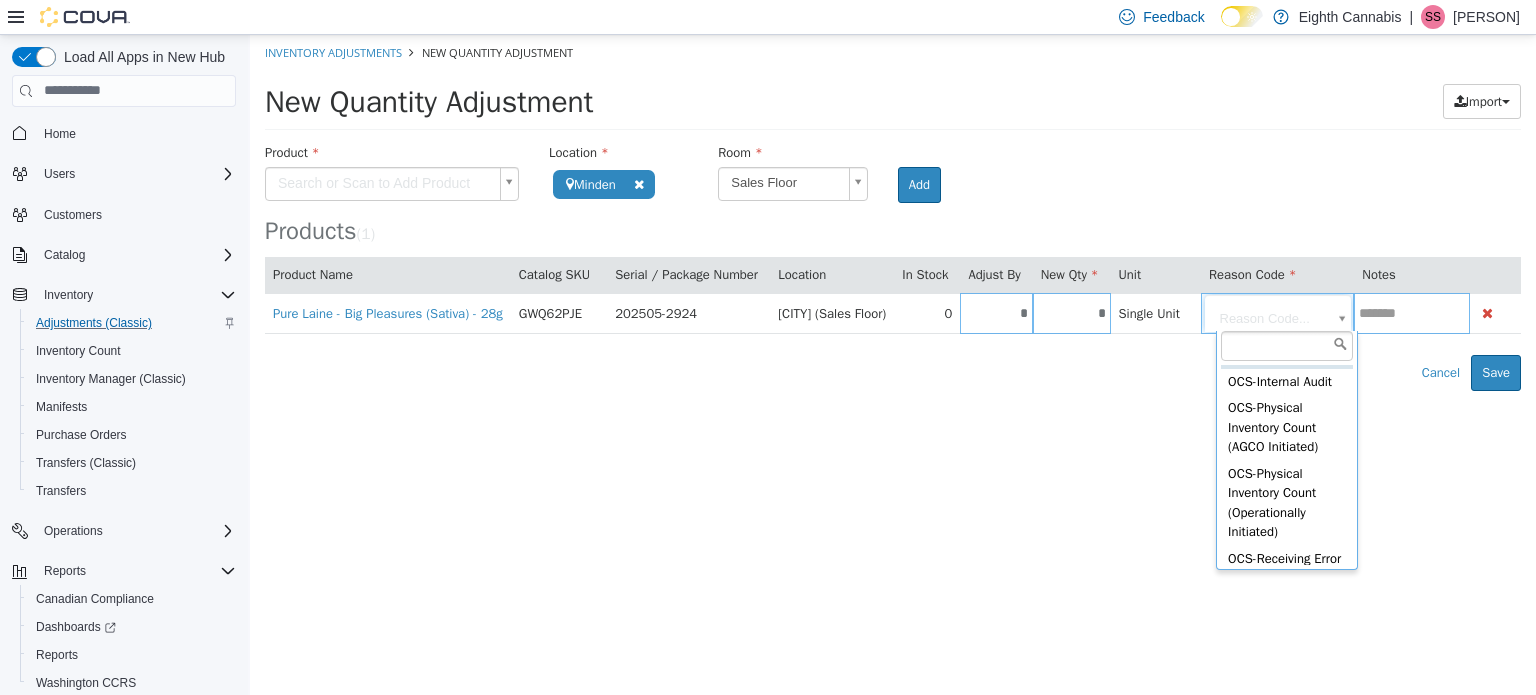 scroll, scrollTop: 200, scrollLeft: 0, axis: vertical 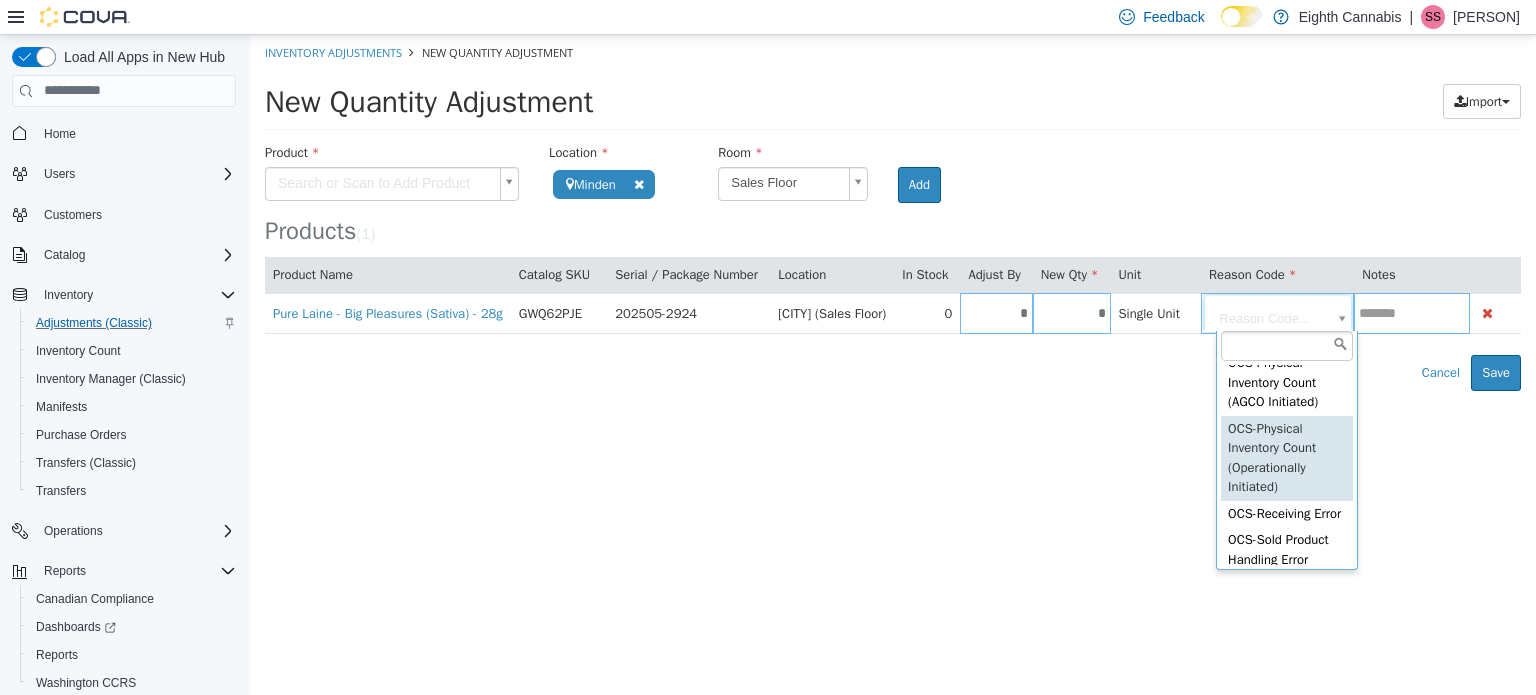type on "**********" 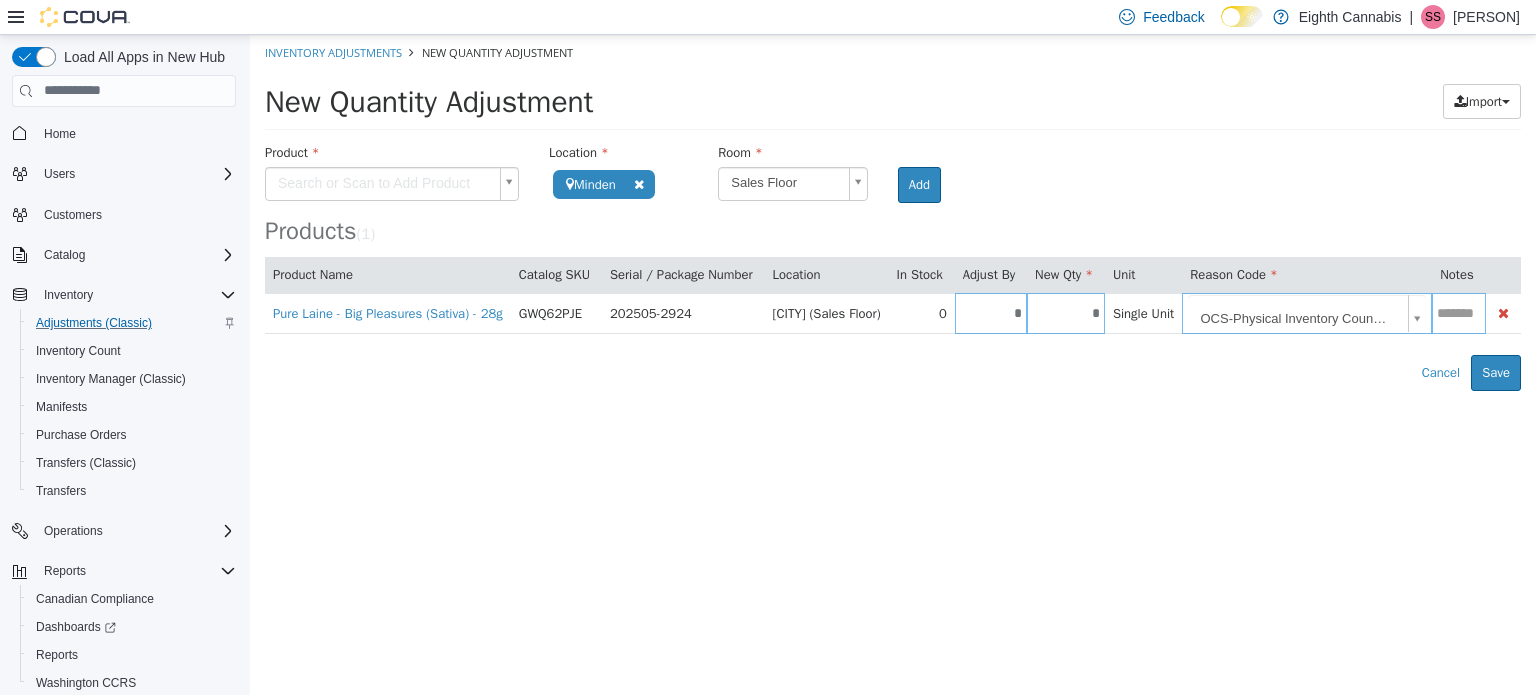 click on "Inventory Adjustments
New Quantity Adjustment" at bounding box center [893, 52] 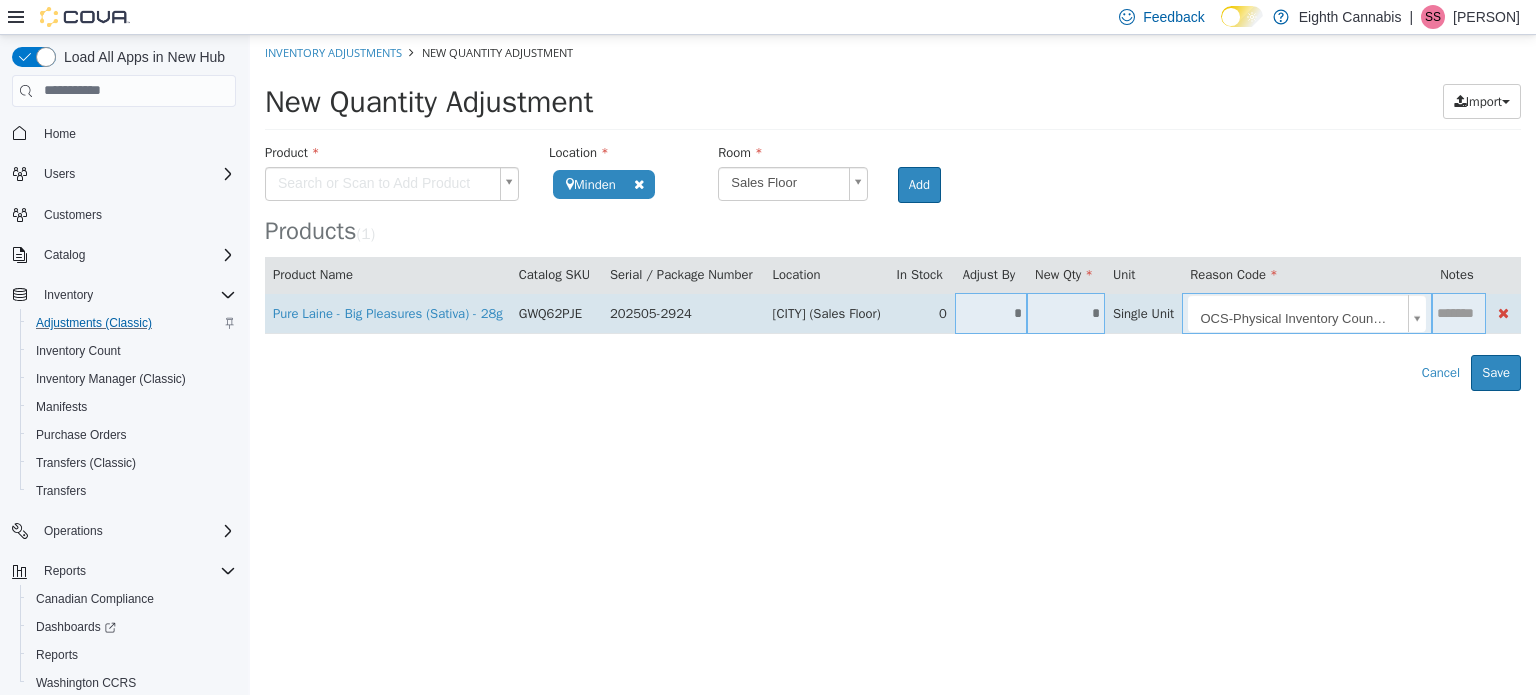 click at bounding box center [1459, 312] 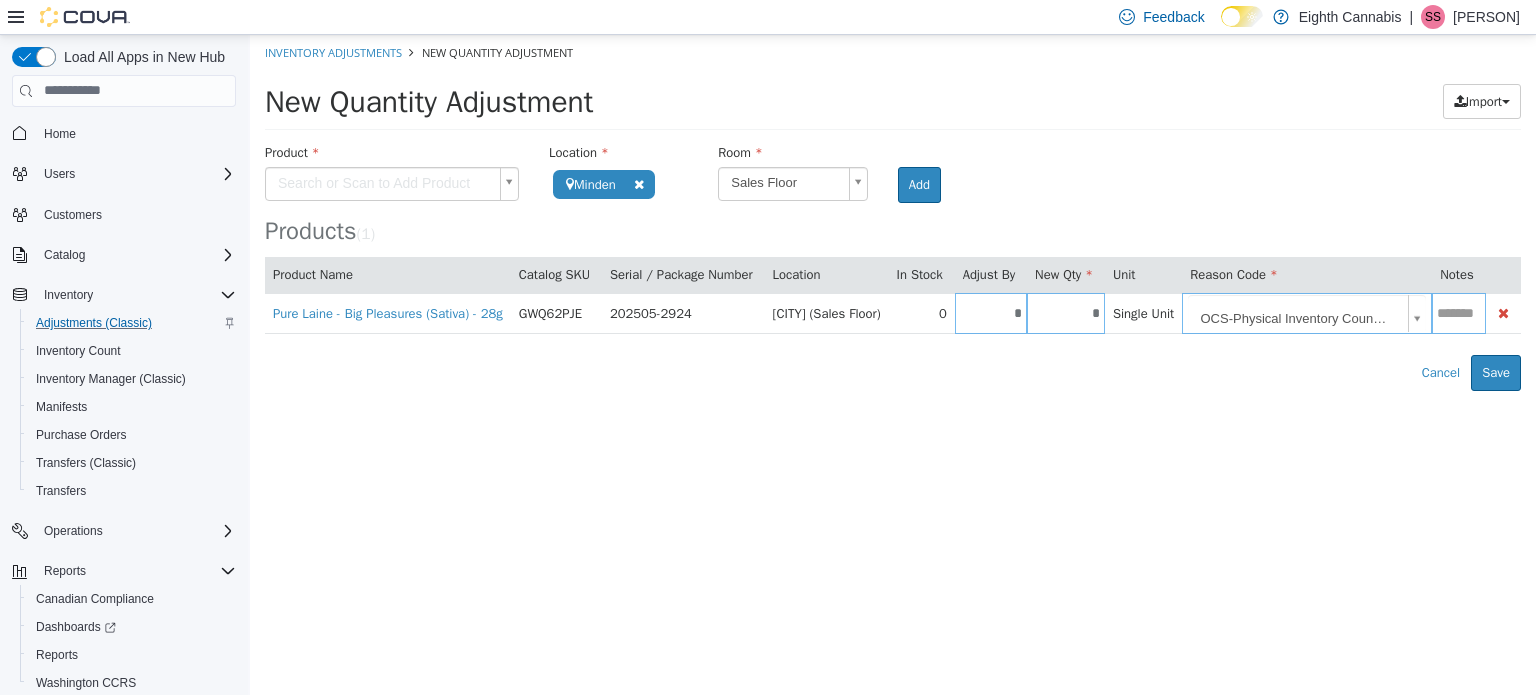 paste on "**********" 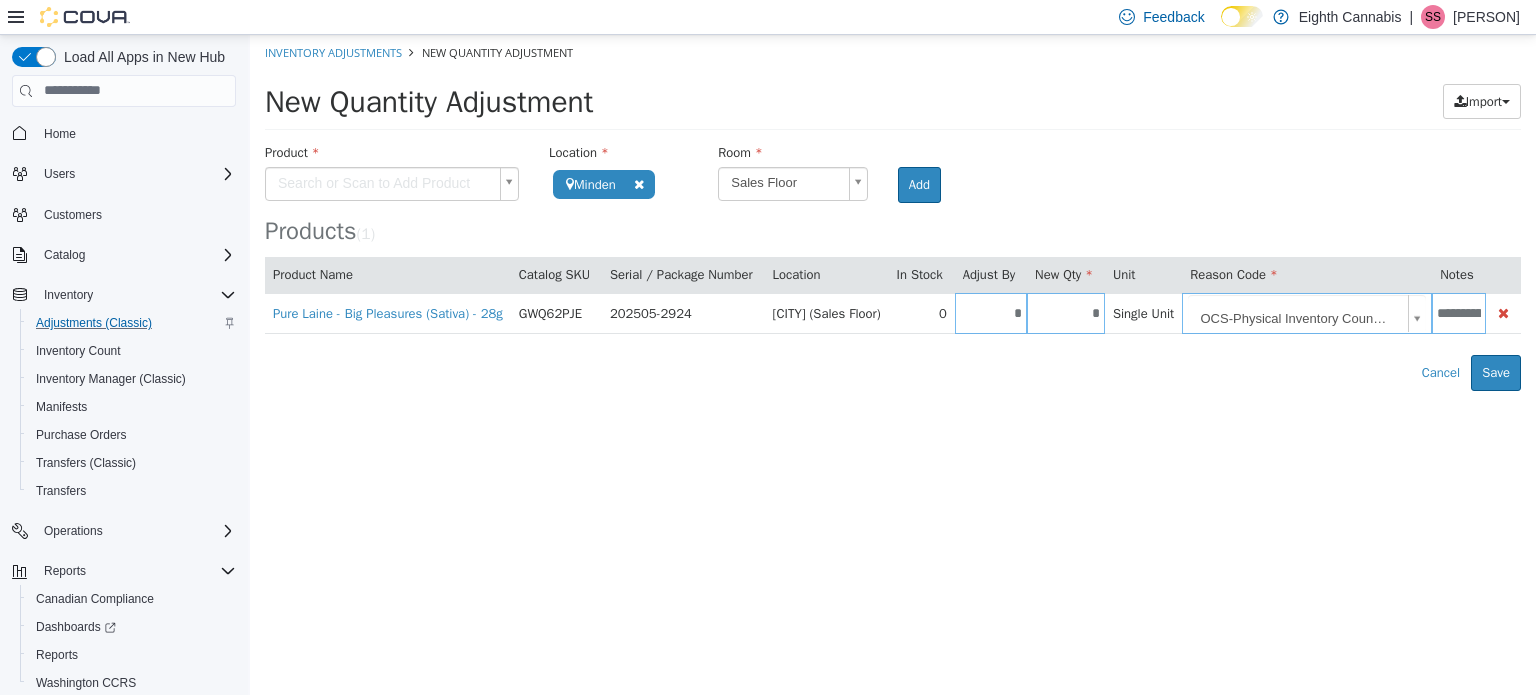 scroll, scrollTop: 0, scrollLeft: 388, axis: horizontal 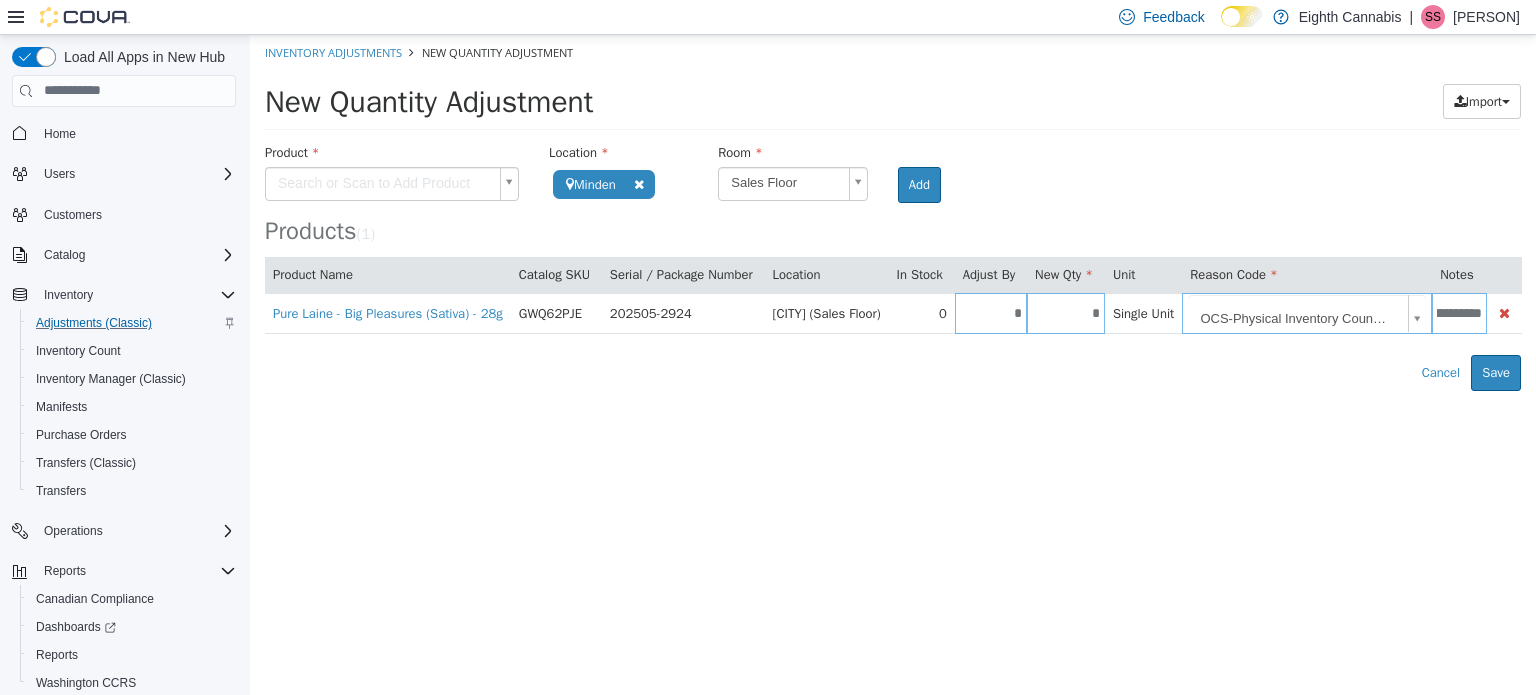 type on "**********" 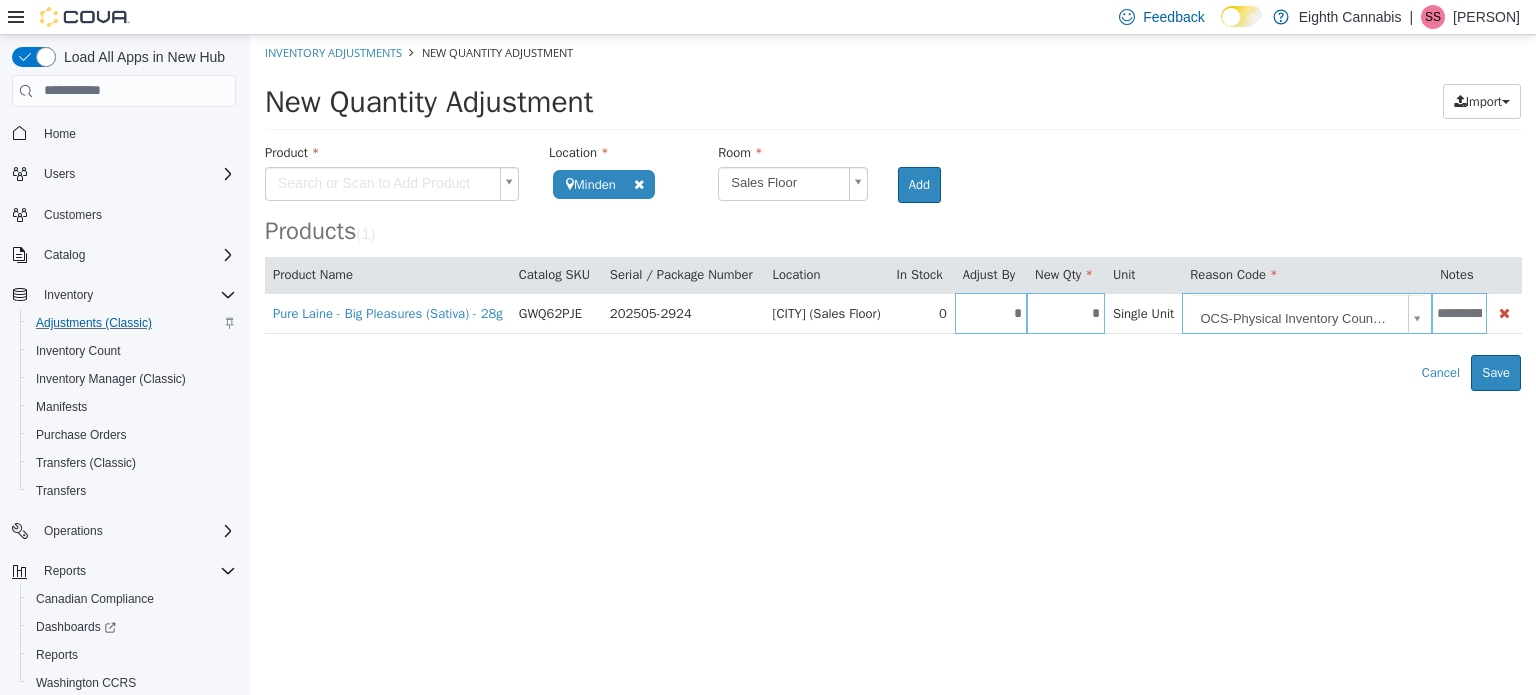click on "**********" at bounding box center [893, 212] 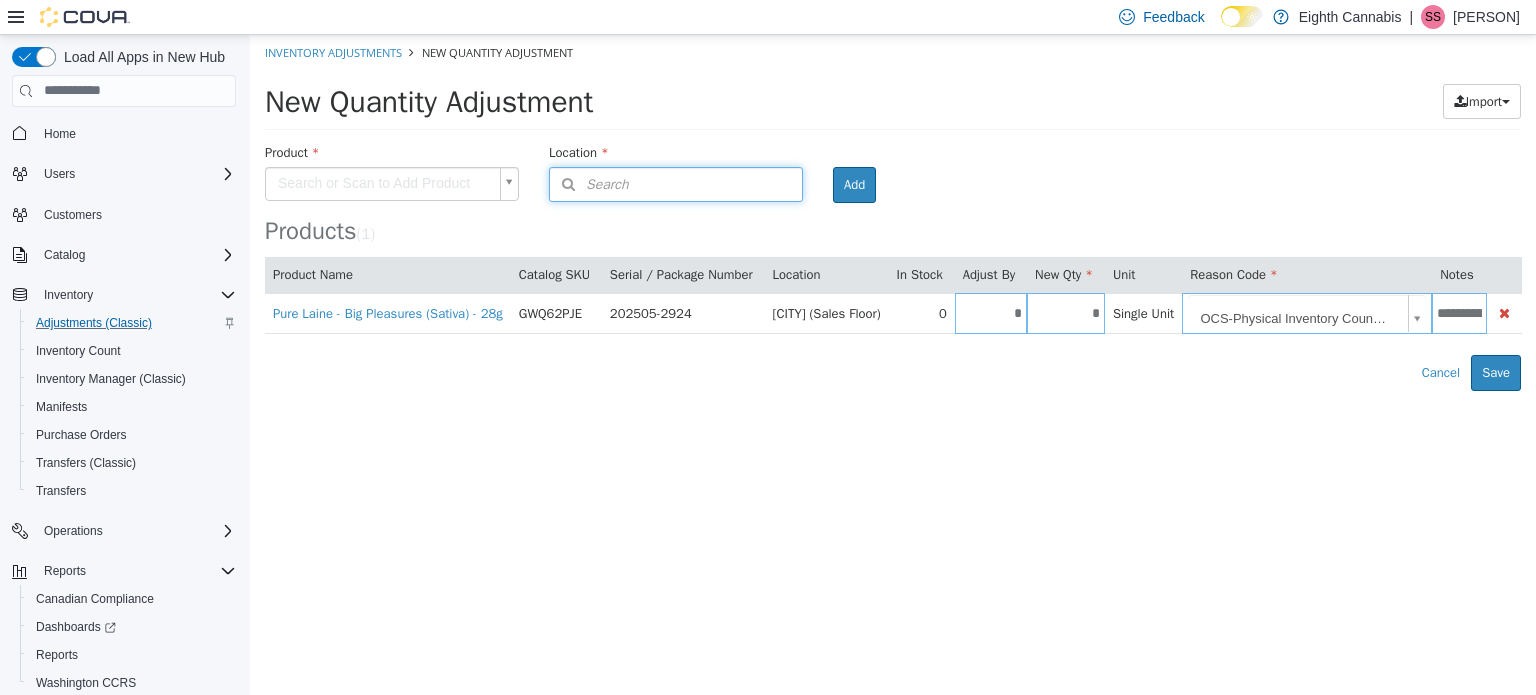 click on "Search" at bounding box center [676, 183] 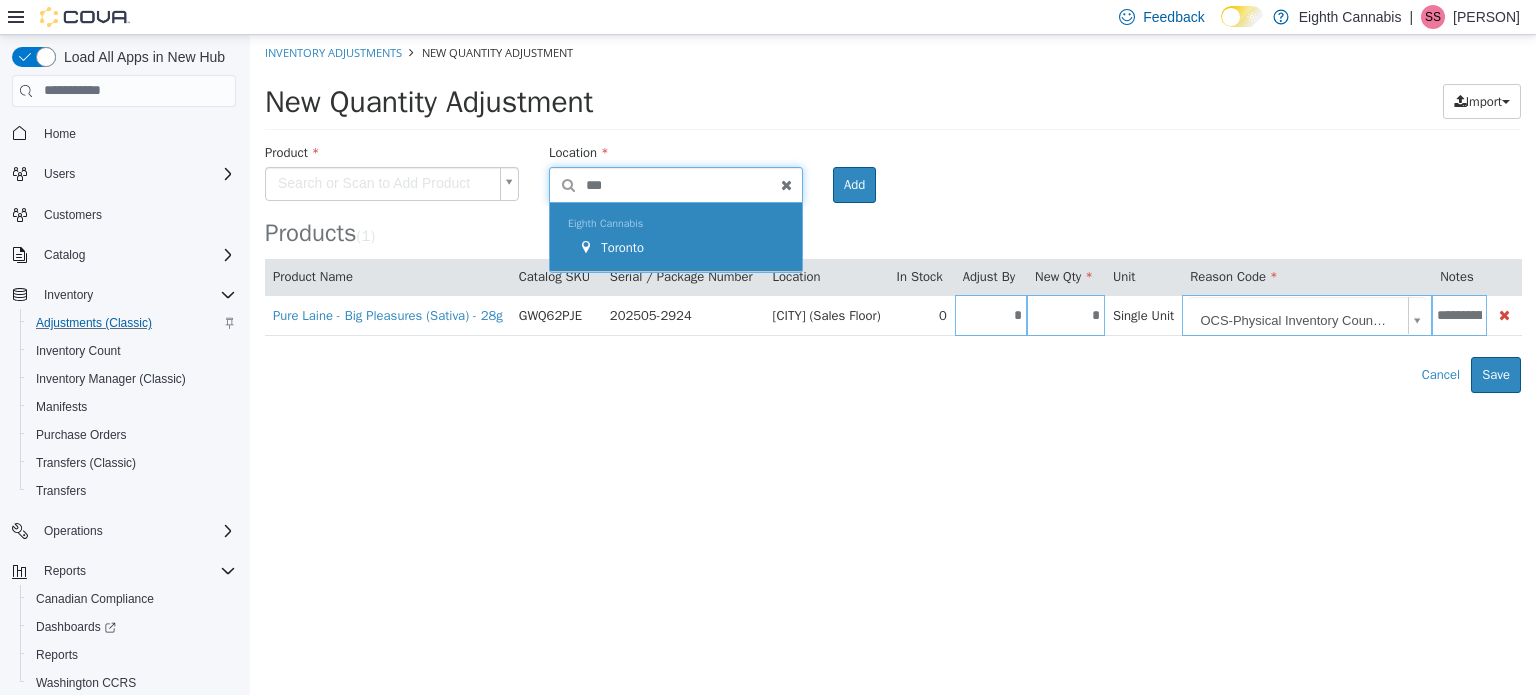 type on "***" 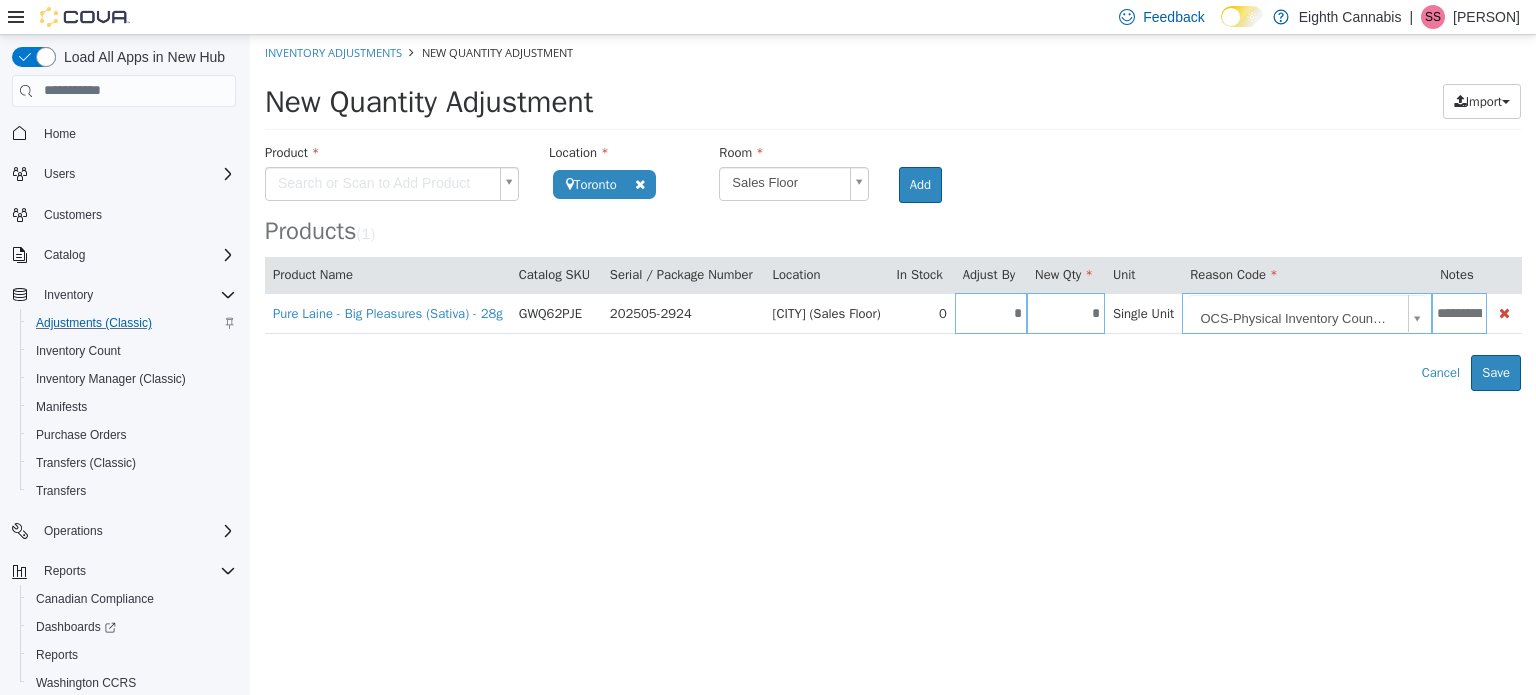 click on "**********" at bounding box center [893, 212] 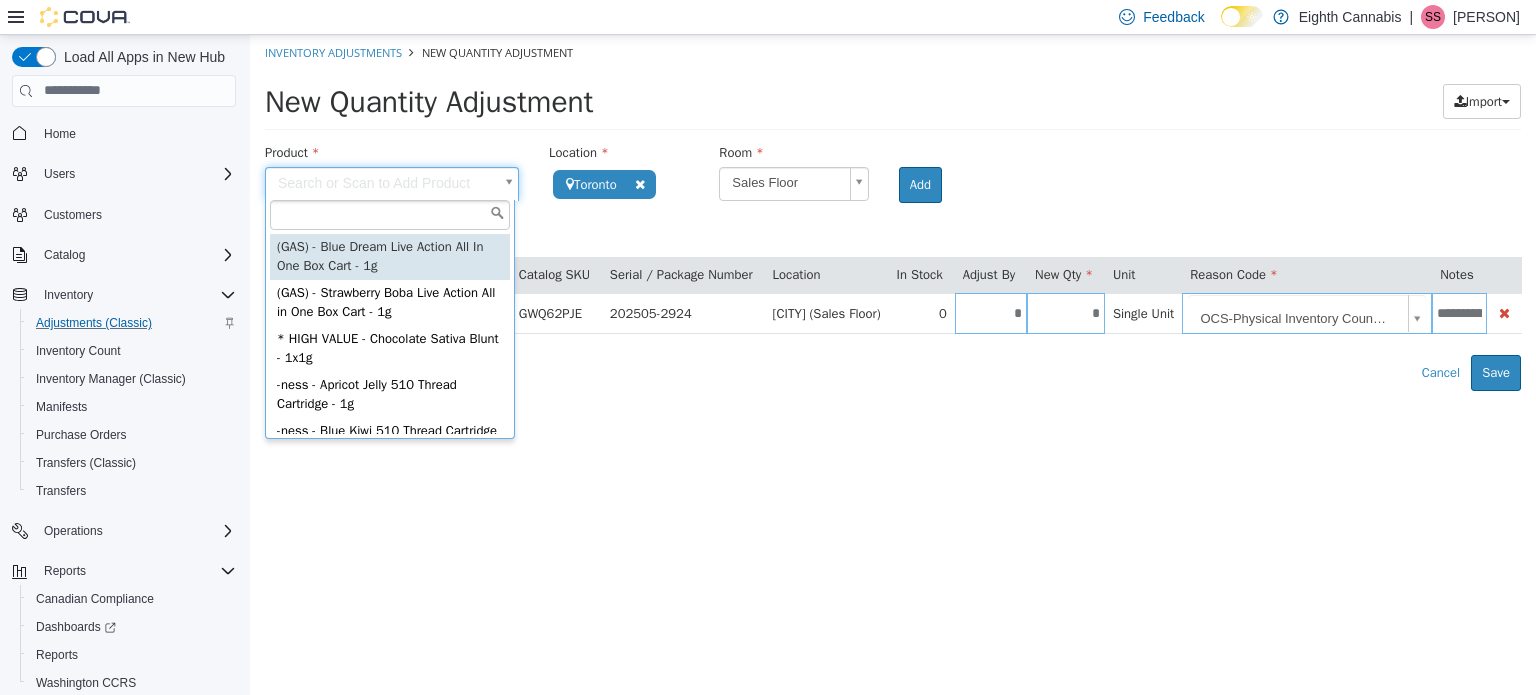 type on "**********" 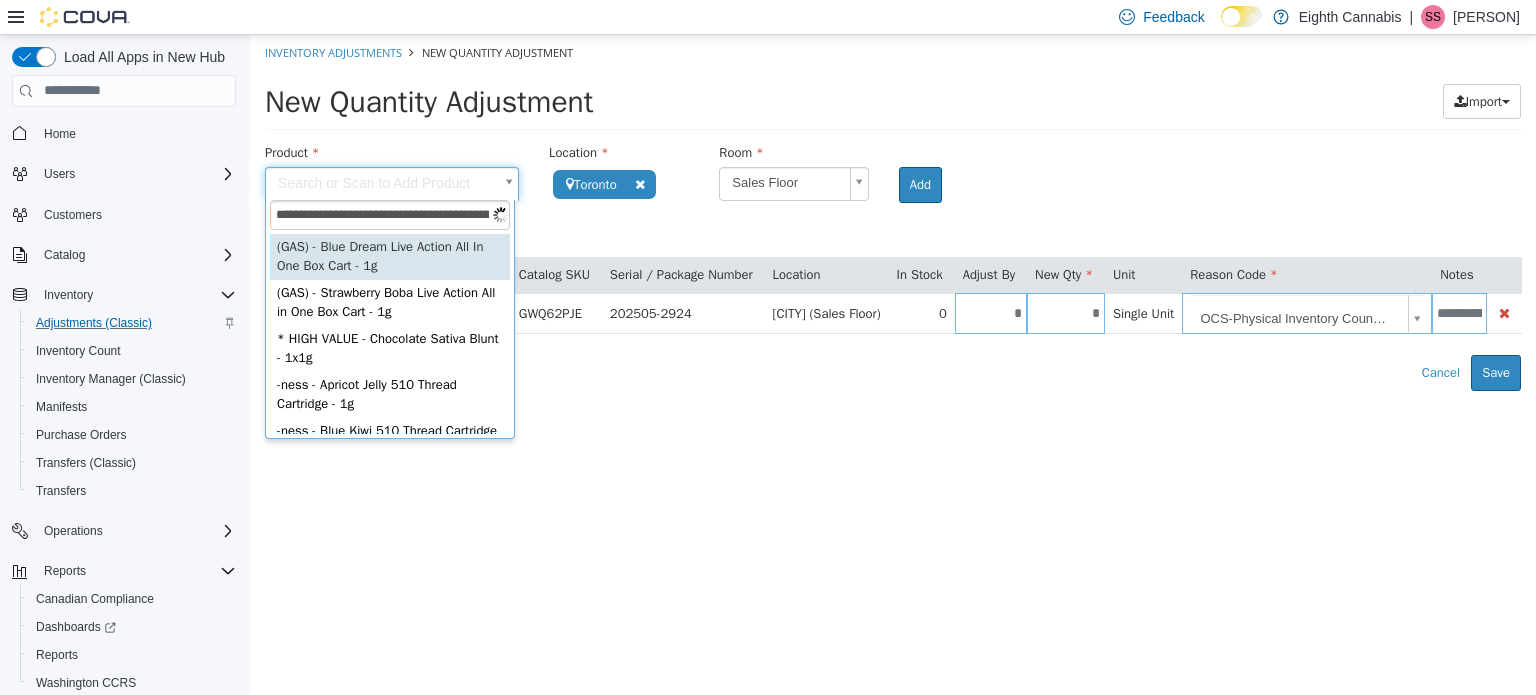 scroll, scrollTop: 0, scrollLeft: 190, axis: horizontal 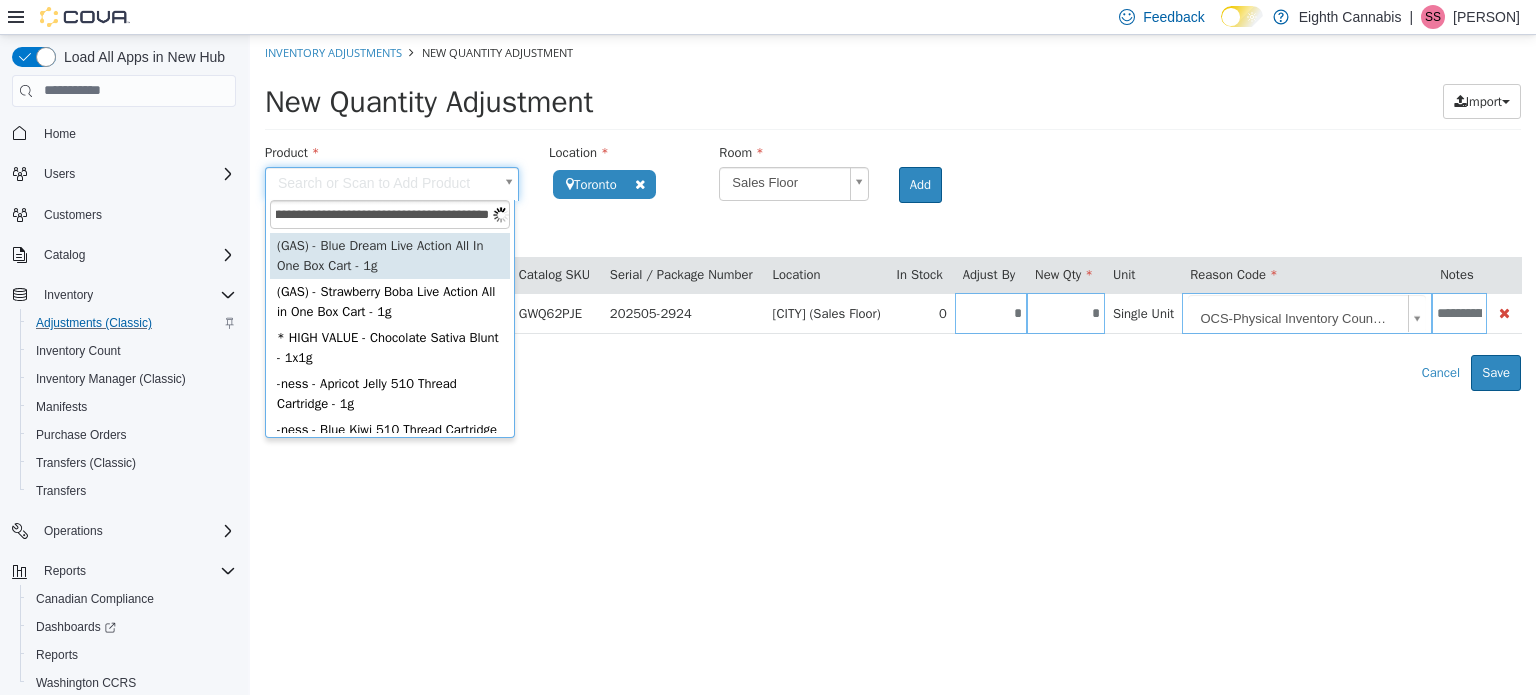 click on "**********" at bounding box center (390, 213) 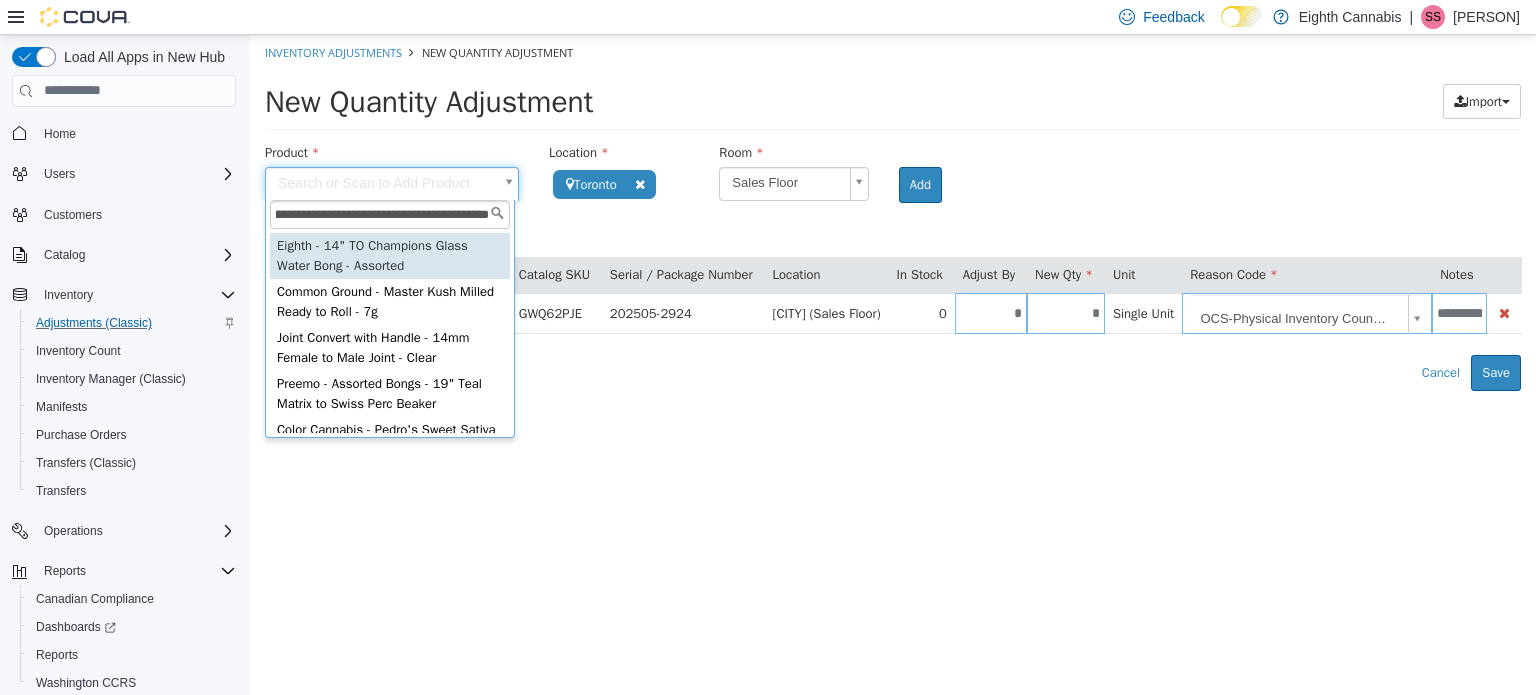 click on "**********" at bounding box center (390, 213) 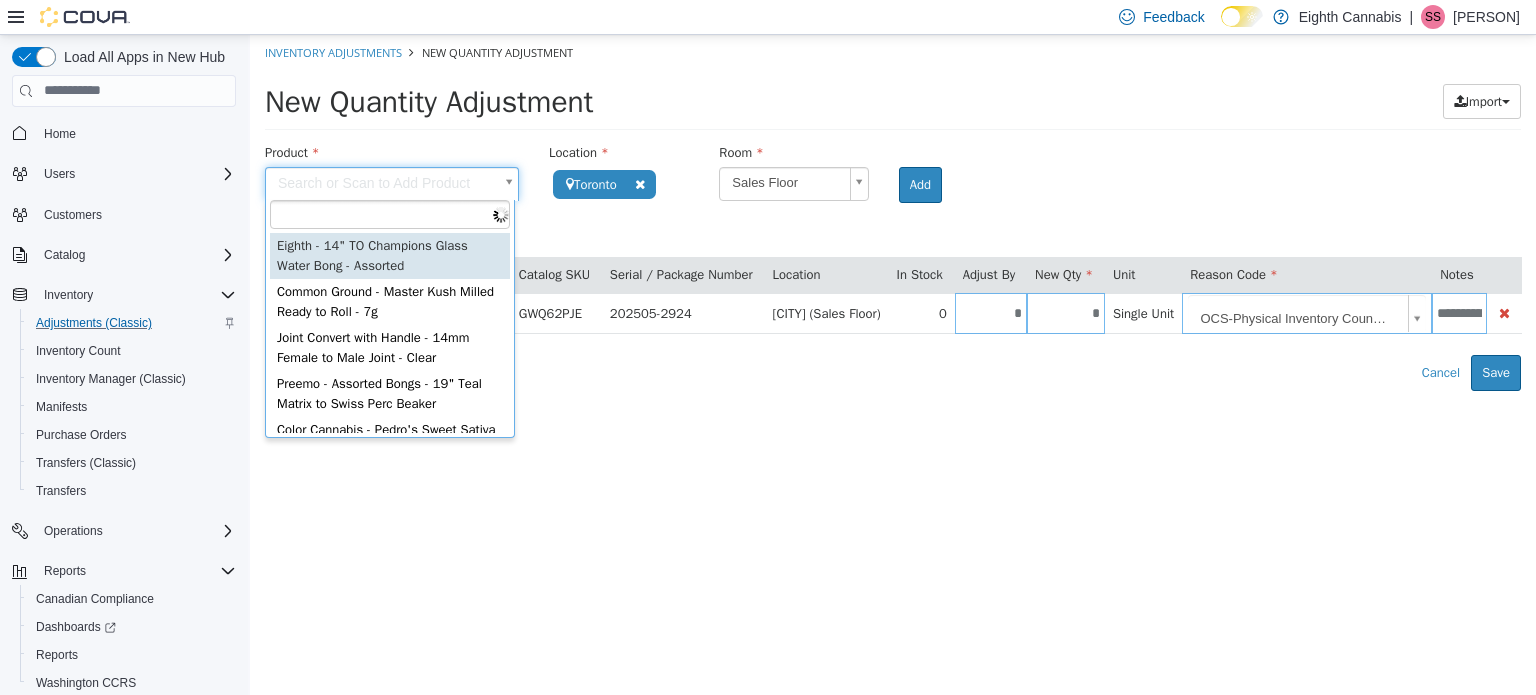 scroll, scrollTop: 0, scrollLeft: 0, axis: both 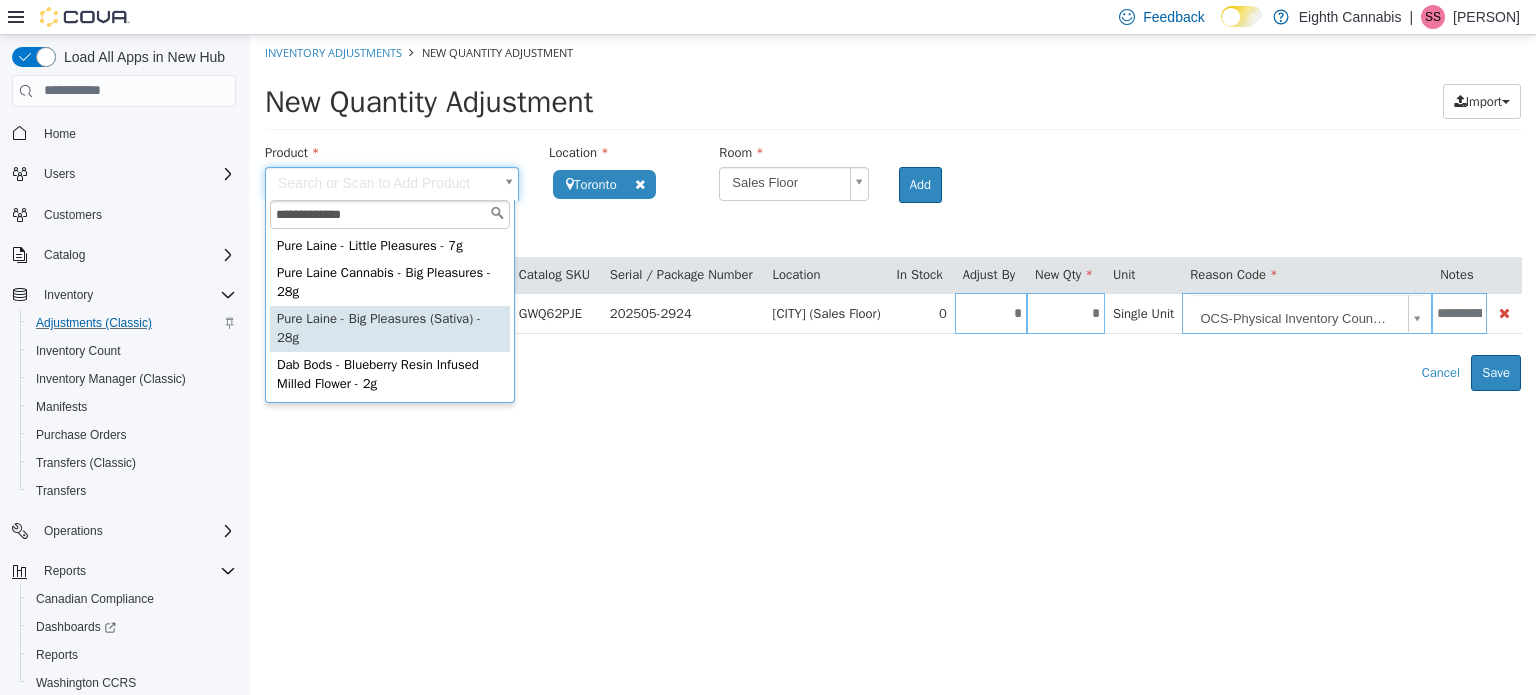 type on "**********" 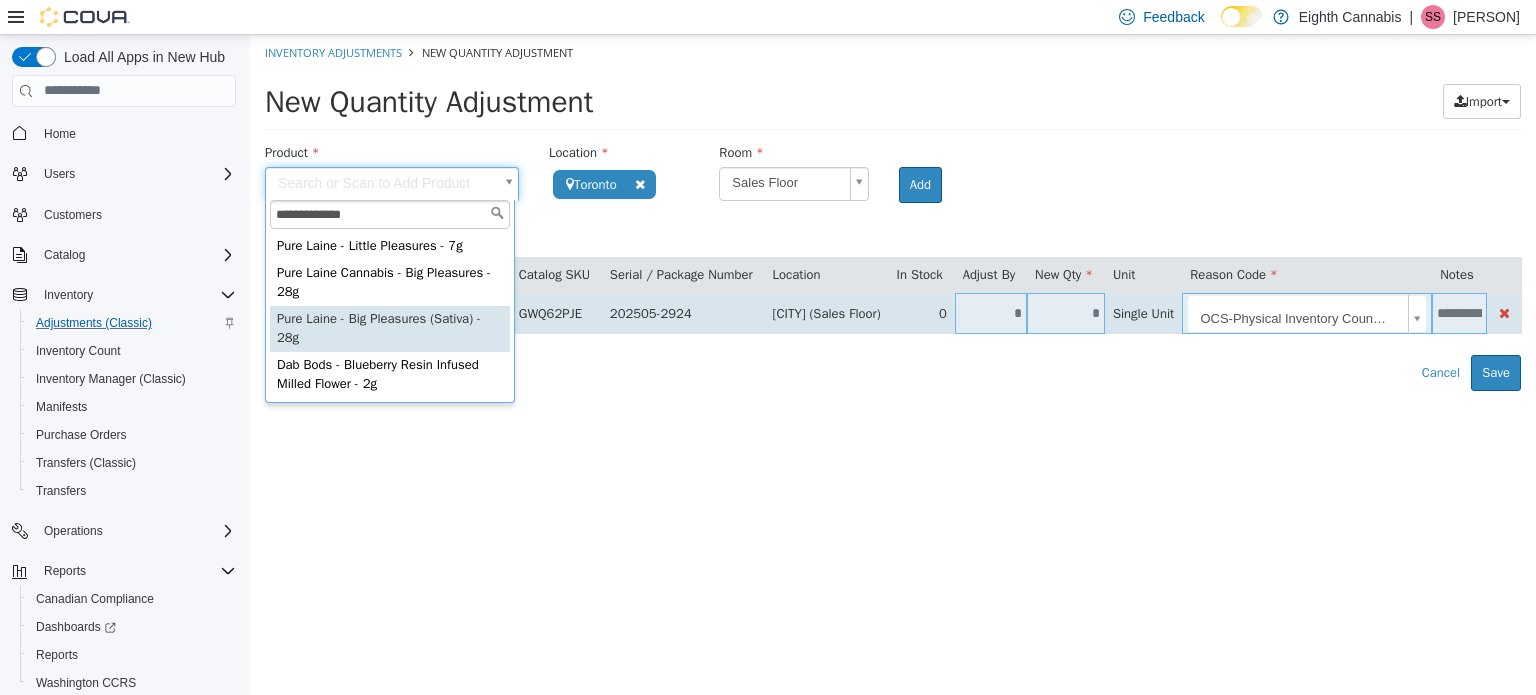type on "**********" 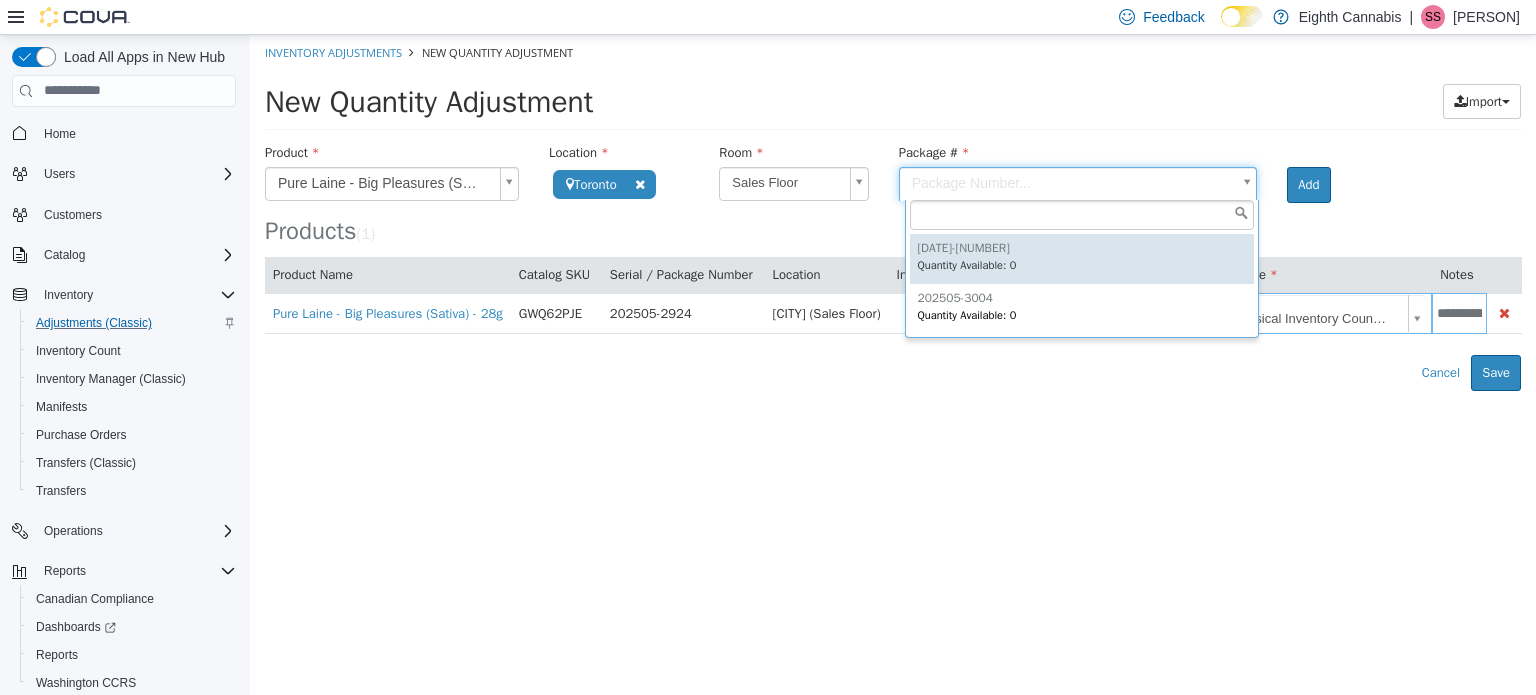 click on "**********" at bounding box center [893, 212] 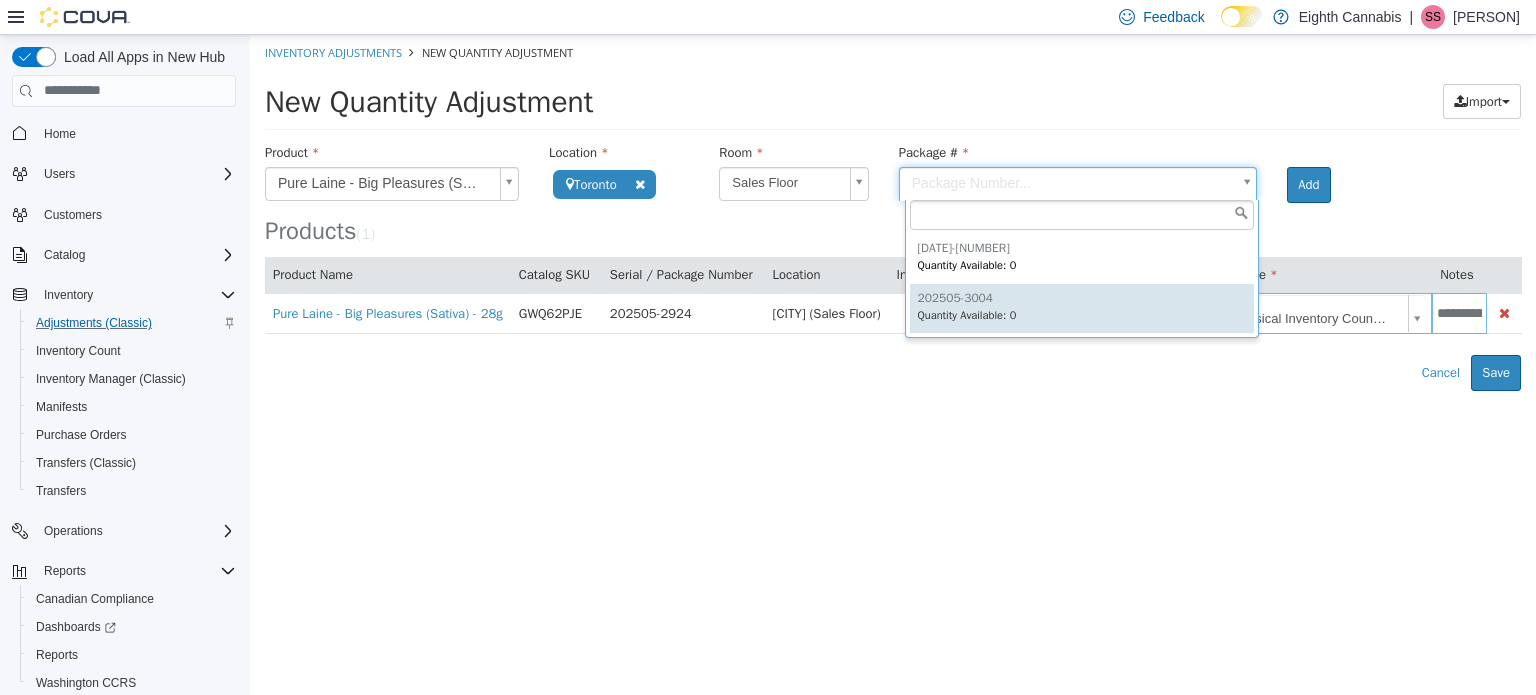 drag, startPoint x: 996, startPoint y: 297, endPoint x: 1156, endPoint y: 215, distance: 179.78876 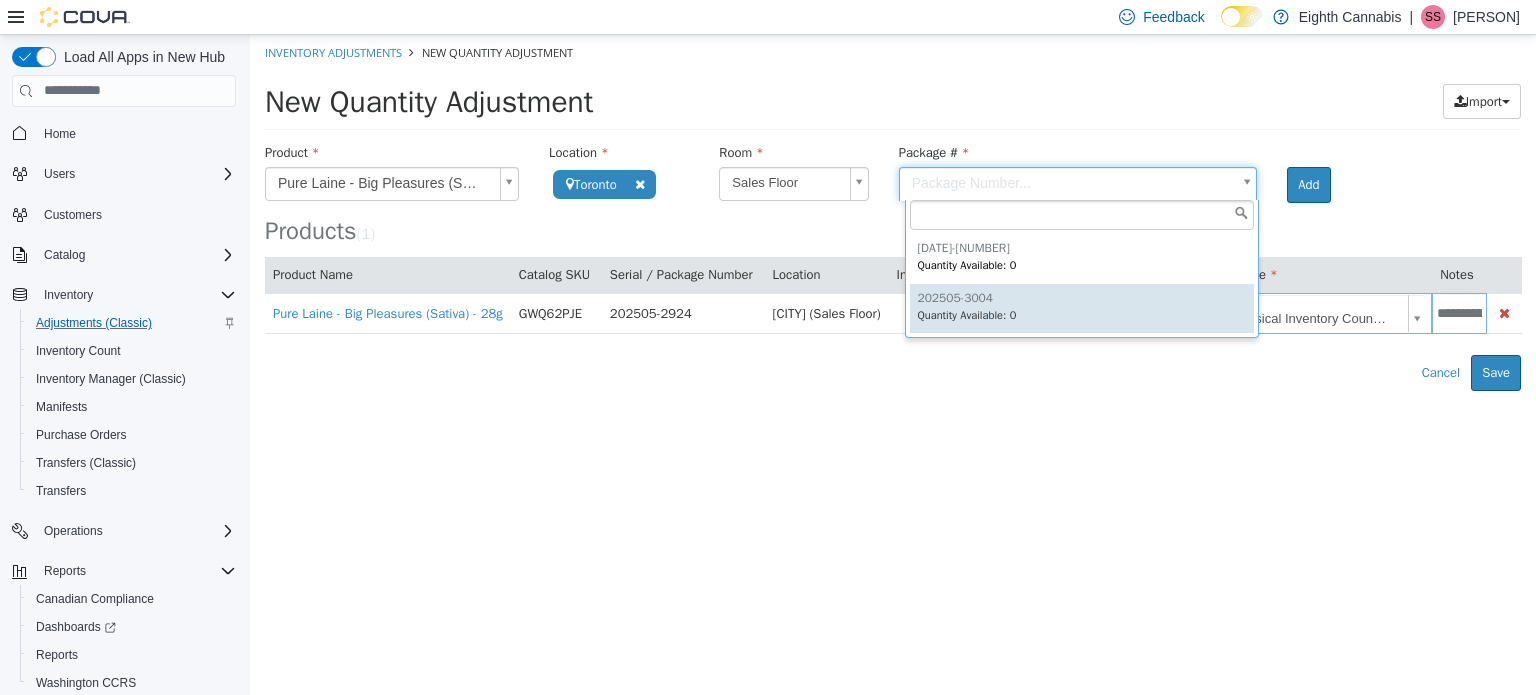 type on "**********" 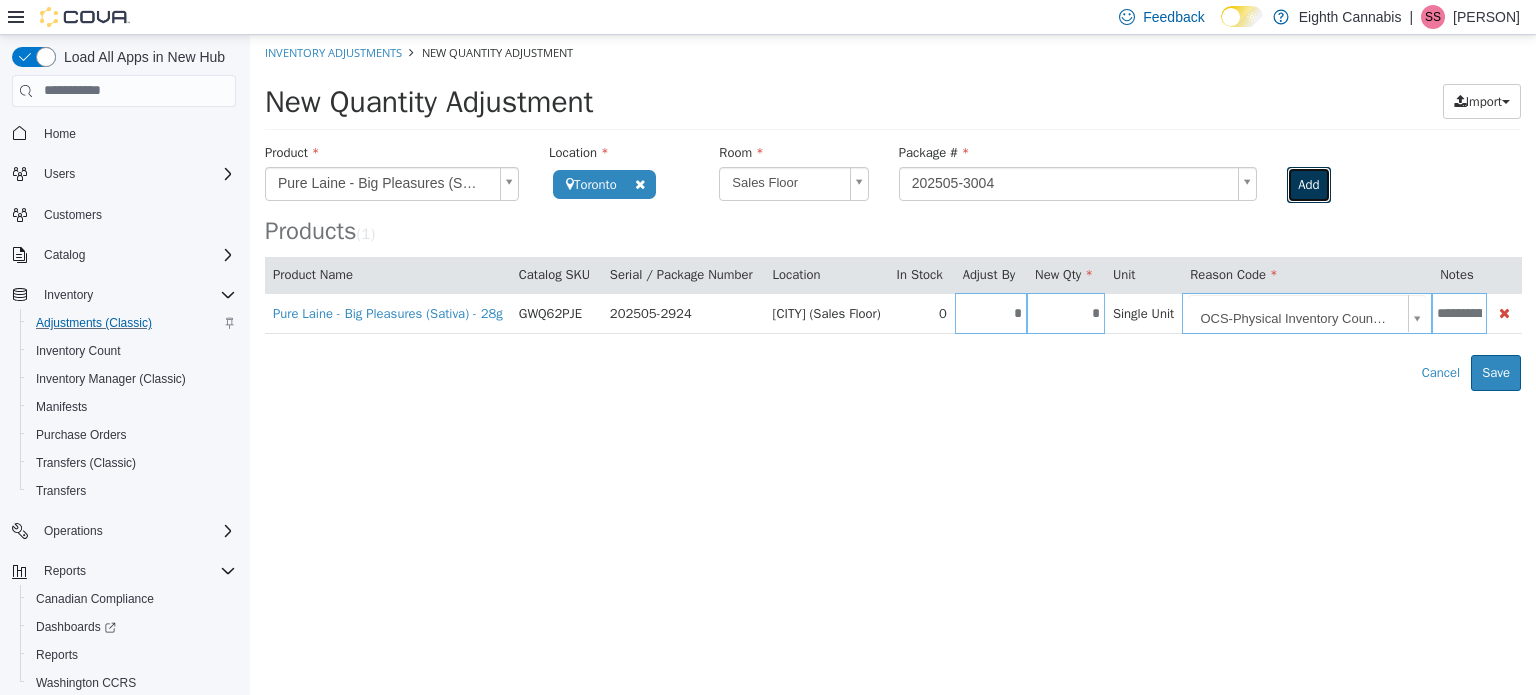 drag, startPoint x: 1314, startPoint y: 175, endPoint x: 1302, endPoint y: 188, distance: 17.691807 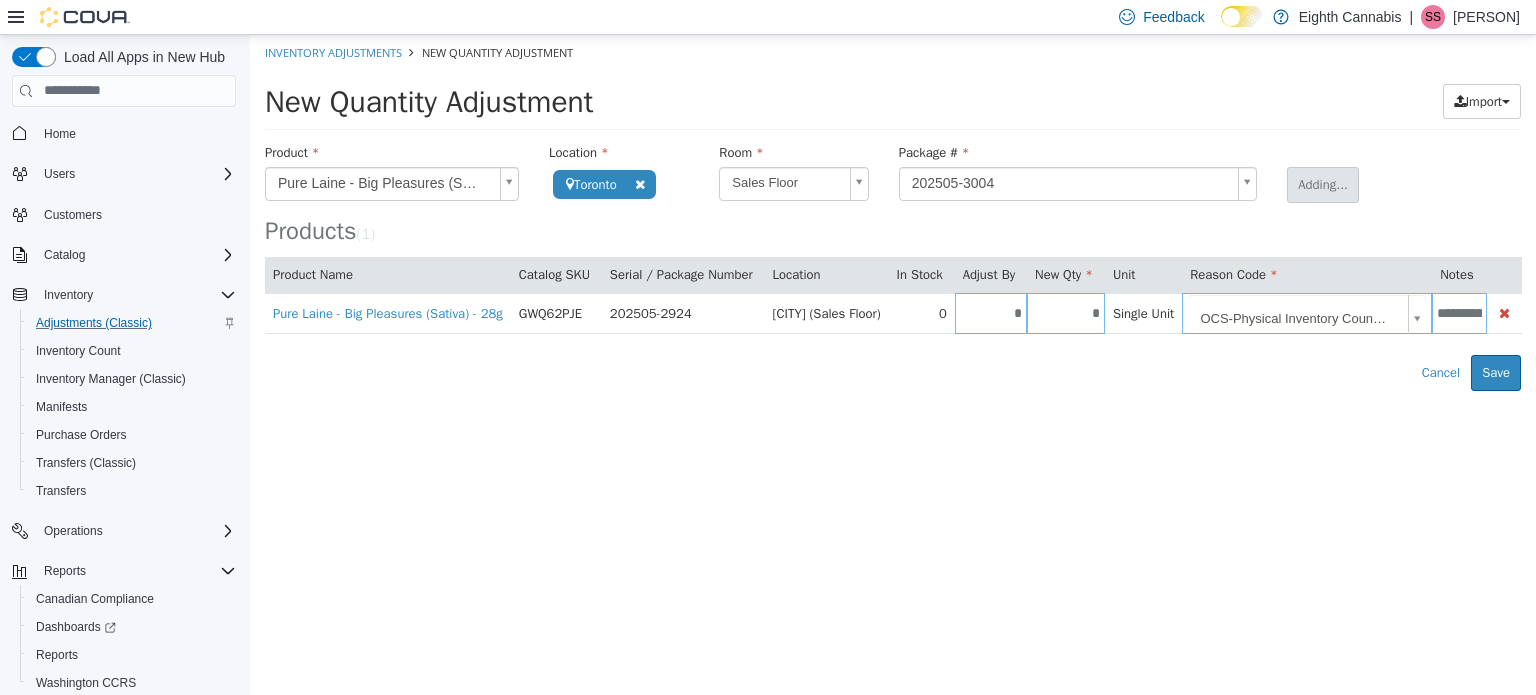 type 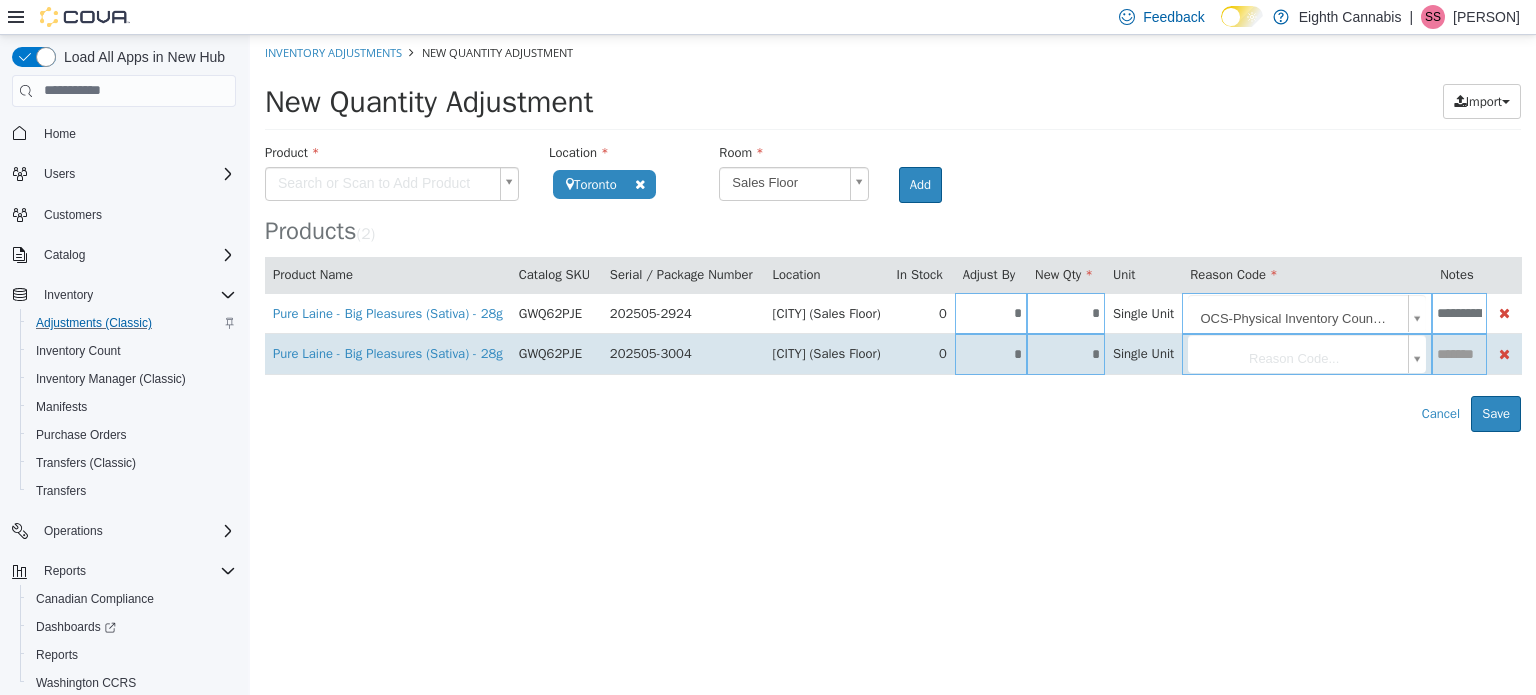 click on "*" at bounding box center [991, 353] 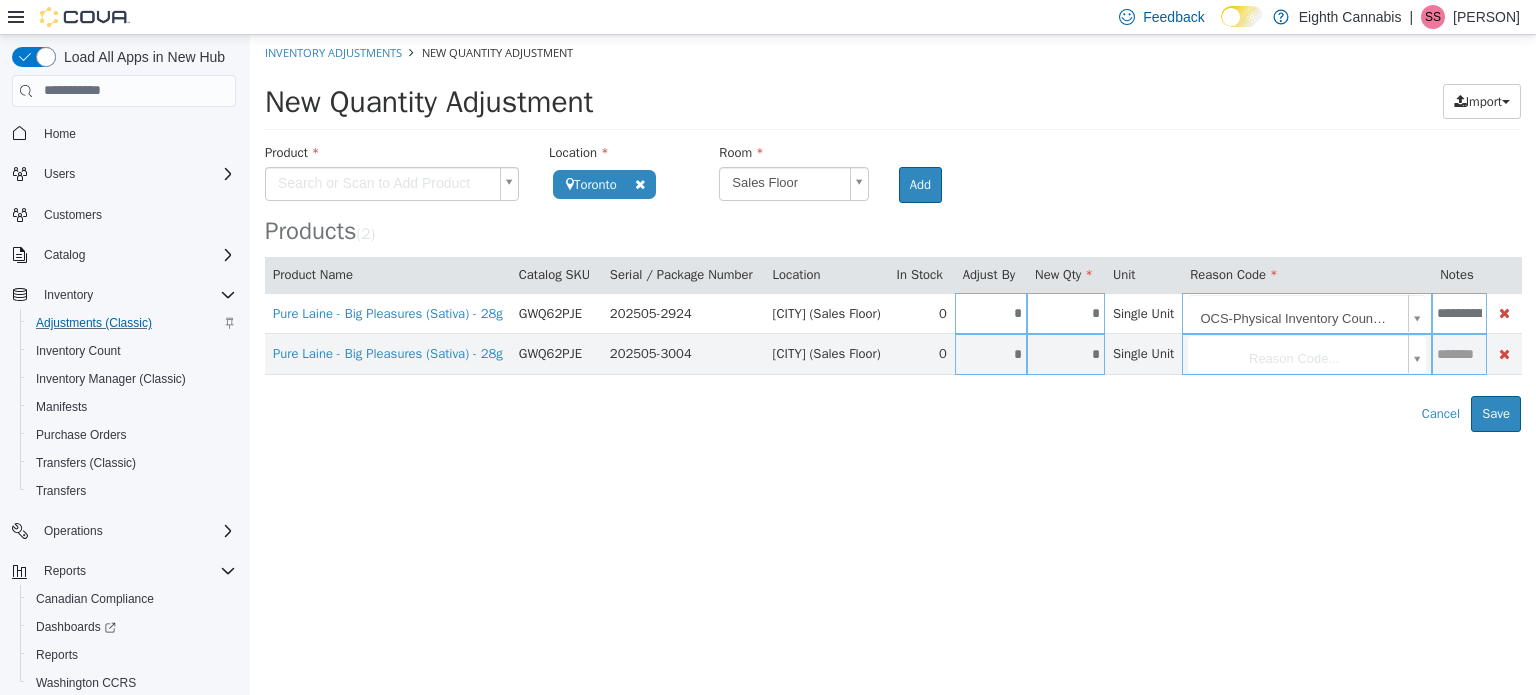 click on "**********" at bounding box center [893, 232] 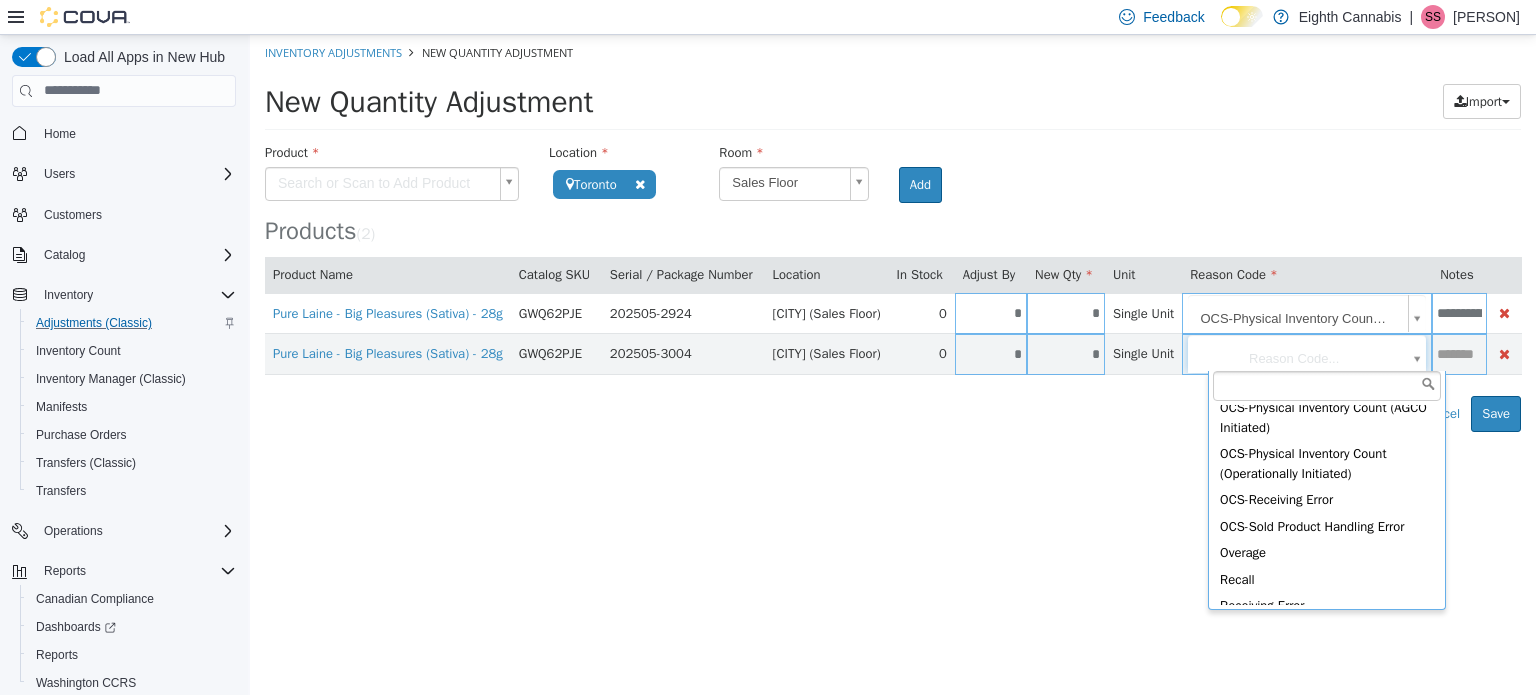 scroll, scrollTop: 200, scrollLeft: 0, axis: vertical 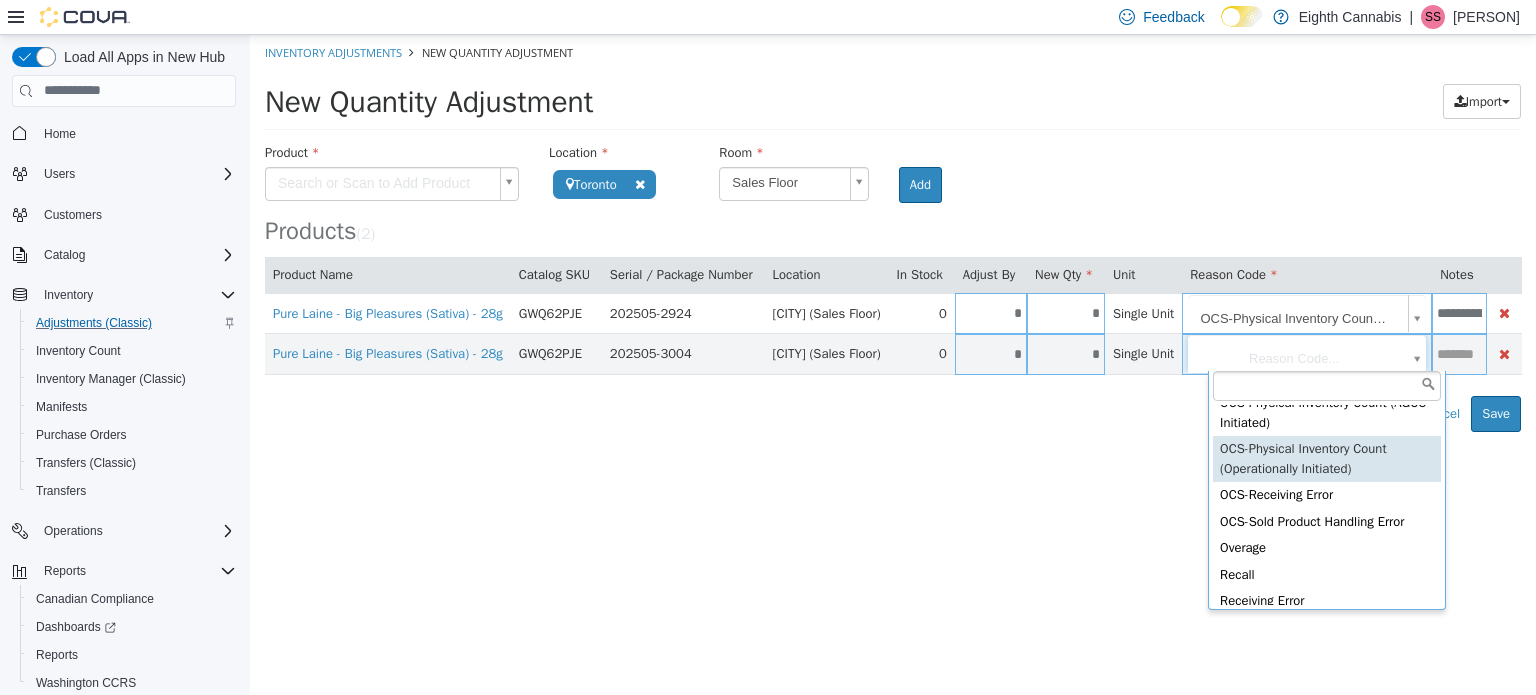 type on "**********" 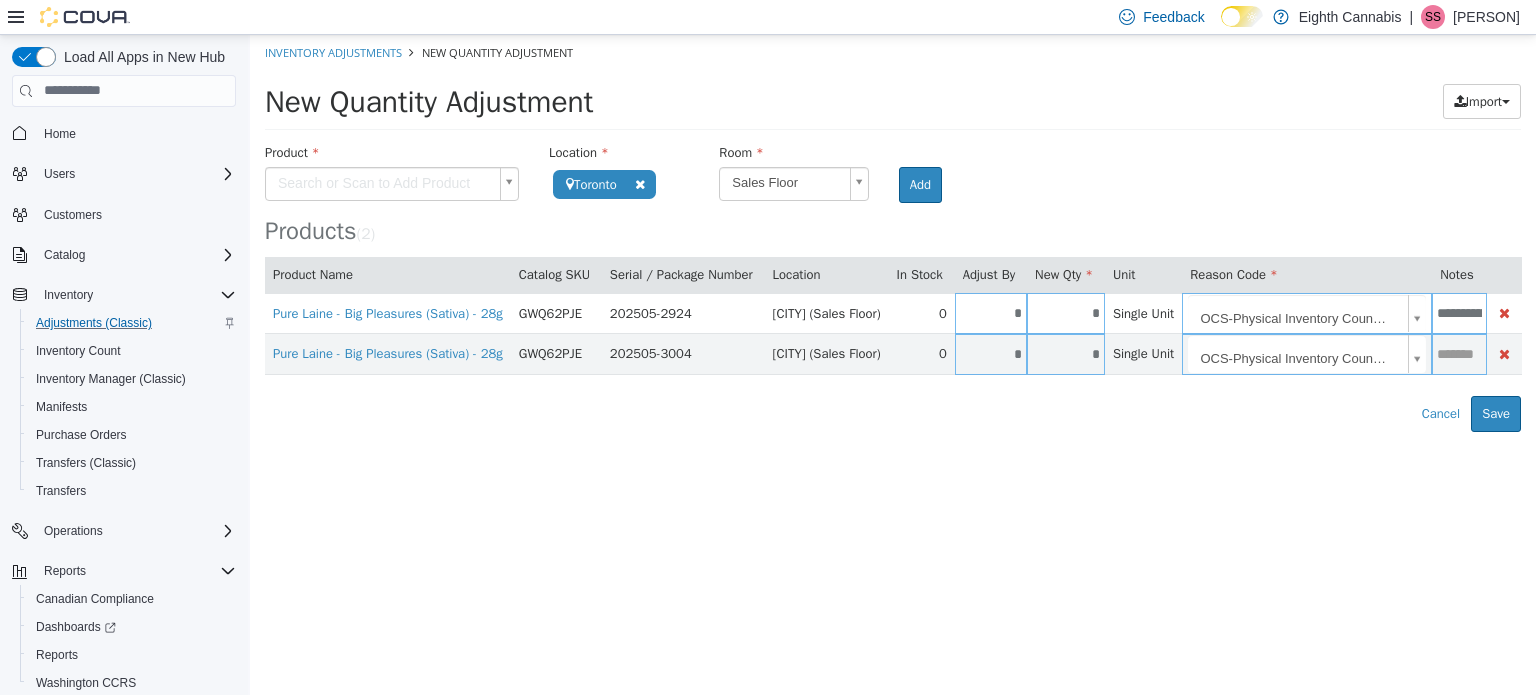 click on "**********" at bounding box center [893, 232] 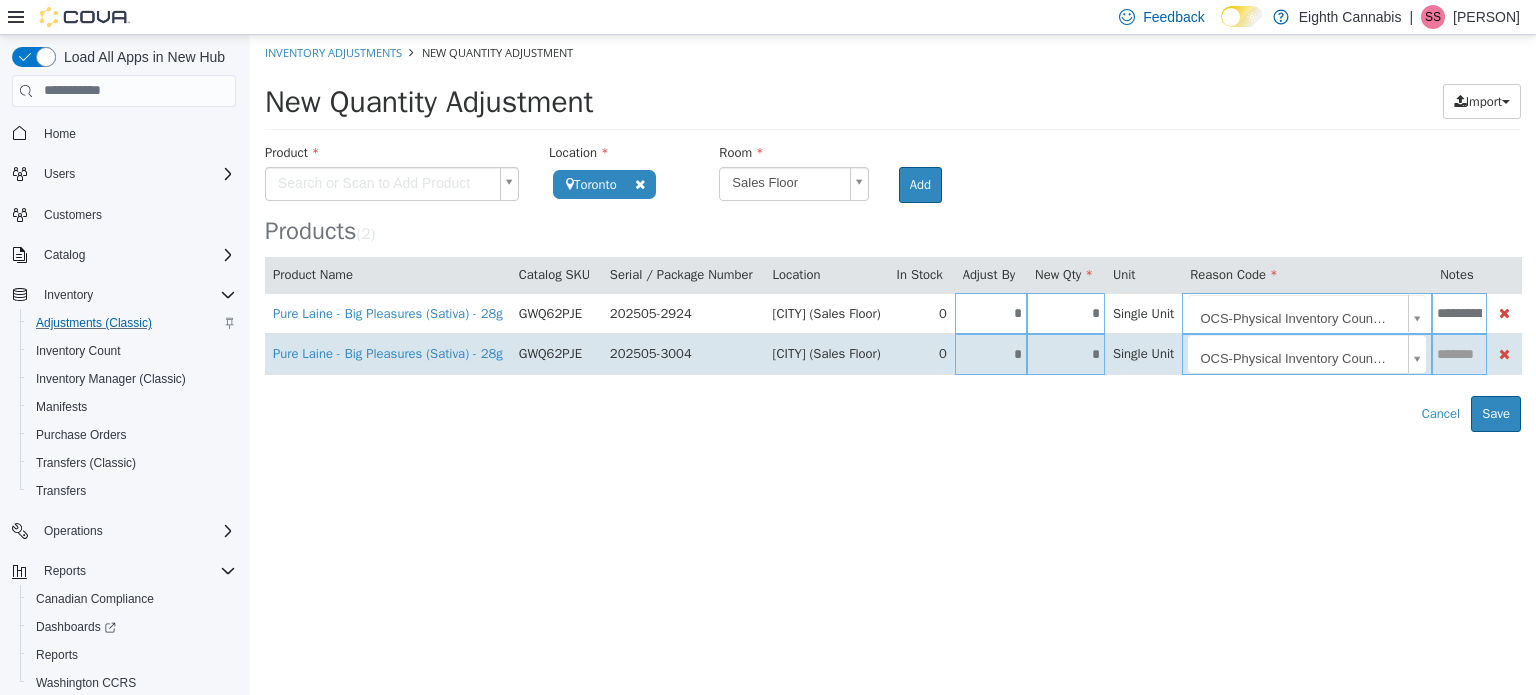 click at bounding box center (1459, 353) 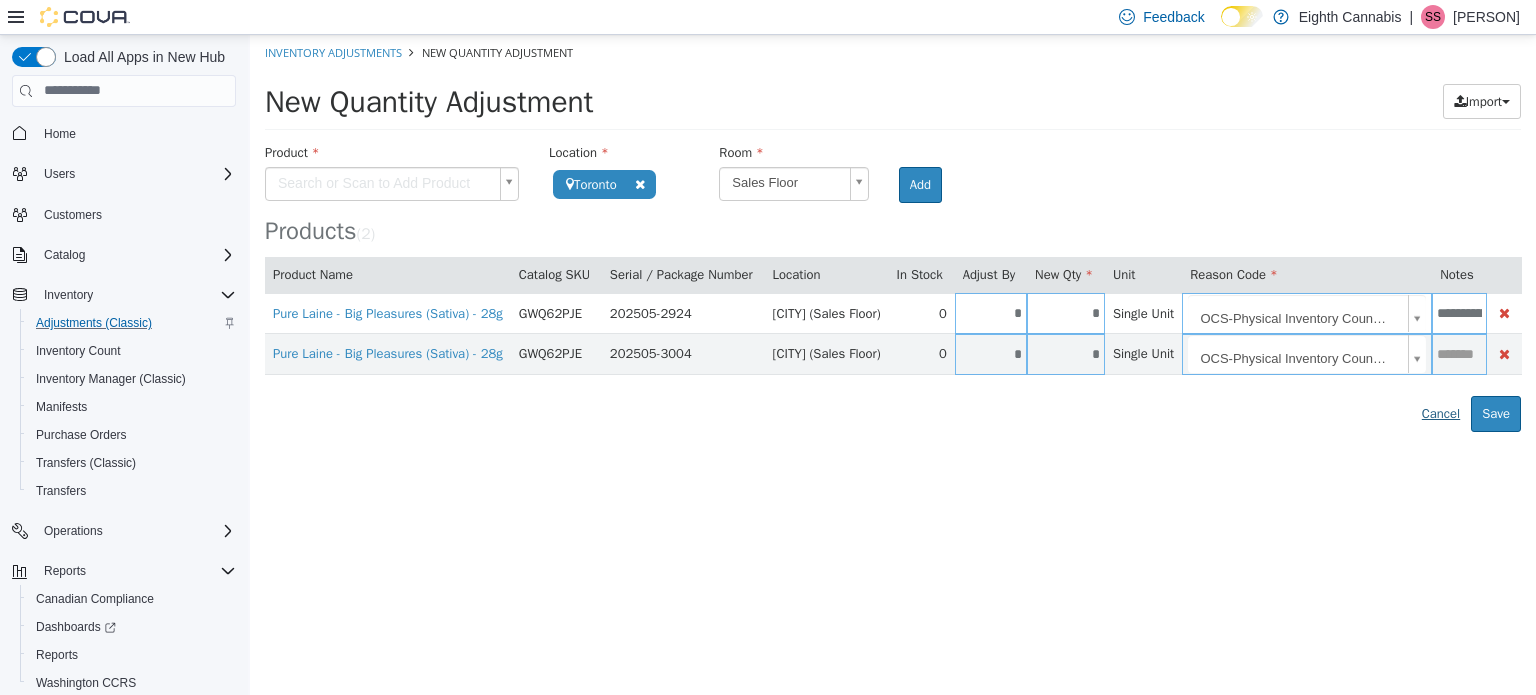 paste on "**********" 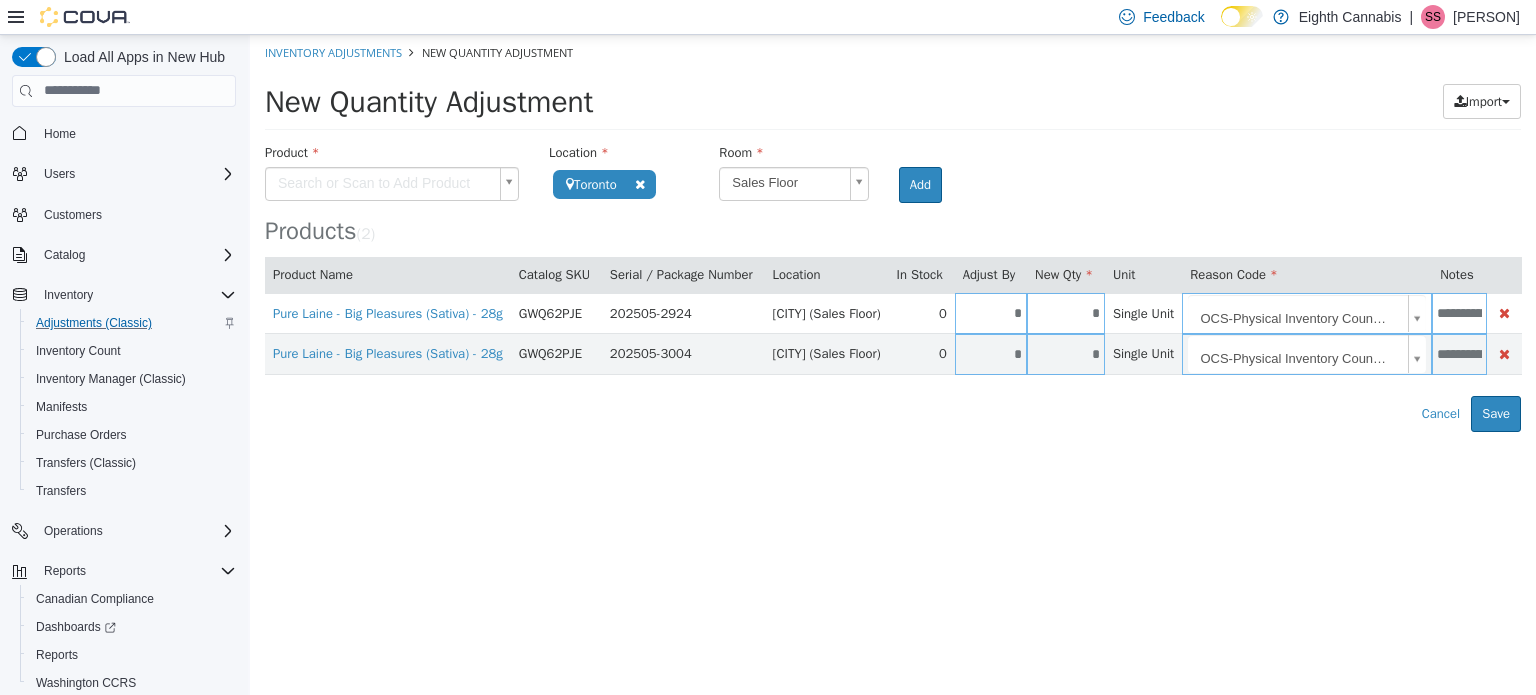 scroll, scrollTop: 0, scrollLeft: 250, axis: horizontal 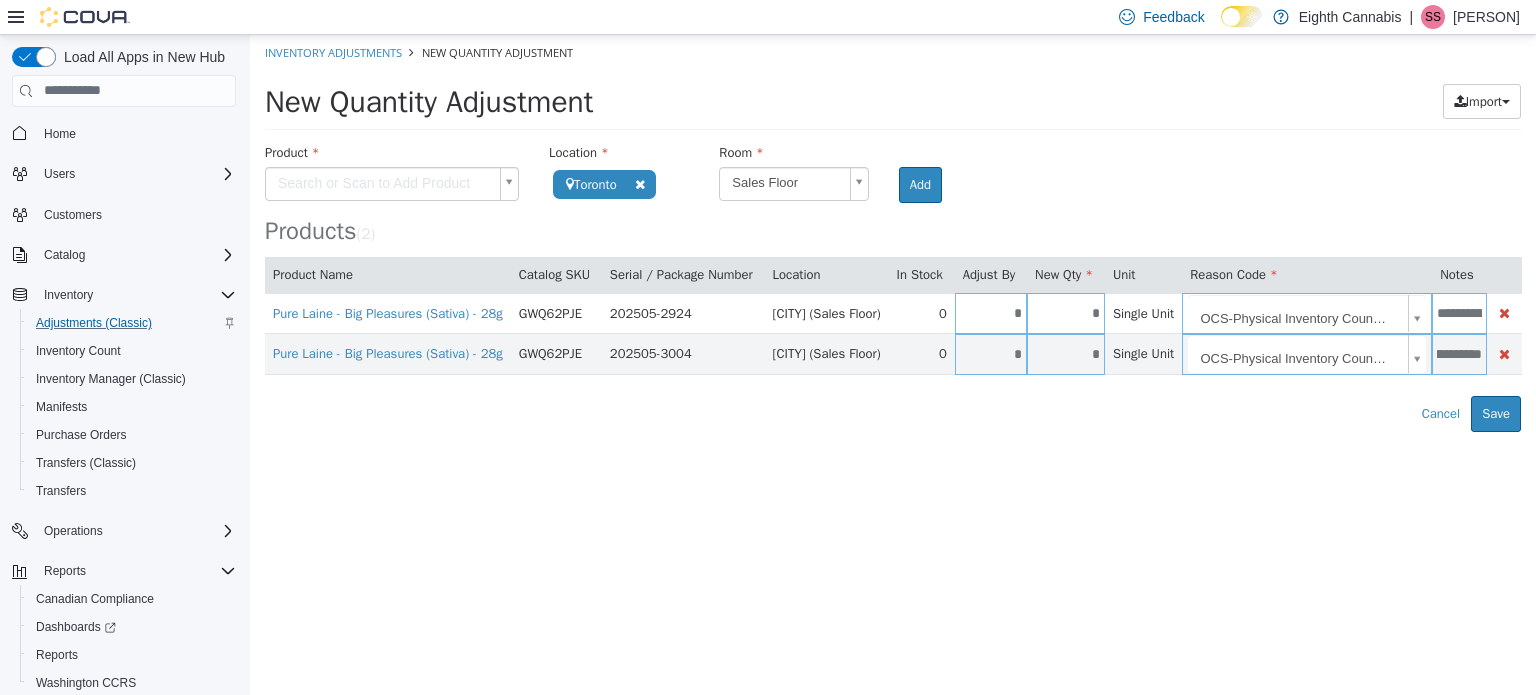 type on "**********" 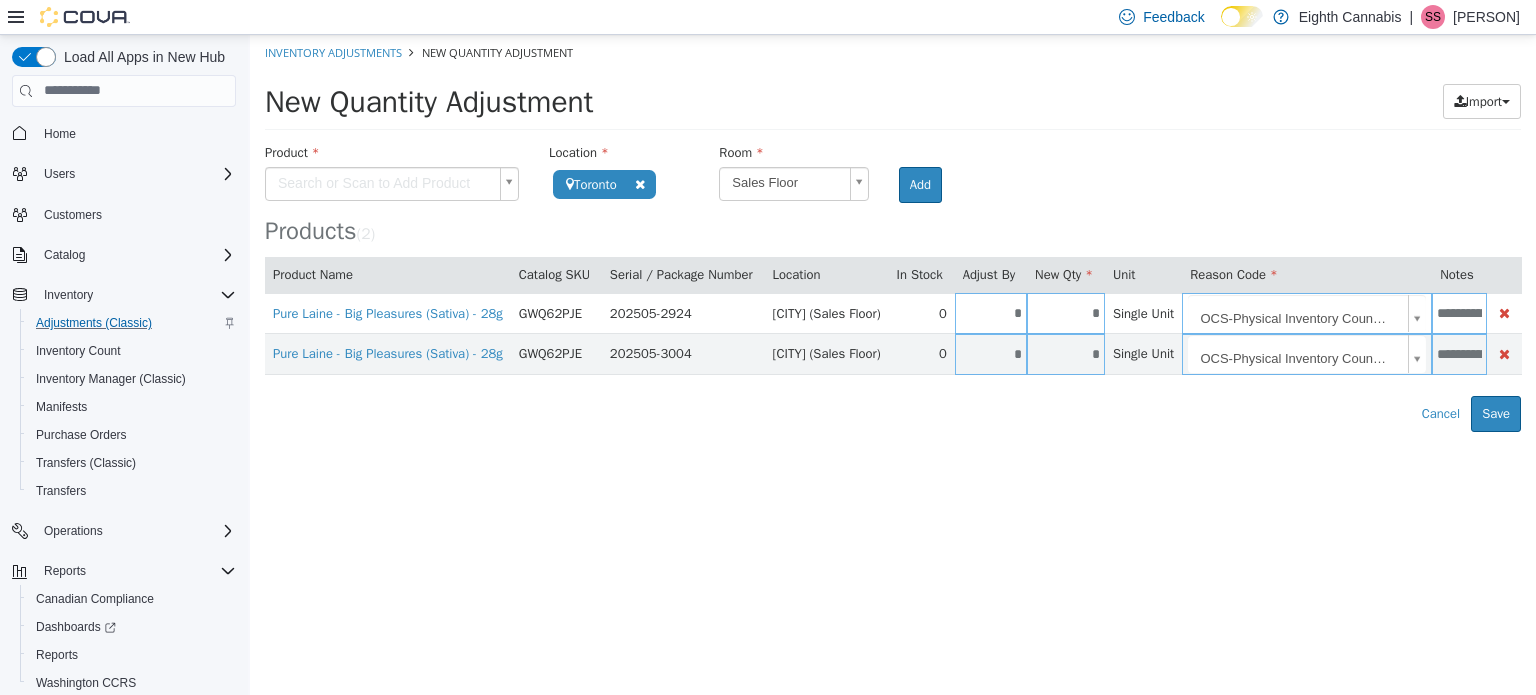 drag, startPoint x: 1367, startPoint y: 508, endPoint x: 1100, endPoint y: 479, distance: 268.57028 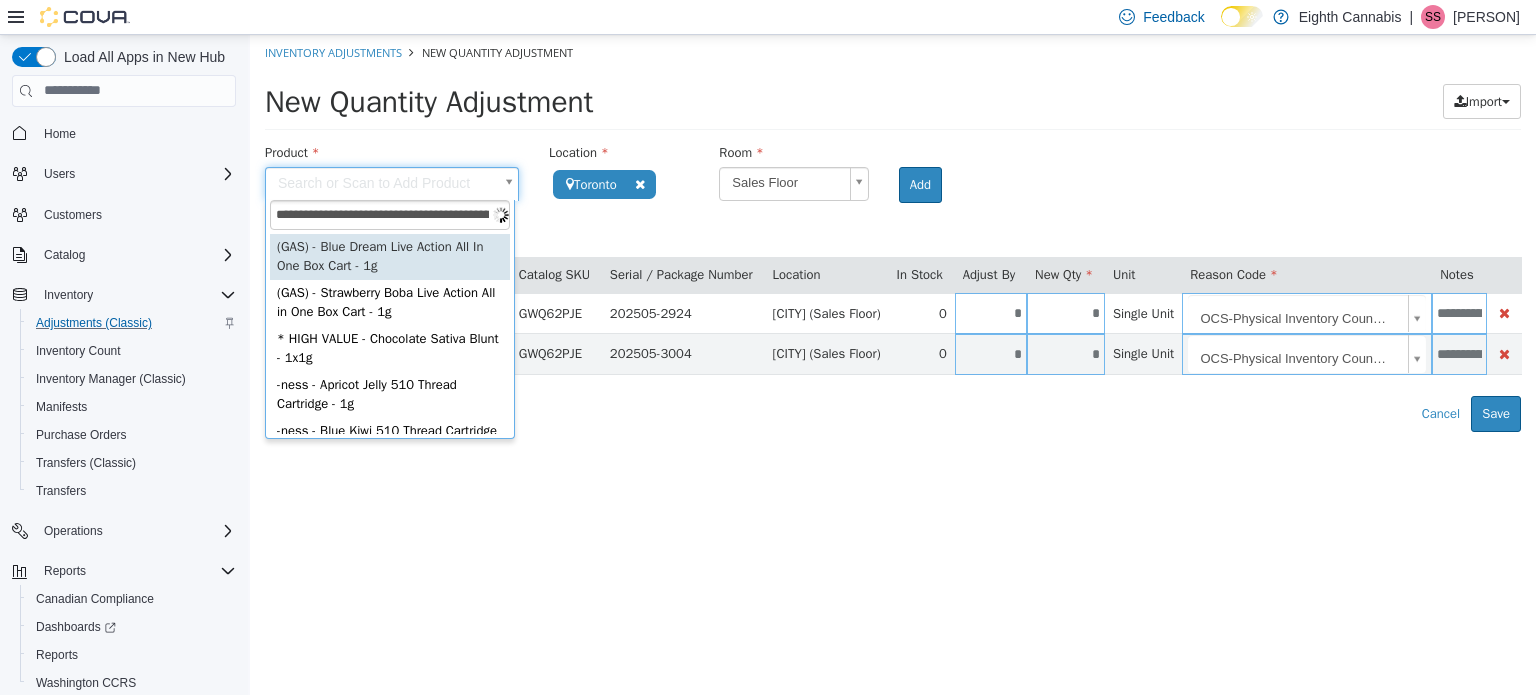 scroll, scrollTop: 0, scrollLeft: 64, axis: horizontal 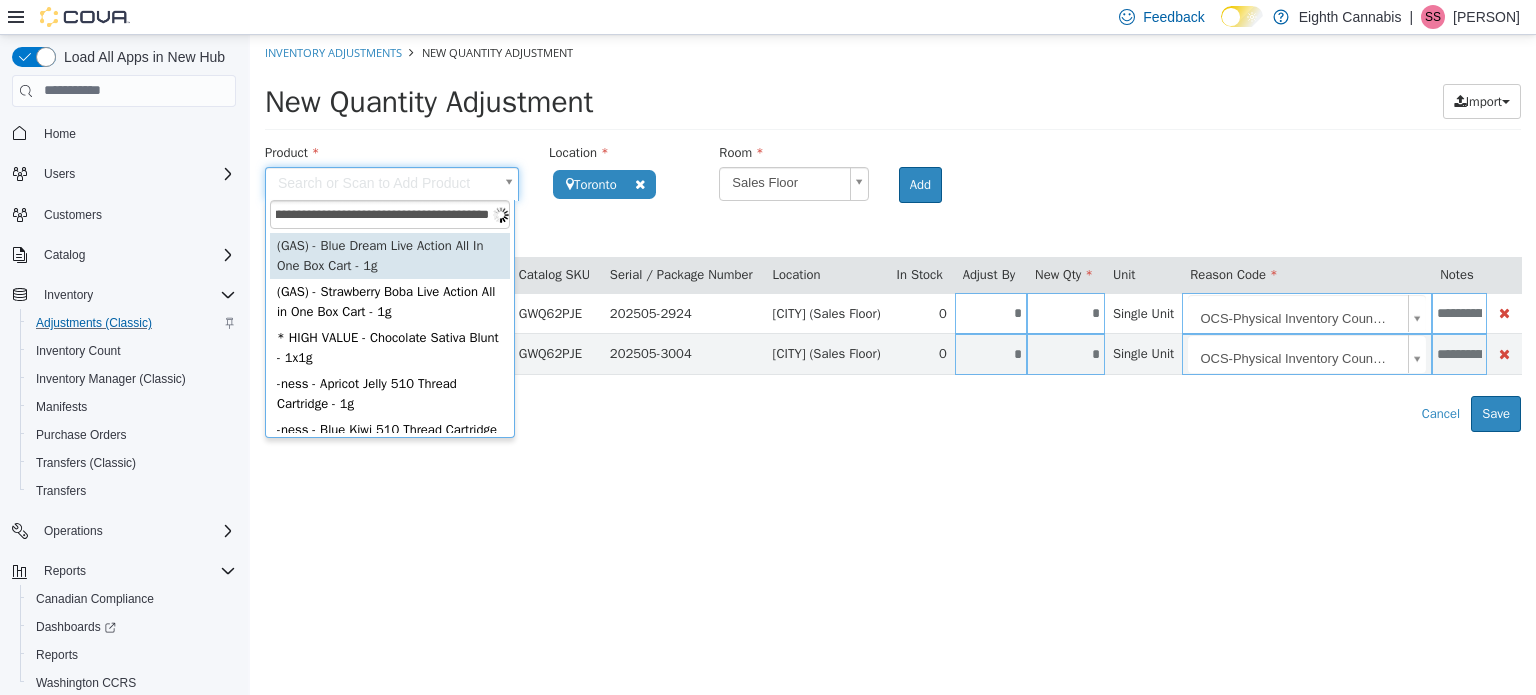 click on "**********" at bounding box center [390, 213] 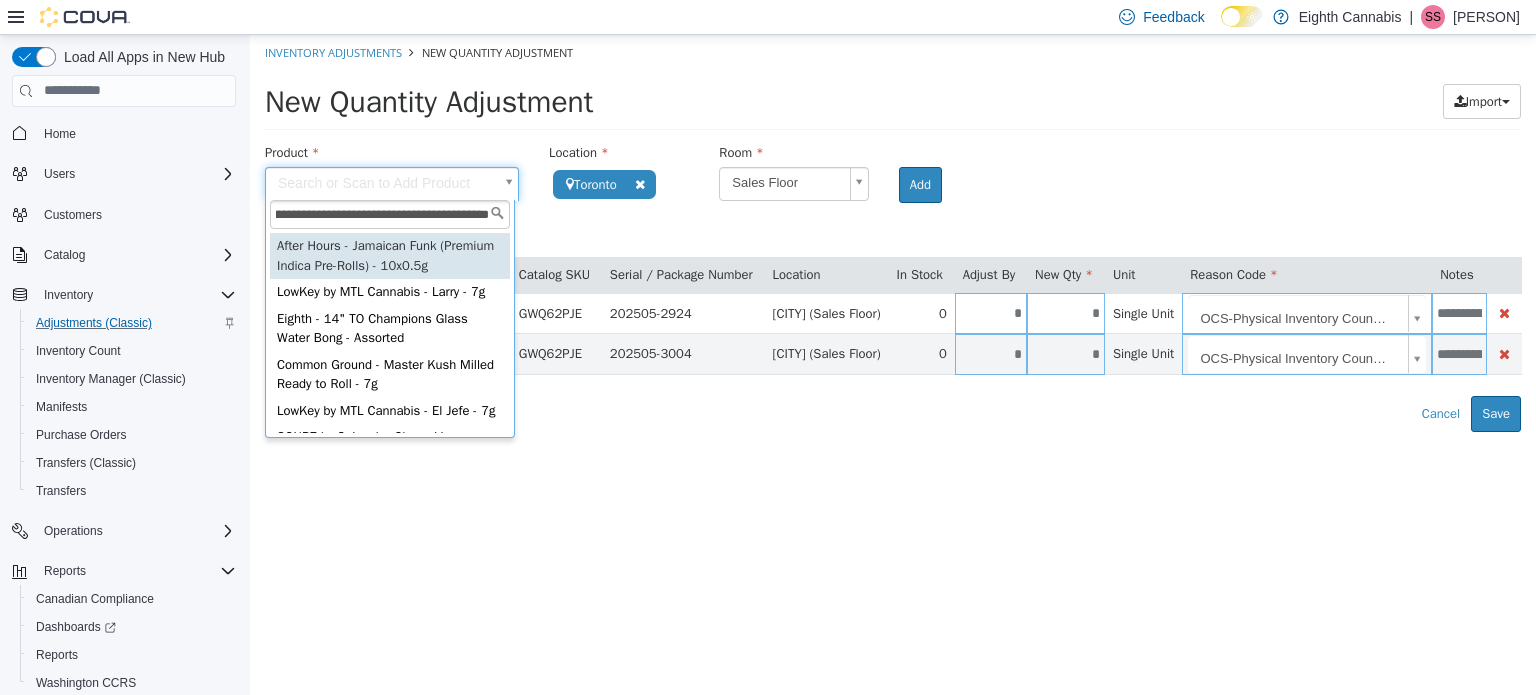 click on "**********" at bounding box center [390, 213] 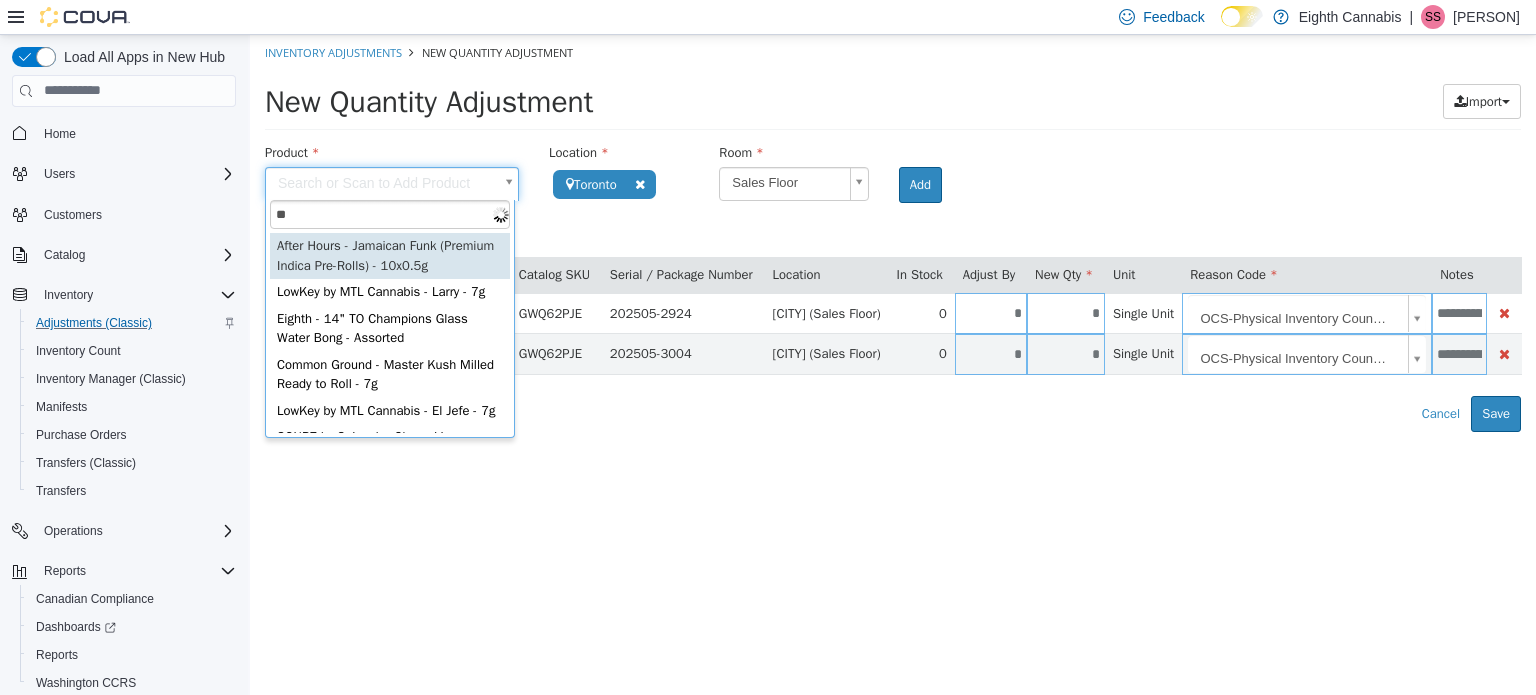 scroll, scrollTop: 0, scrollLeft: 0, axis: both 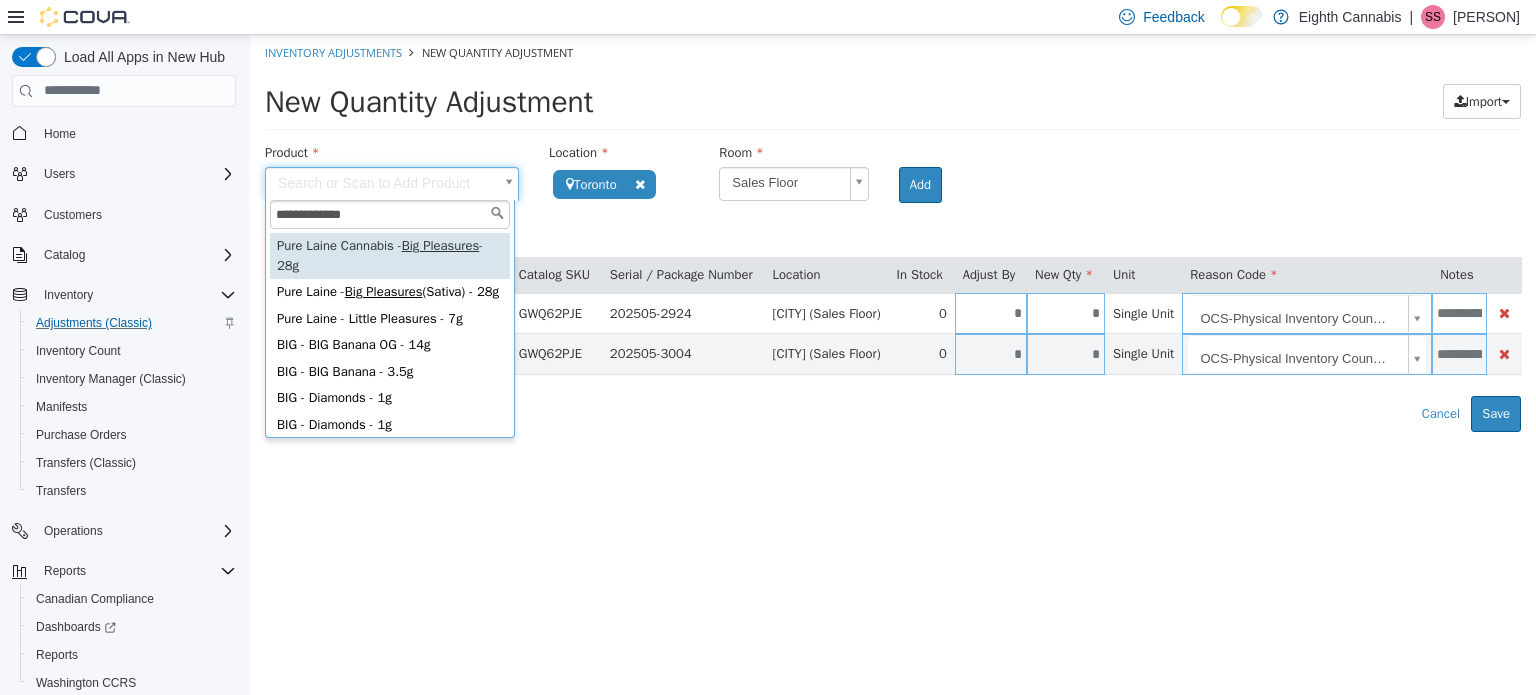 type on "**********" 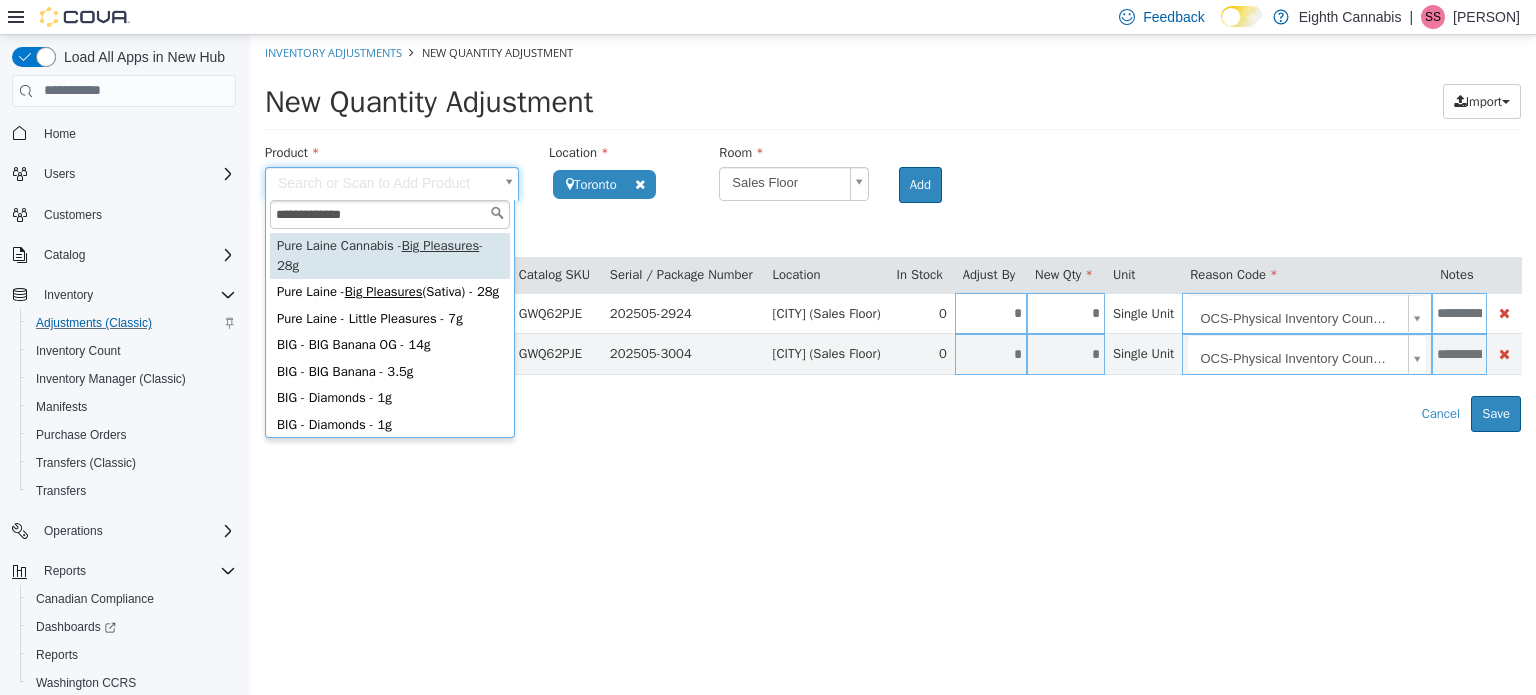 type on "**********" 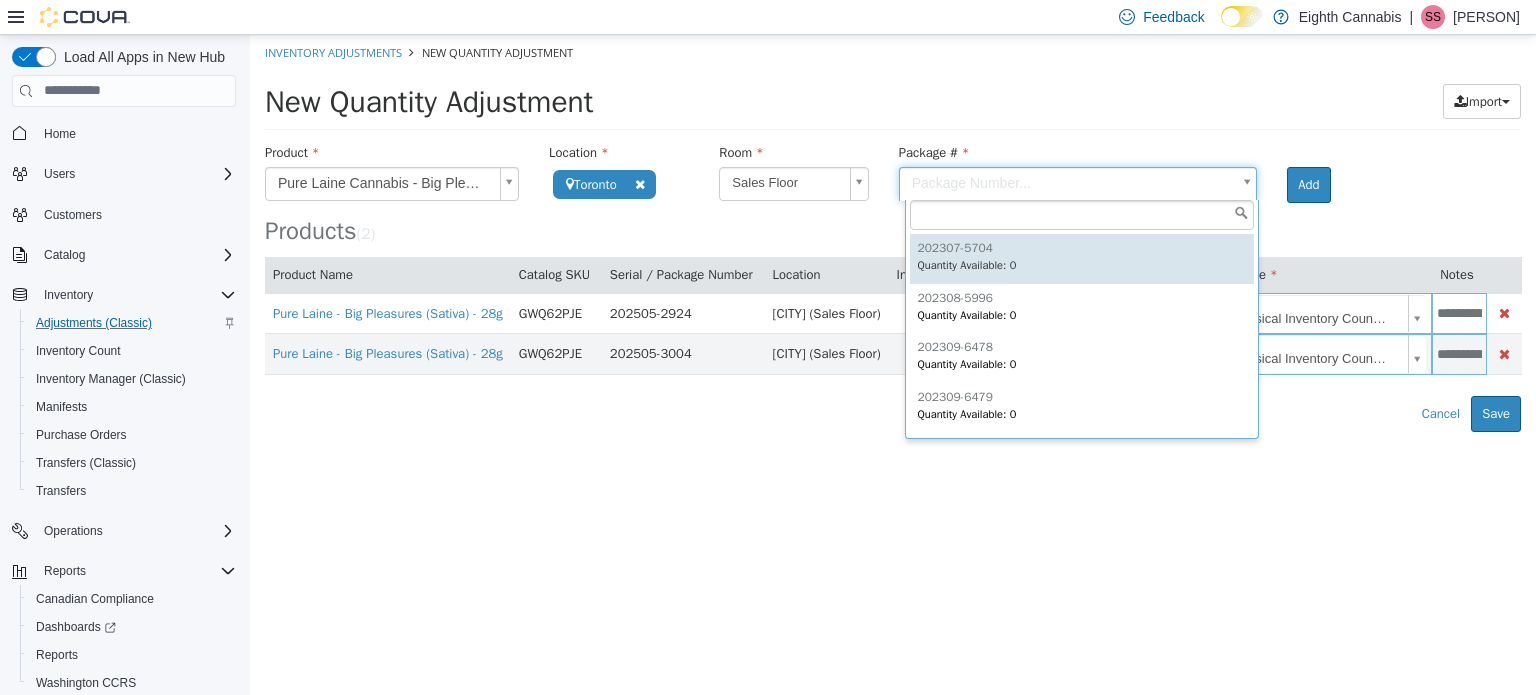 click on "**********" at bounding box center (893, 232) 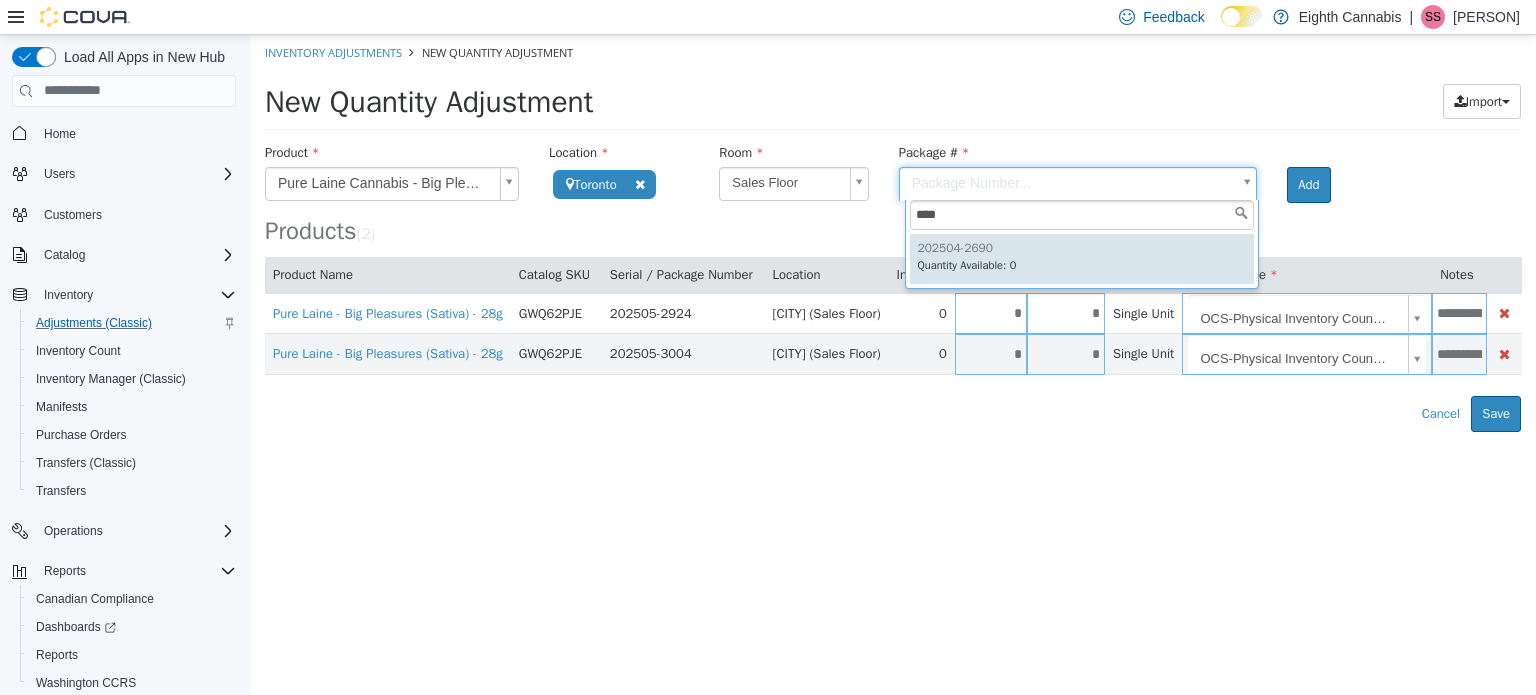 type on "****" 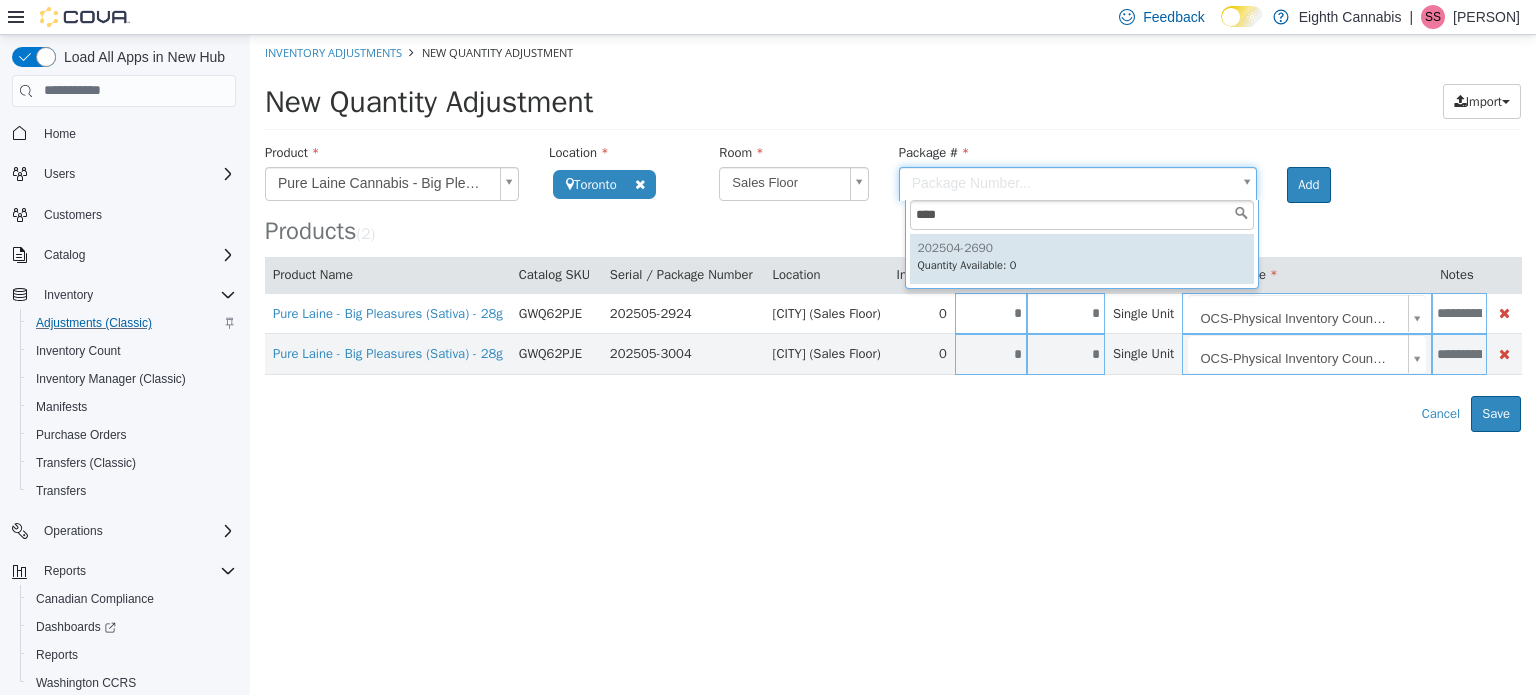 drag, startPoint x: 1024, startPoint y: 246, endPoint x: 1317, endPoint y: 223, distance: 293.90134 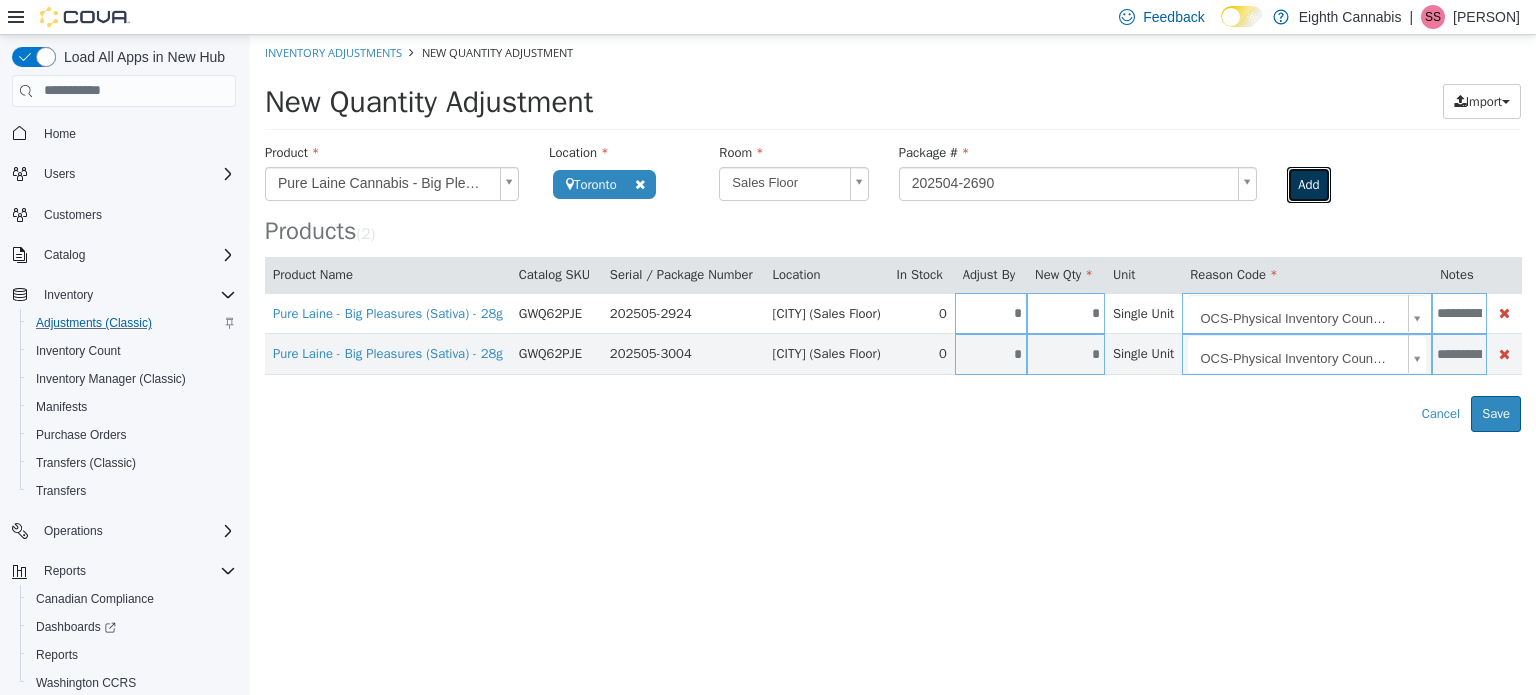 drag, startPoint x: 1308, startPoint y: 187, endPoint x: 1276, endPoint y: 218, distance: 44.553337 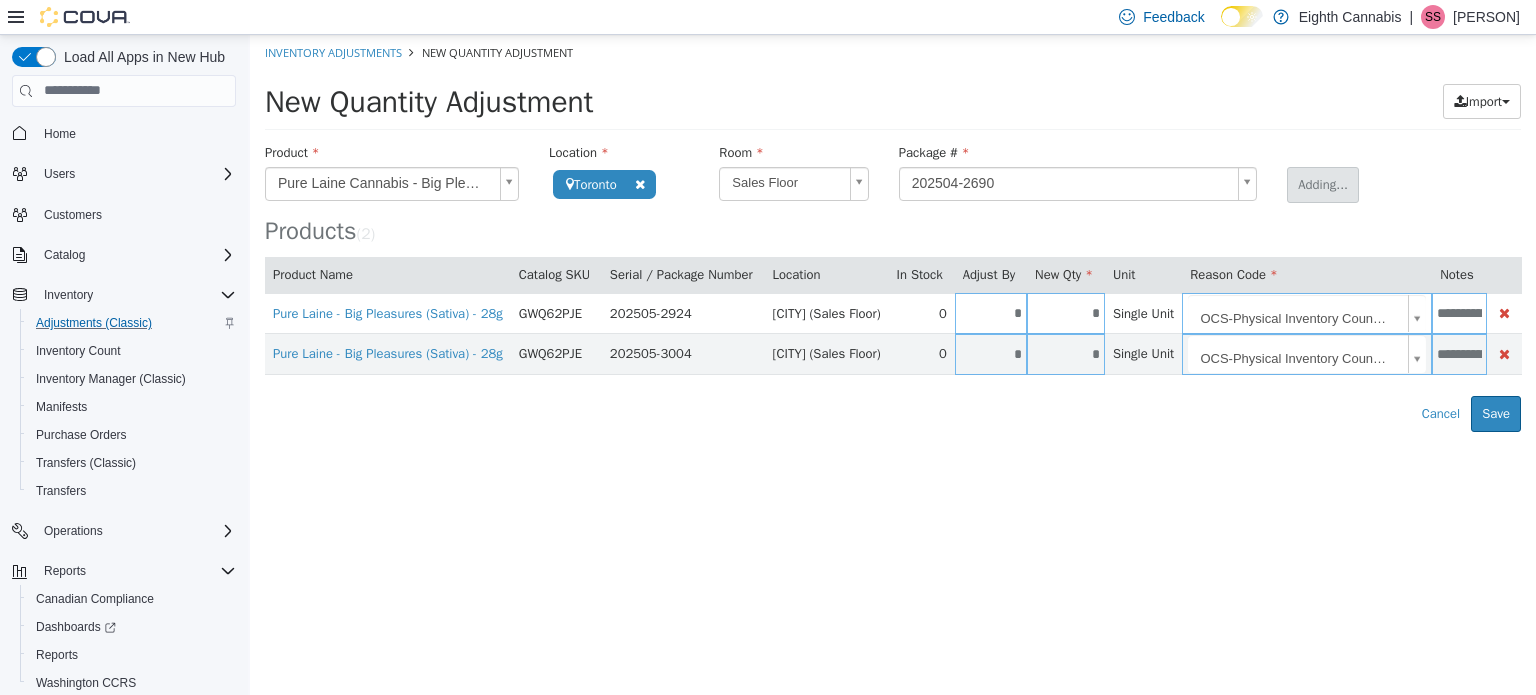 type 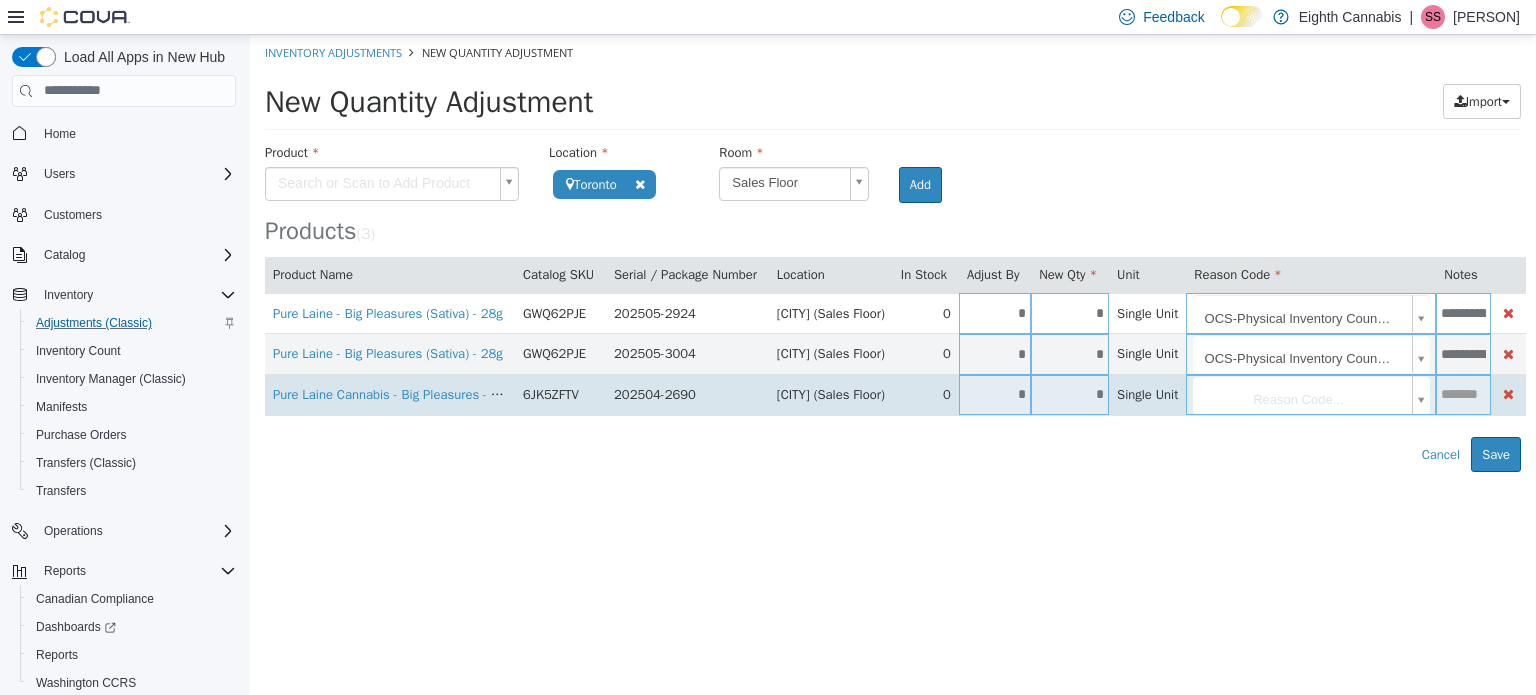 click on "*" at bounding box center [995, 393] 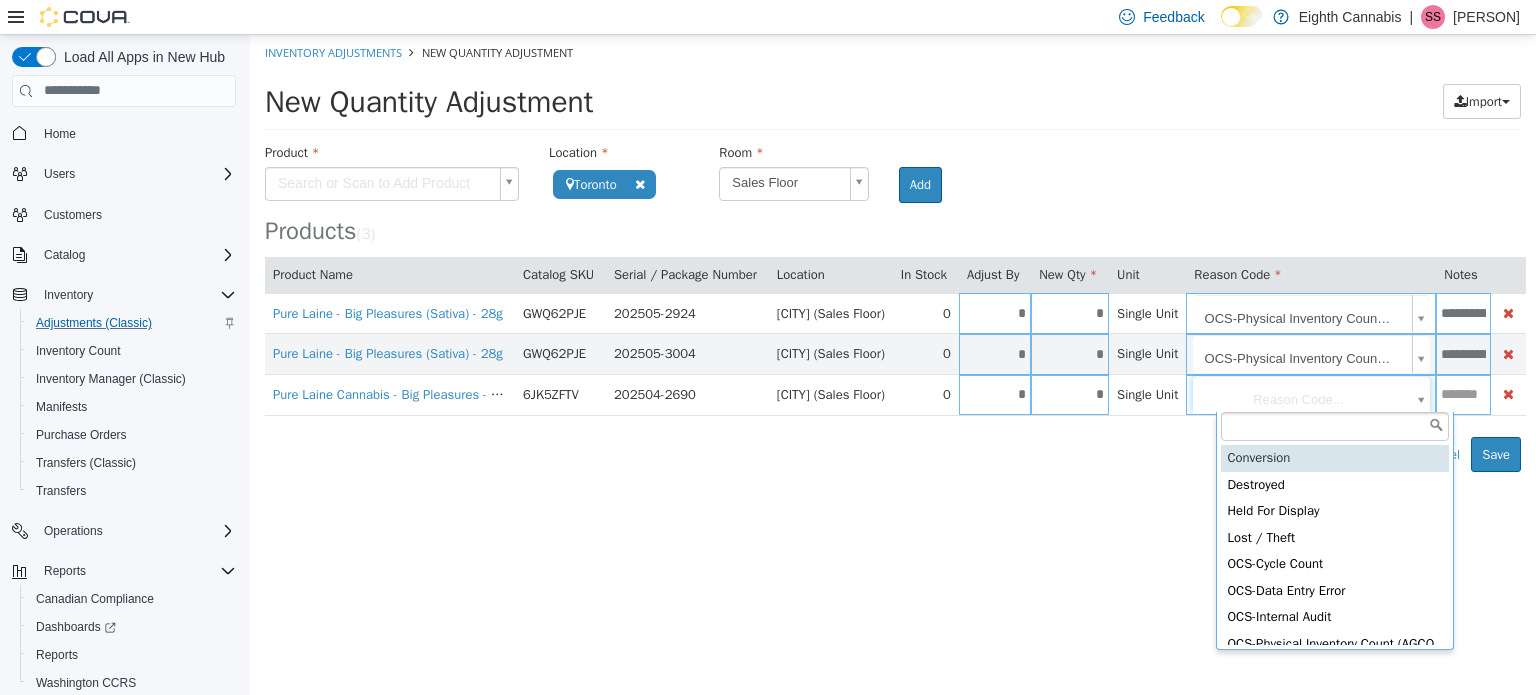 scroll, scrollTop: 0, scrollLeft: 0, axis: both 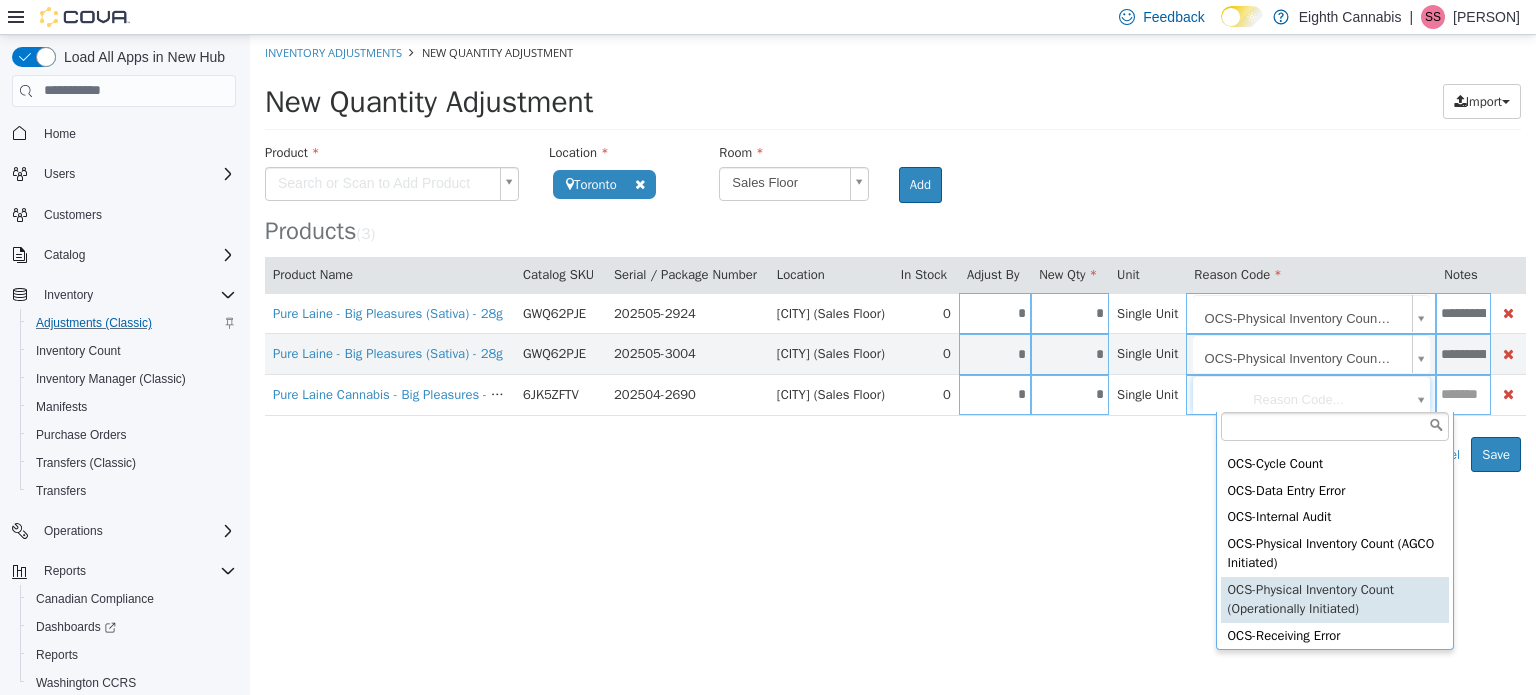 type on "**********" 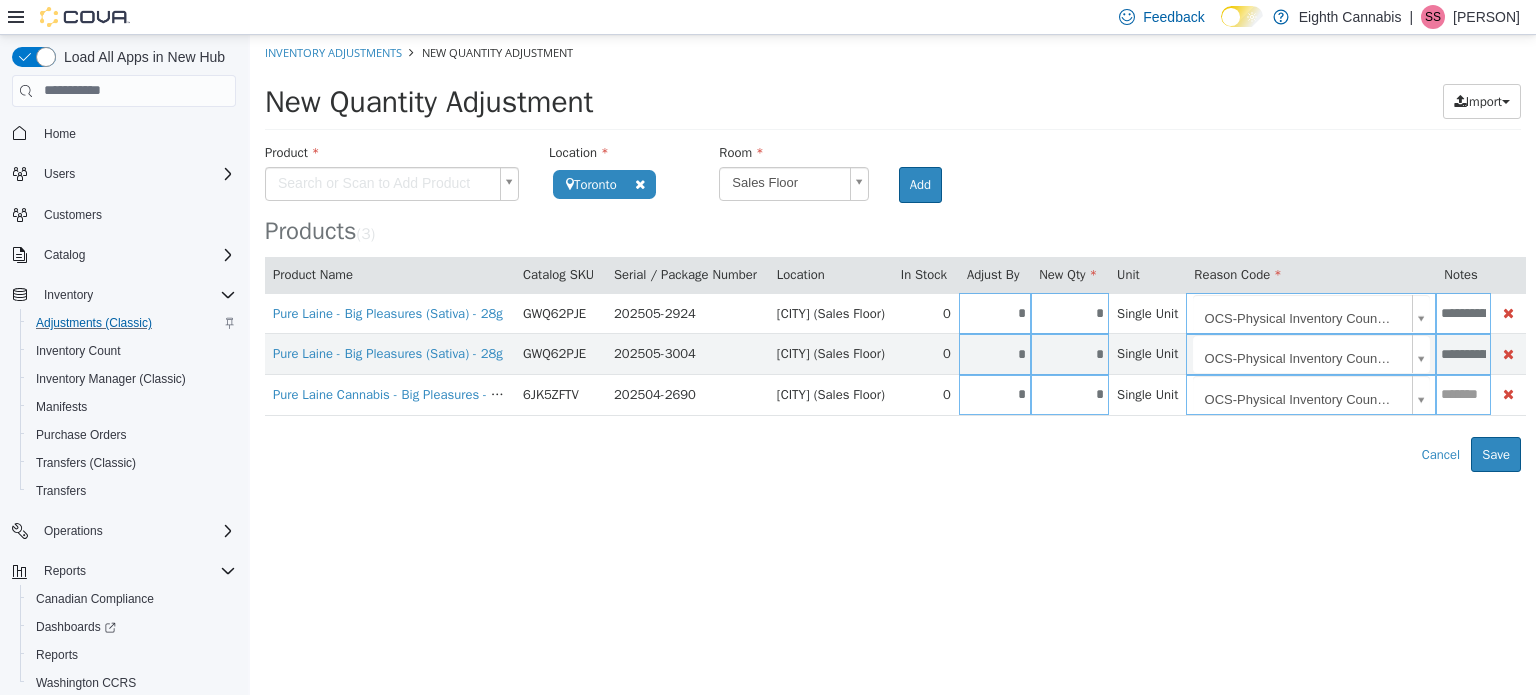 scroll, scrollTop: 0, scrollLeft: 0, axis: both 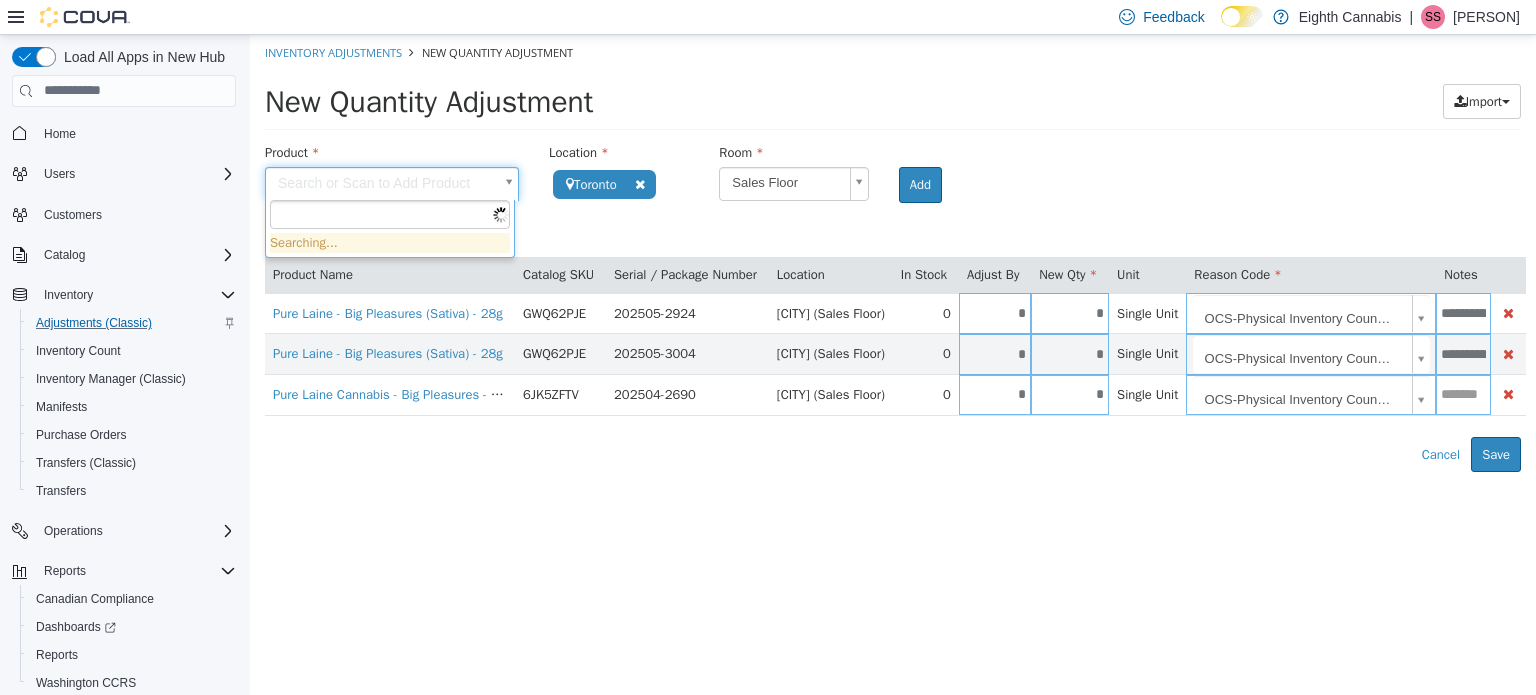 click on "**********" at bounding box center [893, 252] 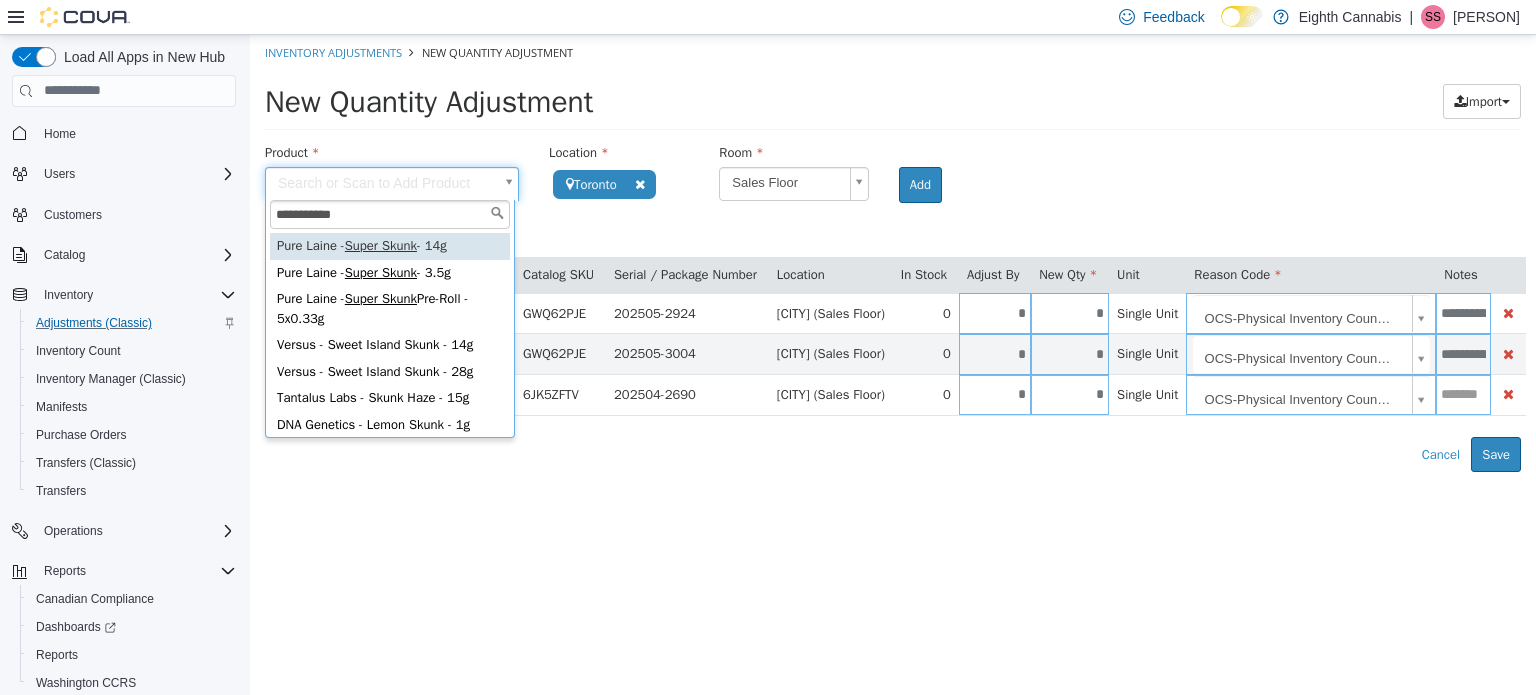 type on "**********" 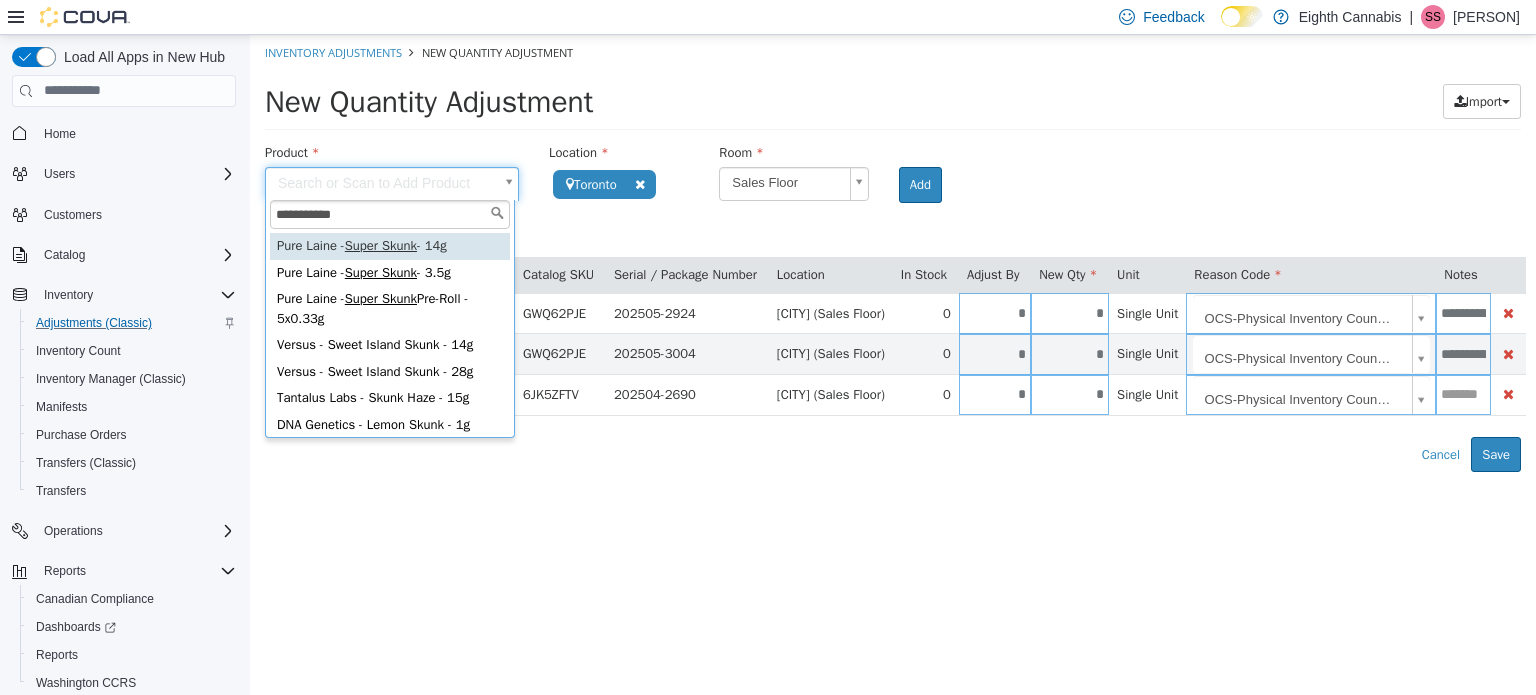 type on "**********" 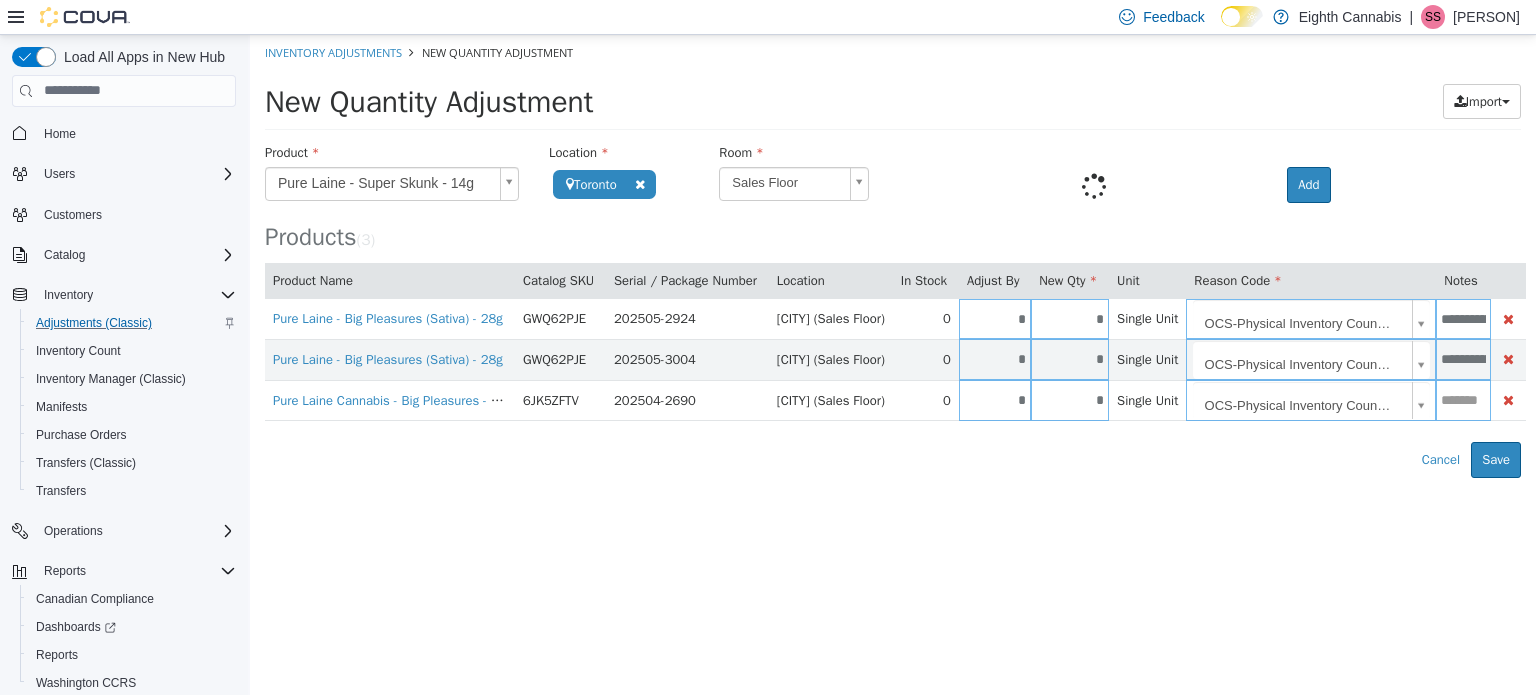 click at bounding box center [1093, 185] 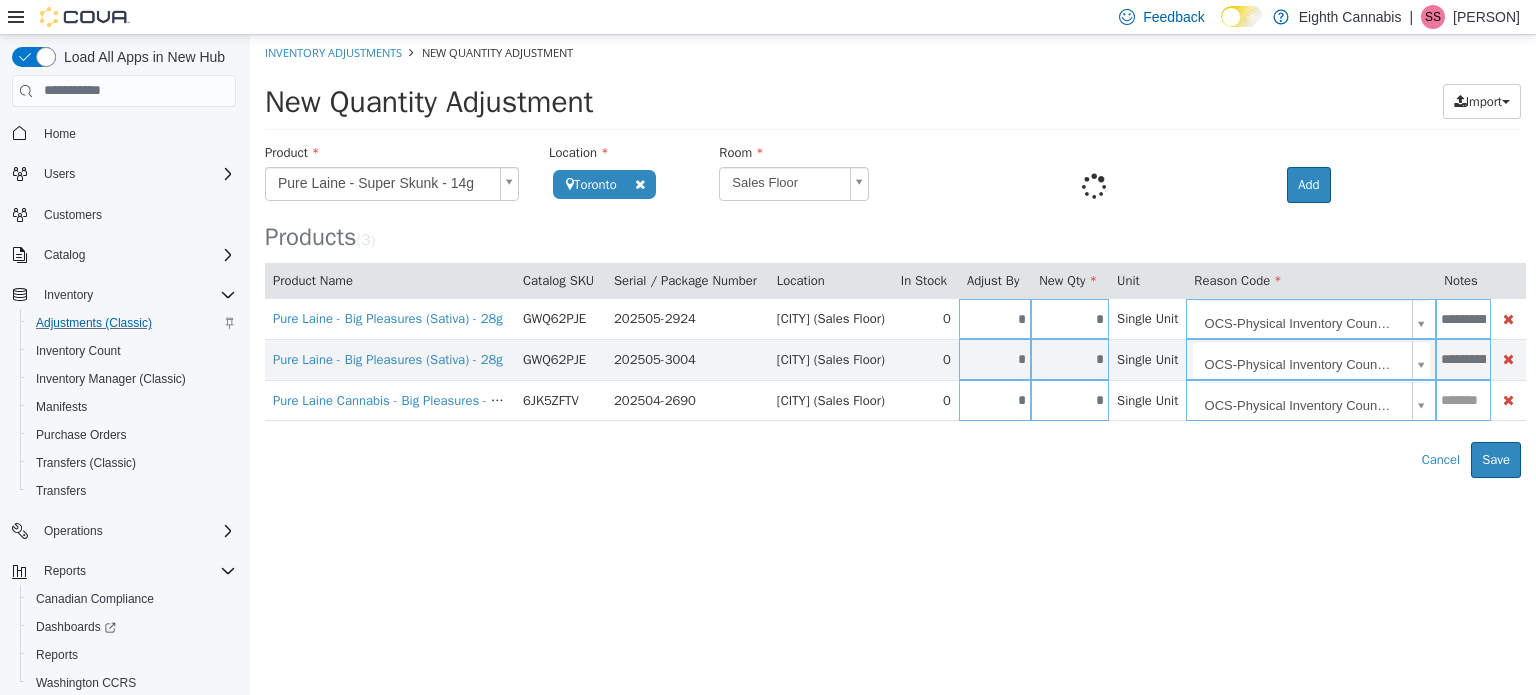 click at bounding box center (1093, 185) 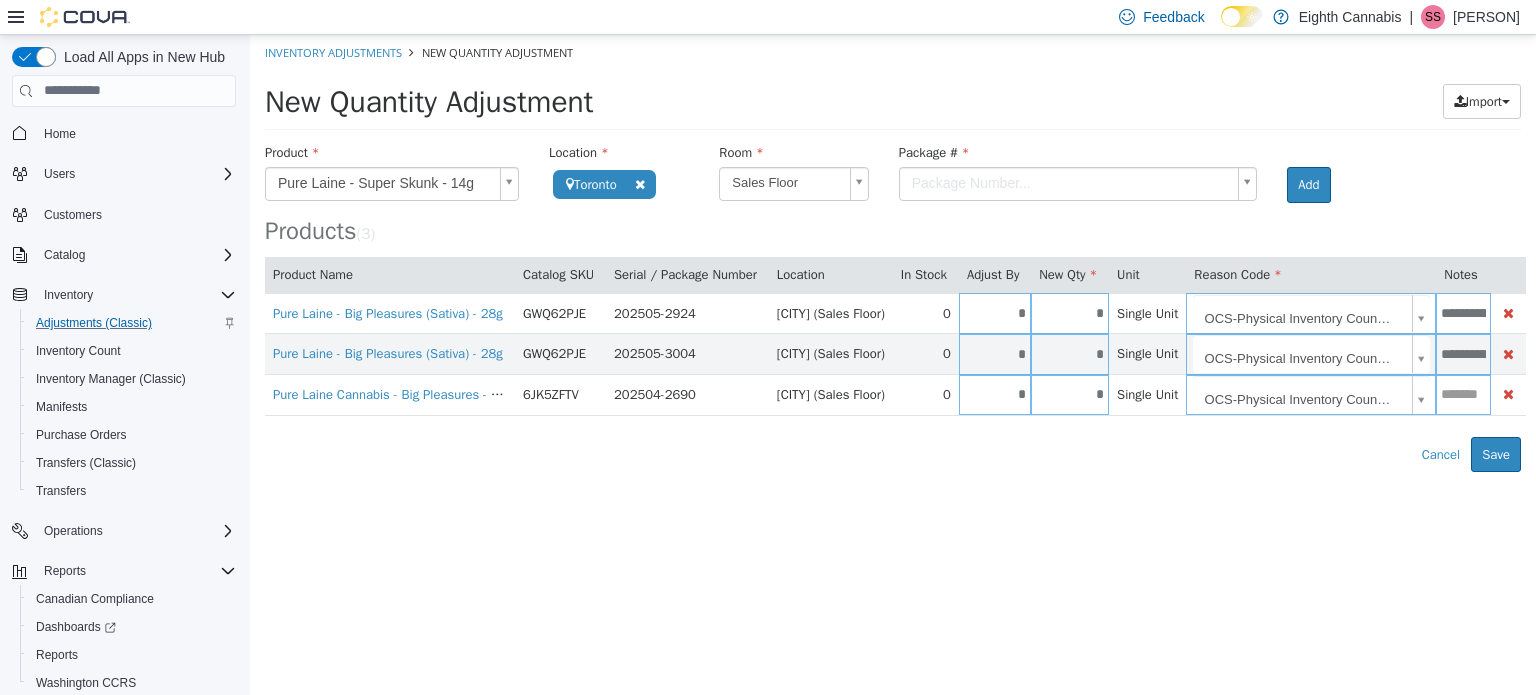 click on "**********" at bounding box center (893, 252) 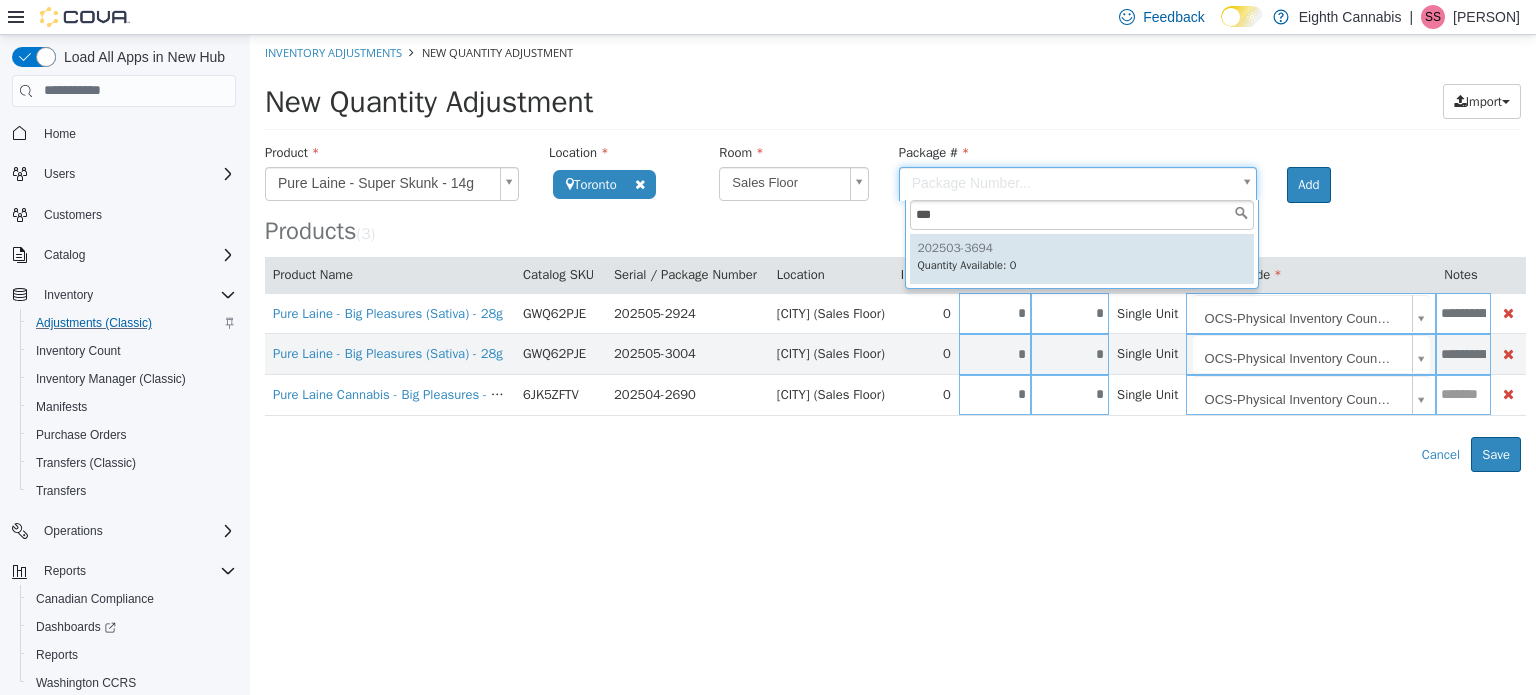 type on "***" 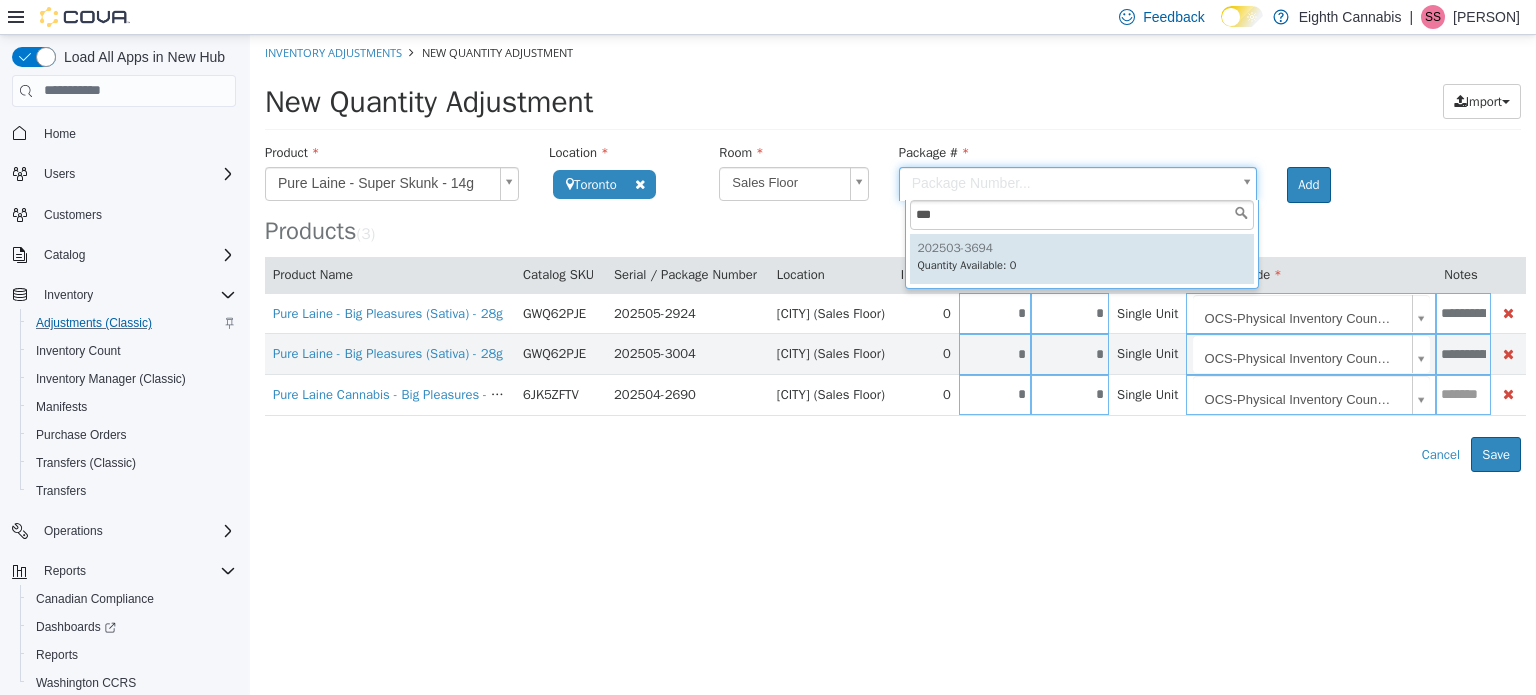drag, startPoint x: 992, startPoint y: 267, endPoint x: 1034, endPoint y: 261, distance: 42.426407 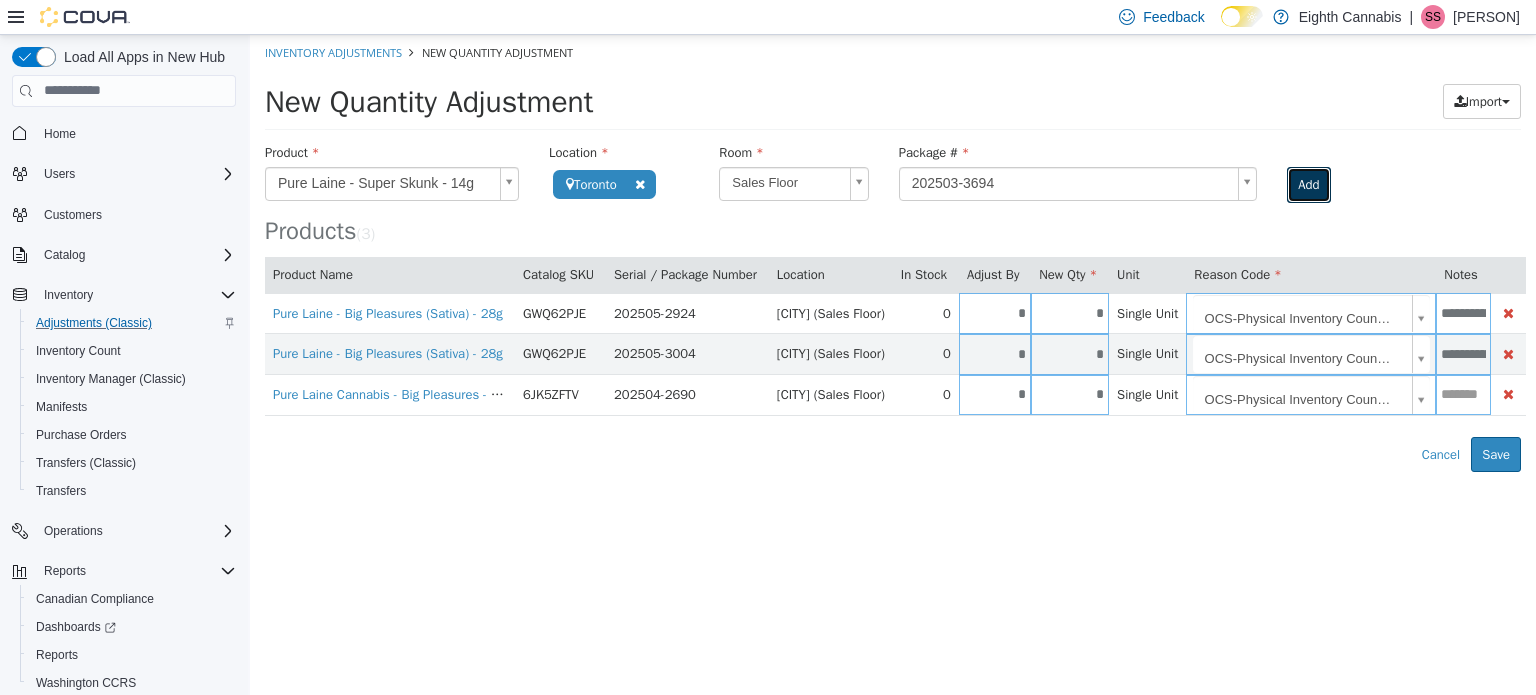 click on "Add" at bounding box center [1308, 184] 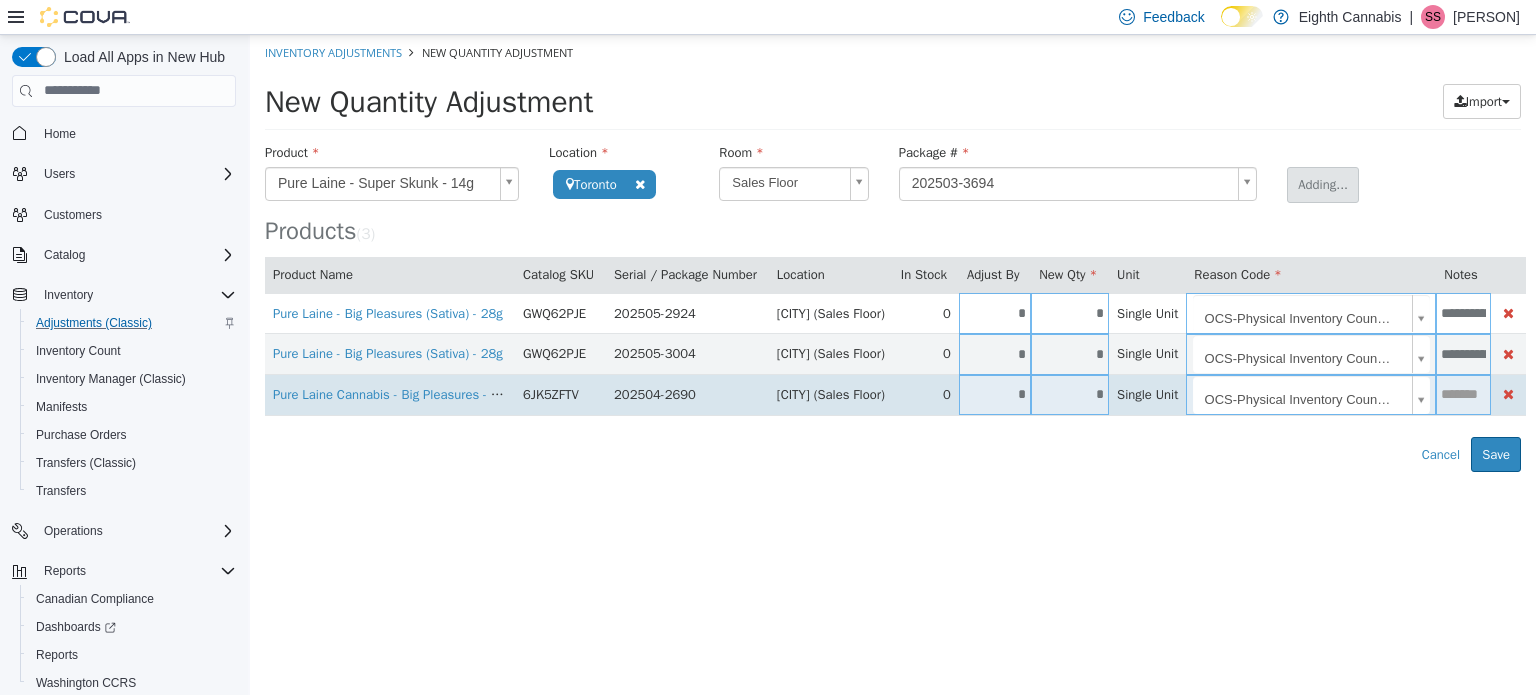 type 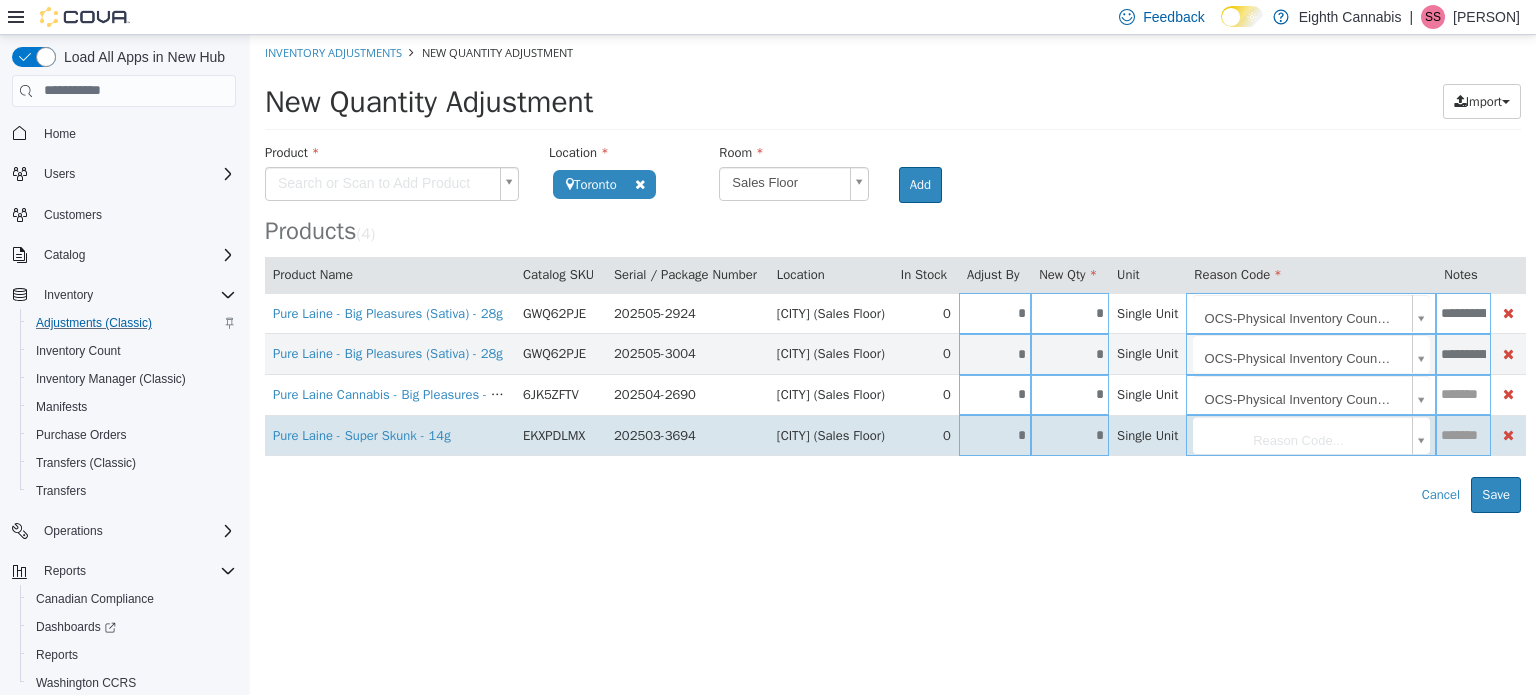 drag, startPoint x: 1022, startPoint y: 439, endPoint x: 1332, endPoint y: 441, distance: 310.00644 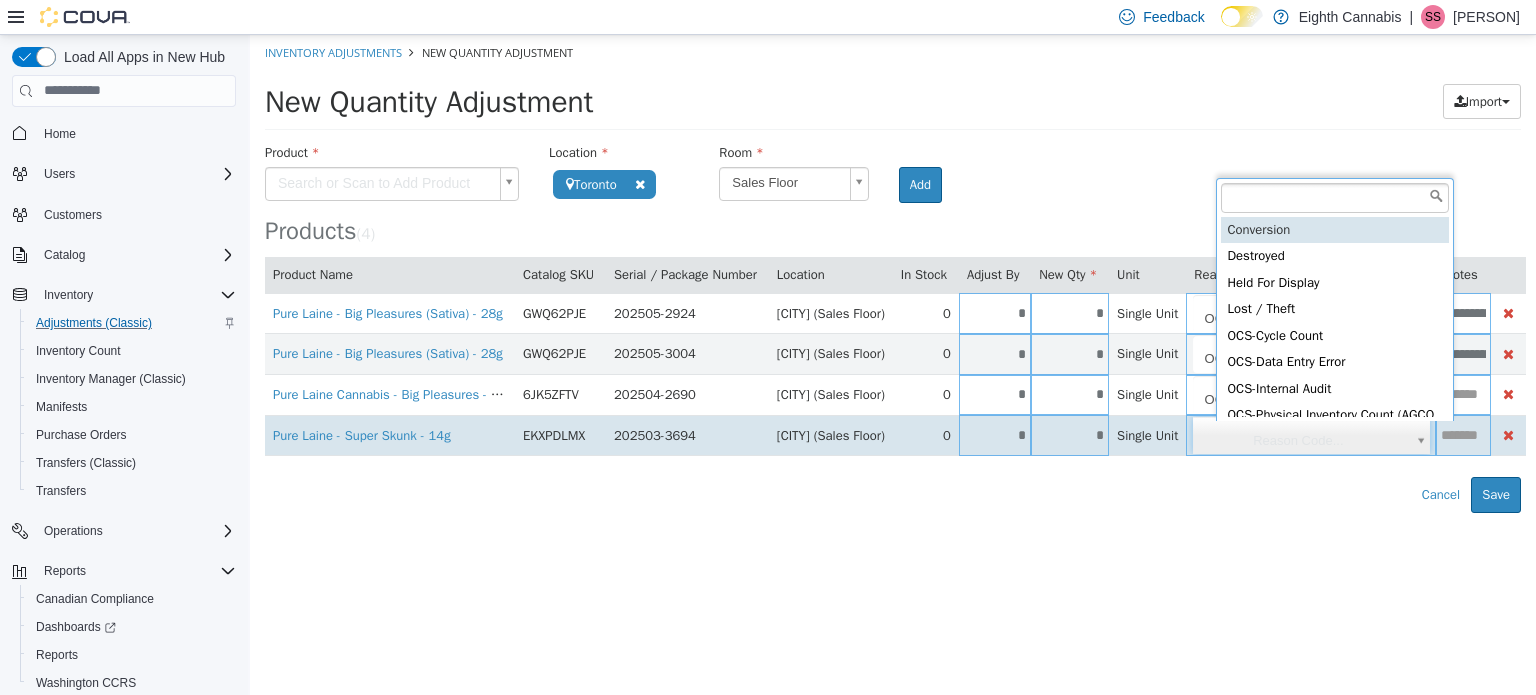 click on "**********" at bounding box center (893, 273) 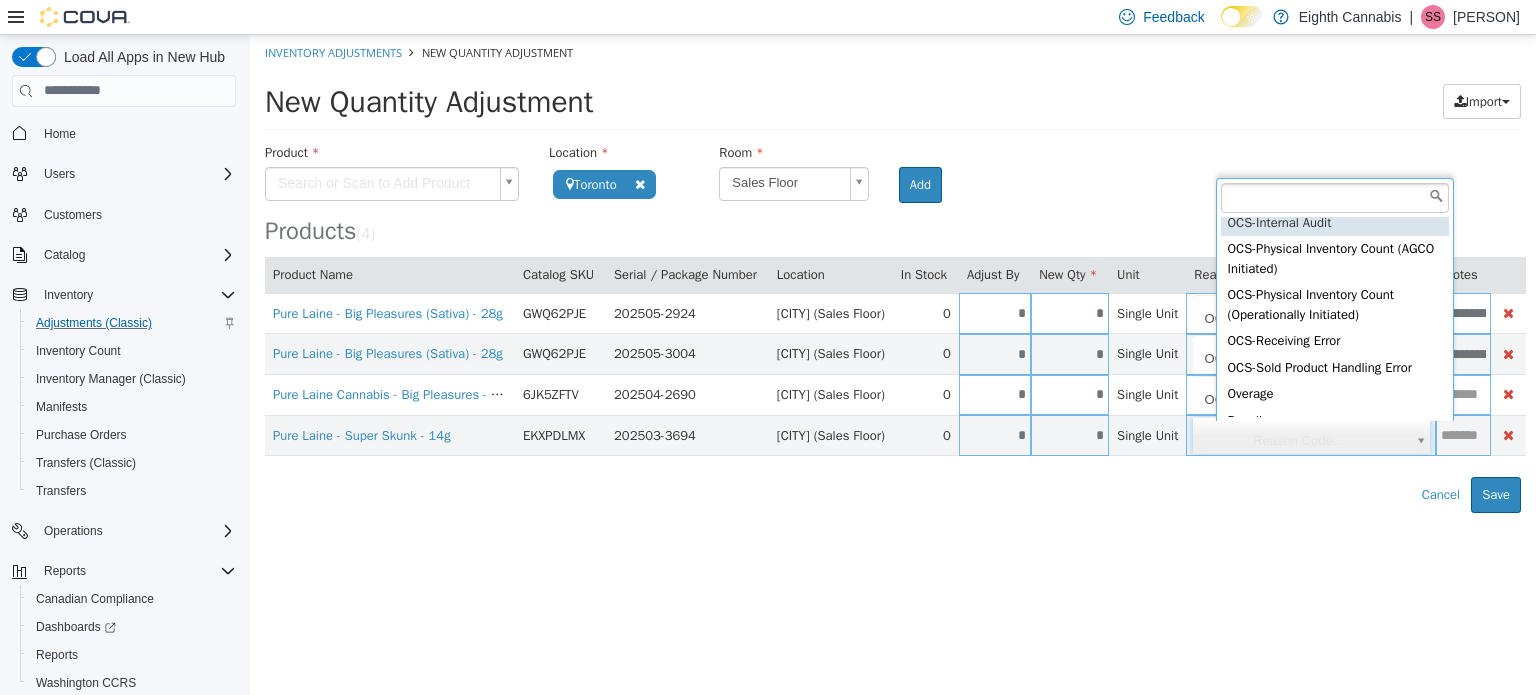 scroll, scrollTop: 200, scrollLeft: 0, axis: vertical 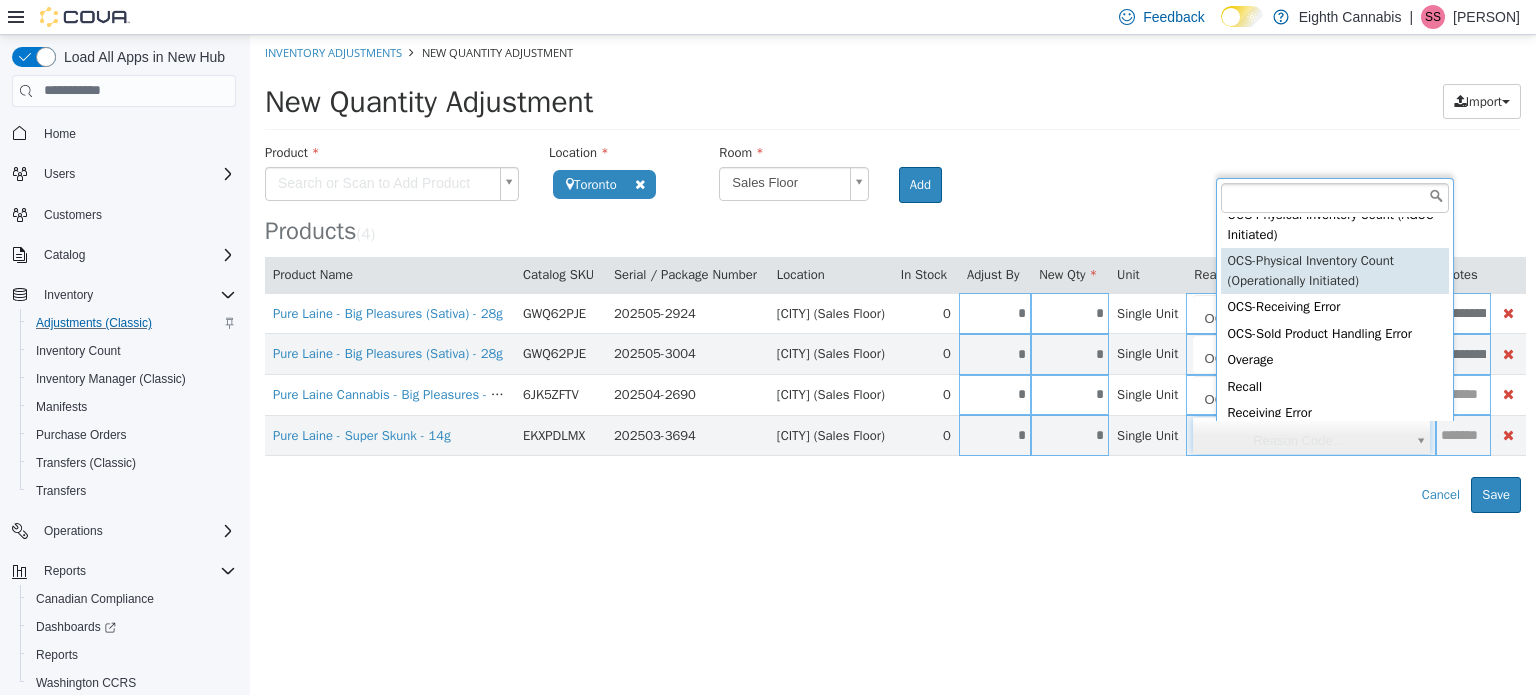 drag, startPoint x: 1296, startPoint y: 263, endPoint x: 1300, endPoint y: 280, distance: 17.464249 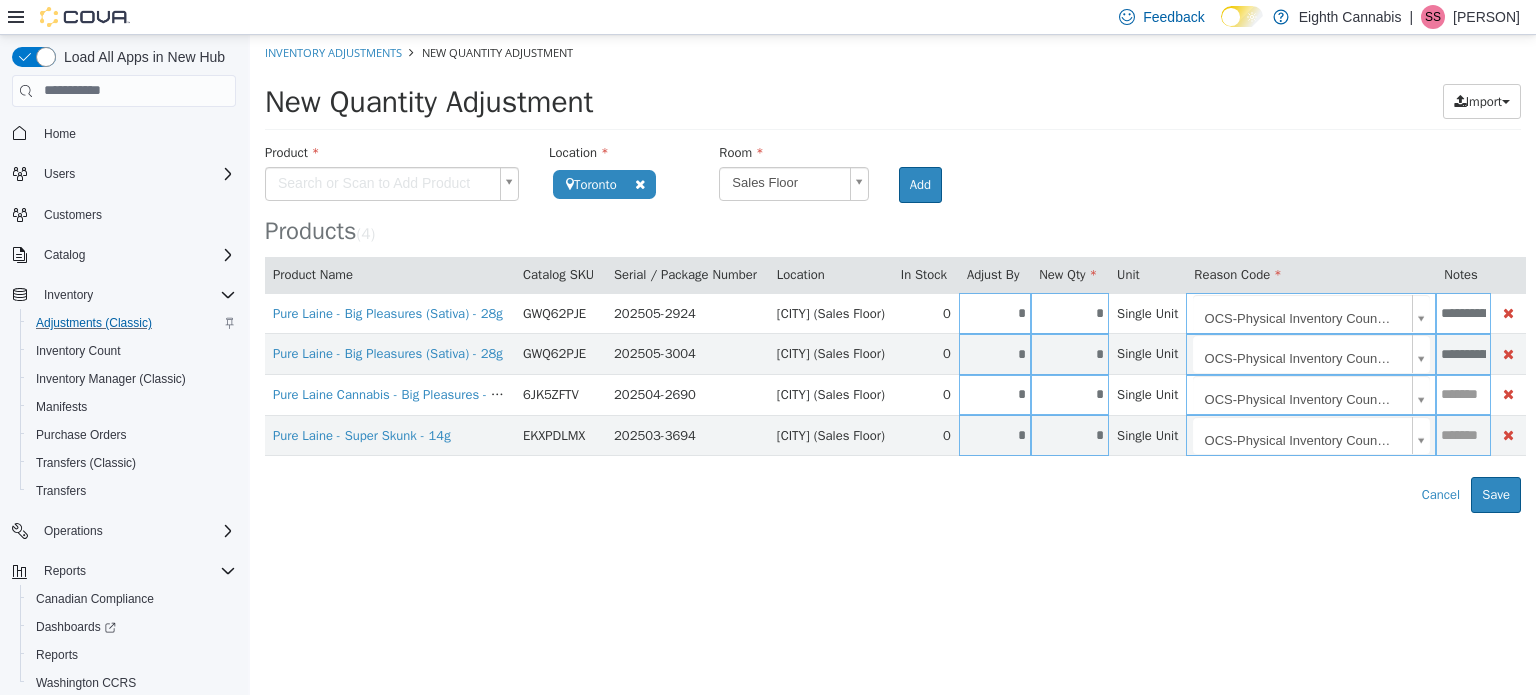 click on "Error saving adjustment please resolve the errors above. Cancel Save" at bounding box center (893, 494) 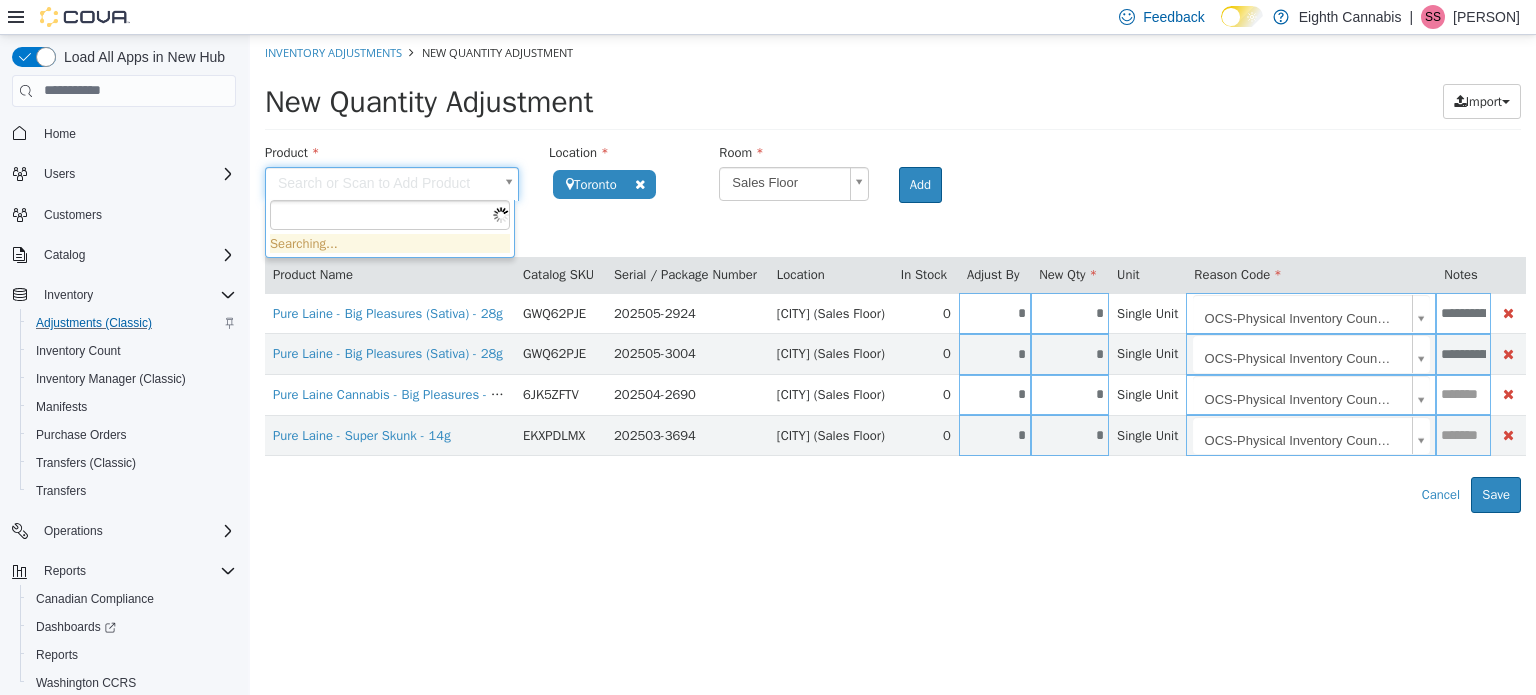 click on "**********" at bounding box center [893, 273] 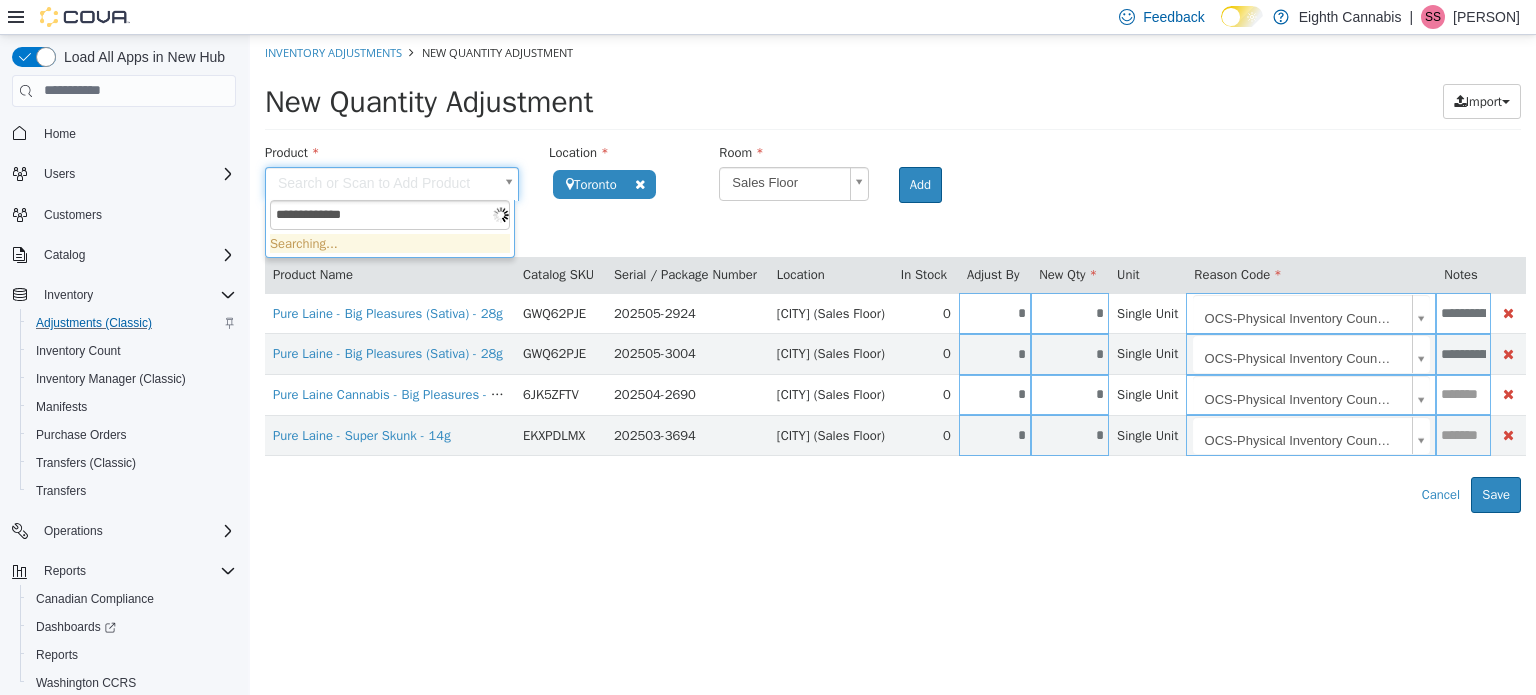 click on "**********" at bounding box center [390, 214] 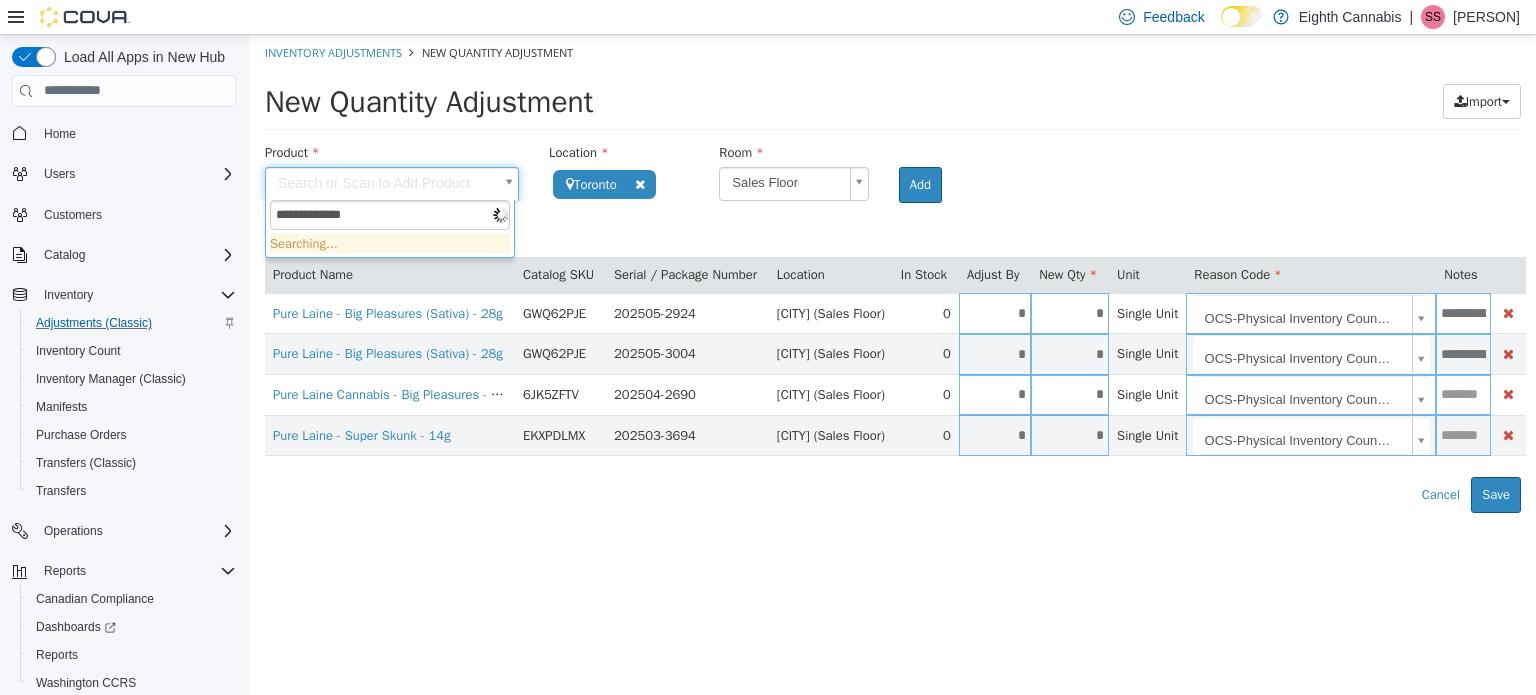 scroll, scrollTop: 0, scrollLeft: 0, axis: both 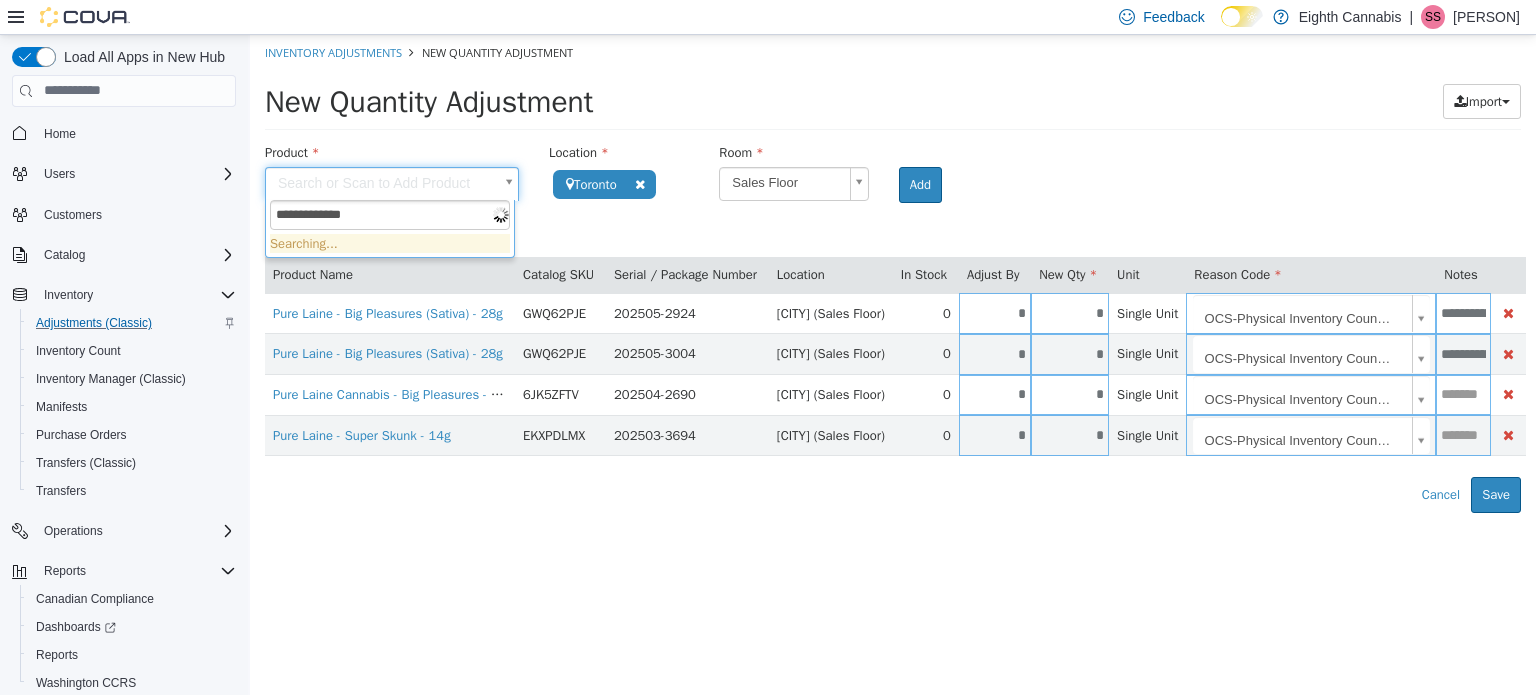 click on "**********" at bounding box center (390, 214) 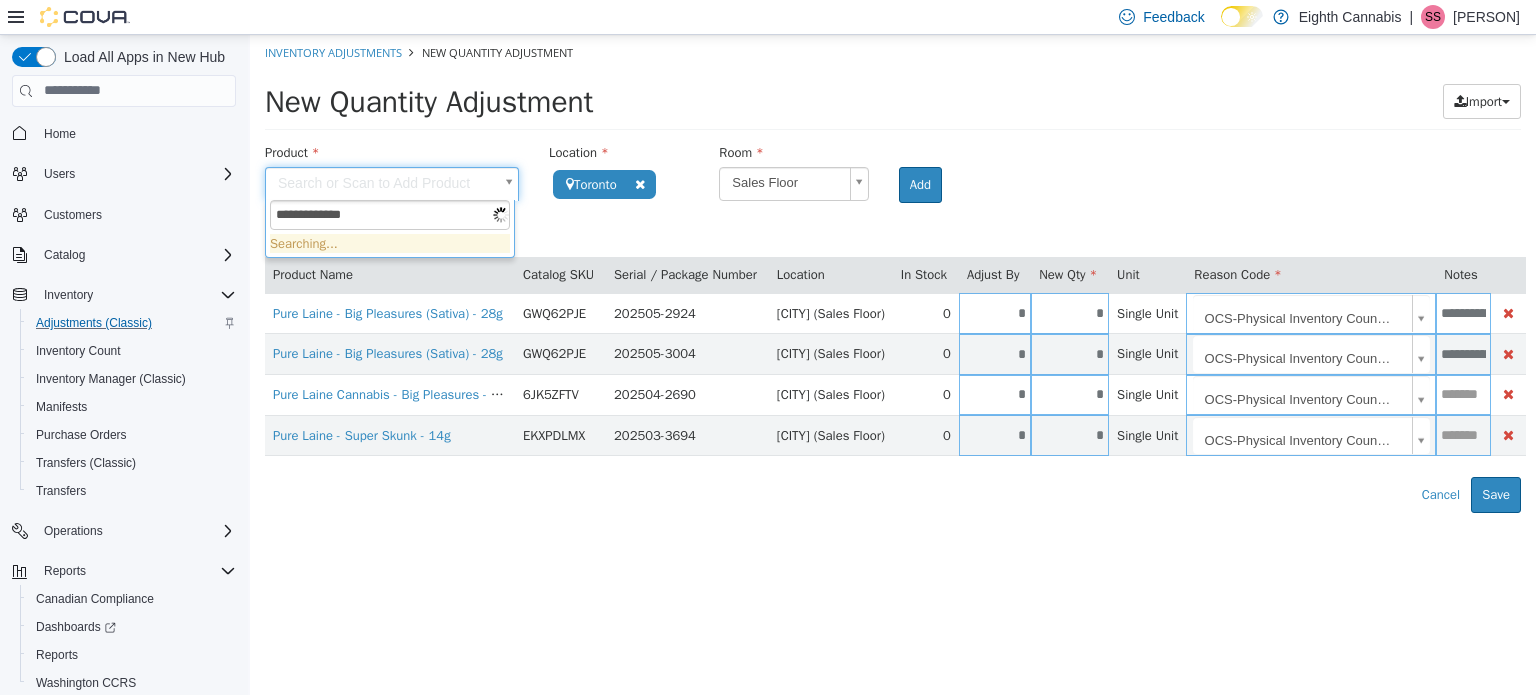 click on "**********" at bounding box center [390, 214] 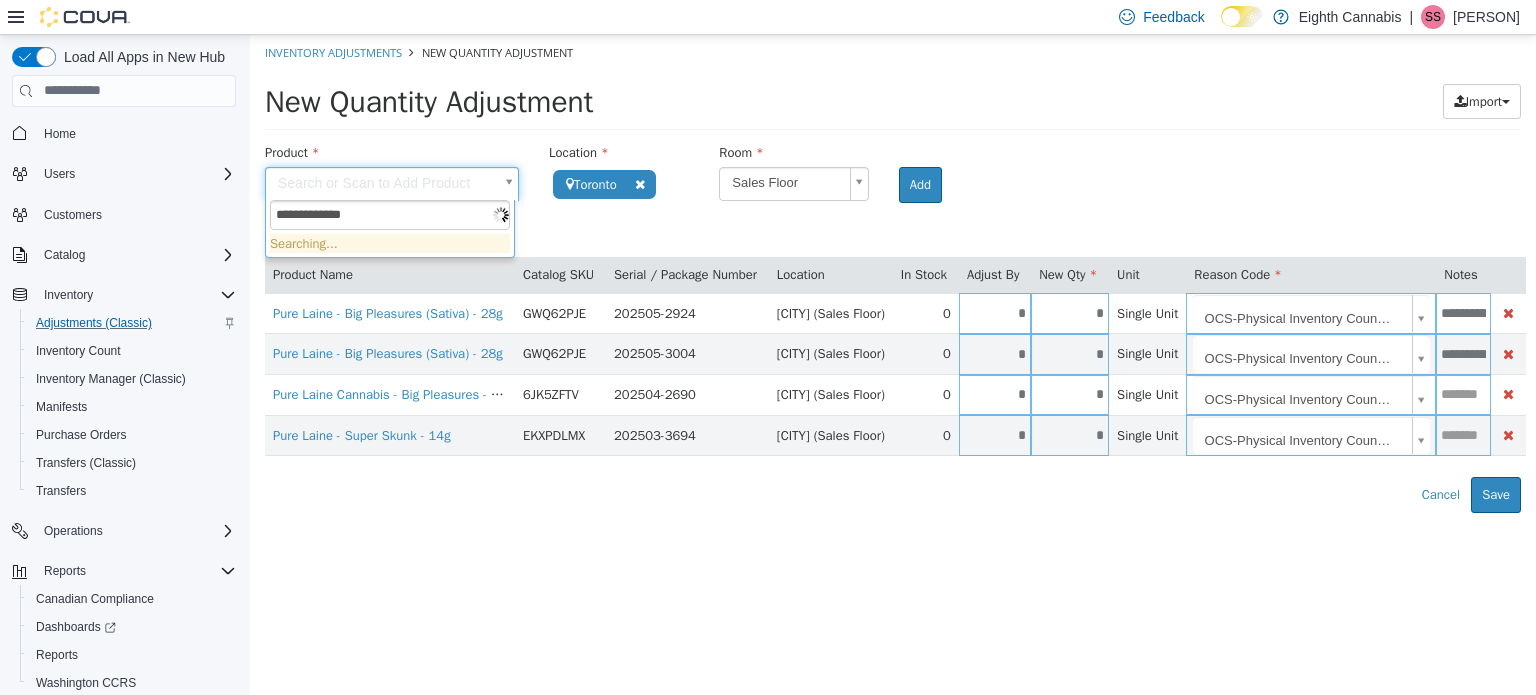 click on "**********" at bounding box center [390, 214] 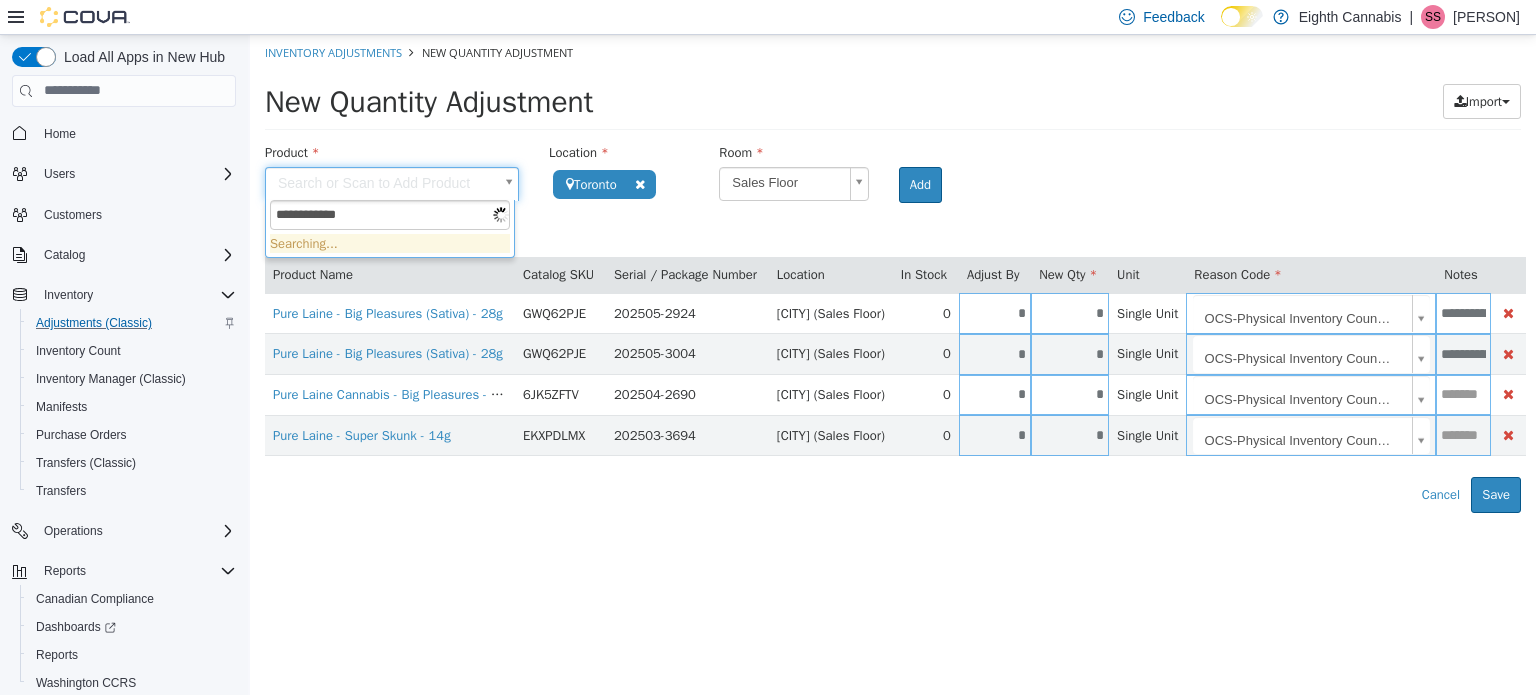 type on "**********" 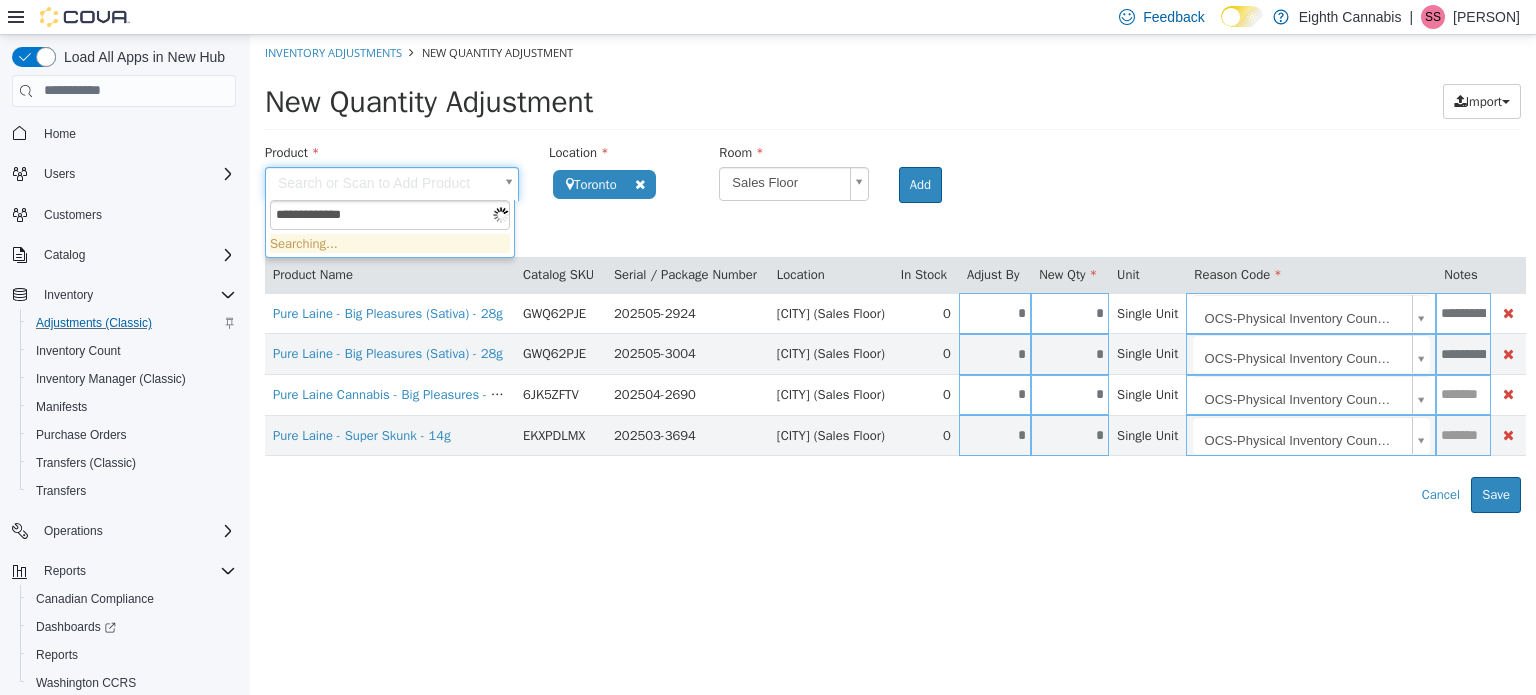 click on "**********" at bounding box center (390, 214) 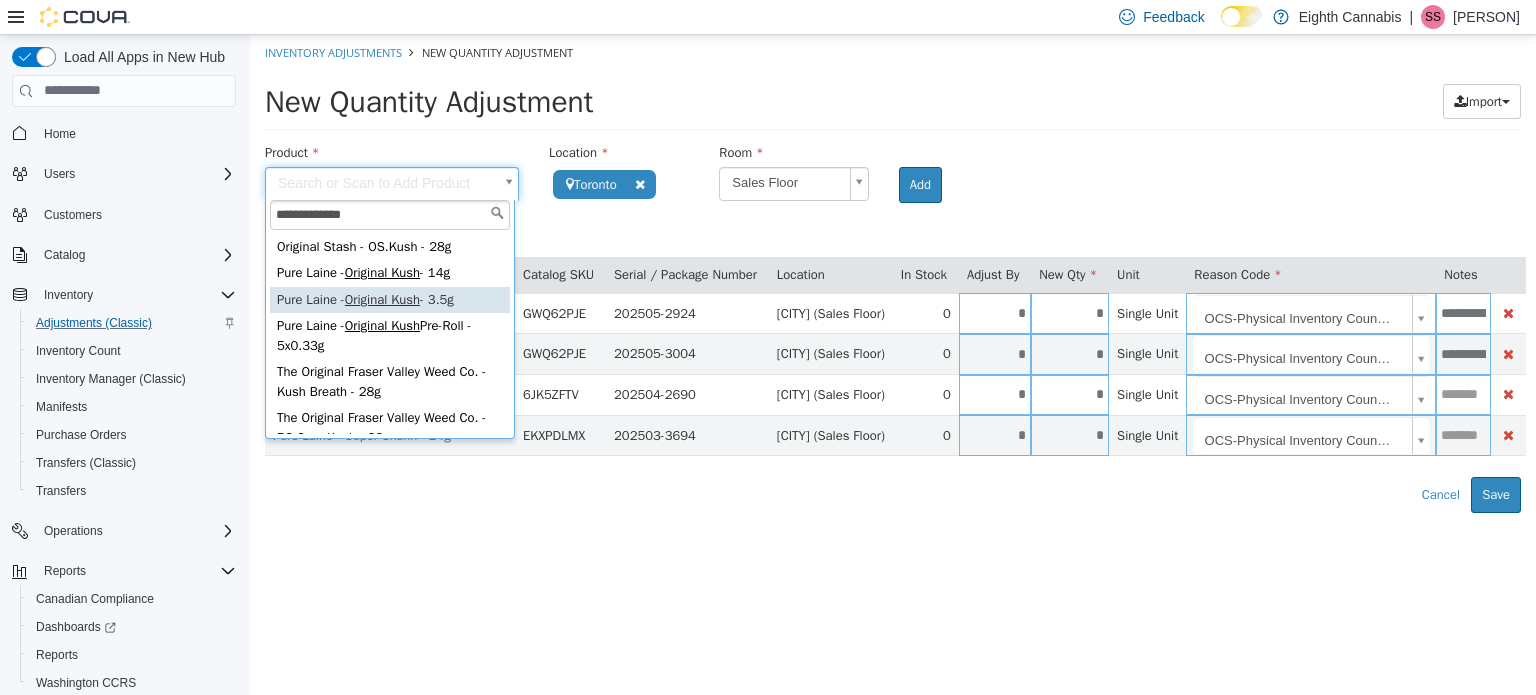 drag, startPoint x: 417, startPoint y: 298, endPoint x: 754, endPoint y: 235, distance: 342.83817 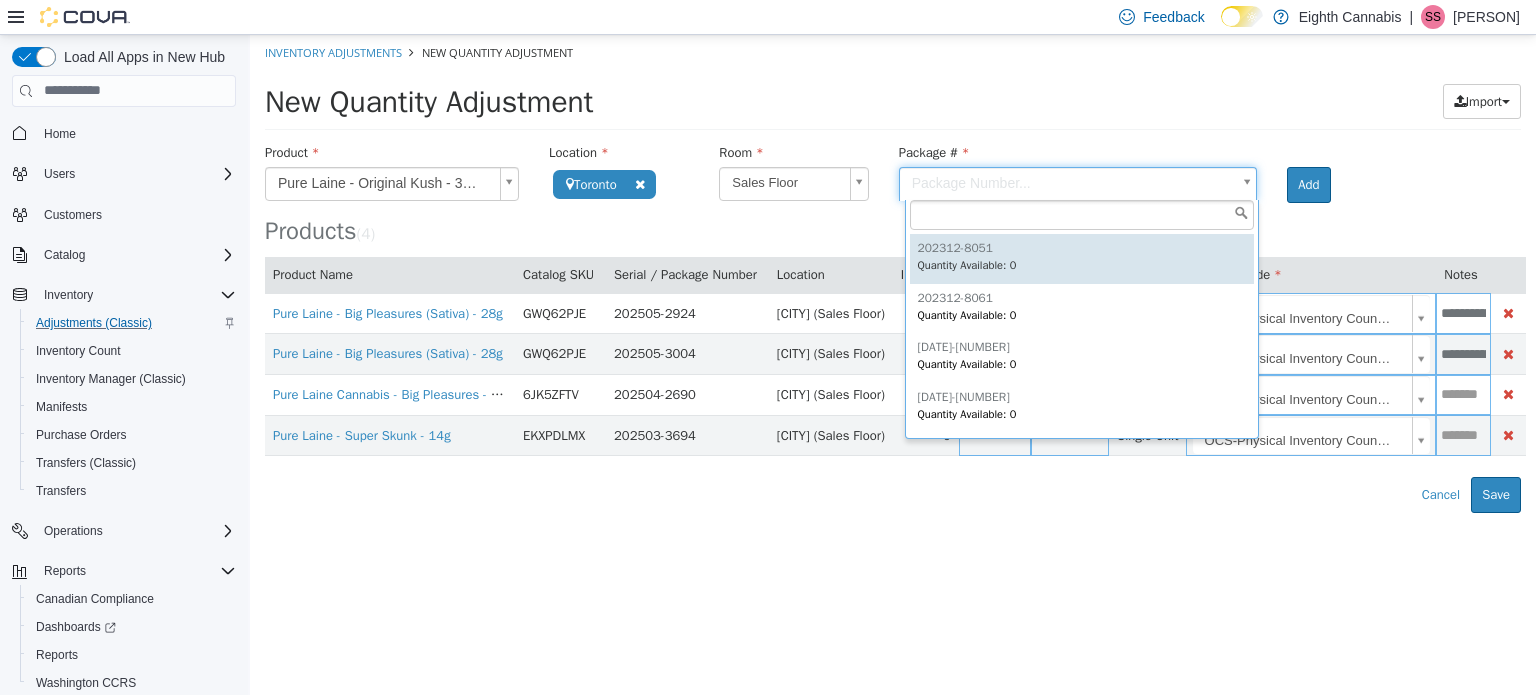 click on "**********" at bounding box center [893, 273] 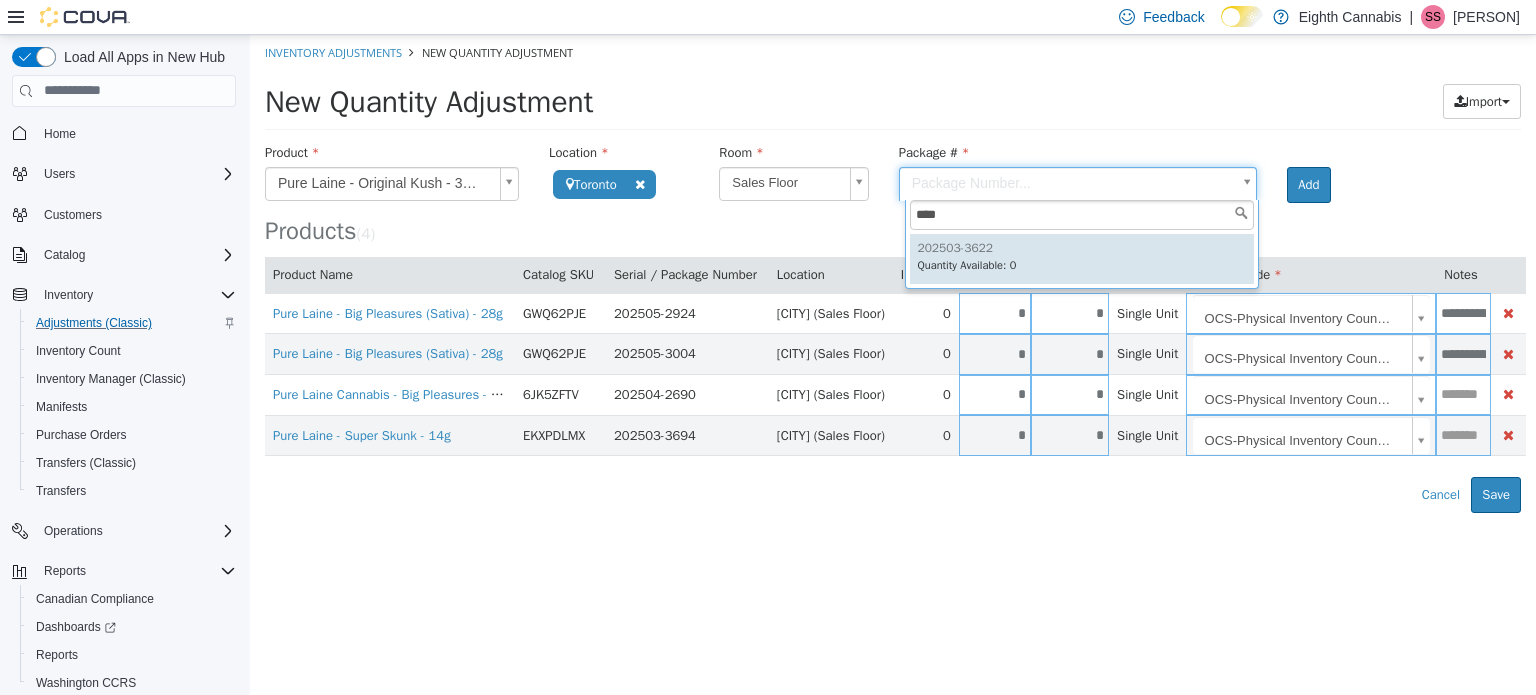 type on "****" 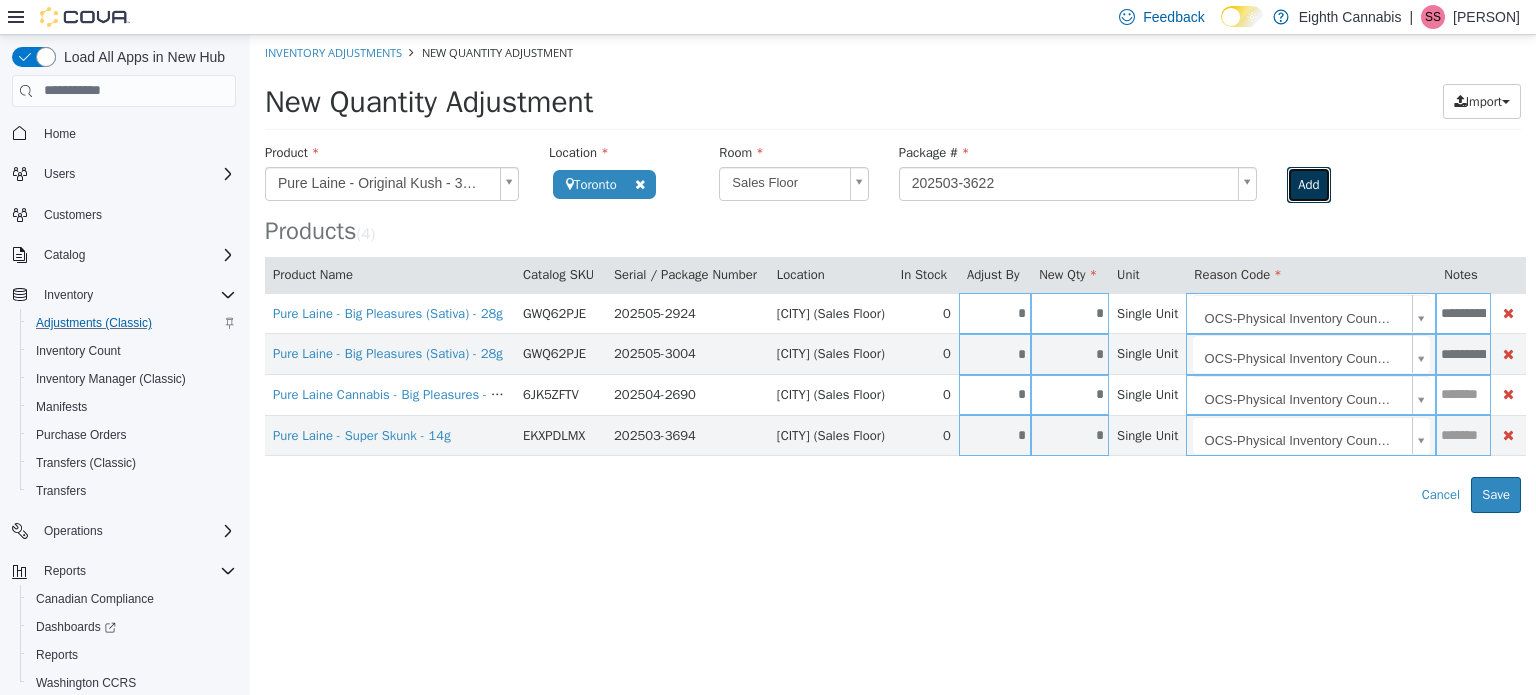click on "Add" at bounding box center (1308, 184) 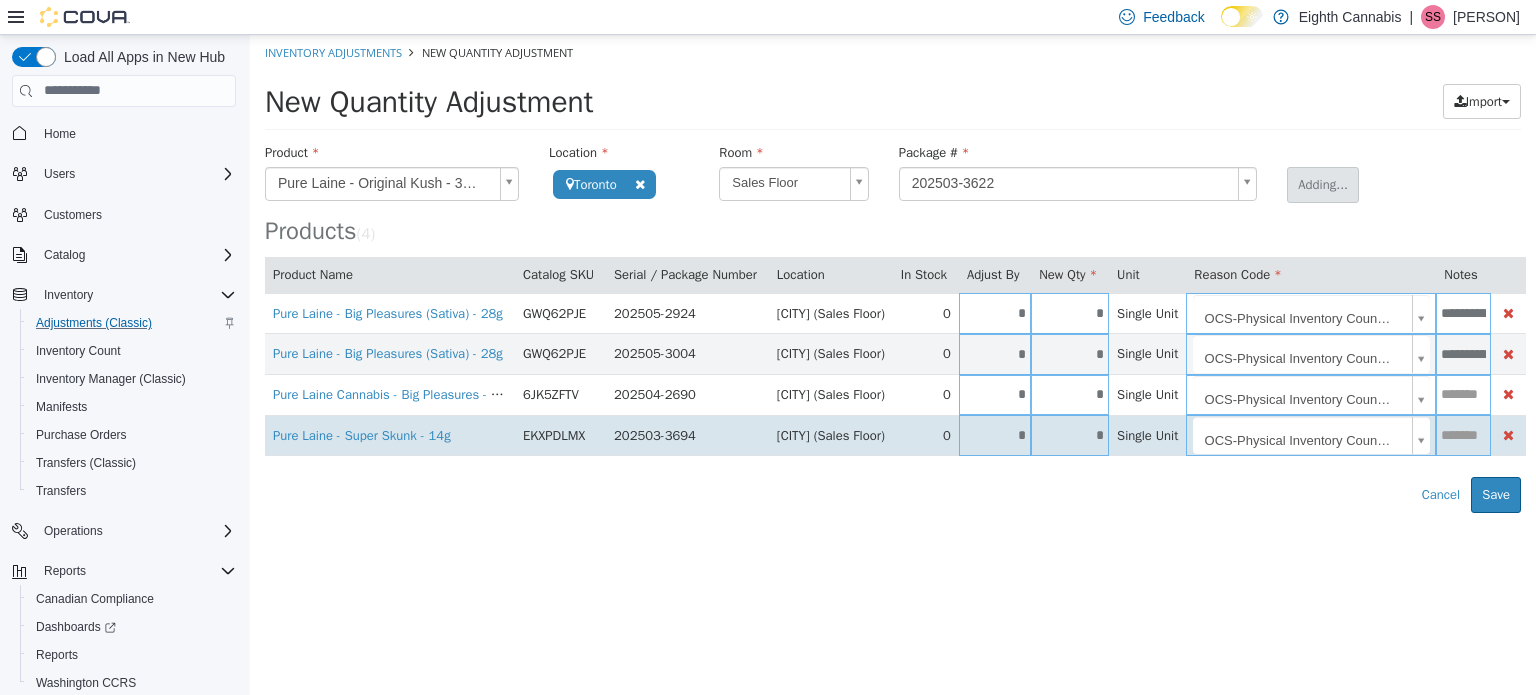 type 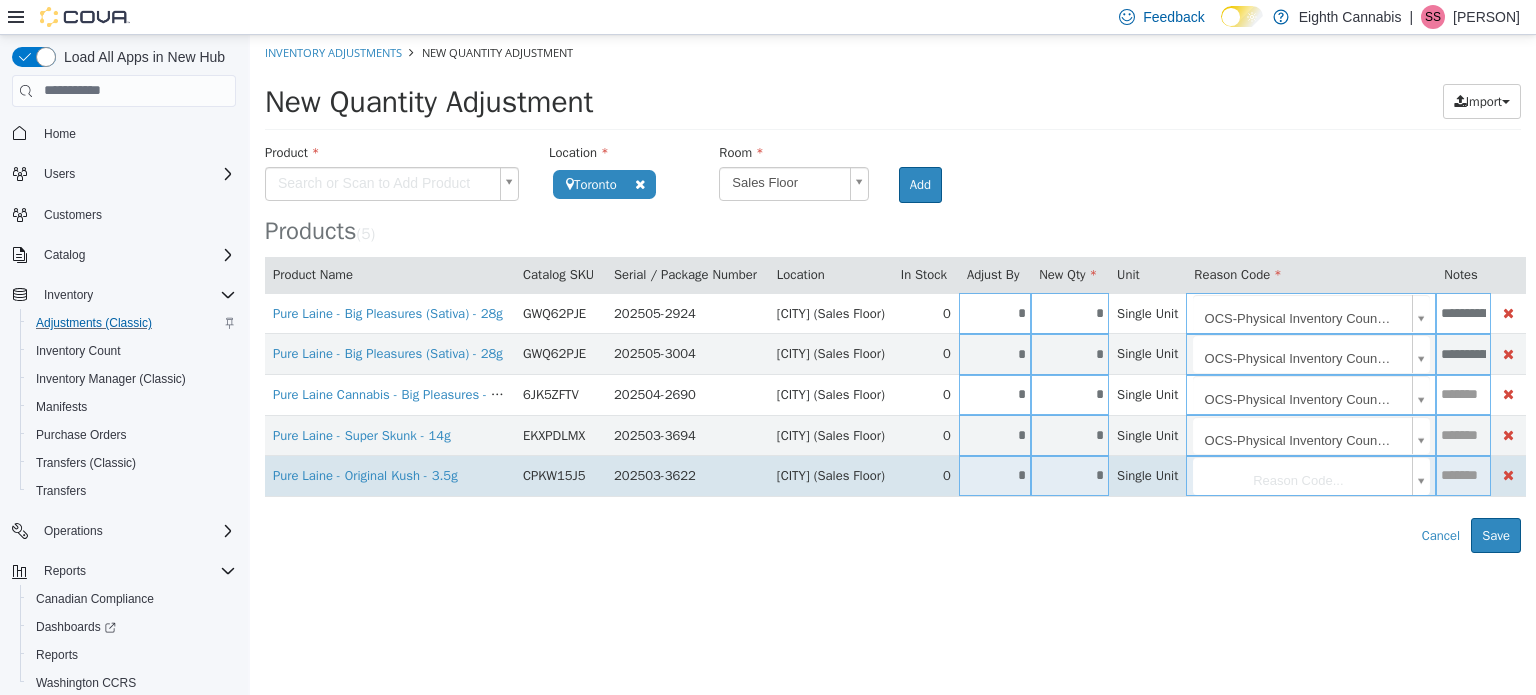 click on "*" at bounding box center [995, 474] 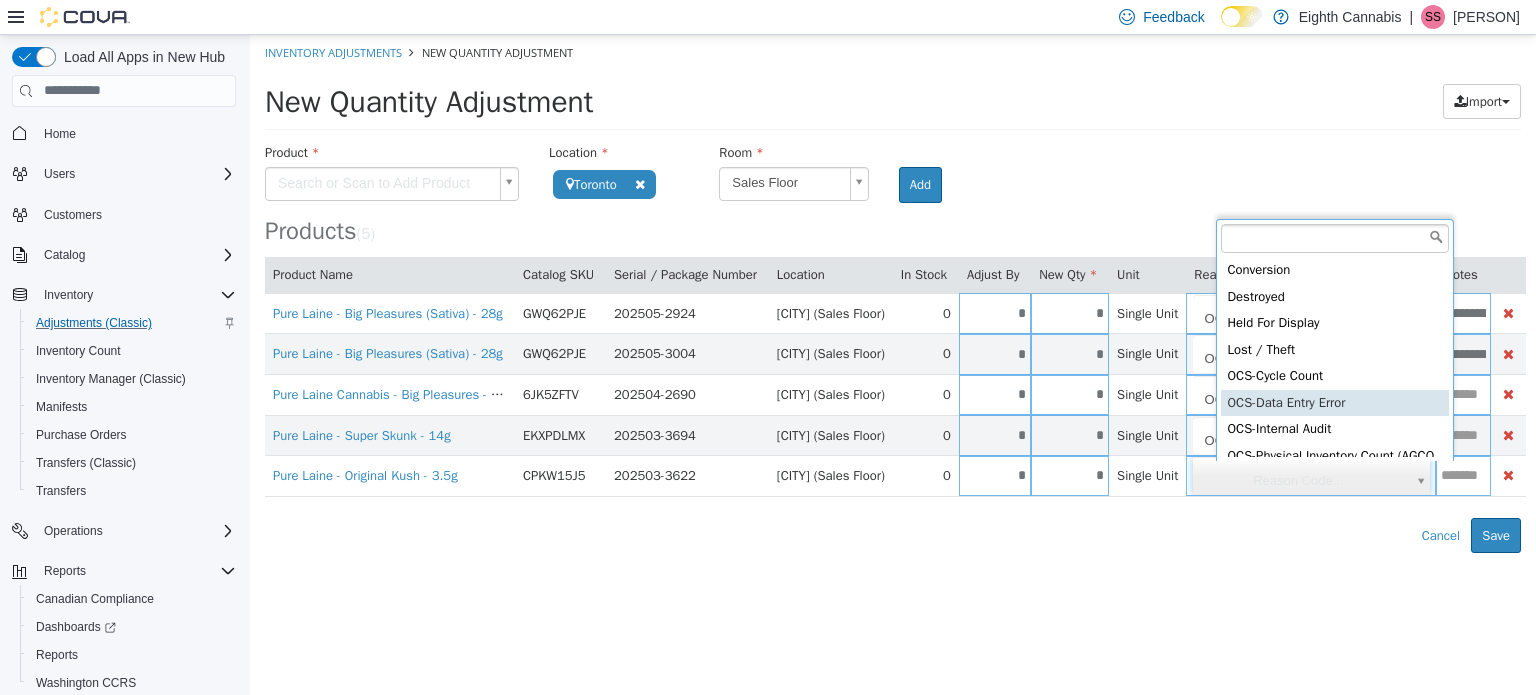 scroll, scrollTop: 200, scrollLeft: 0, axis: vertical 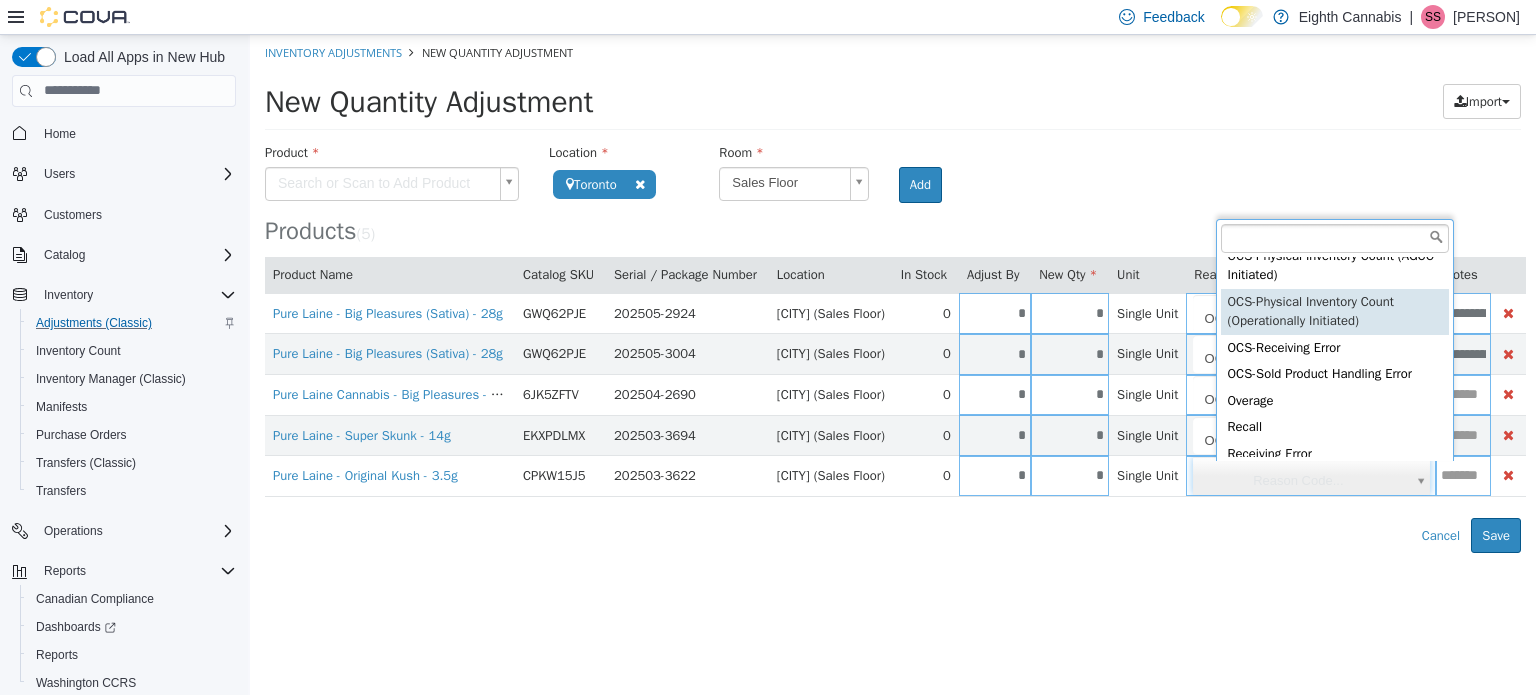 type on "**********" 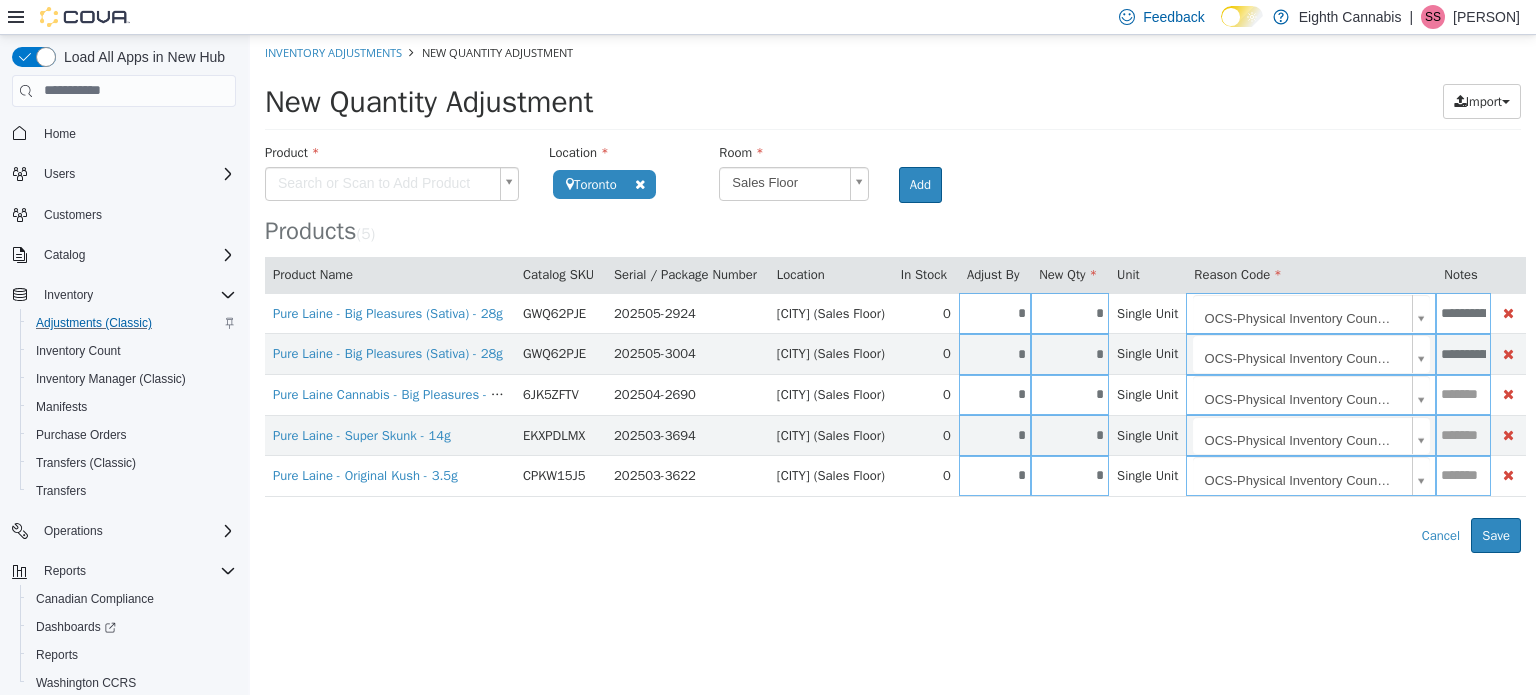 click on "Error saving adjustment please resolve the errors above. Cancel Save" at bounding box center (893, 535) 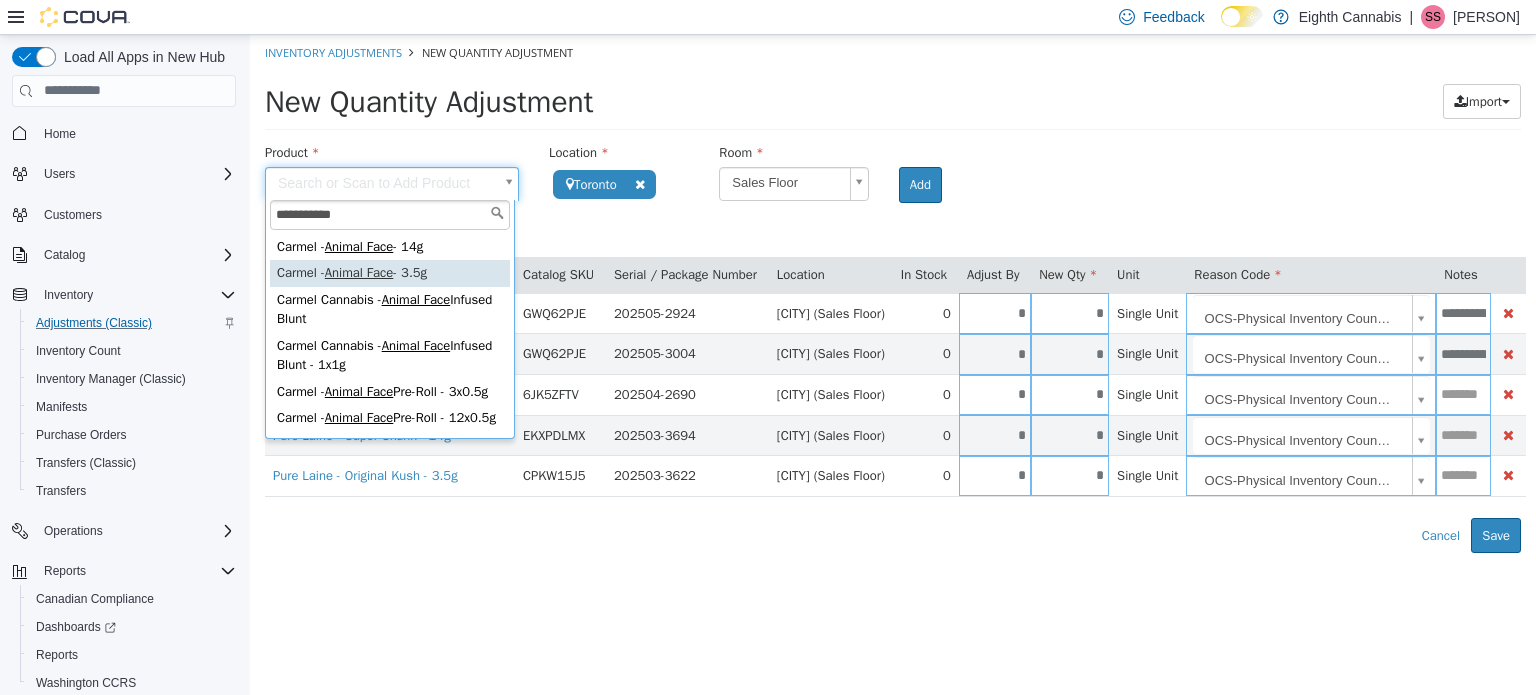 type on "**********" 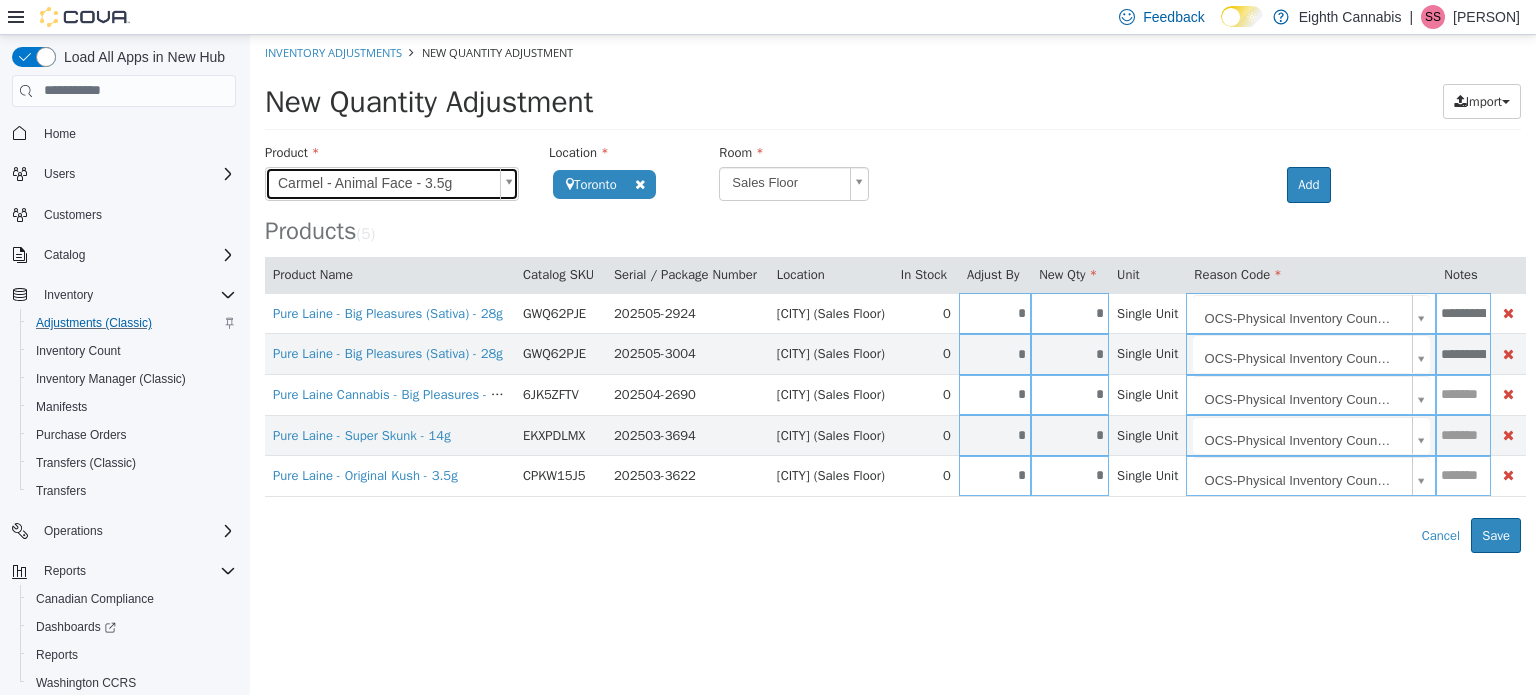 type on "**********" 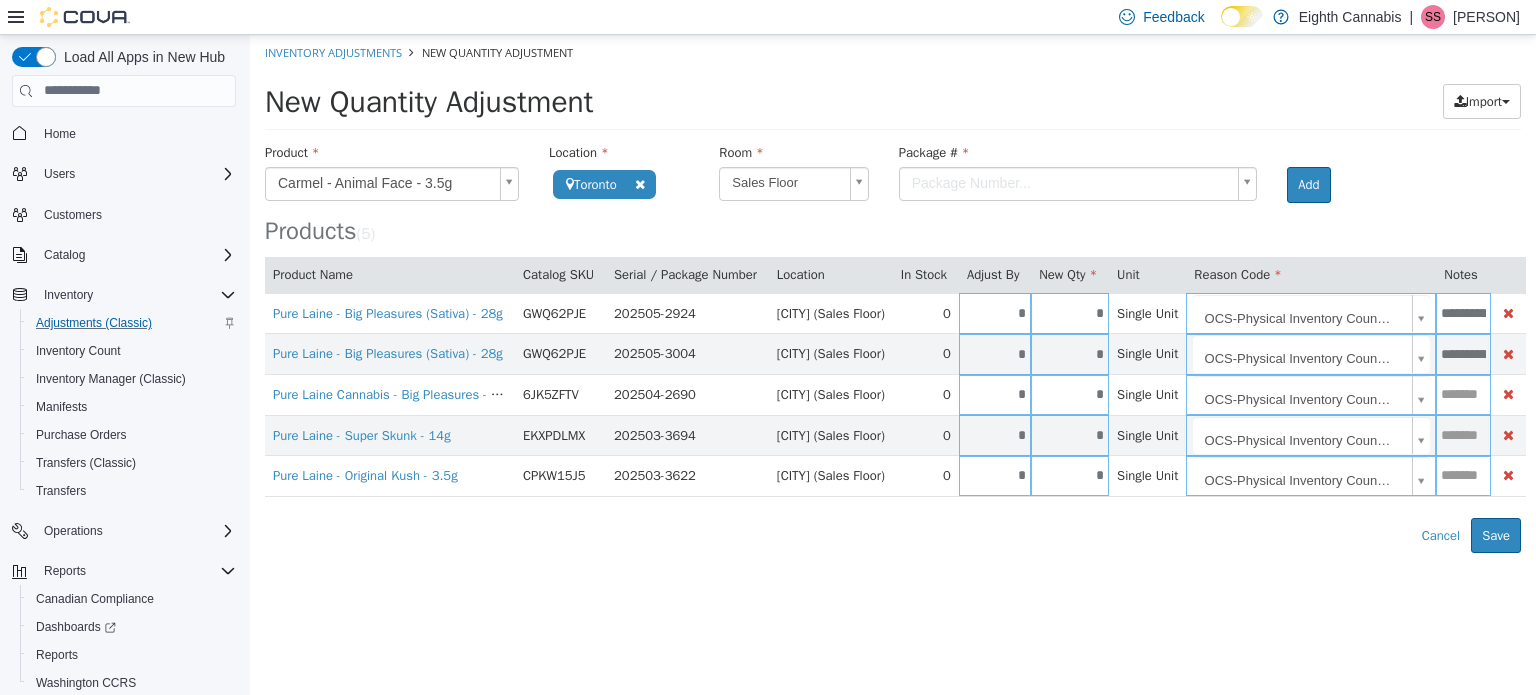 click on "**********" at bounding box center (893, 293) 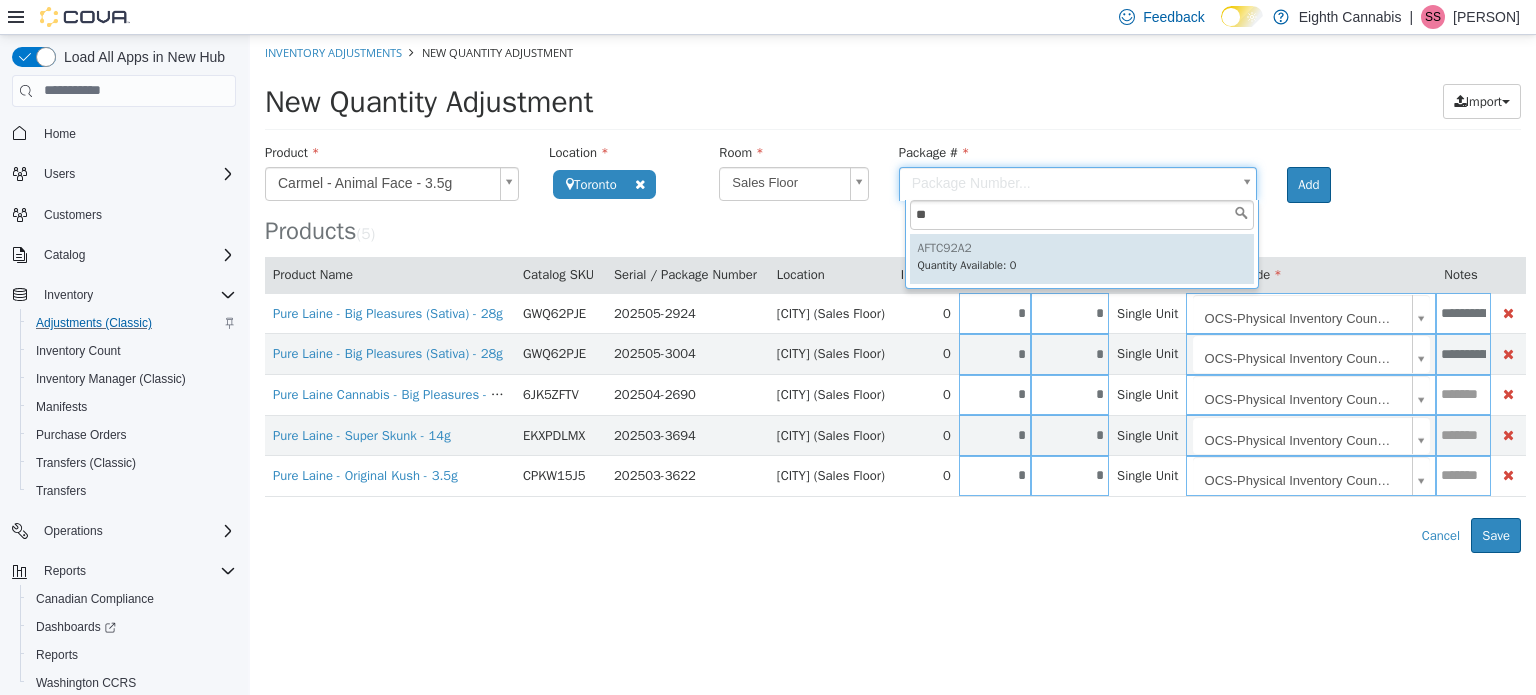 type on "**" 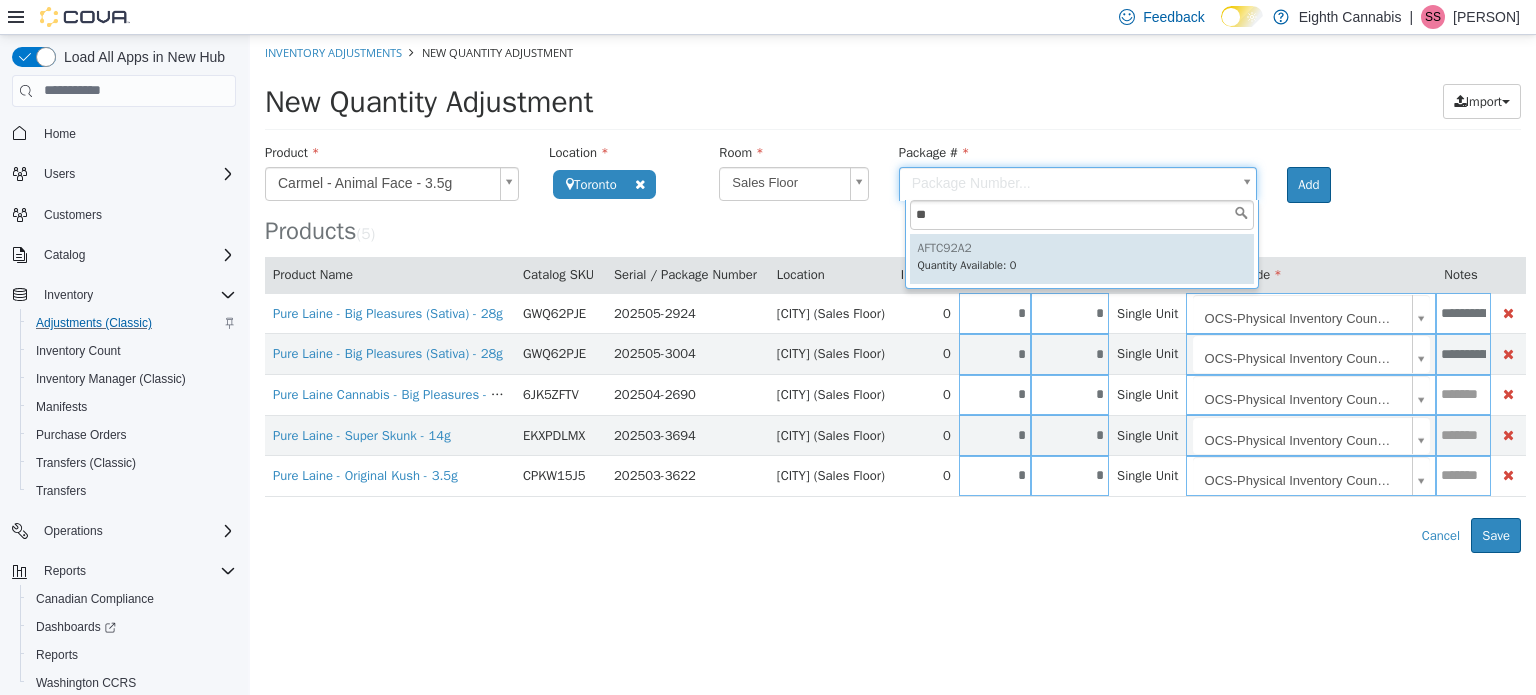 type on "********" 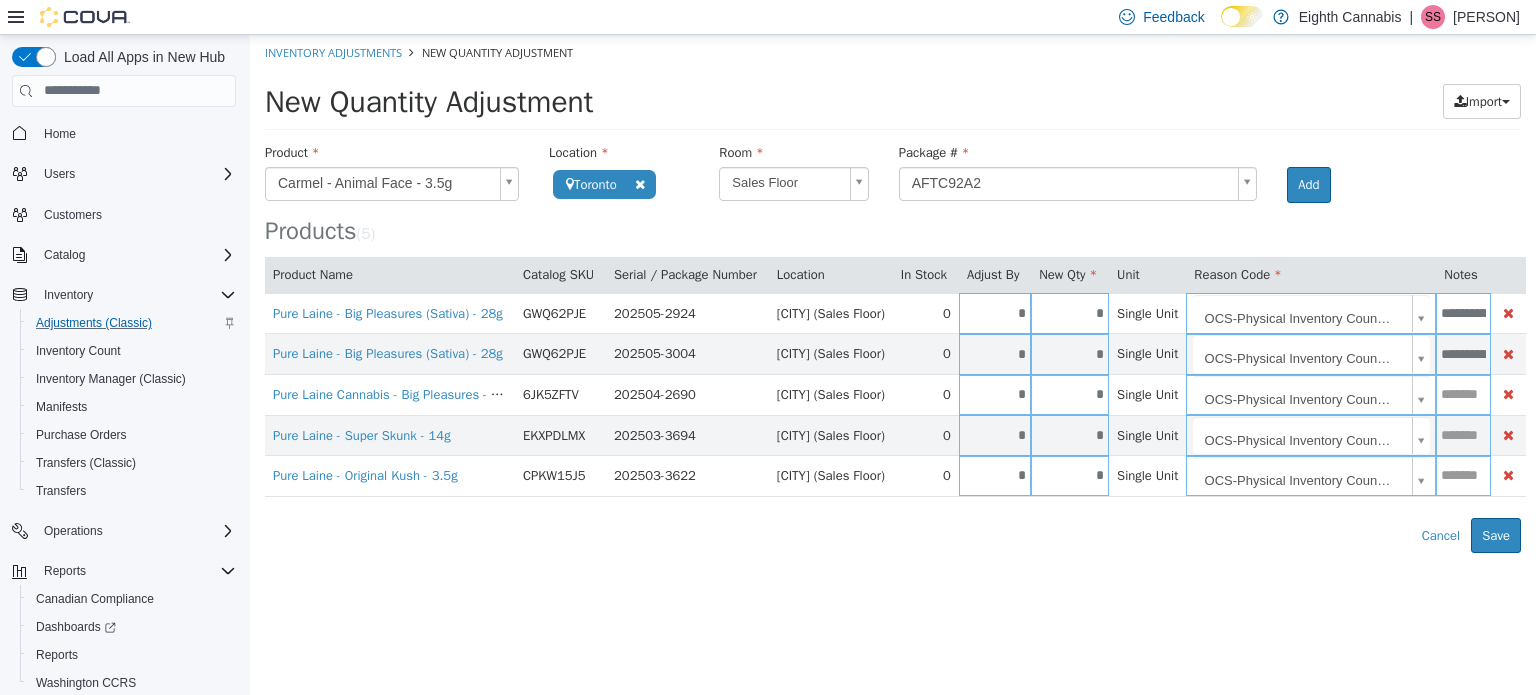 click on "Products  ( 5 )" at bounding box center (893, 193) 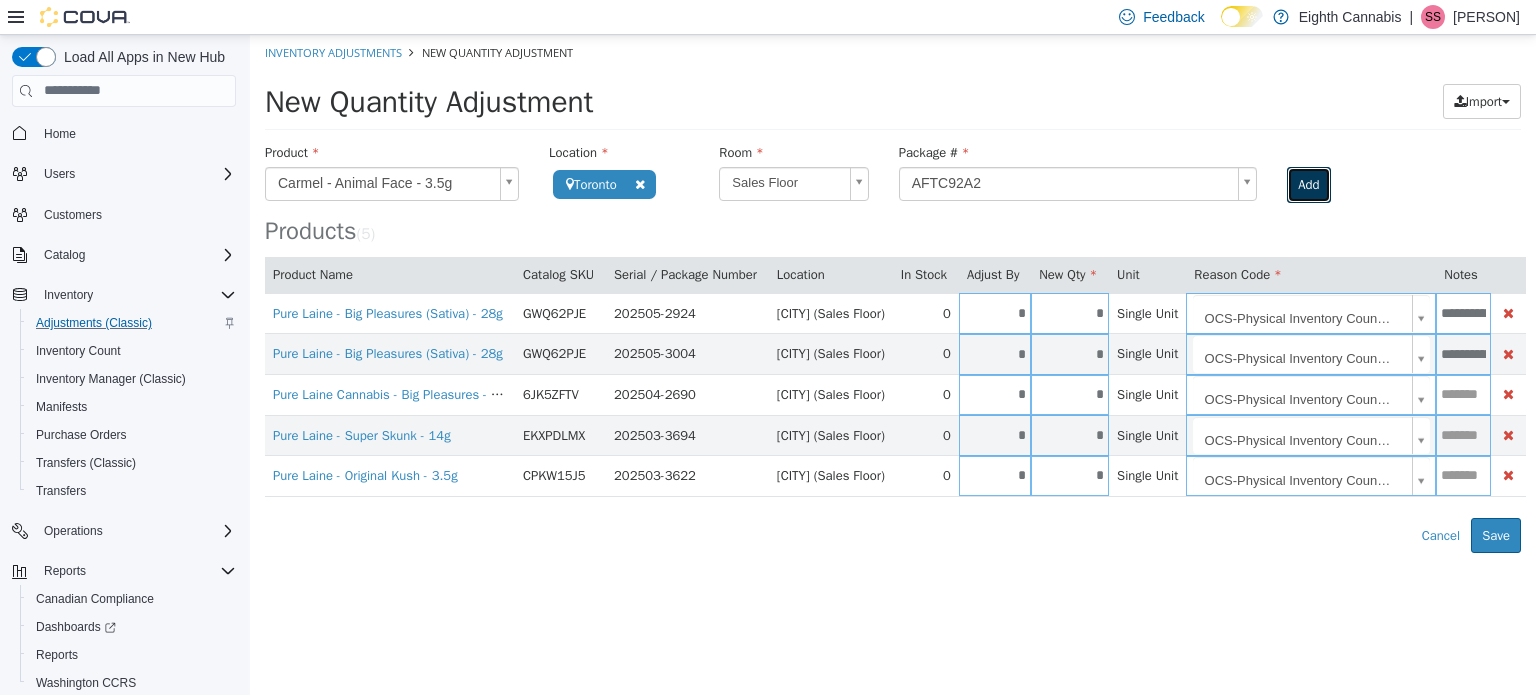 click on "Add" at bounding box center (1308, 184) 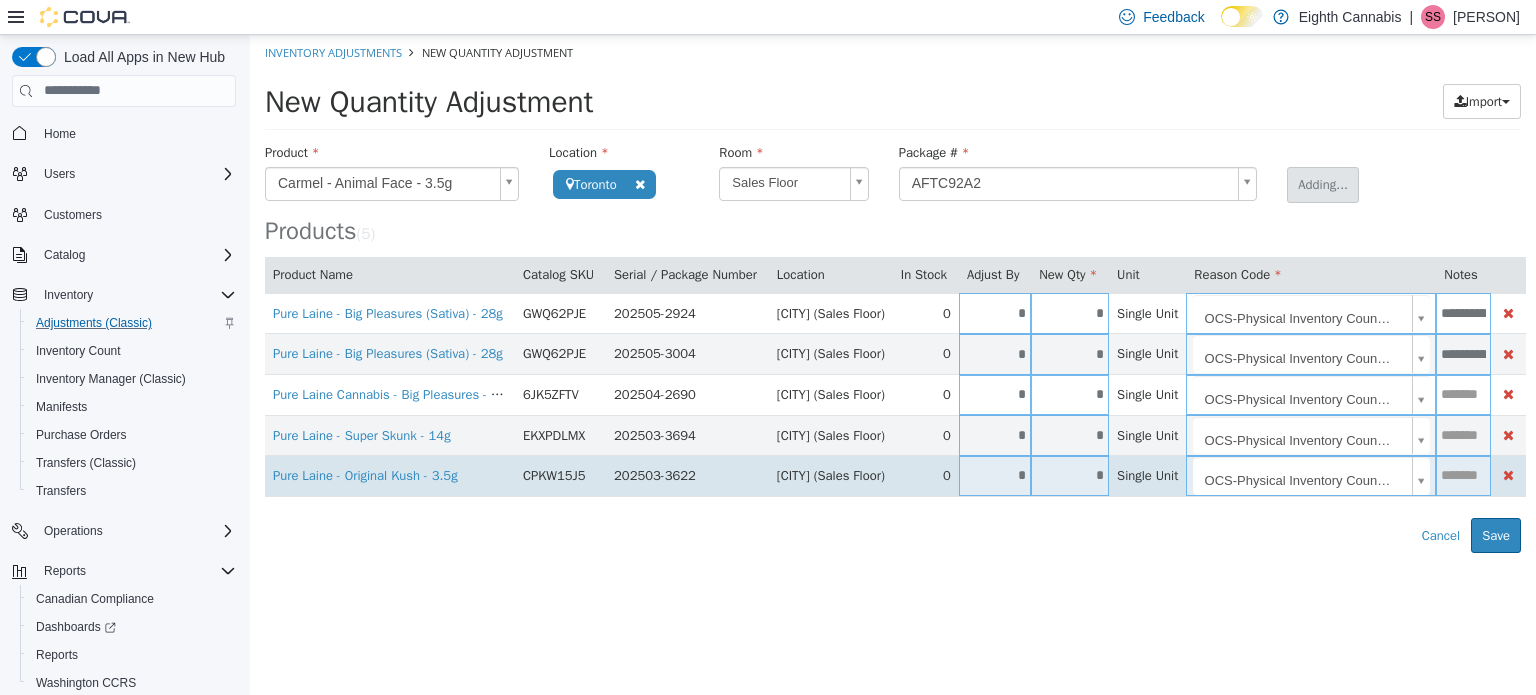 type 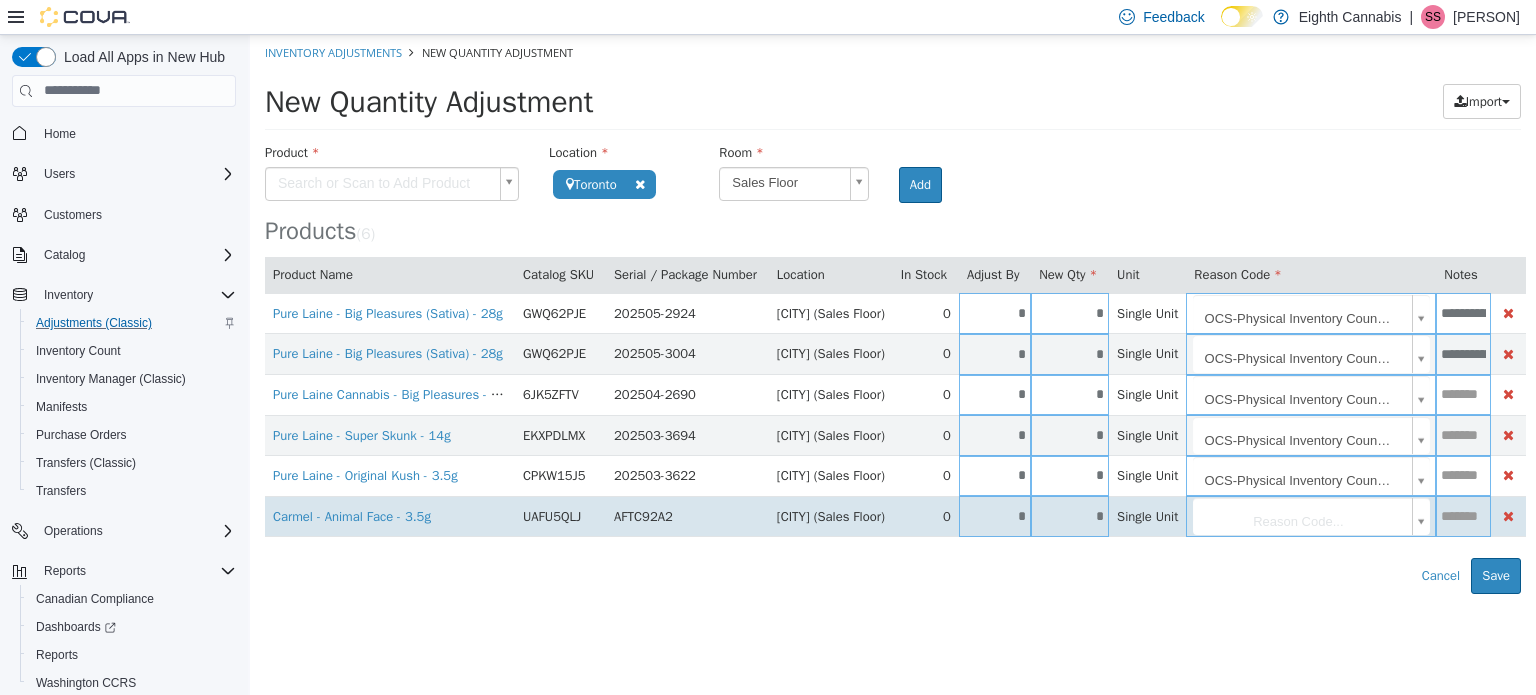 click on "*" at bounding box center [995, 515] 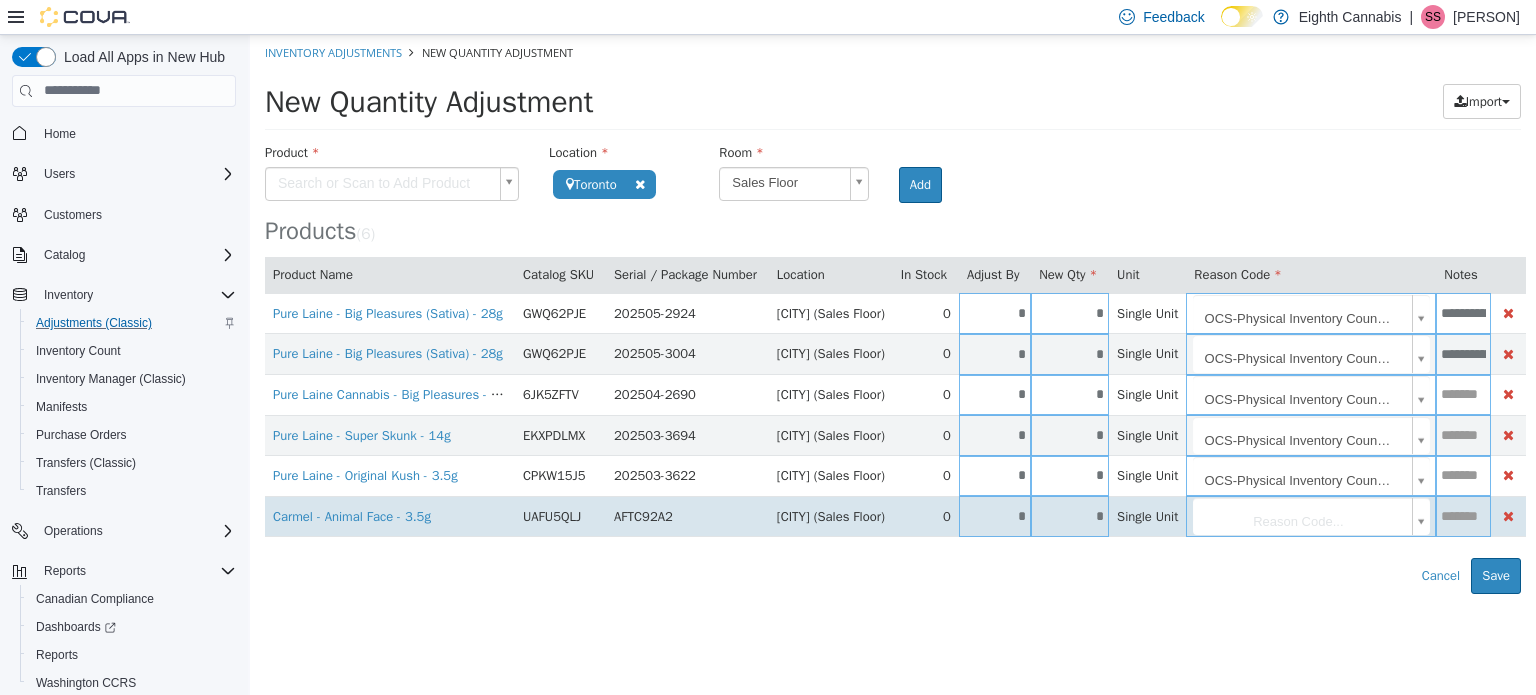 type on "*" 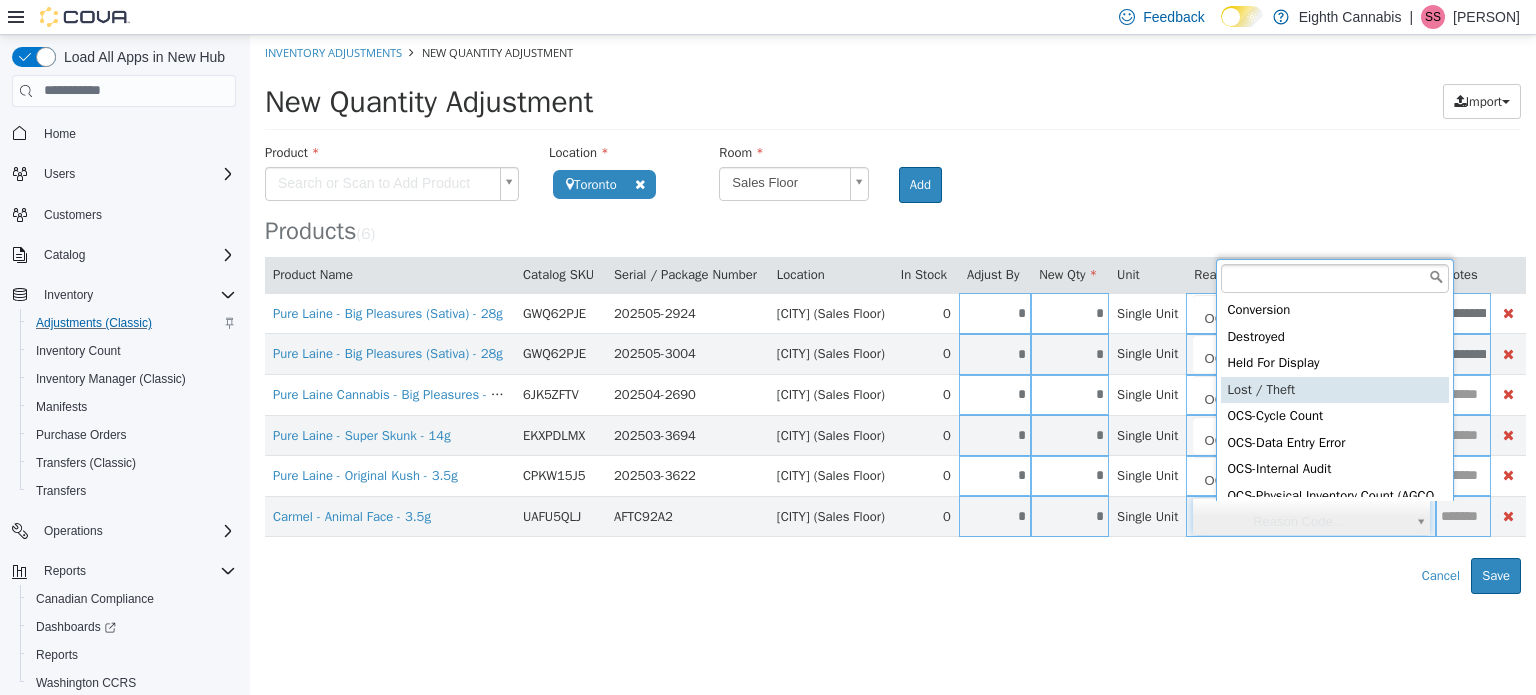 scroll, scrollTop: 100, scrollLeft: 0, axis: vertical 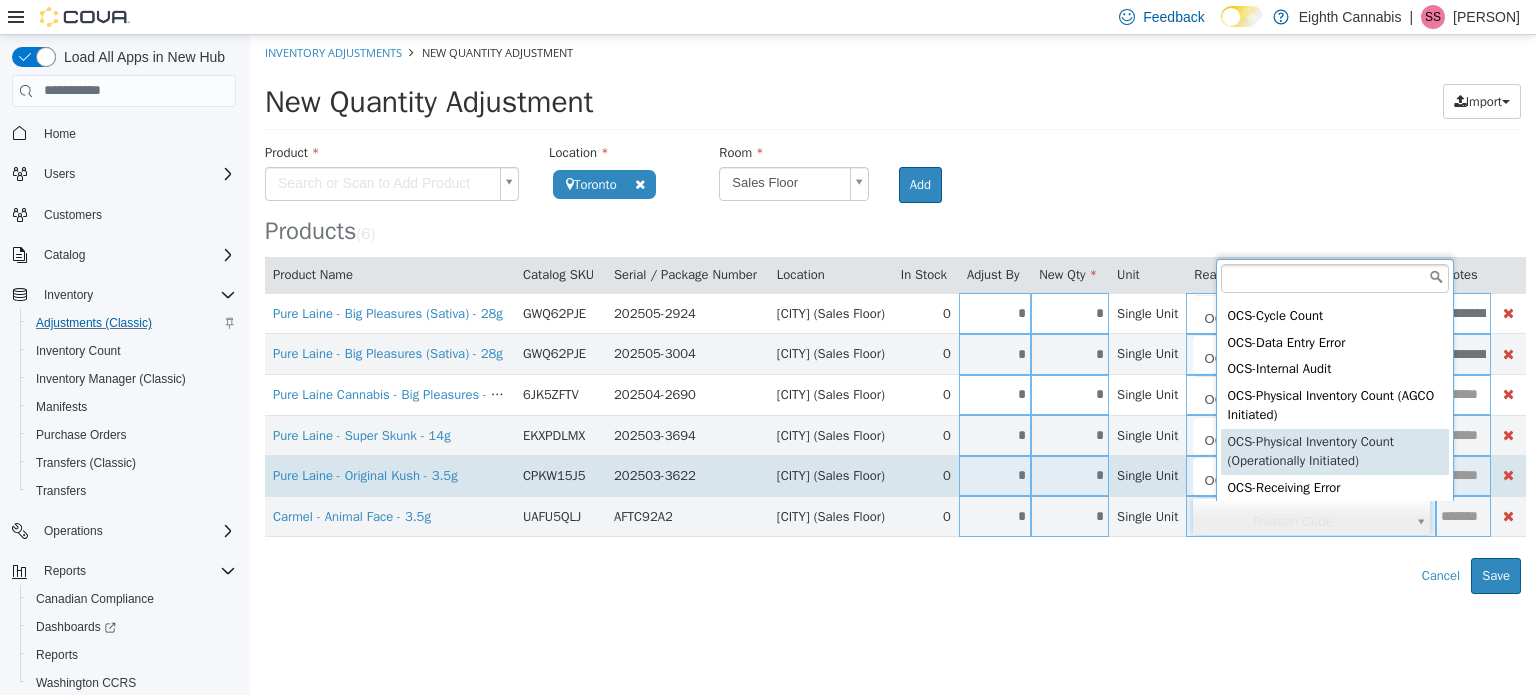 type on "**********" 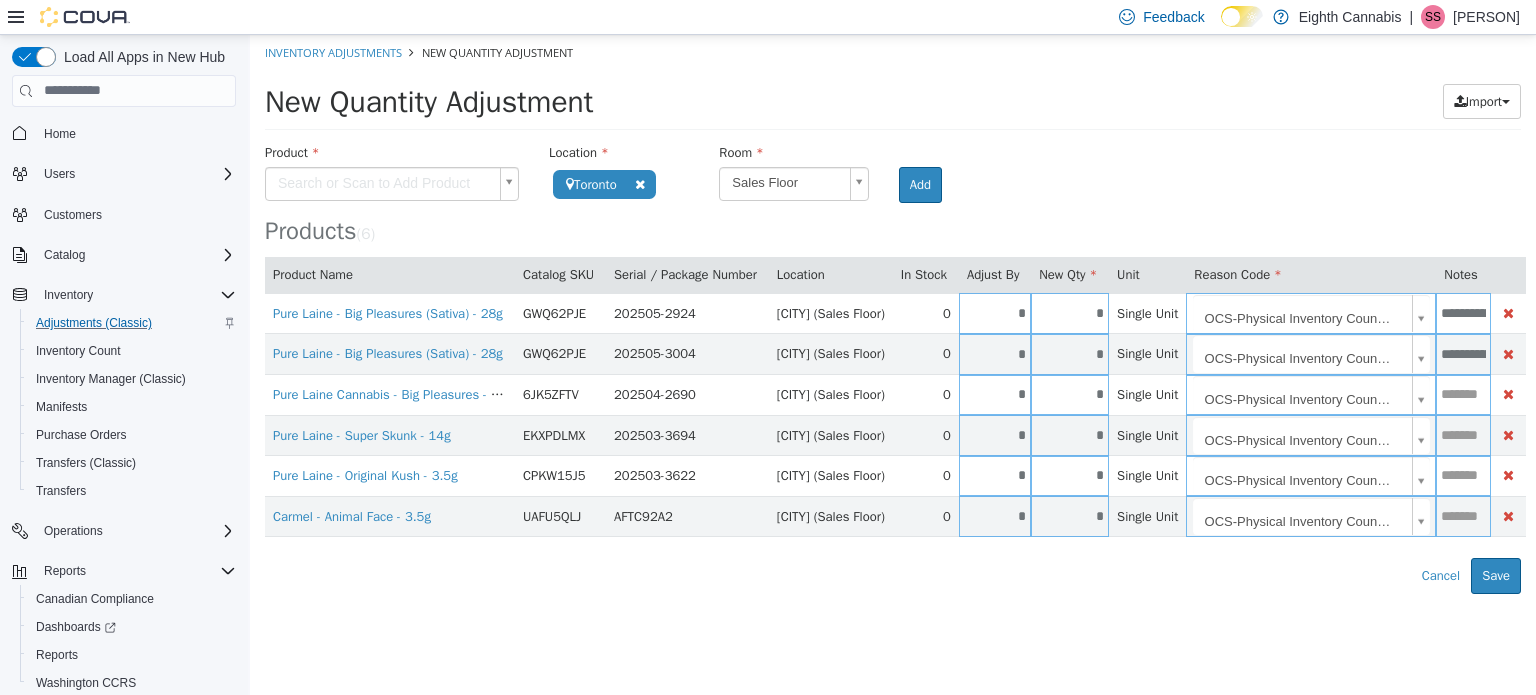 click on "**********" at bounding box center (893, 313) 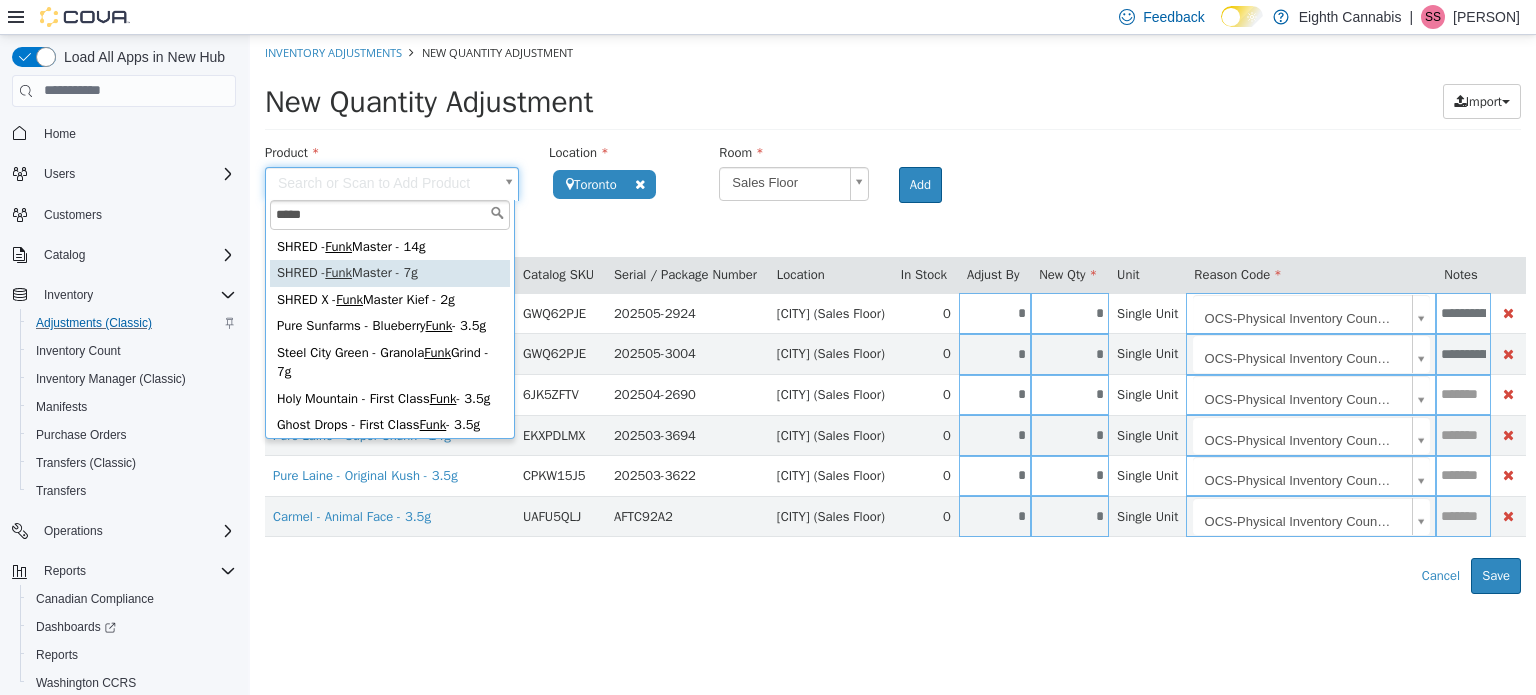 type on "****" 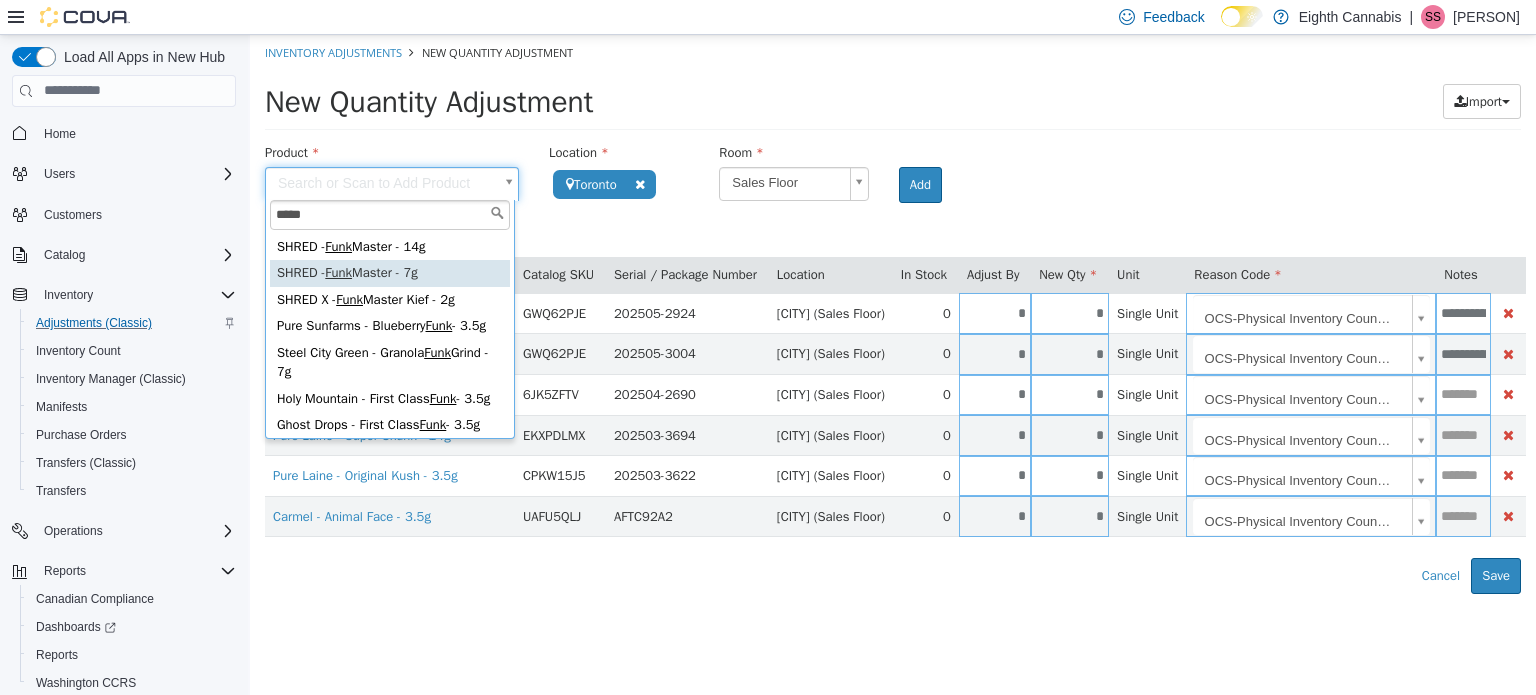 type on "**********" 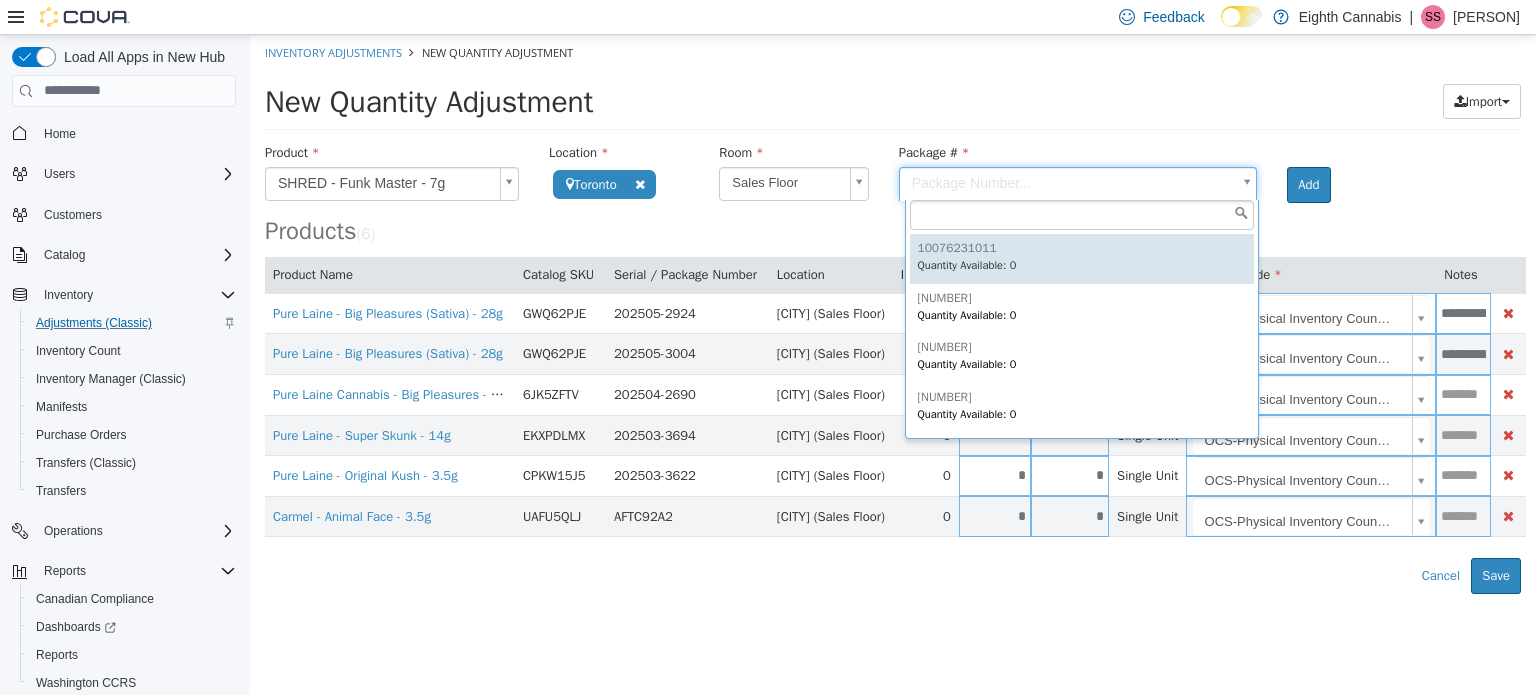 click on "**********" at bounding box center [893, 313] 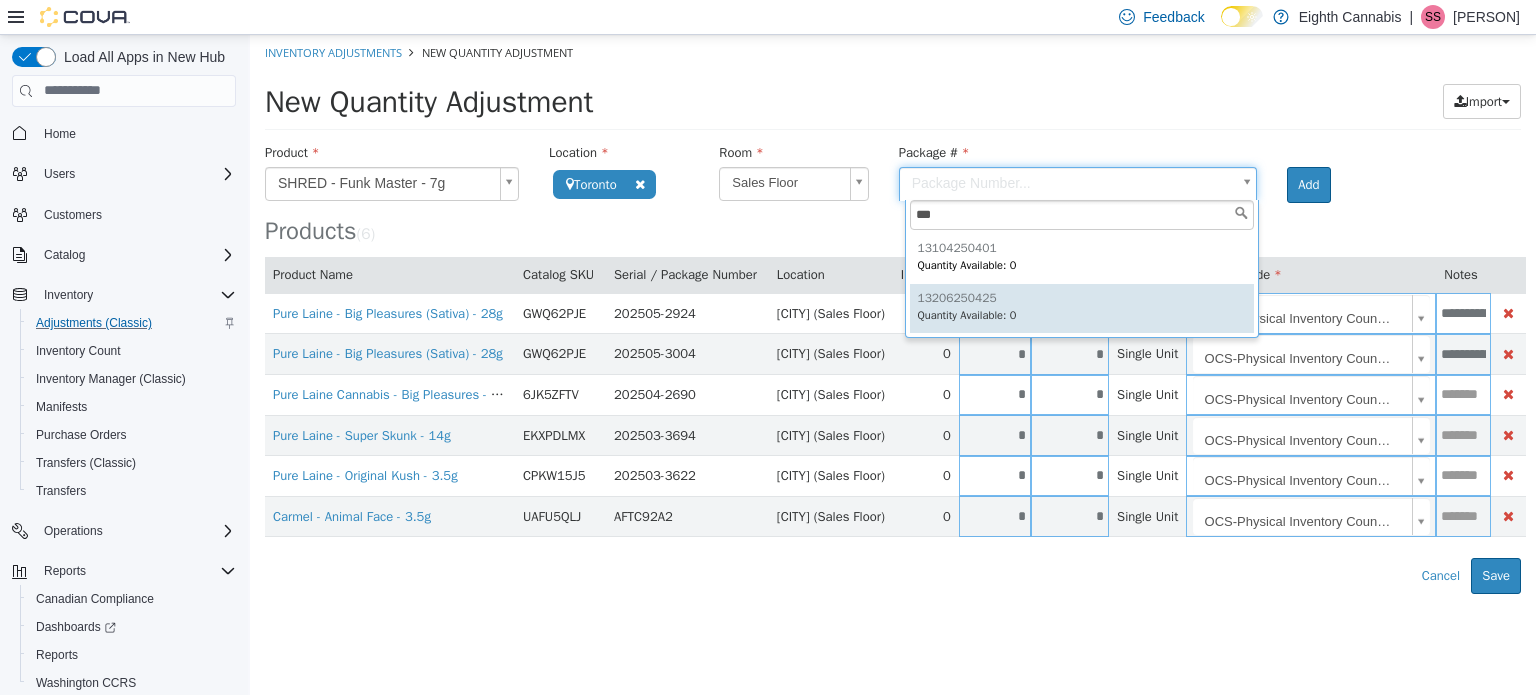type on "***" 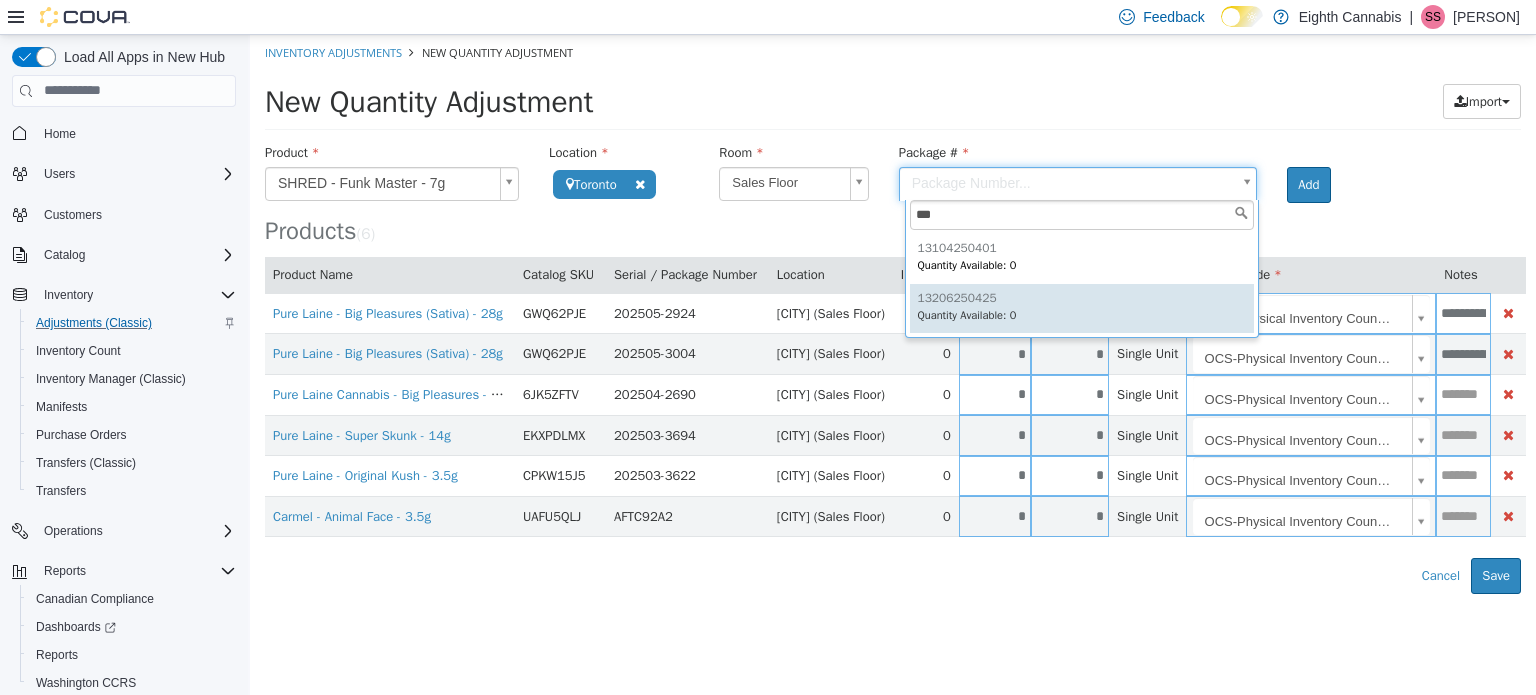 type on "**********" 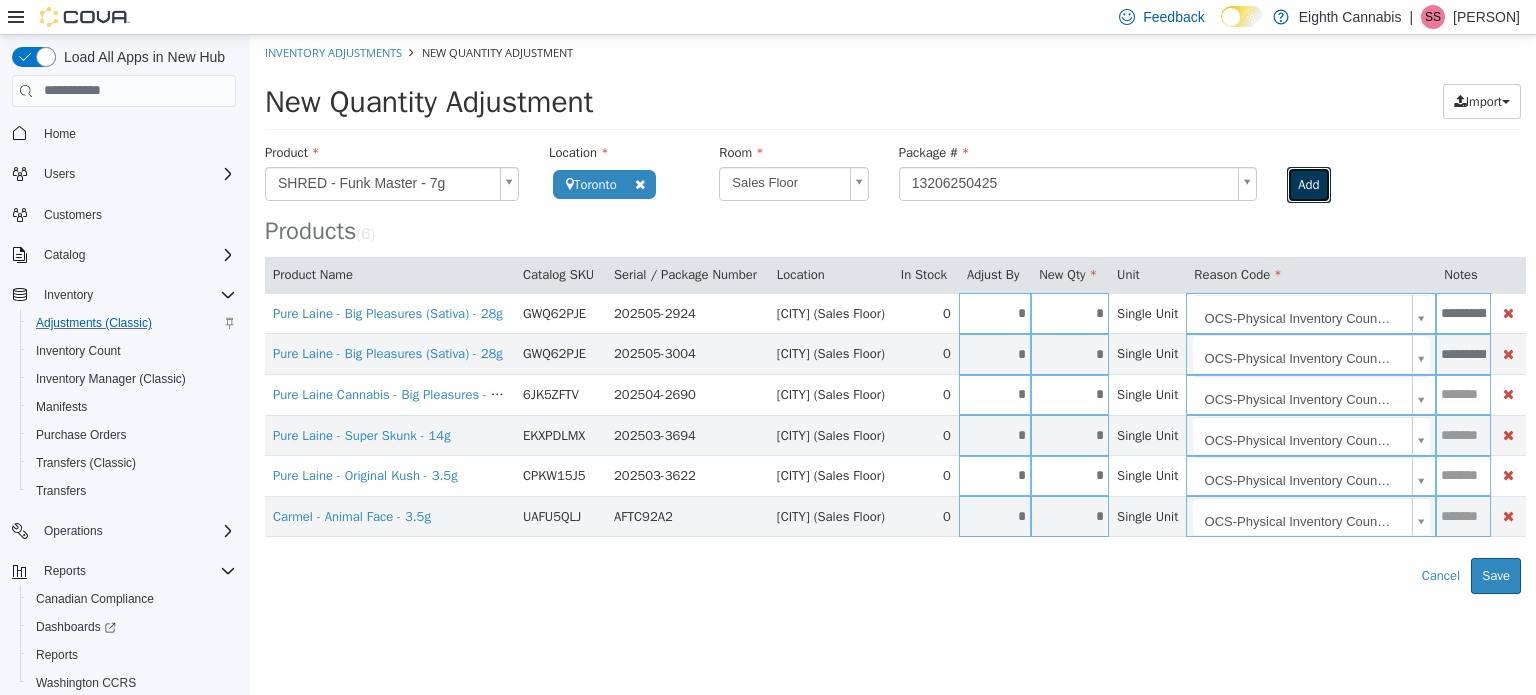 click on "Add" at bounding box center [1308, 184] 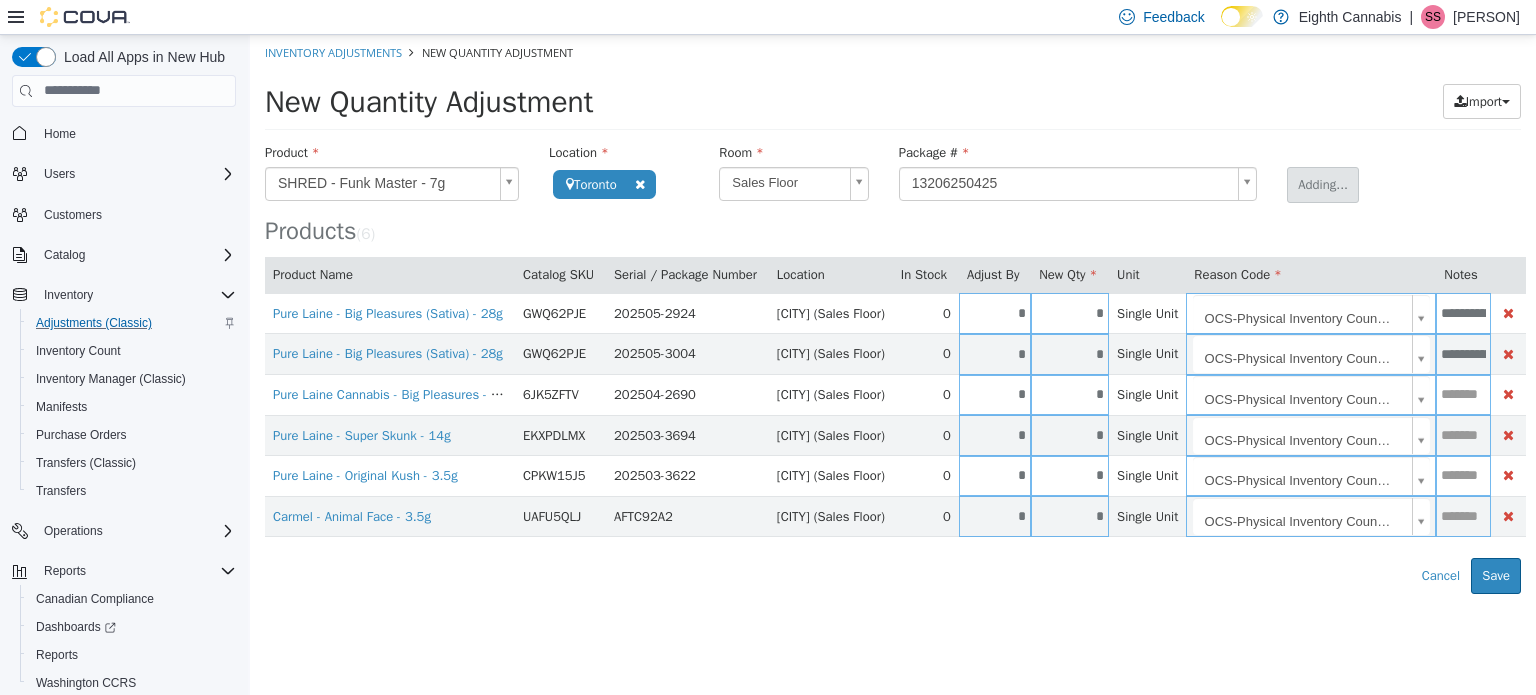 type 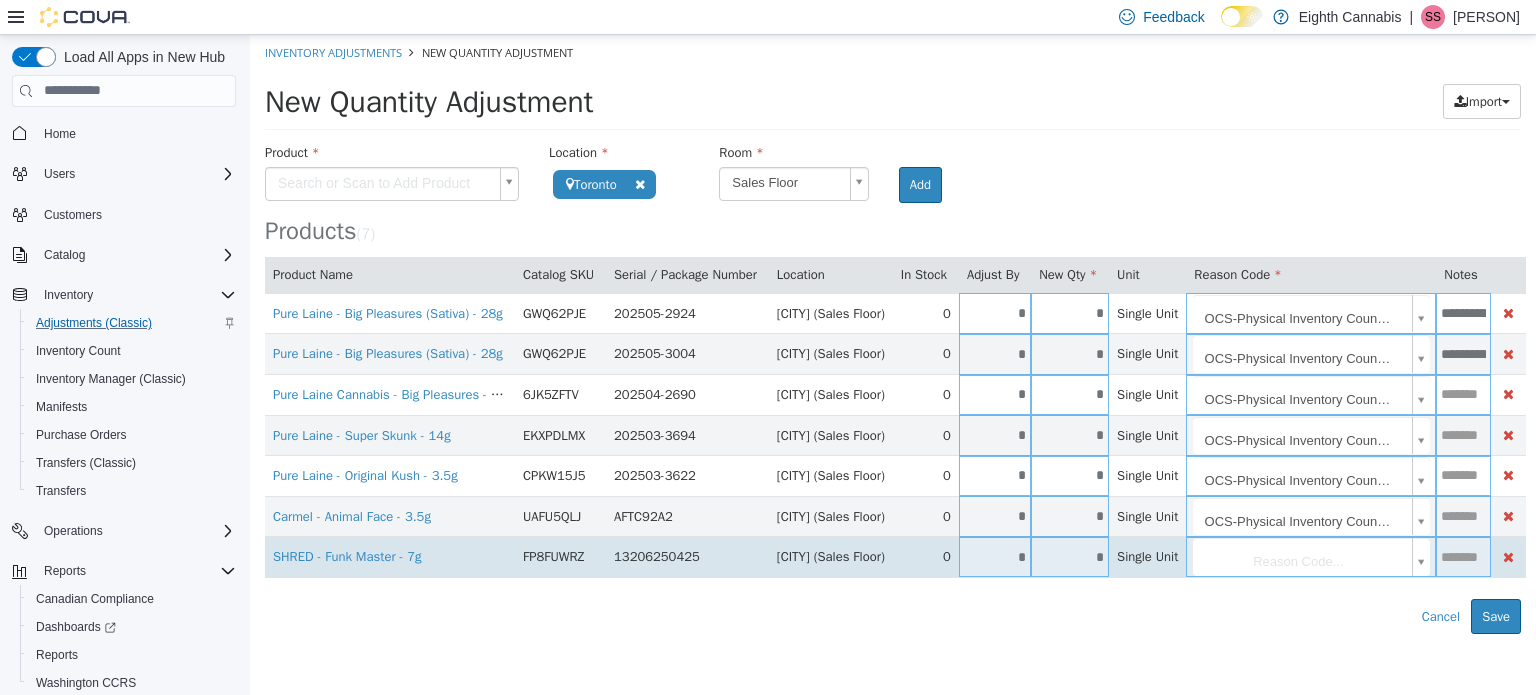 click on "*" at bounding box center [995, 556] 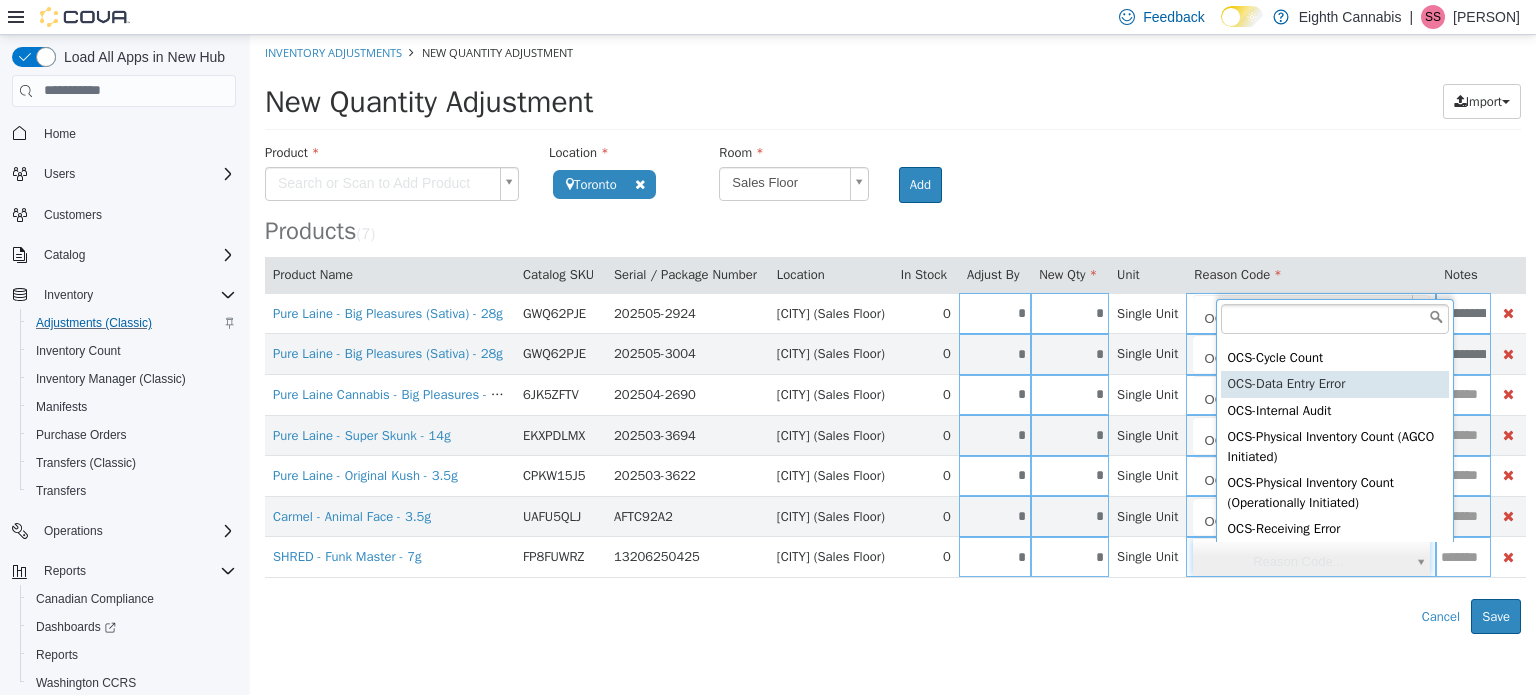 scroll, scrollTop: 100, scrollLeft: 0, axis: vertical 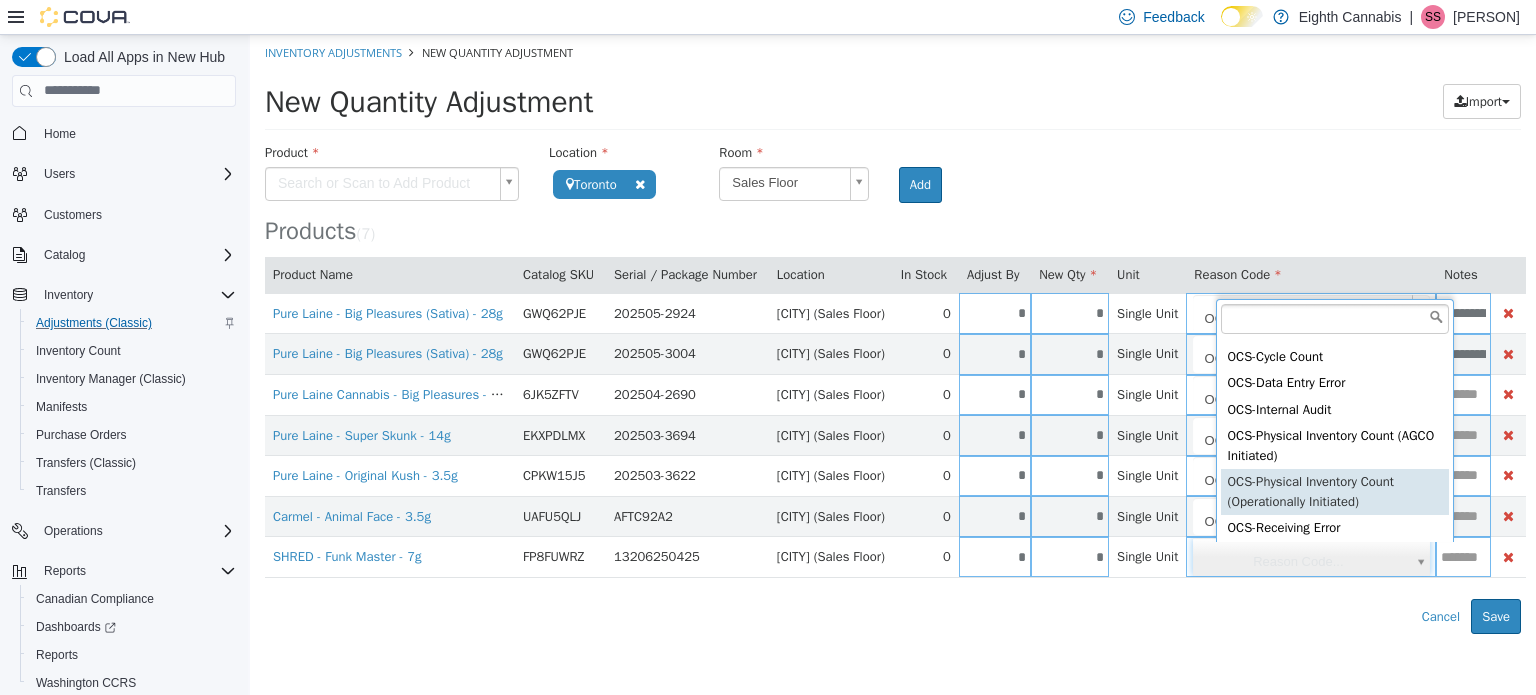 type on "**********" 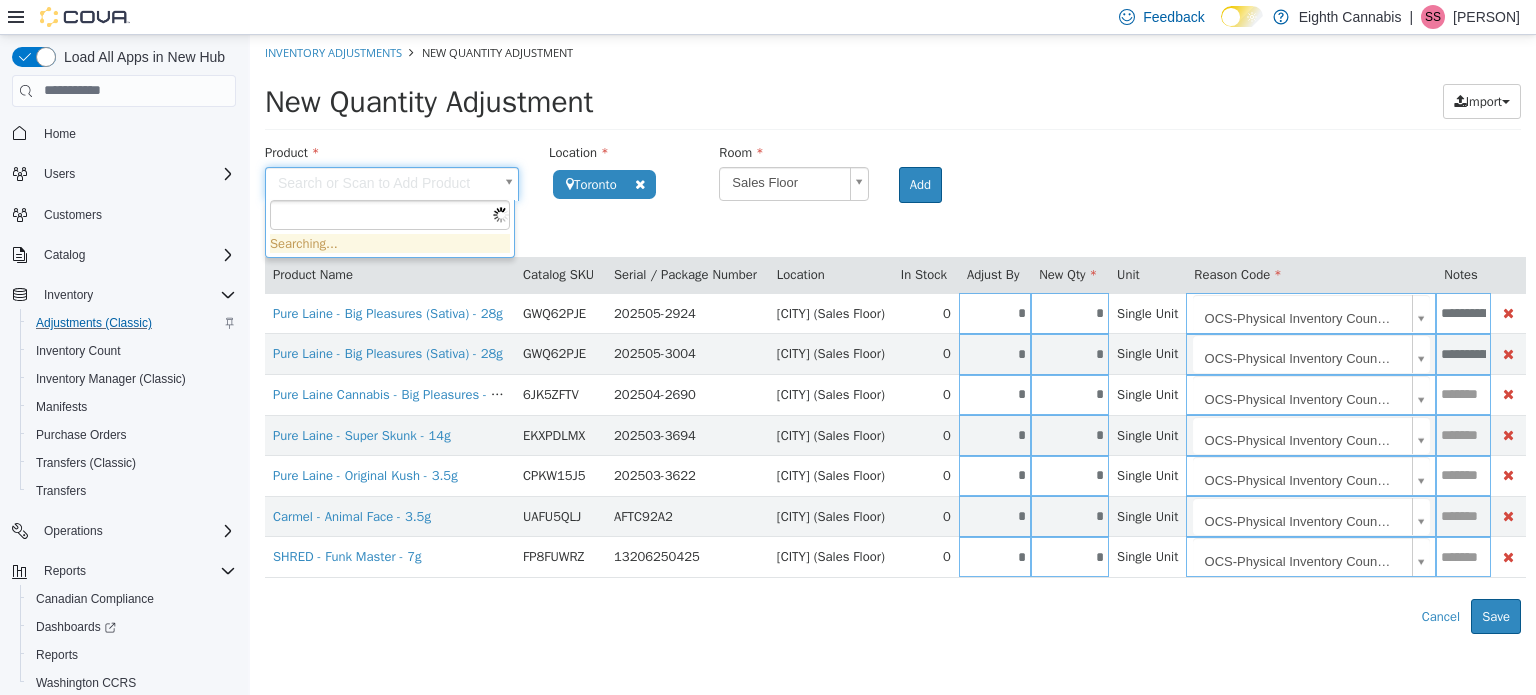 click on "**********" at bounding box center (893, 333) 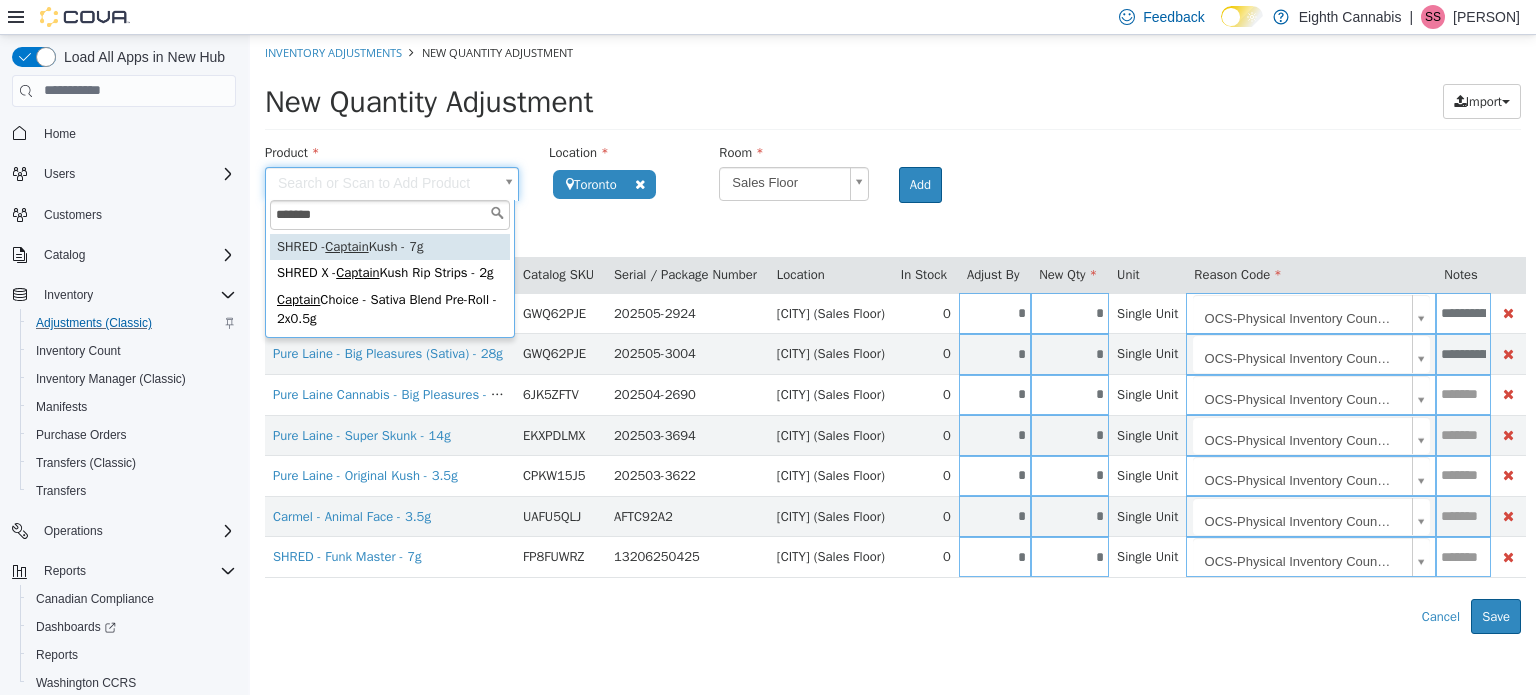 type on "*******" 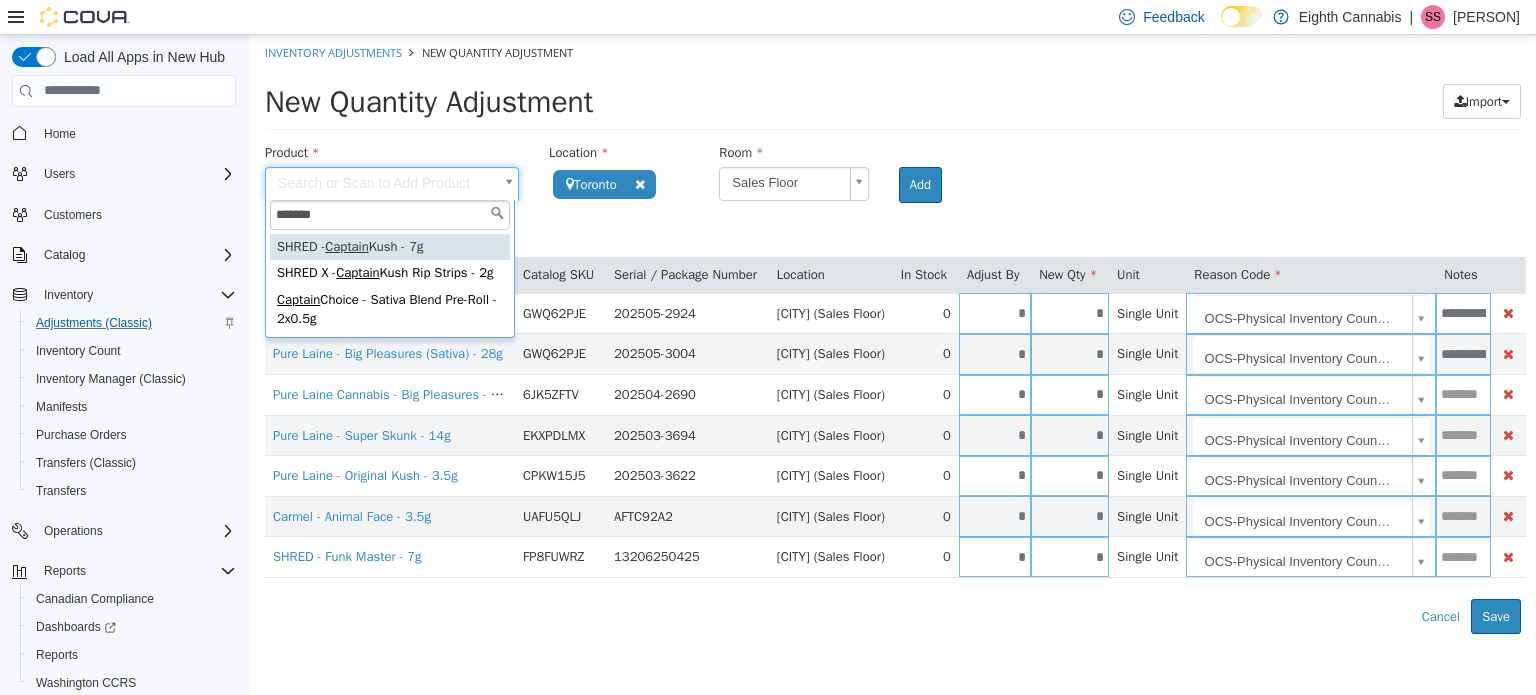type on "**********" 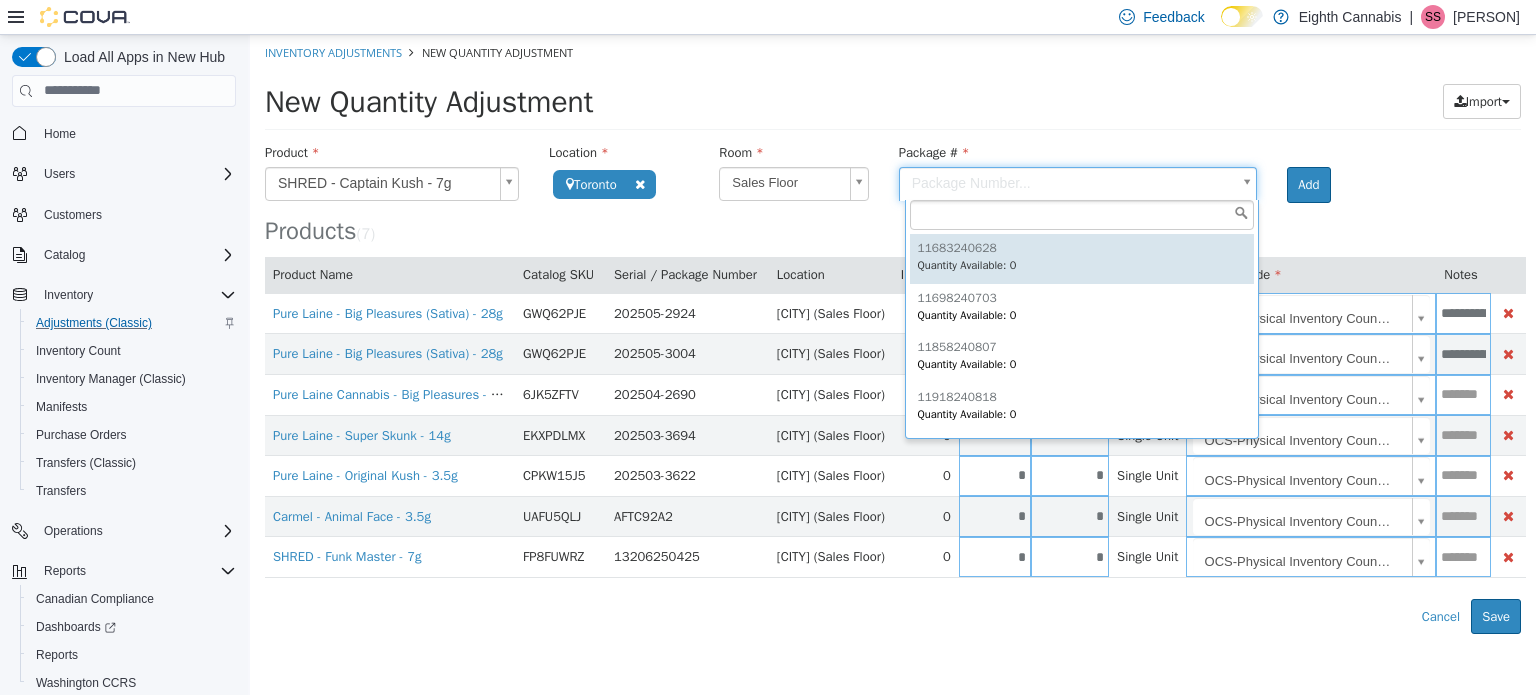 click on "**********" at bounding box center [893, 333] 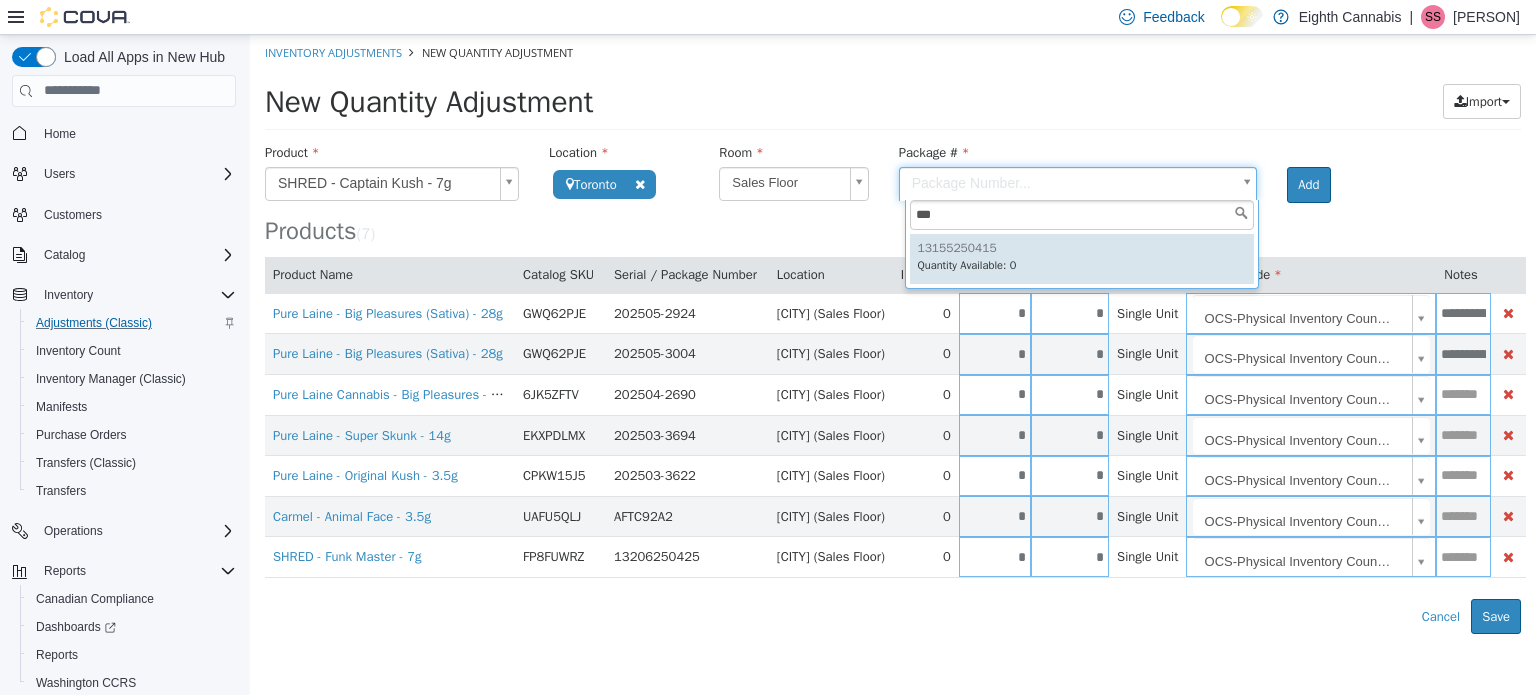 type on "***" 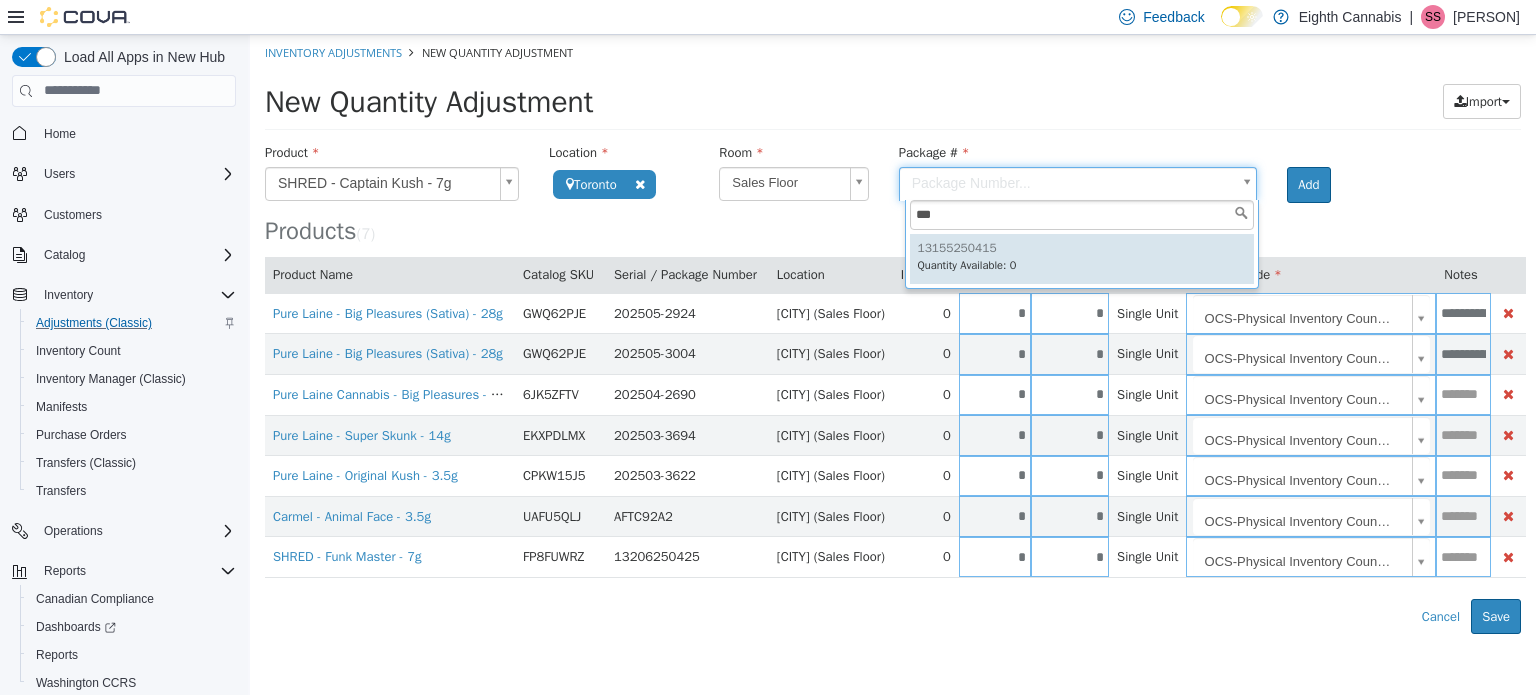 drag, startPoint x: 967, startPoint y: 255, endPoint x: 1290, endPoint y: 152, distance: 339.0251 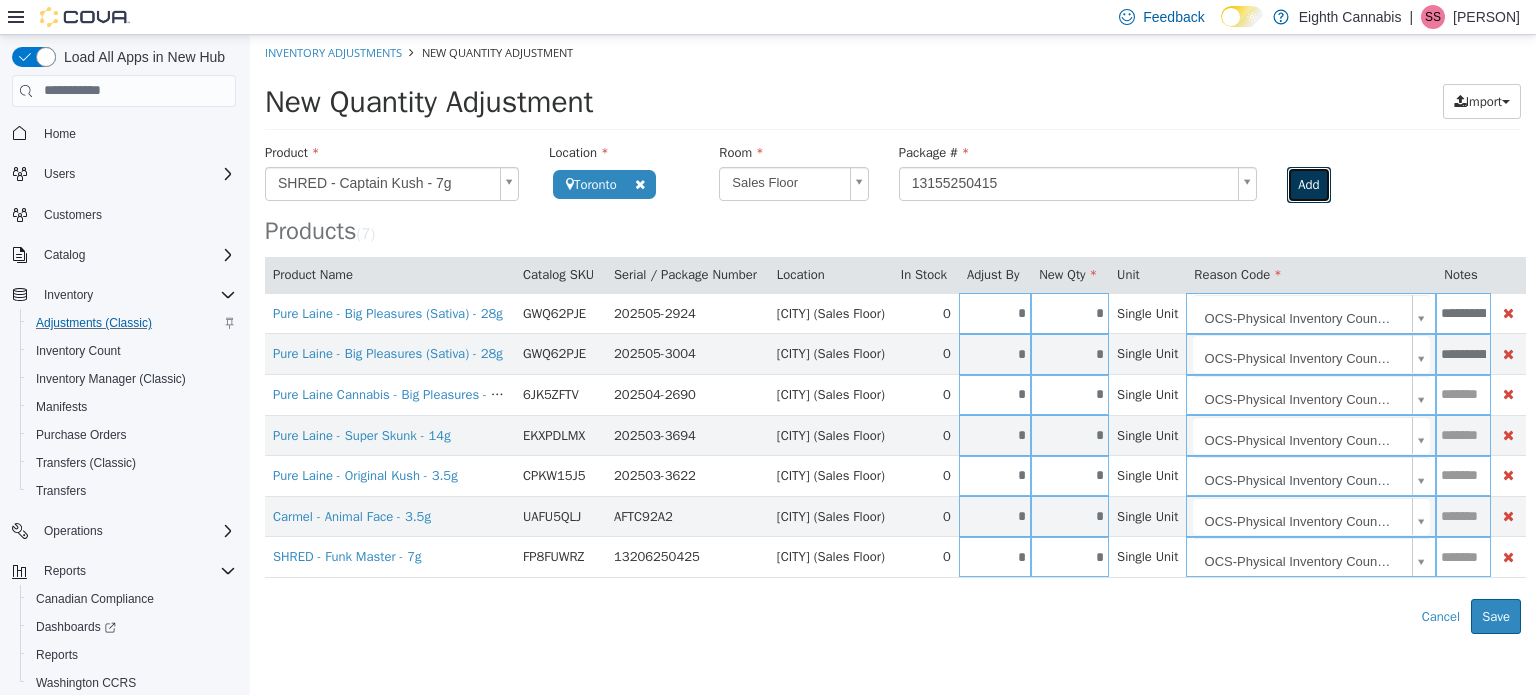 click on "Add" at bounding box center (1308, 184) 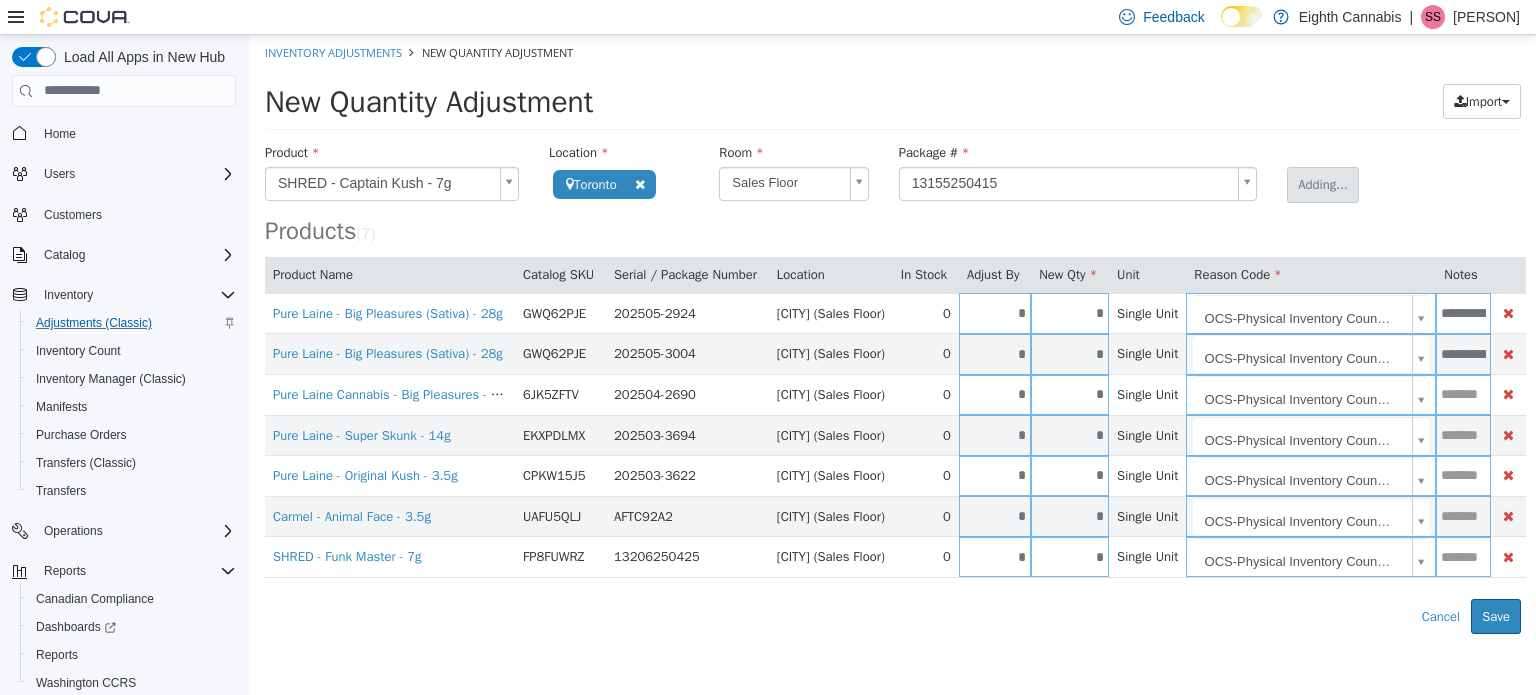 type 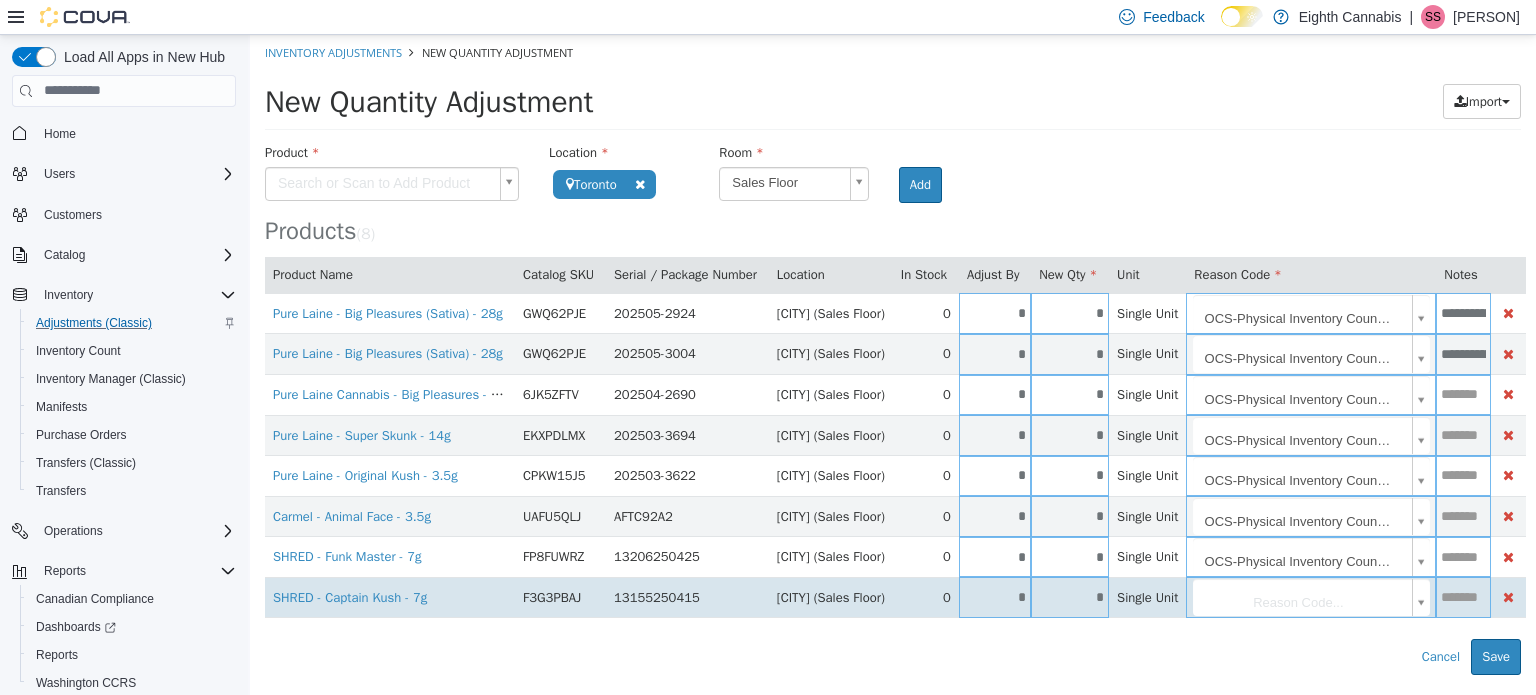 click on "*" at bounding box center (995, 596) 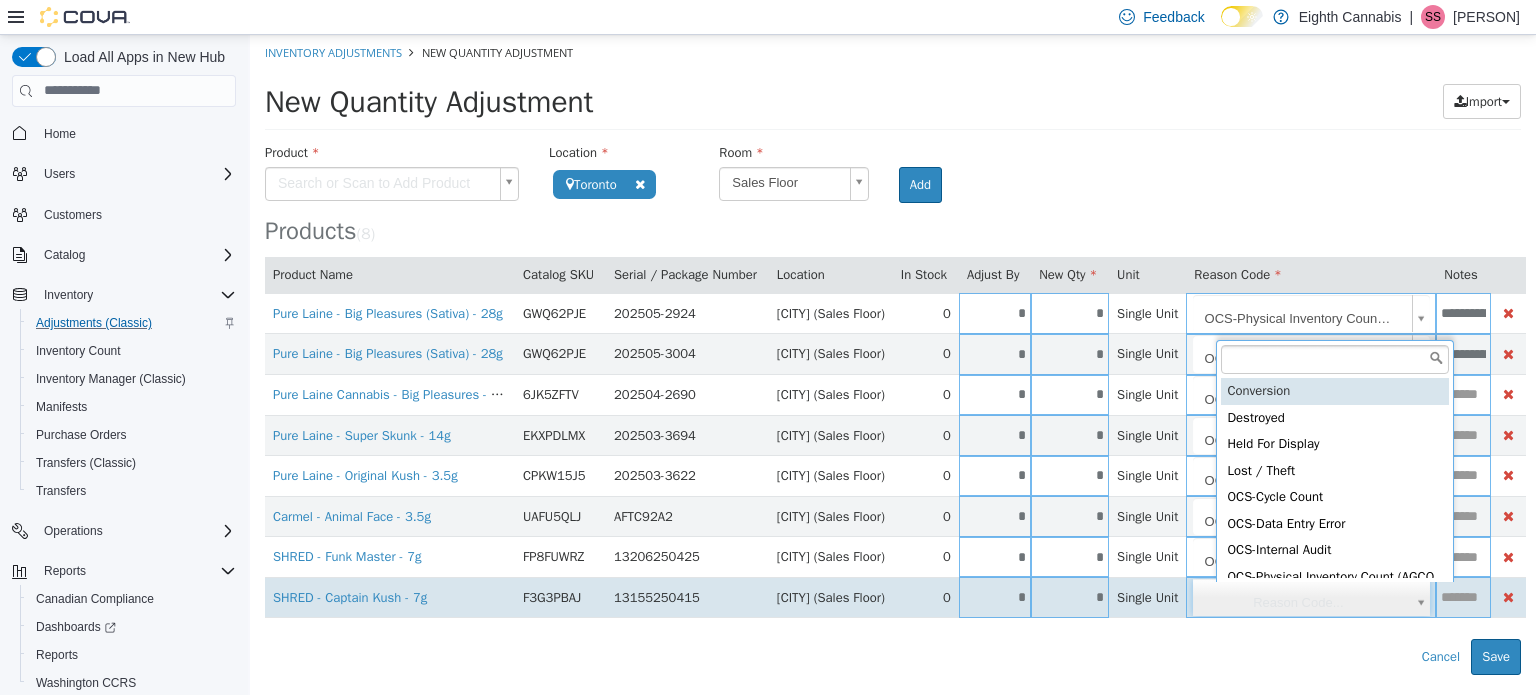 click on "**********" at bounding box center (893, 354) 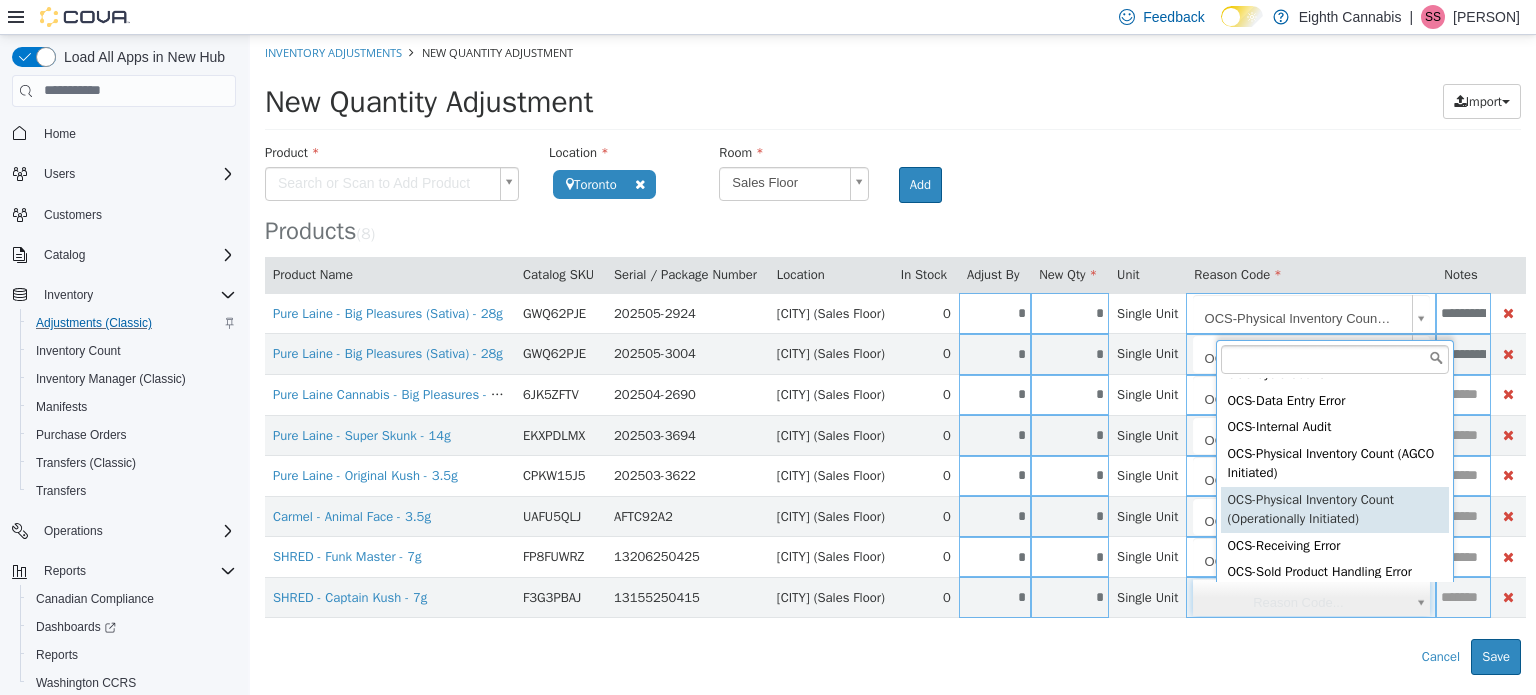 scroll, scrollTop: 223, scrollLeft: 0, axis: vertical 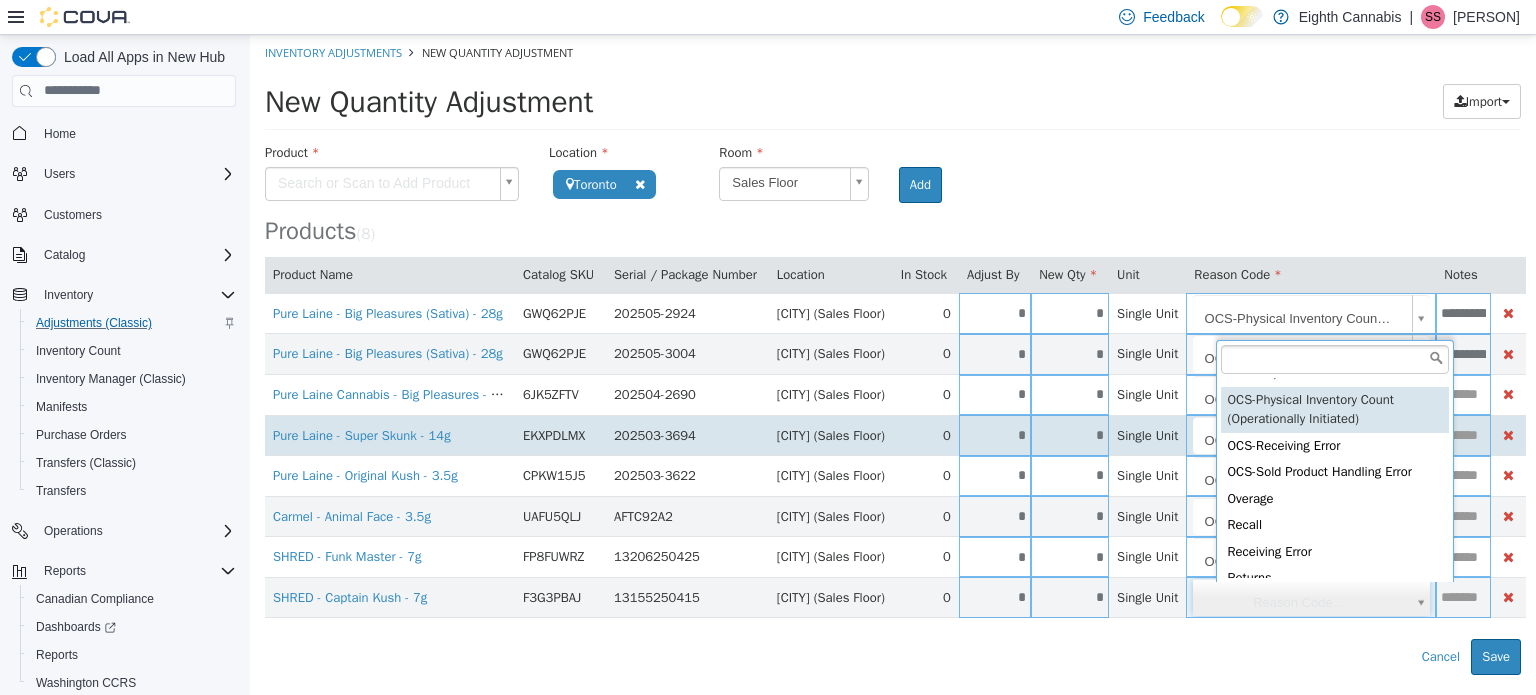 type on "**********" 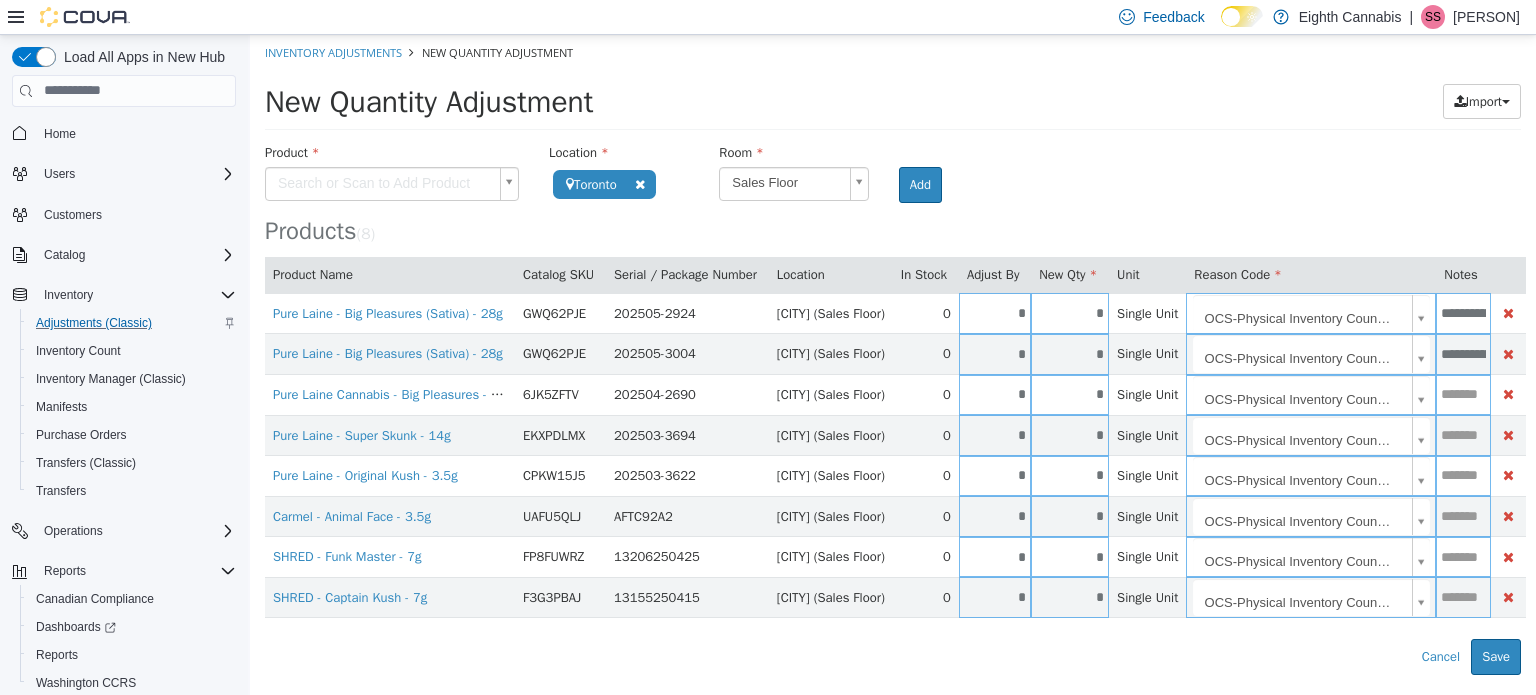 click on "Error saving adjustment please resolve the errors above. Cancel Save" at bounding box center [893, 656] 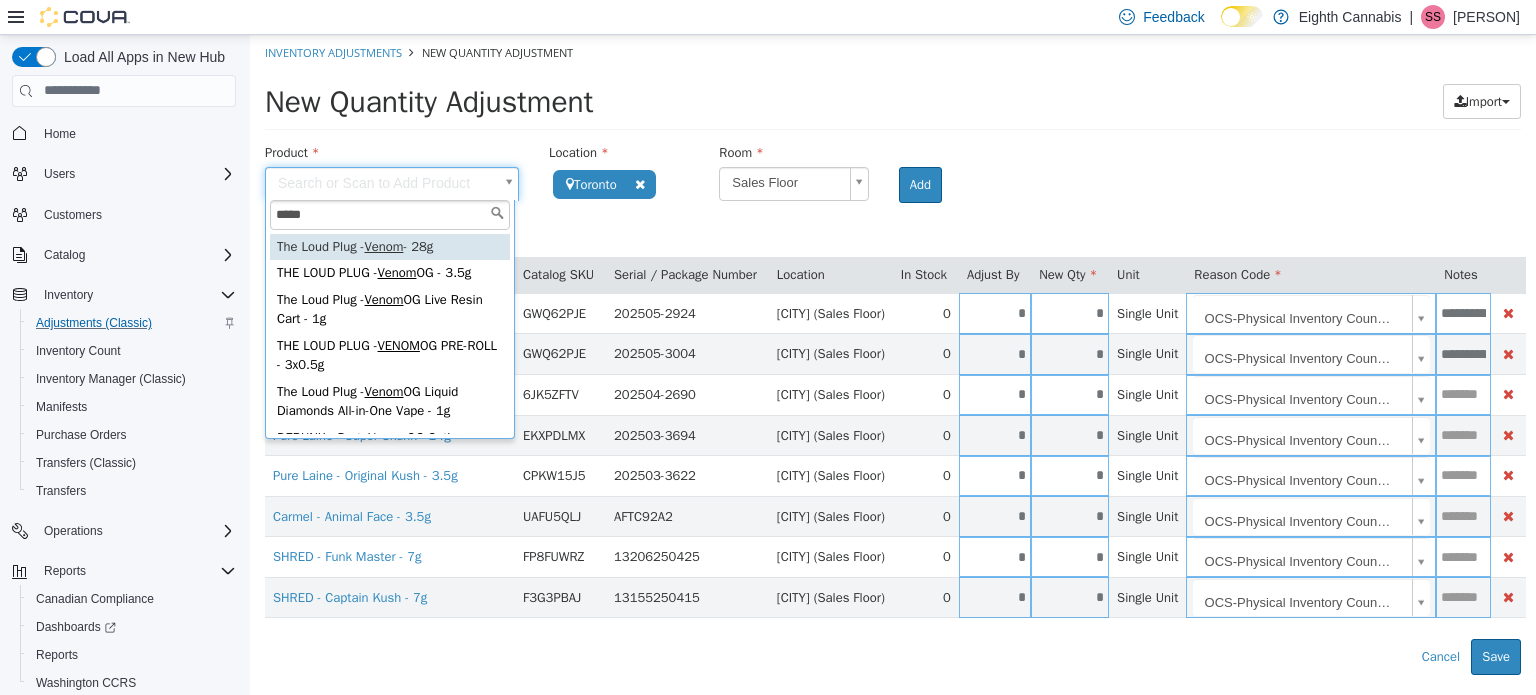 type on "*****" 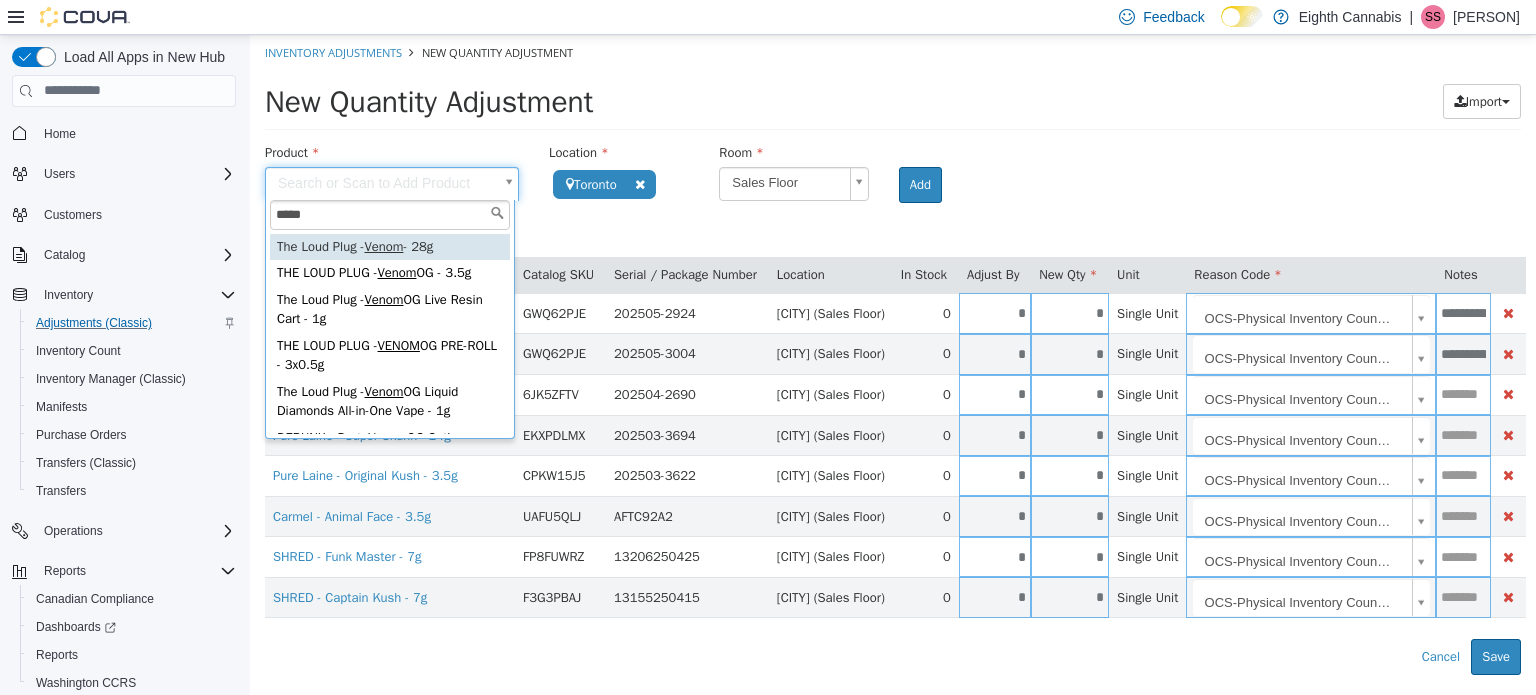 type on "**********" 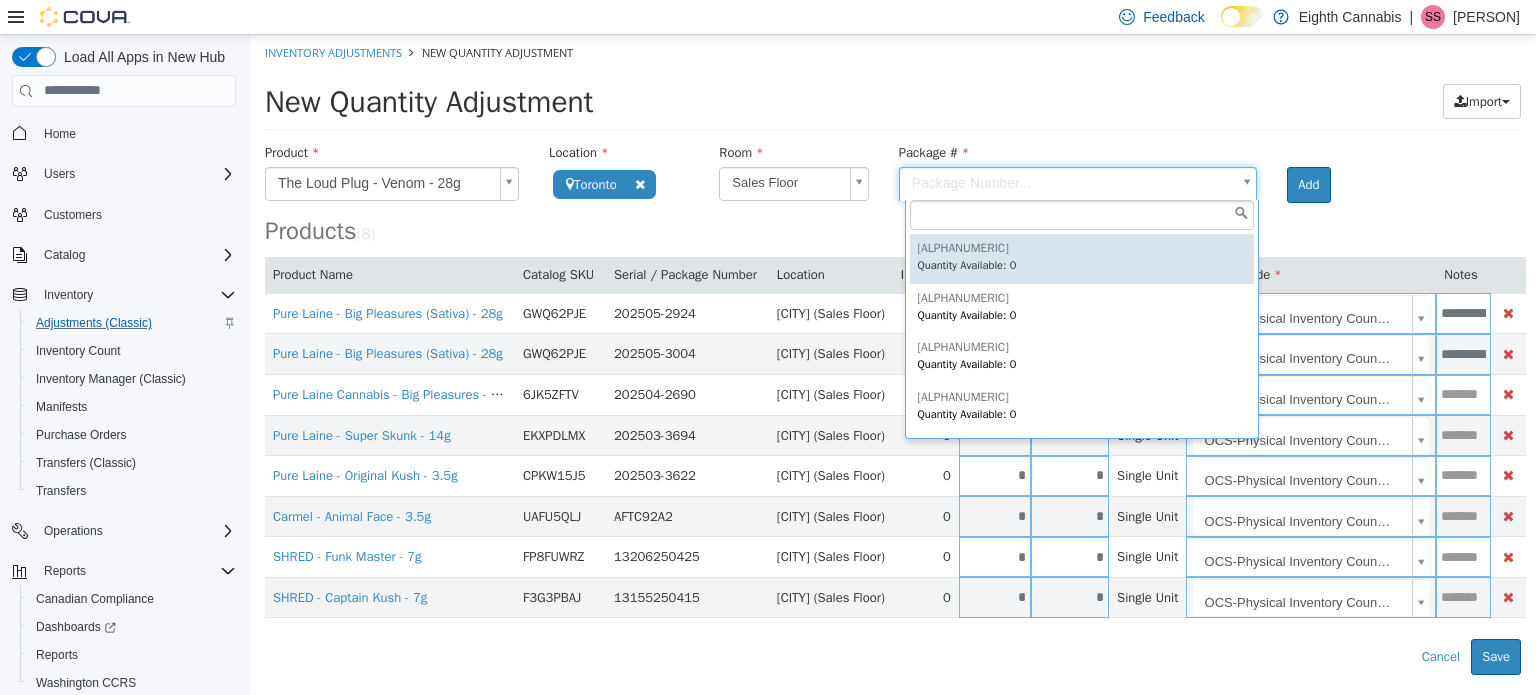 click on "**********" at bounding box center [893, 354] 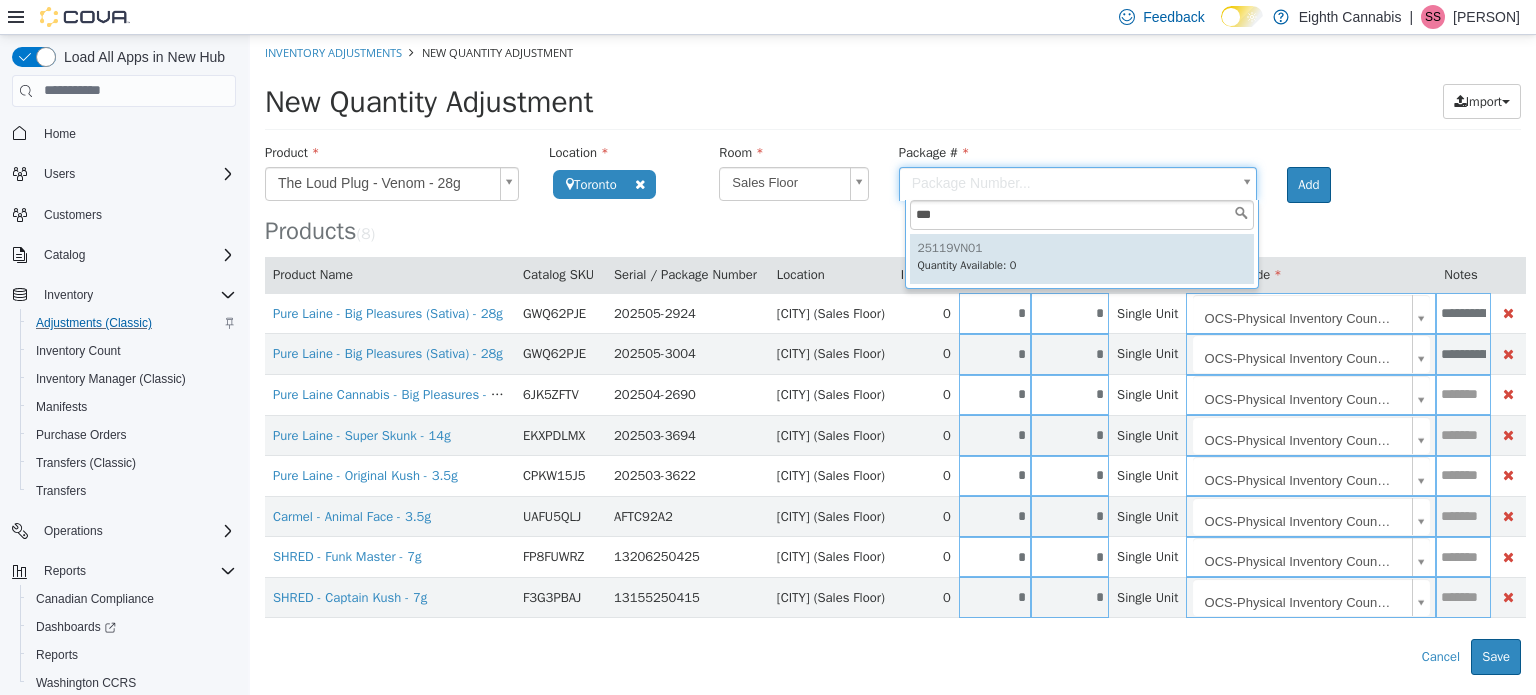 type on "***" 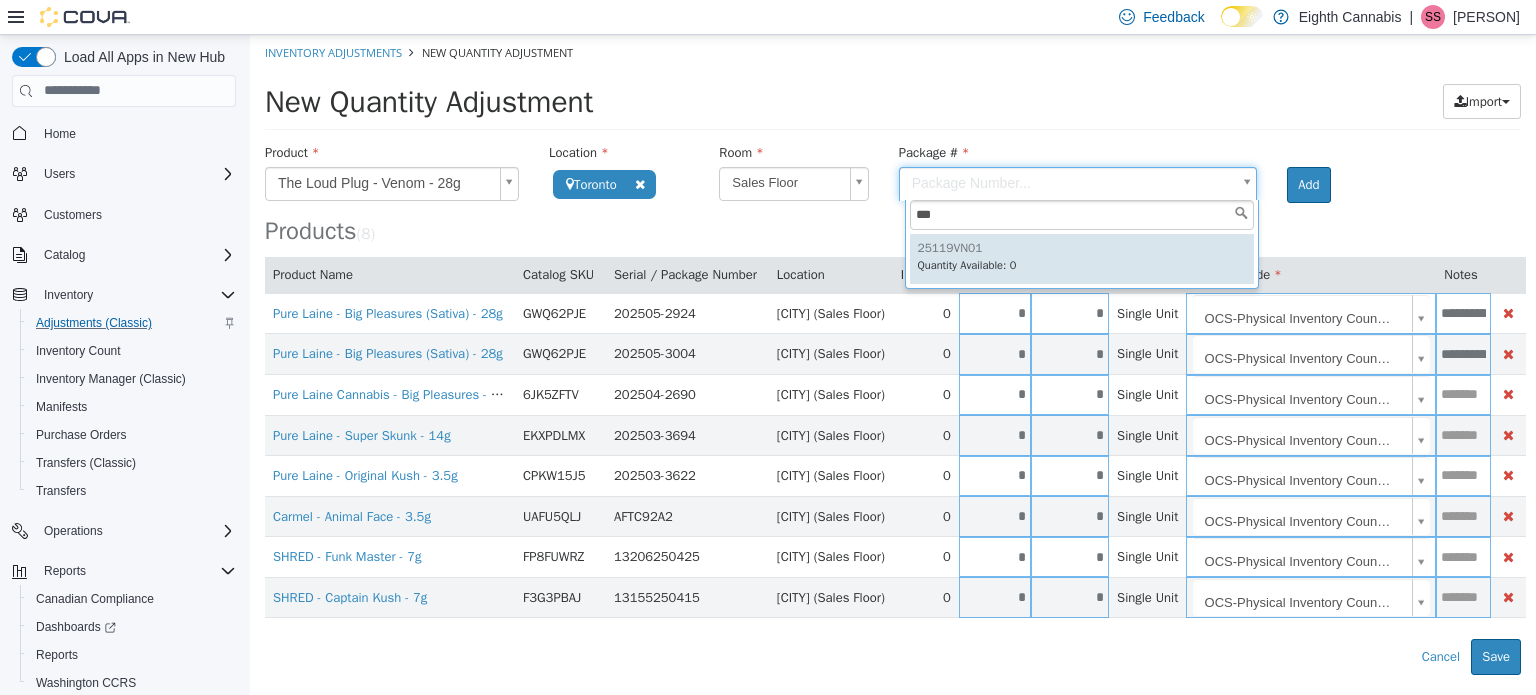 type on "*********" 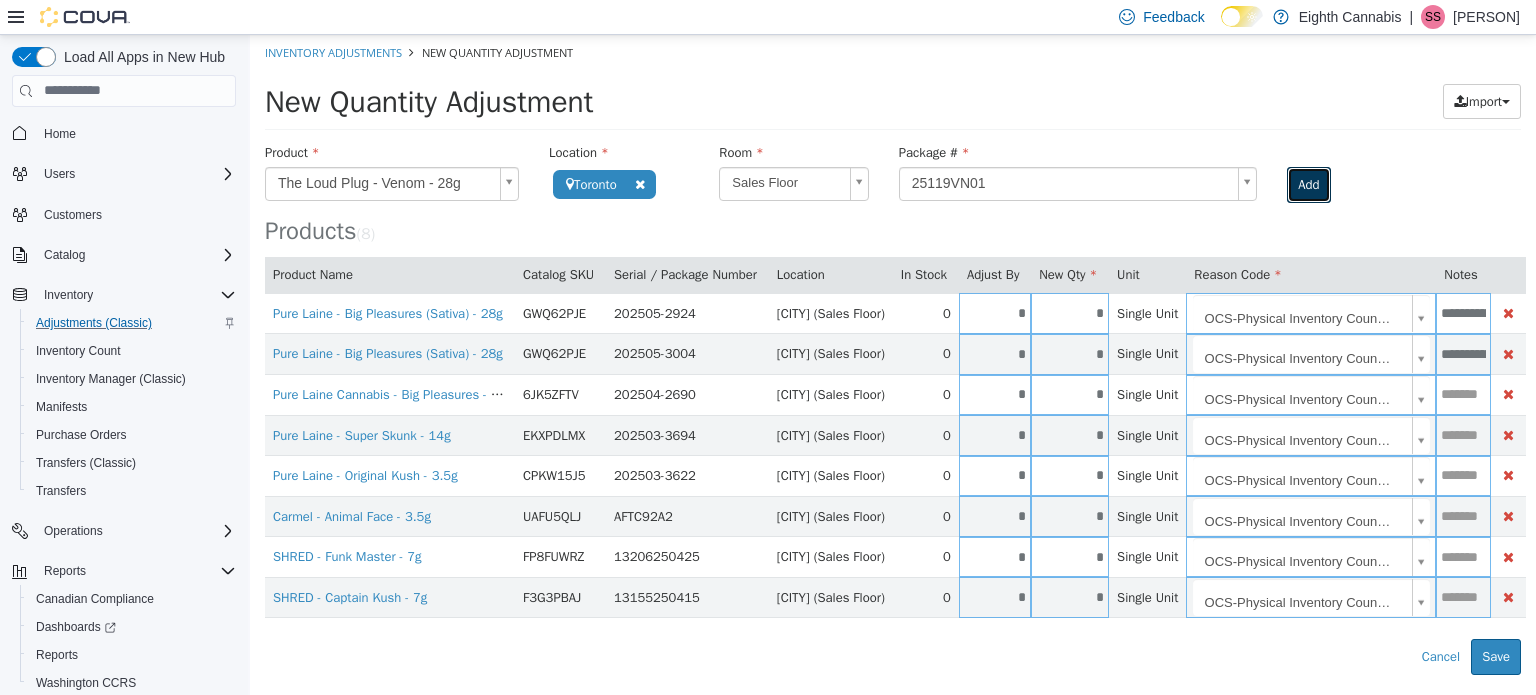 click on "Add" at bounding box center [1308, 184] 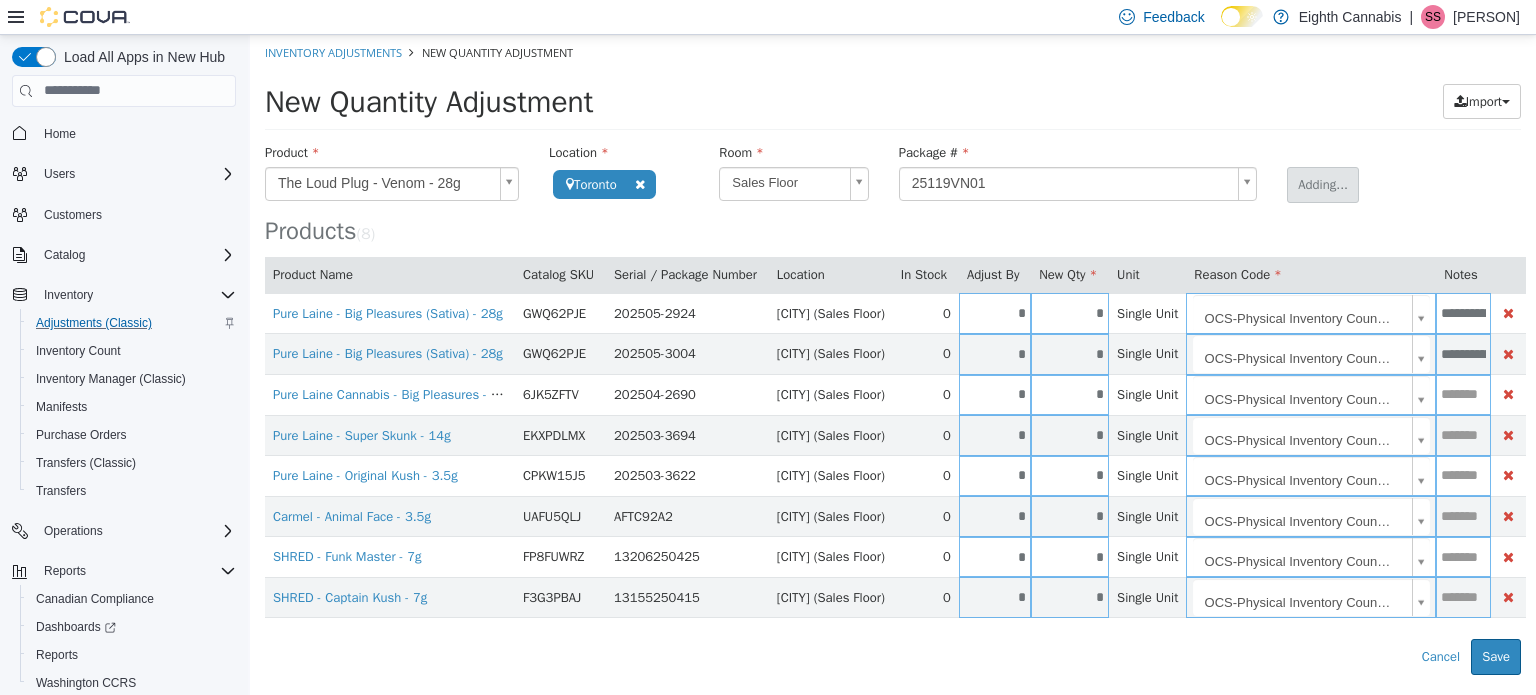 type 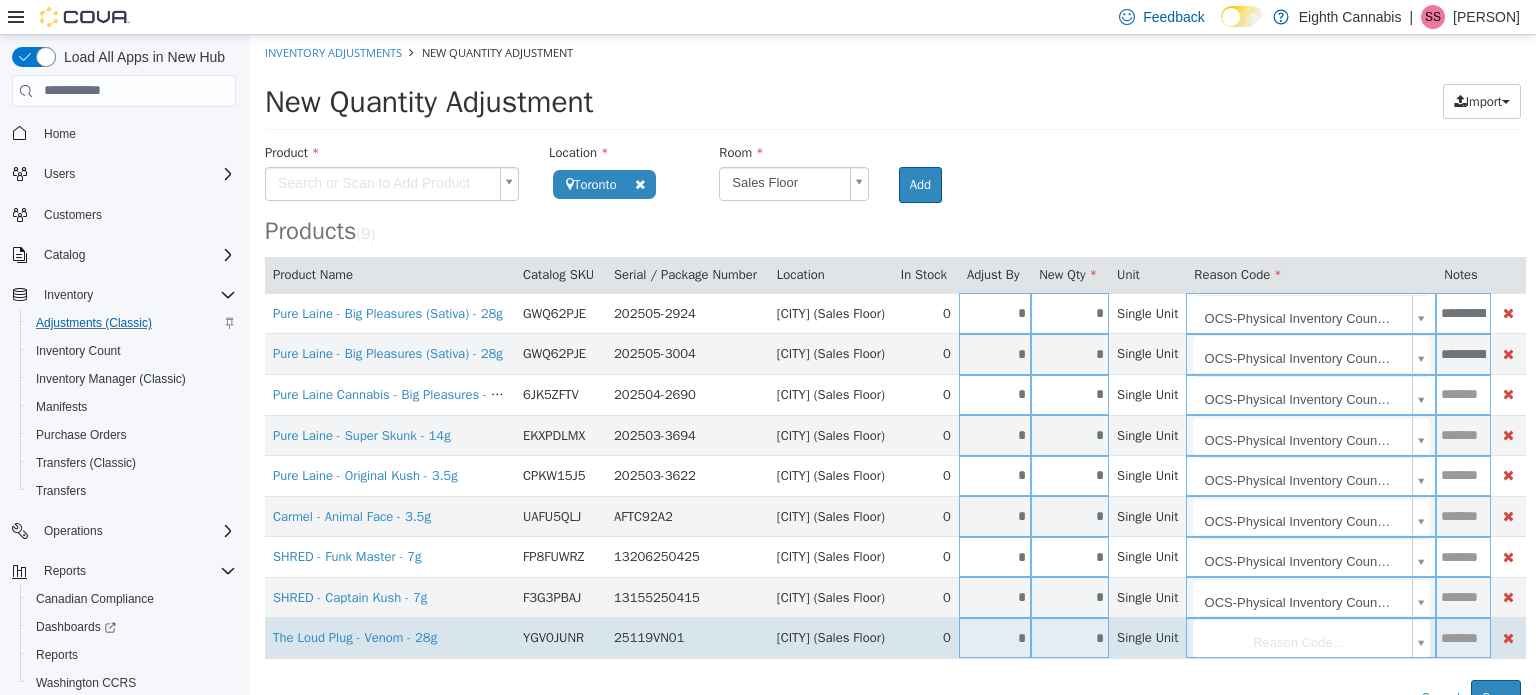 click on "*" at bounding box center (995, 637) 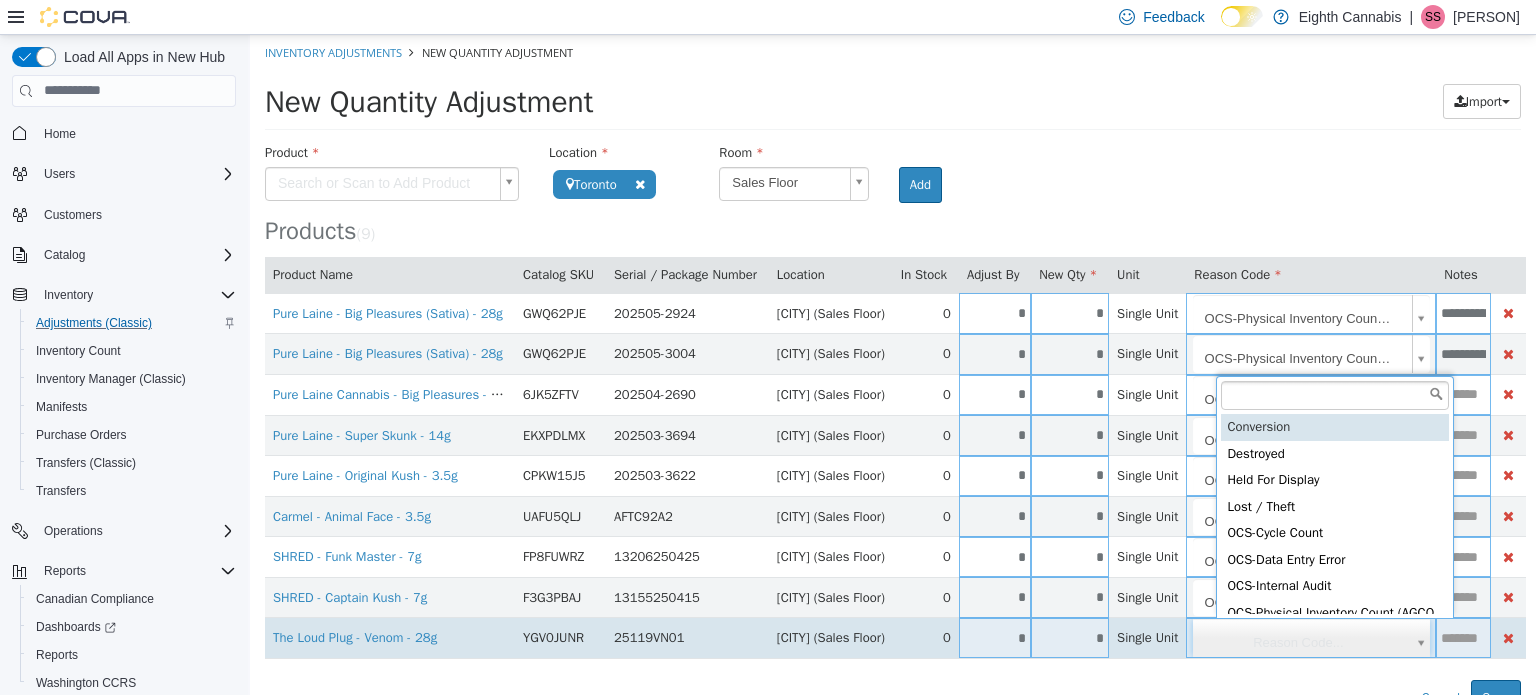 click on "**********" at bounding box center [893, 374] 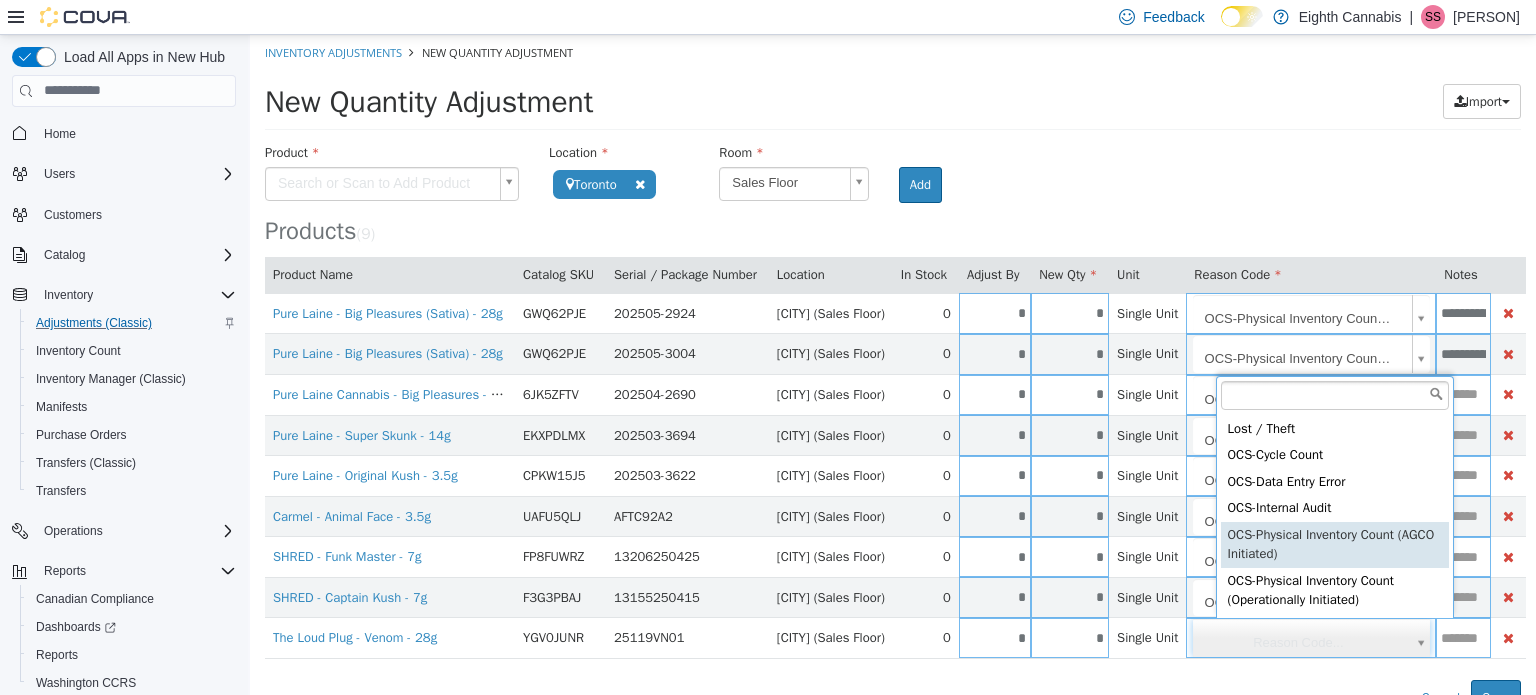 scroll, scrollTop: 123, scrollLeft: 0, axis: vertical 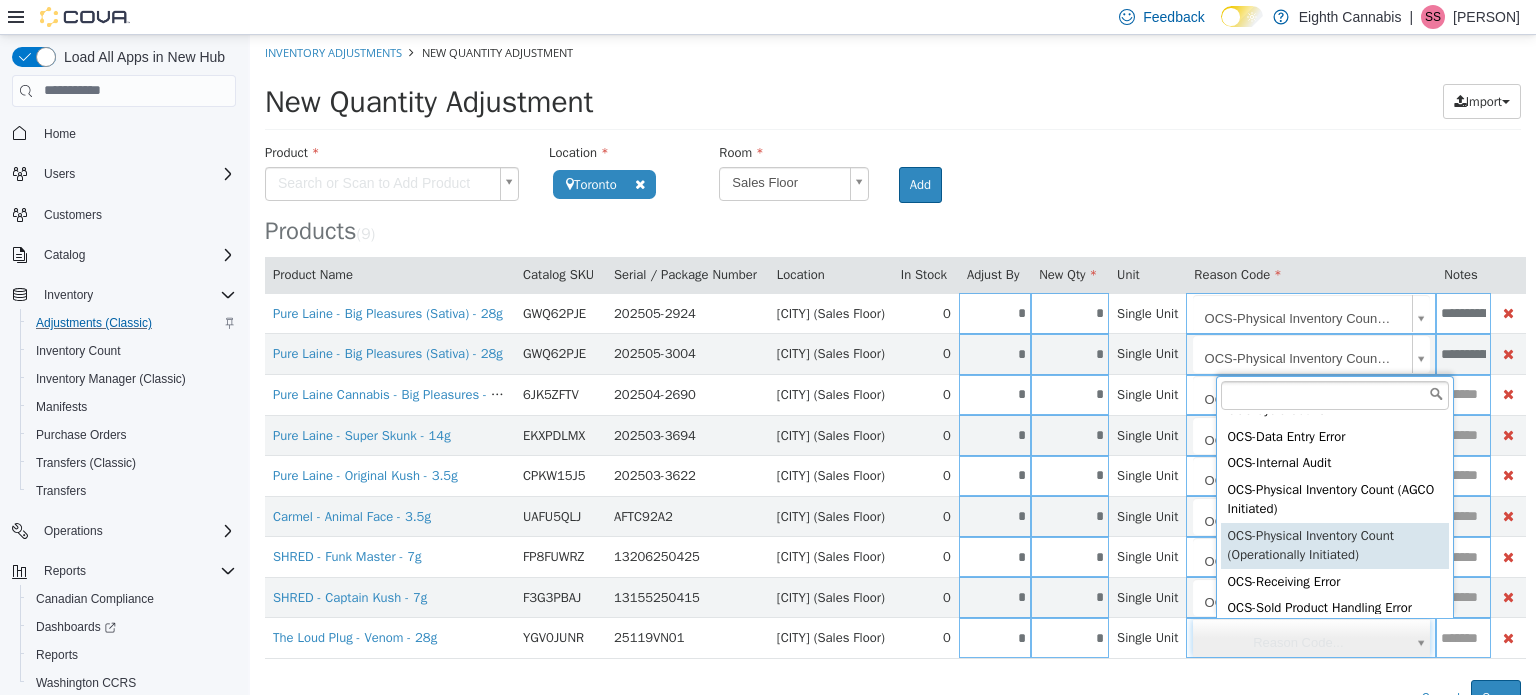 type on "**********" 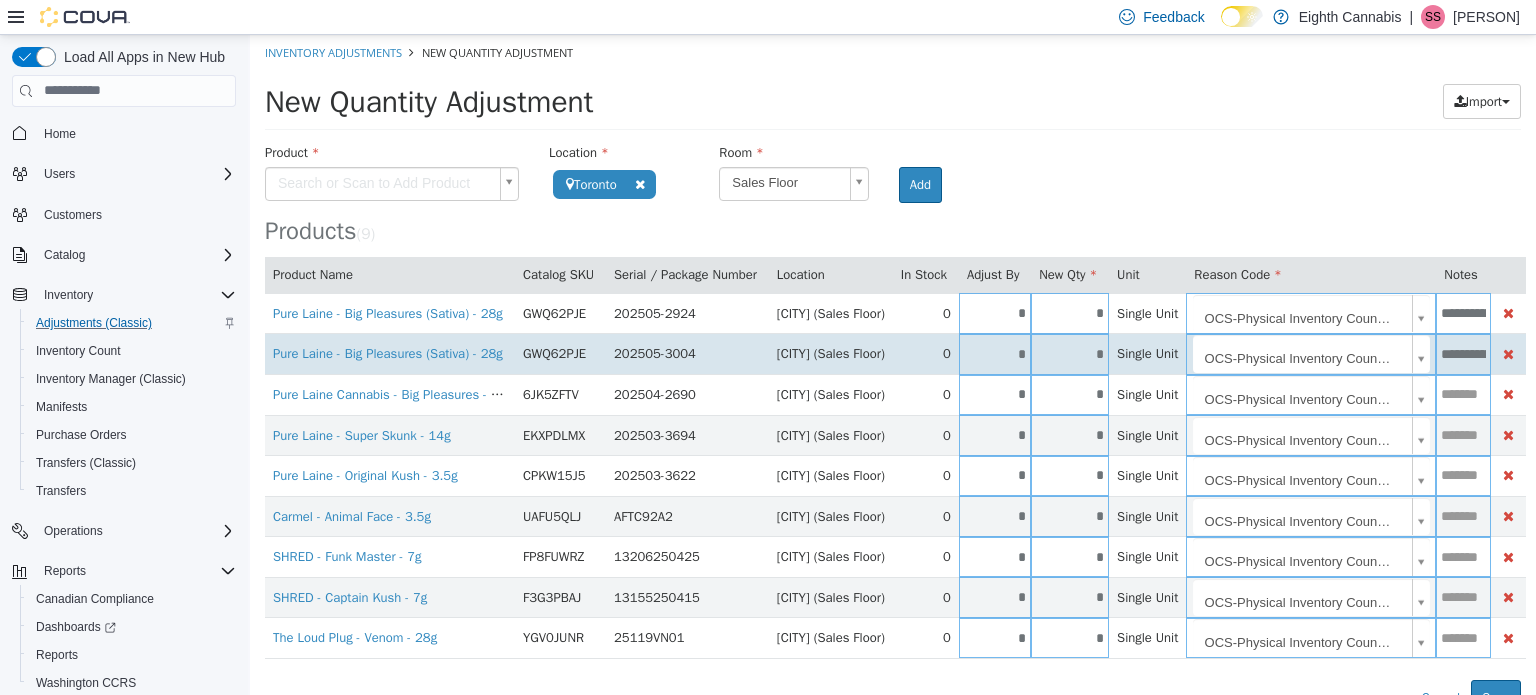 click on "**********" at bounding box center [1463, 353] 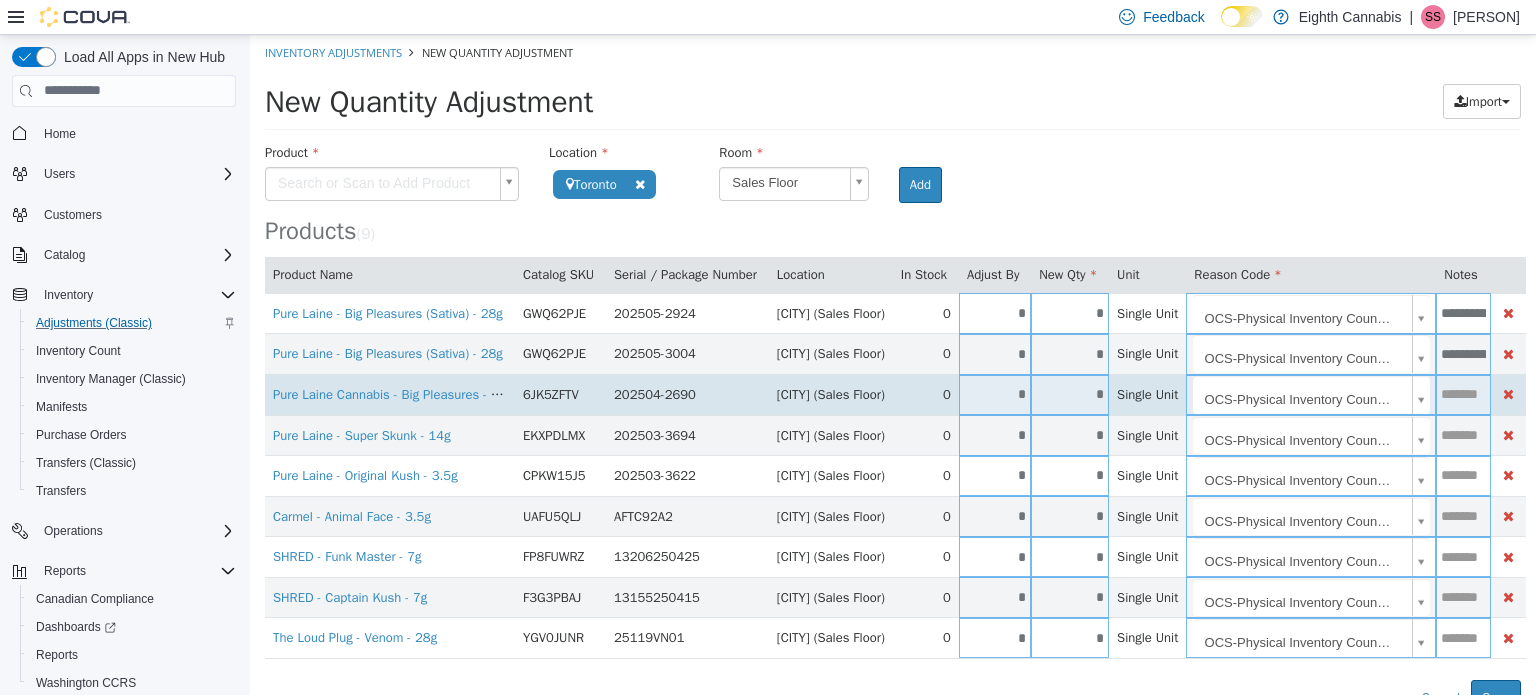click at bounding box center [1463, 393] 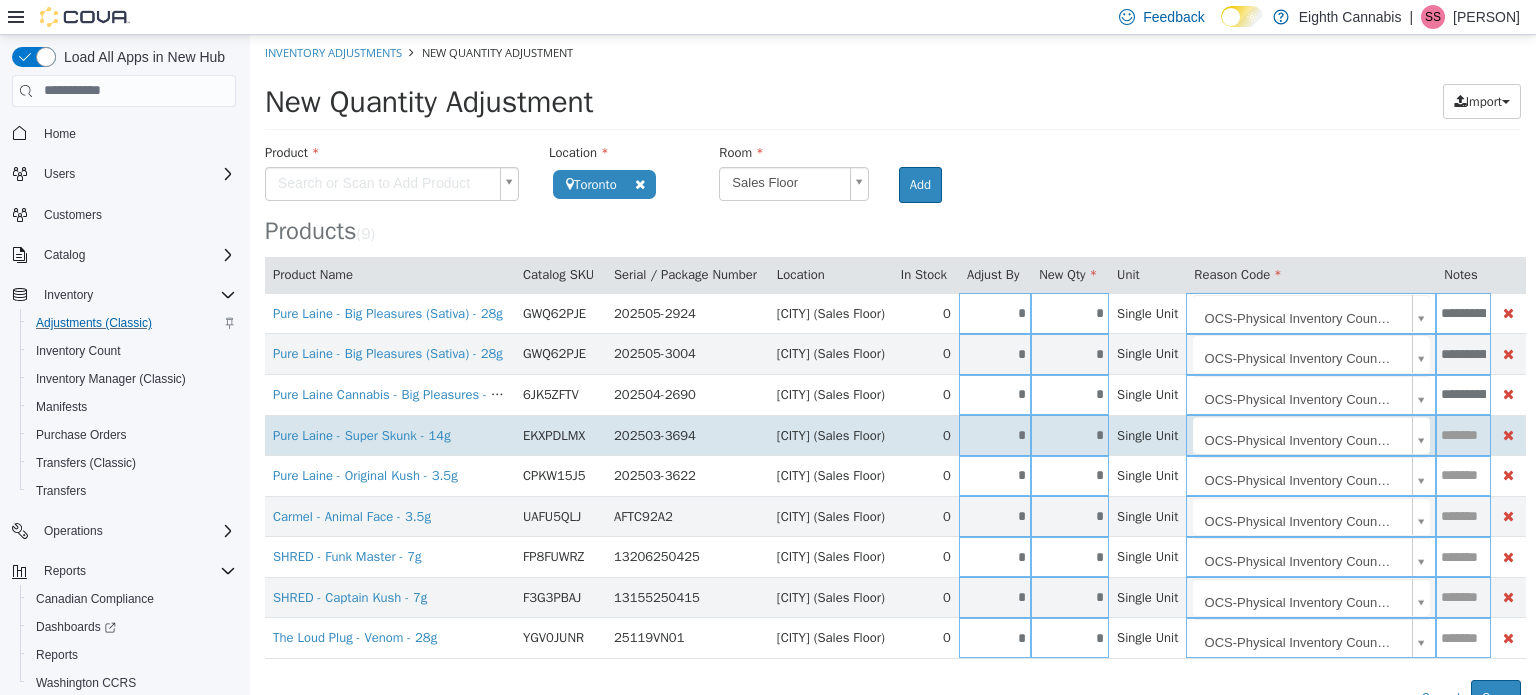 scroll, scrollTop: 0, scrollLeft: 251, axis: horizontal 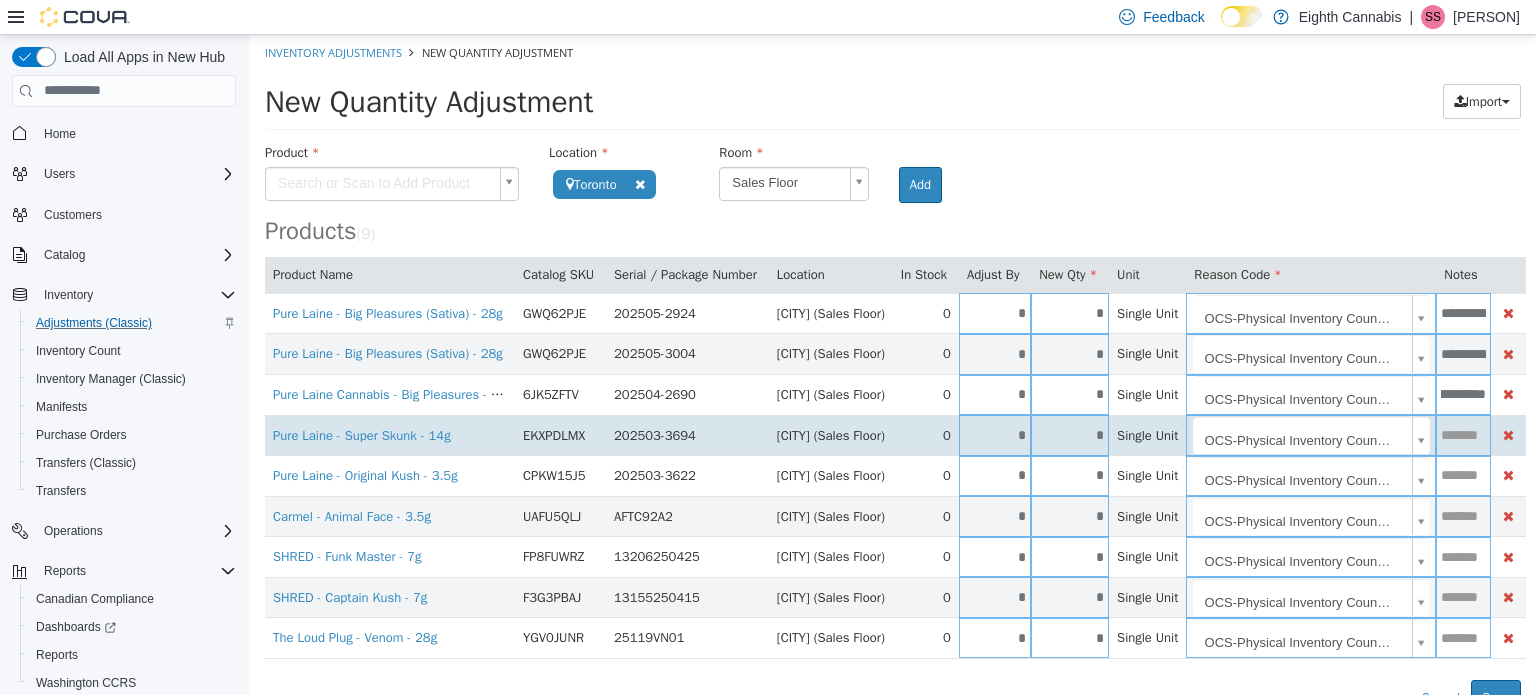 type on "**********" 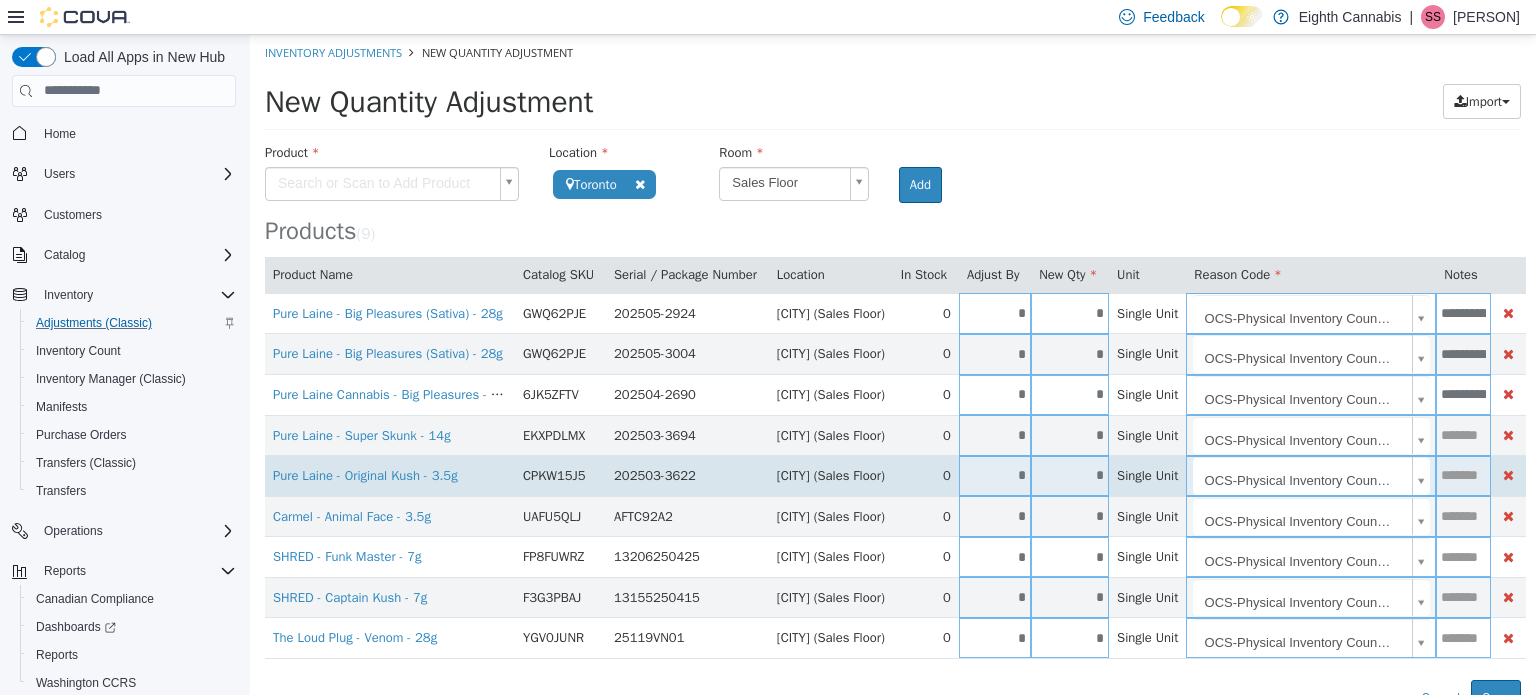 paste on "**********" 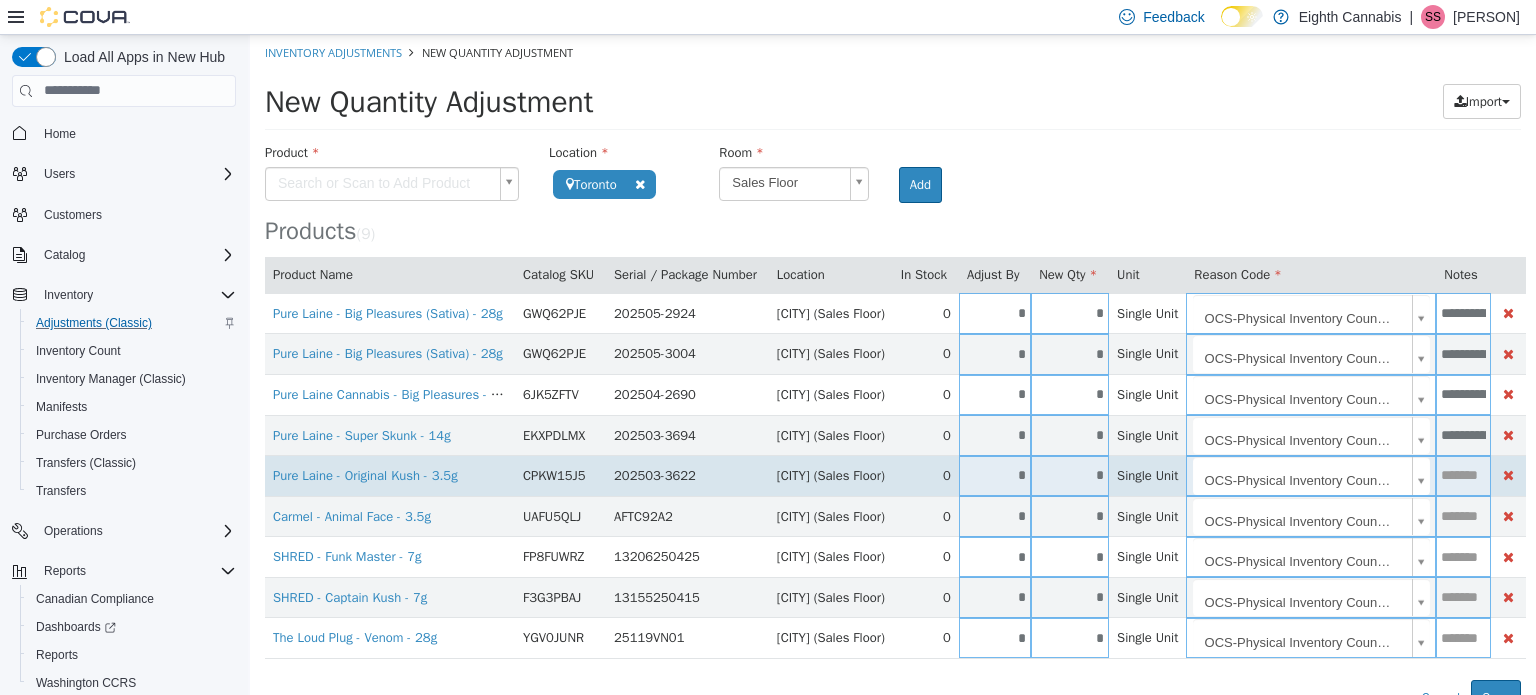 scroll, scrollTop: 0, scrollLeft: 251, axis: horizontal 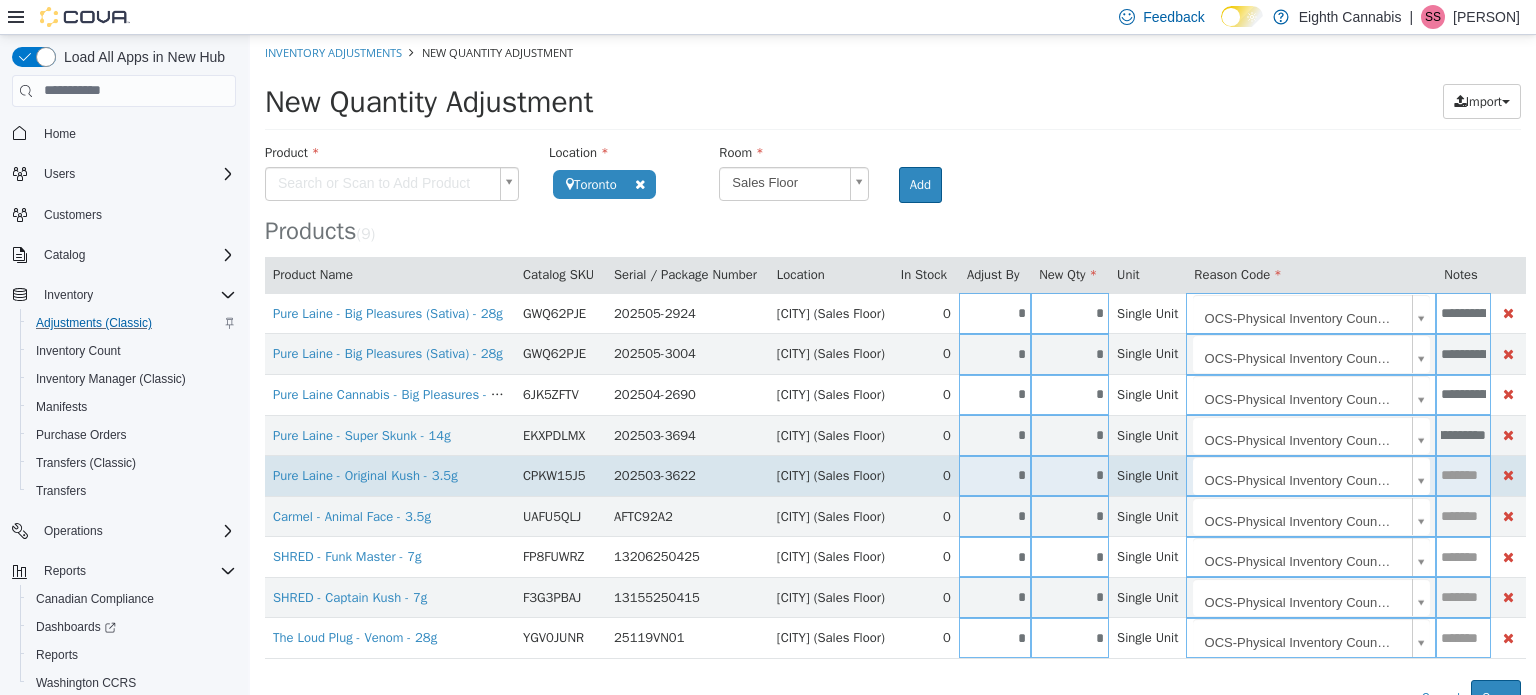 type on "**********" 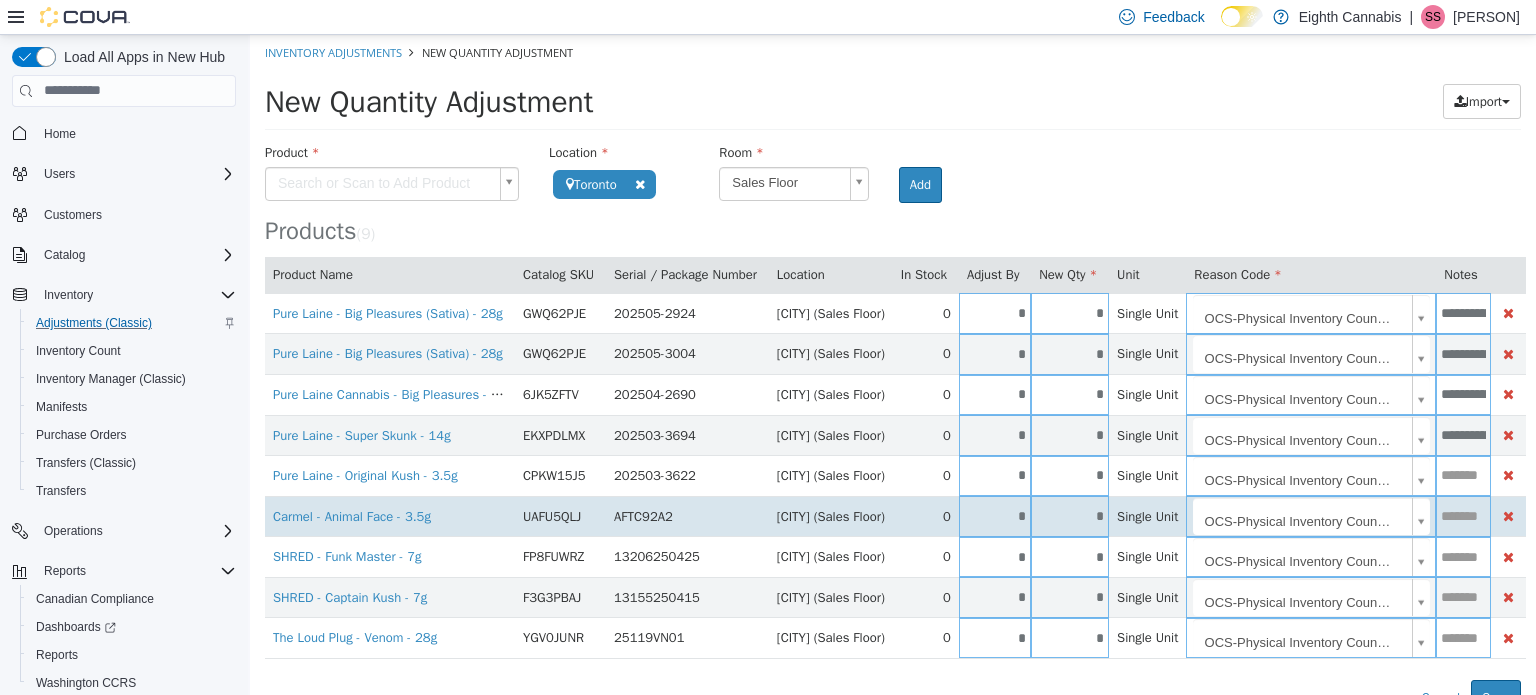 paste on "**********" 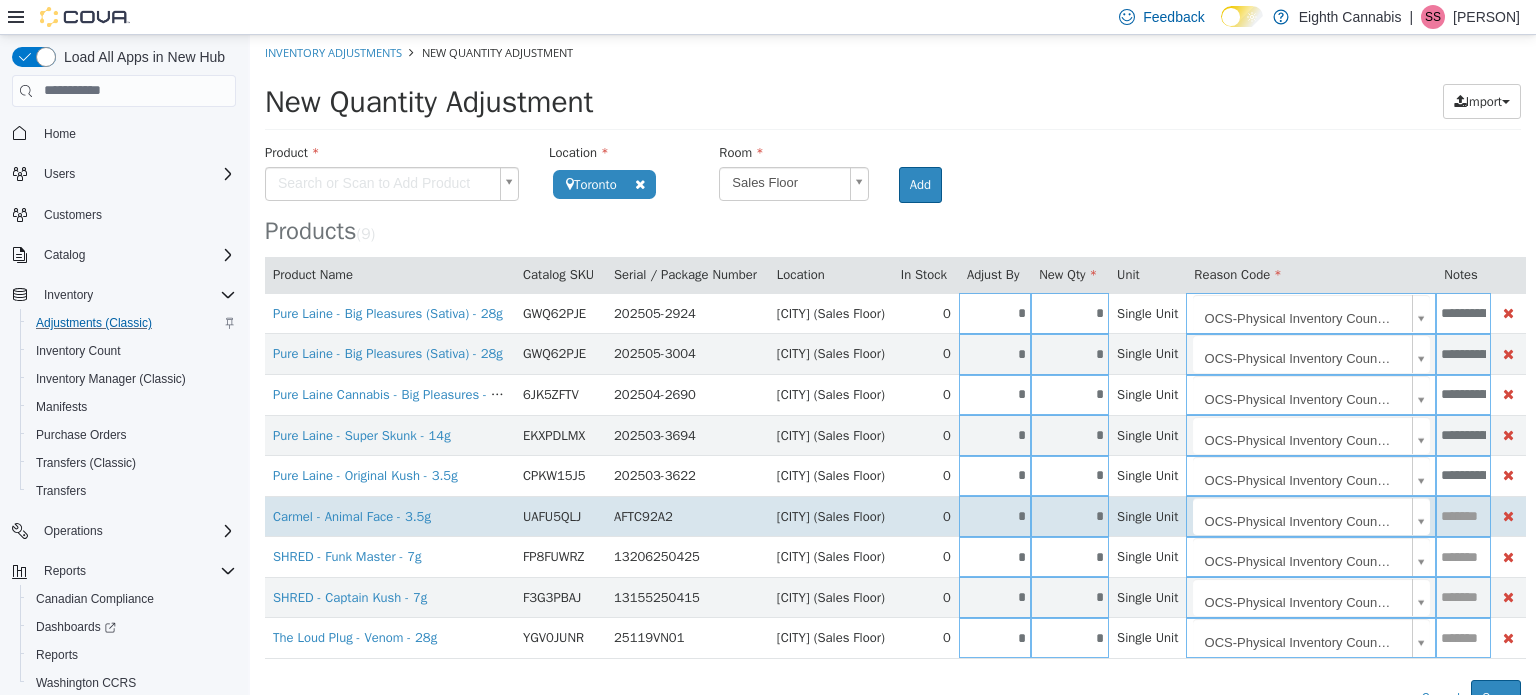 scroll, scrollTop: 0, scrollLeft: 251, axis: horizontal 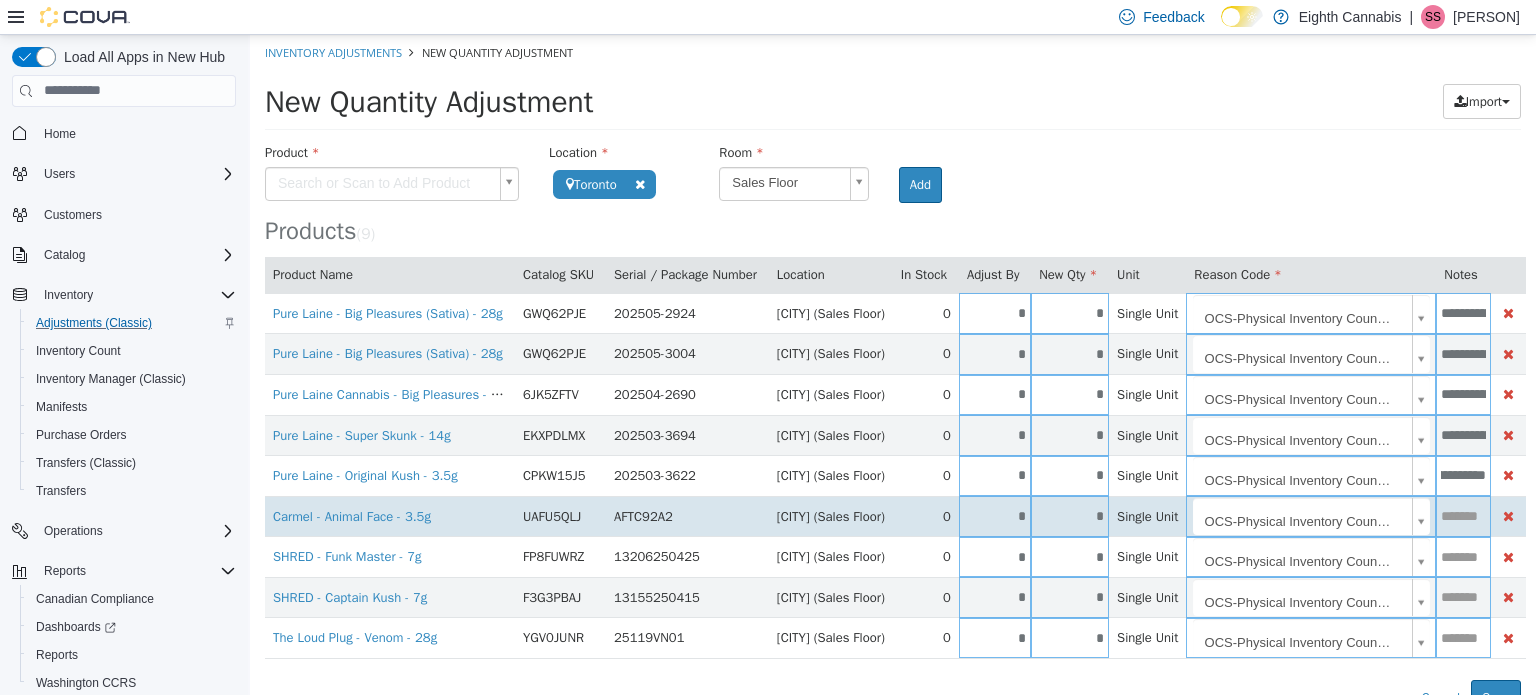 type on "**********" 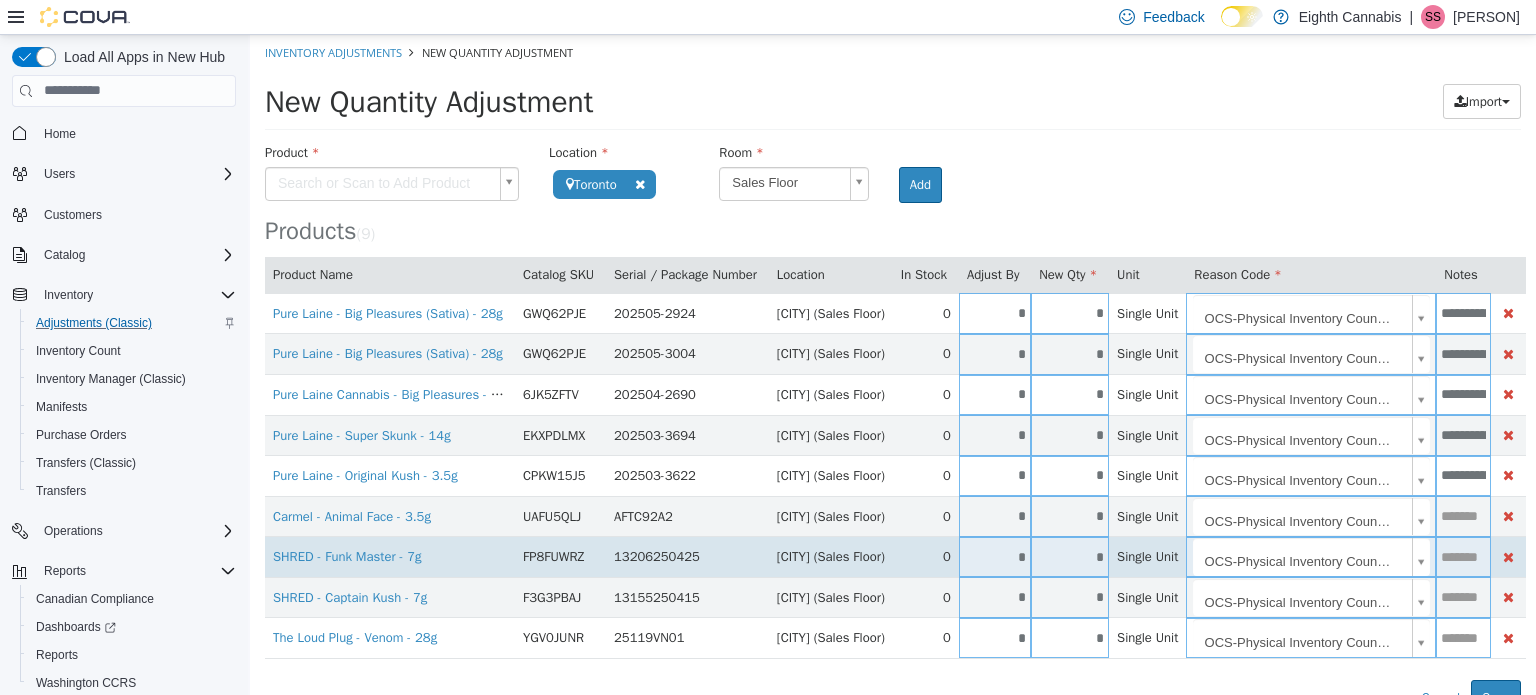 paste on "**********" 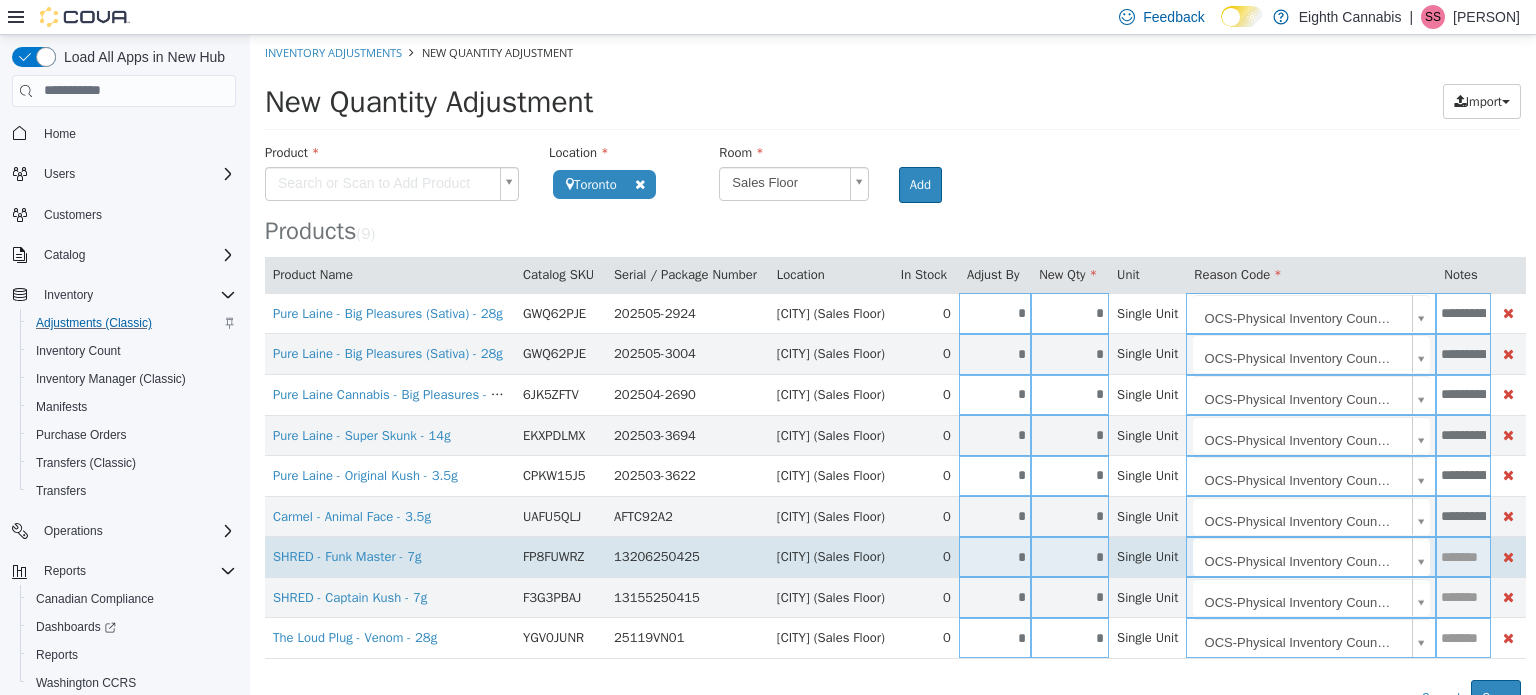 scroll, scrollTop: 0, scrollLeft: 251, axis: horizontal 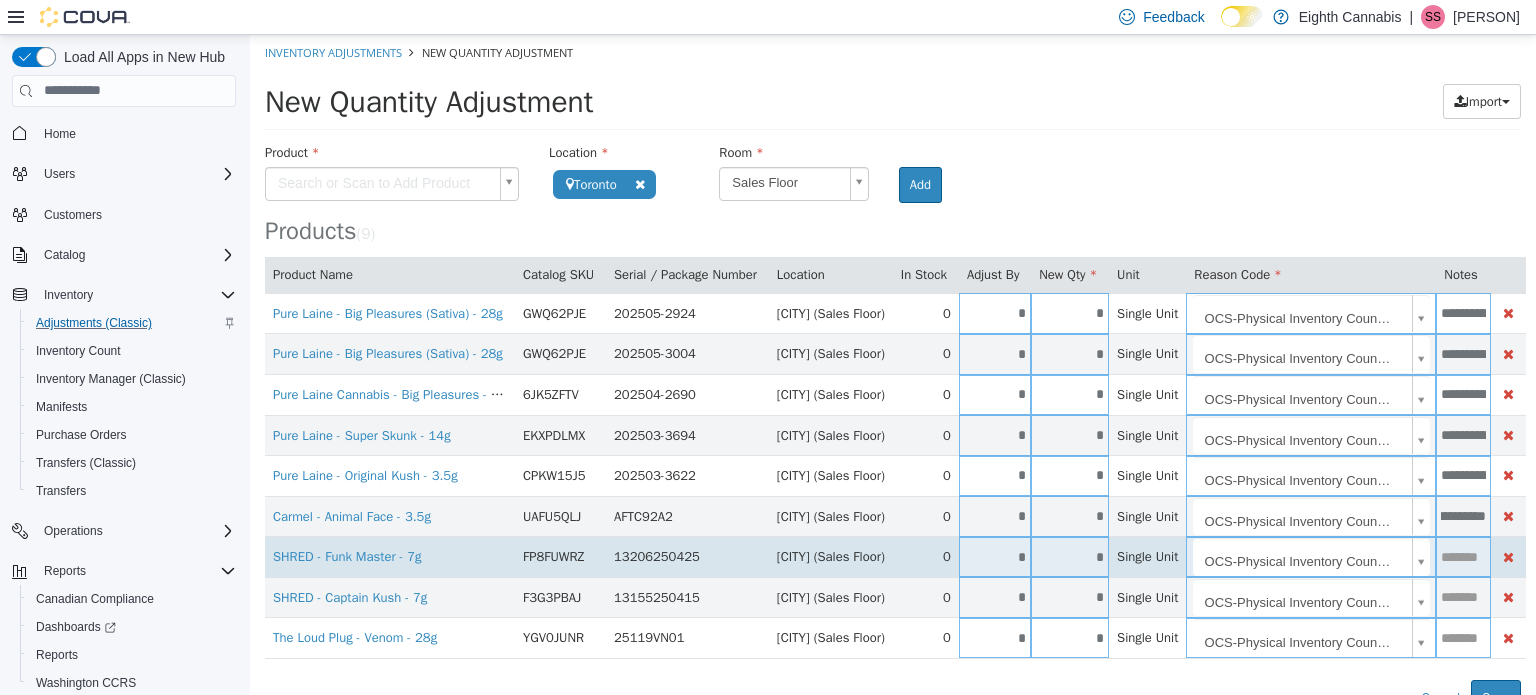 type on "**********" 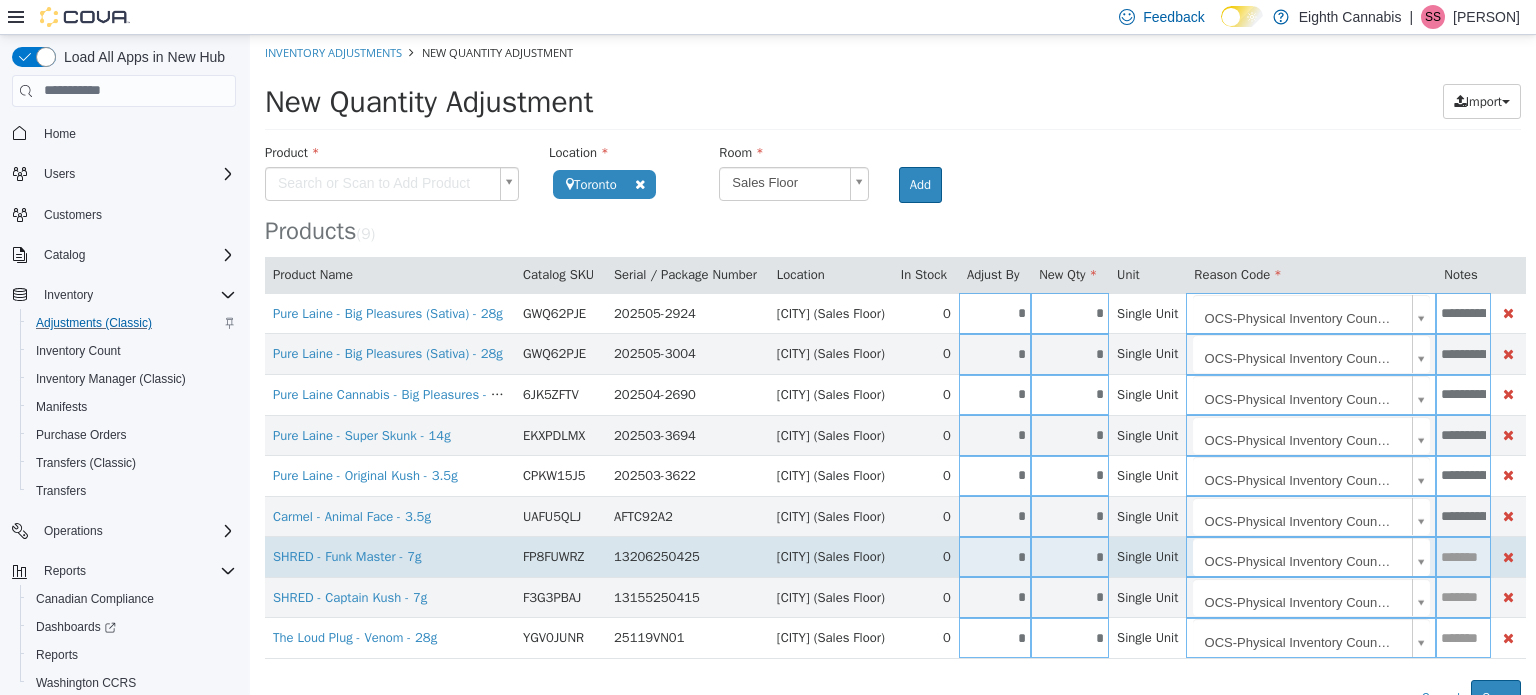 click at bounding box center [1463, 556] 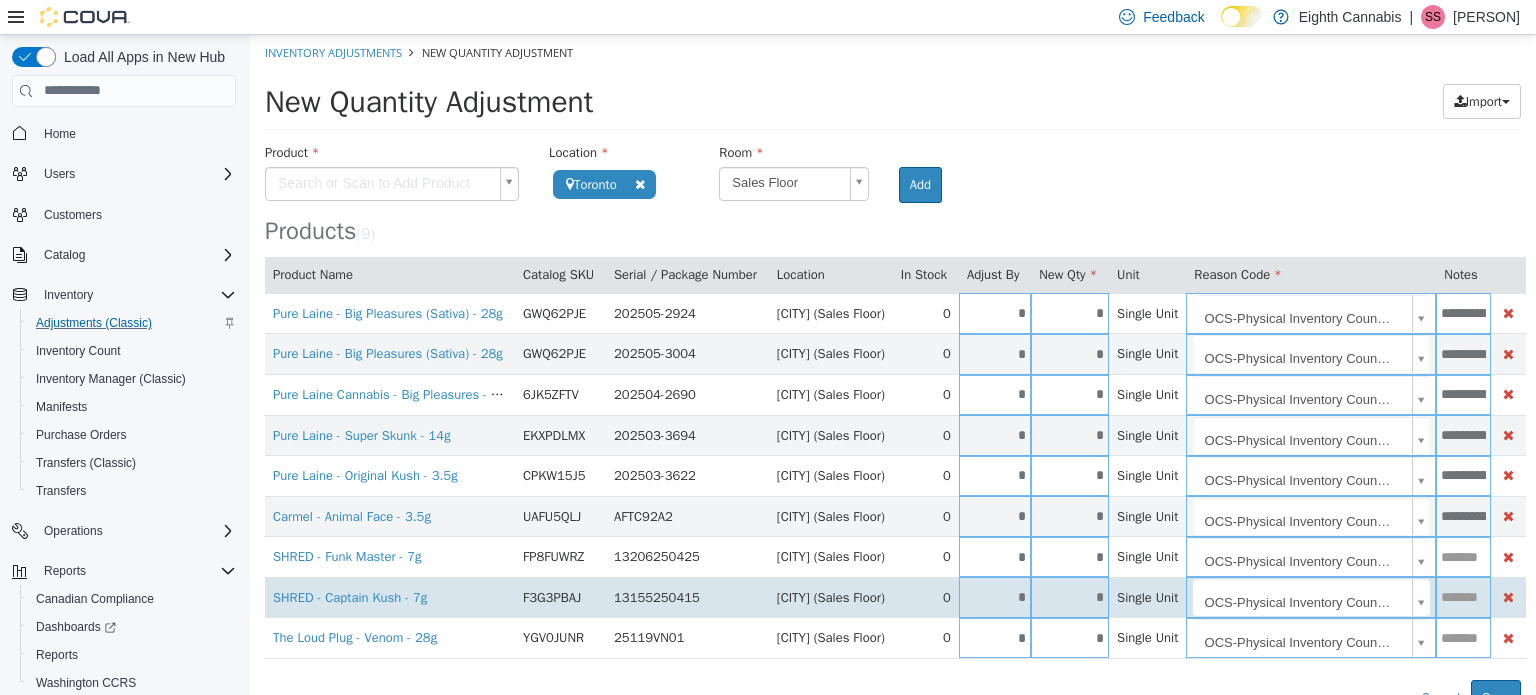 paste on "**********" 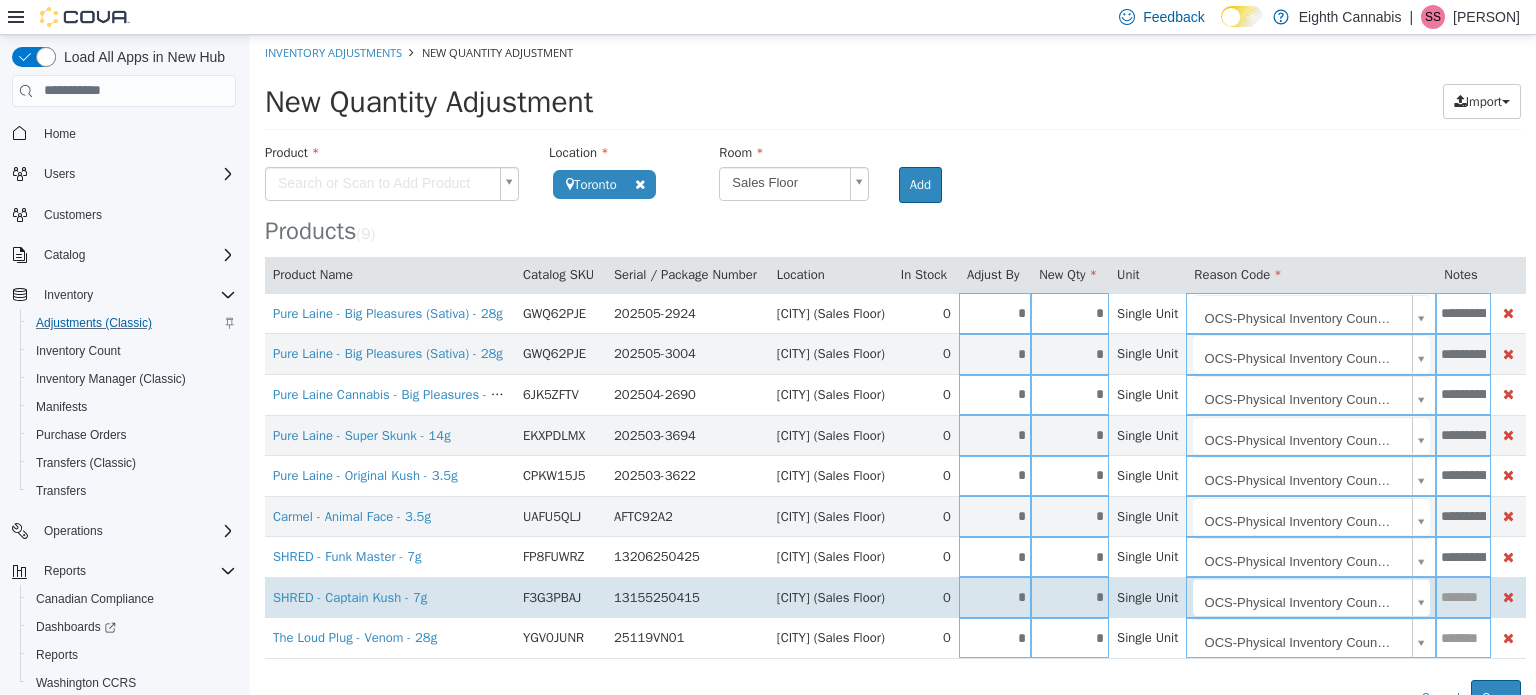 scroll, scrollTop: 0, scrollLeft: 251, axis: horizontal 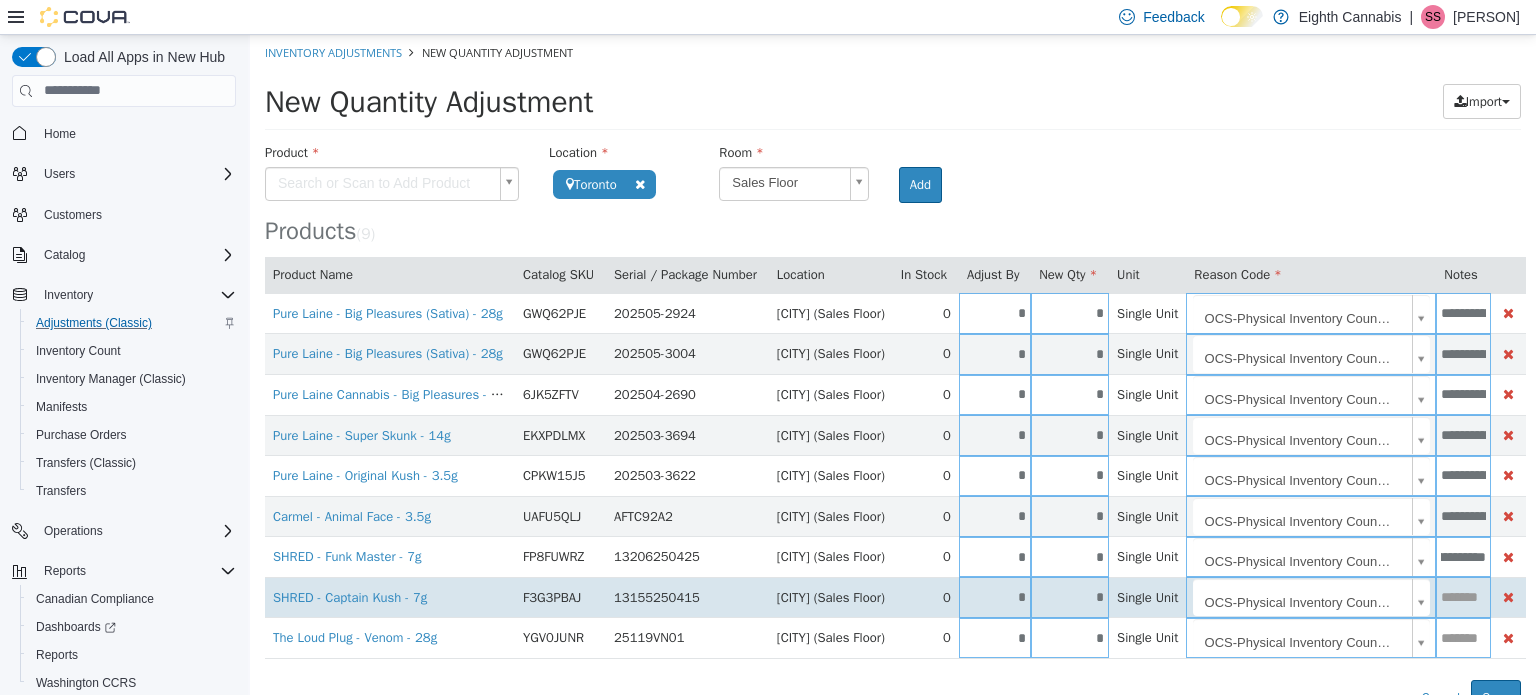 type on "**********" 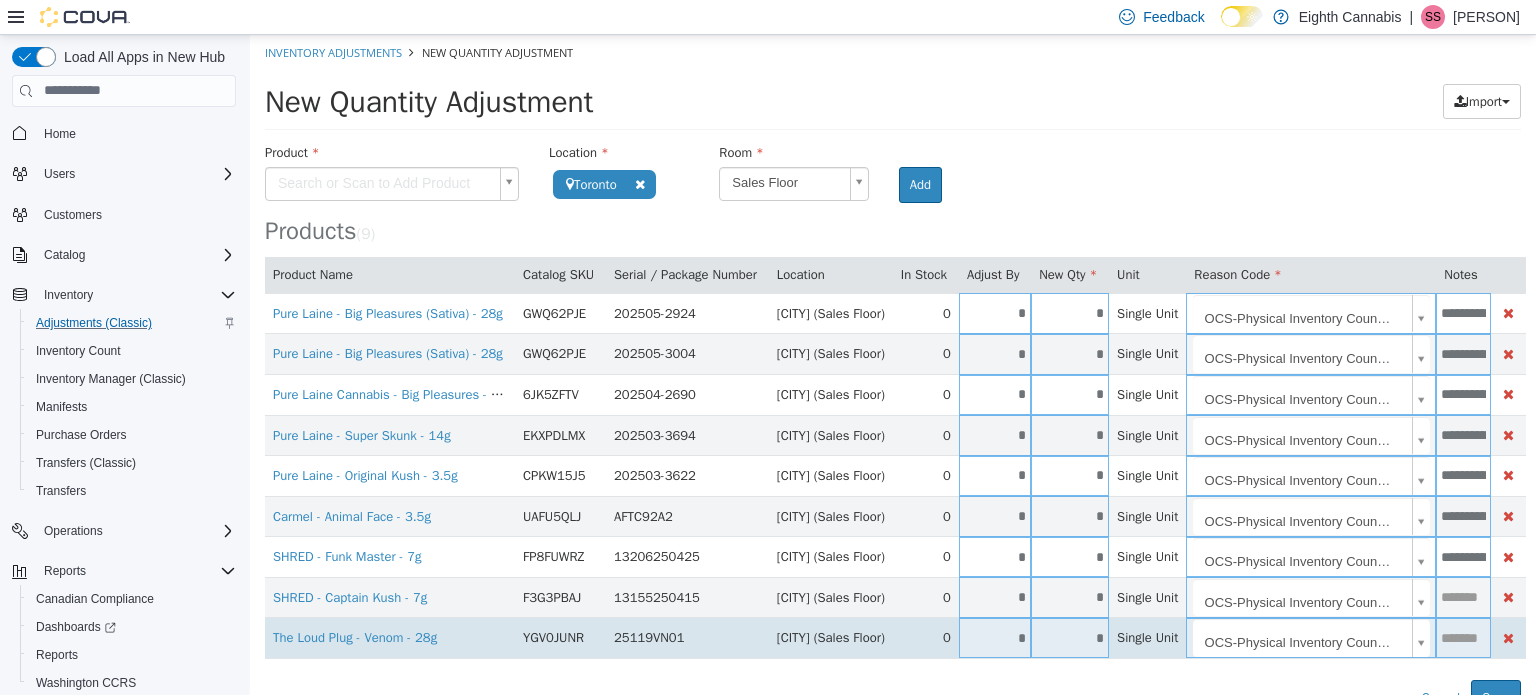paste on "**********" 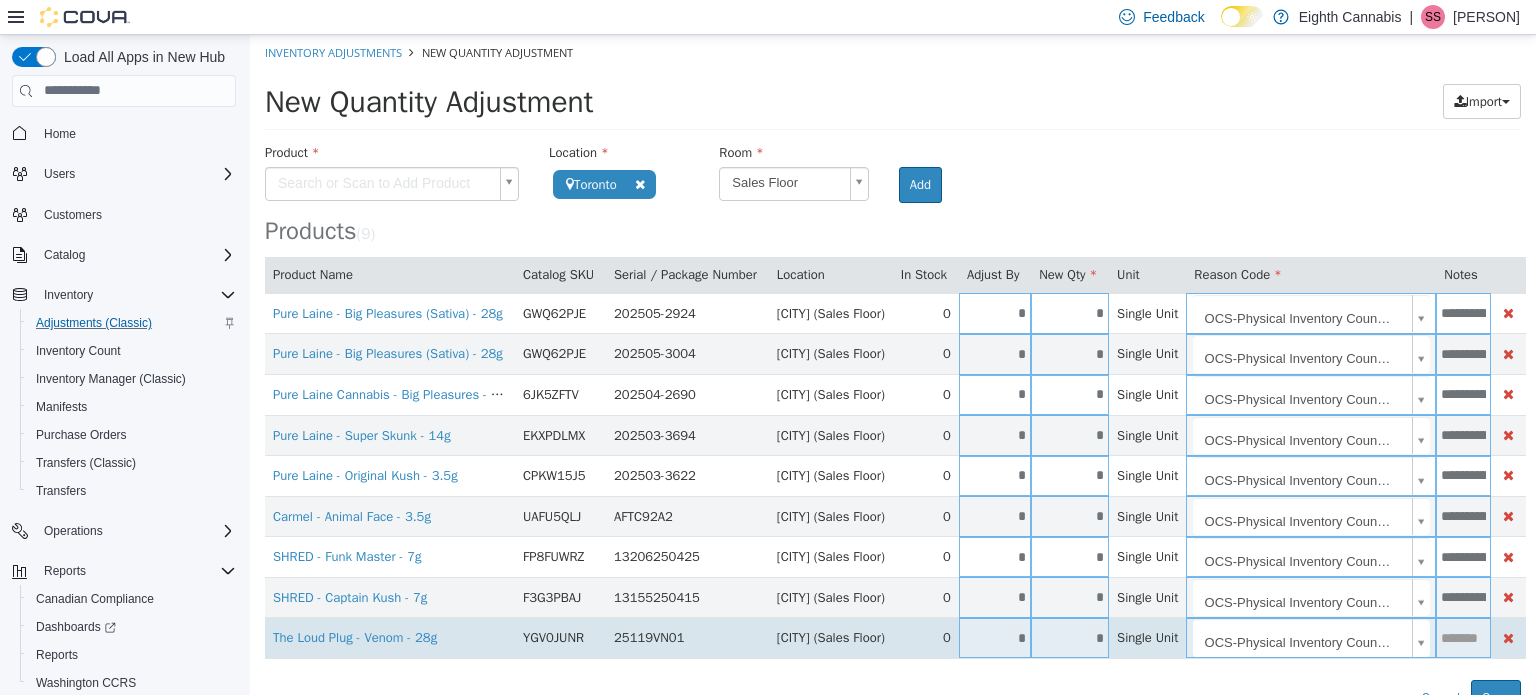 scroll, scrollTop: 0, scrollLeft: 251, axis: horizontal 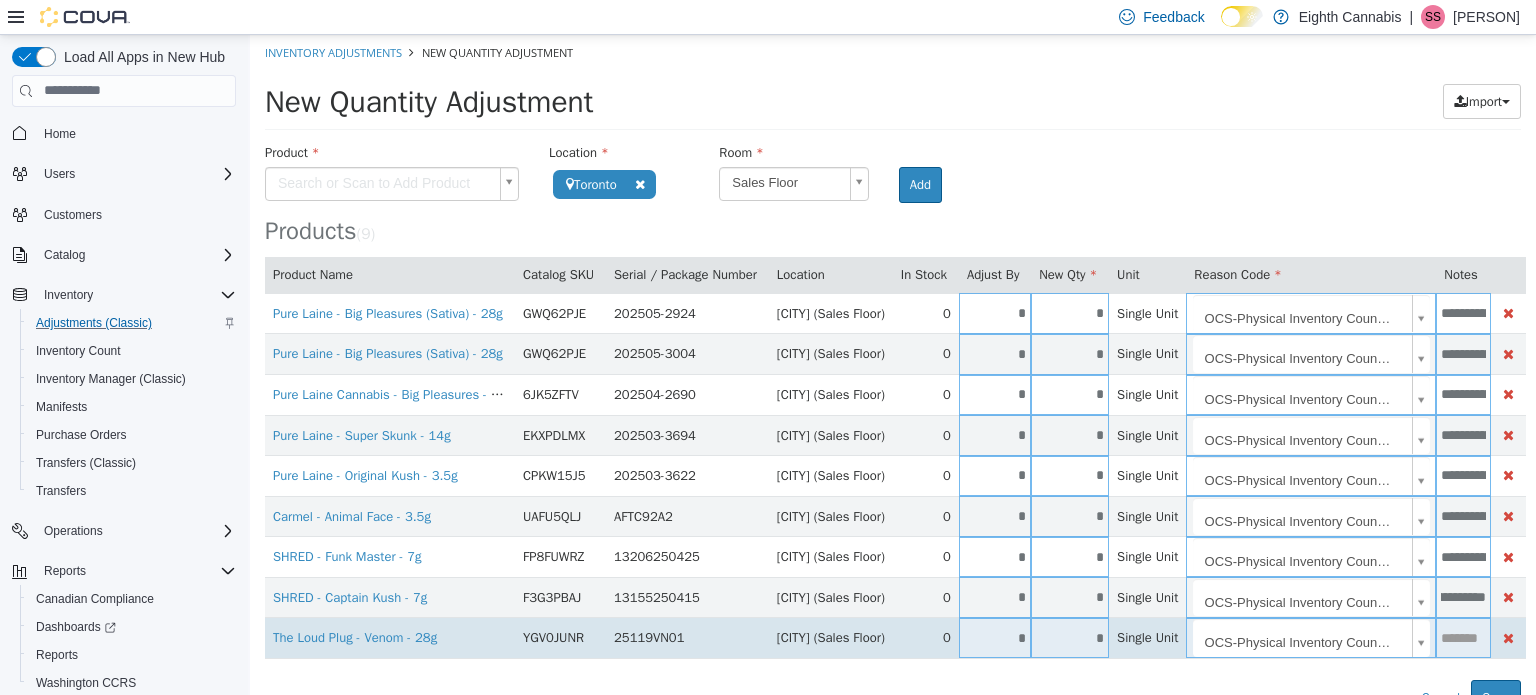 type on "**********" 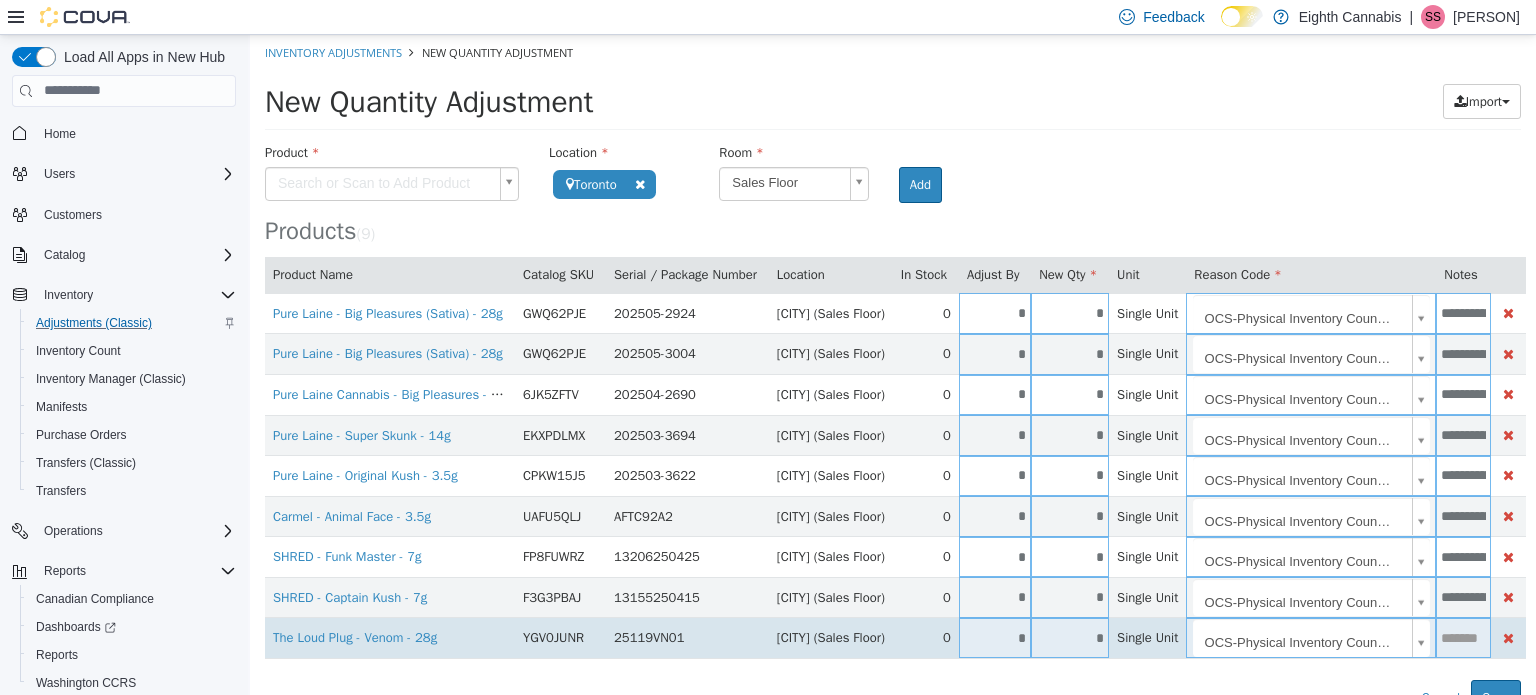 click at bounding box center [1463, 637] 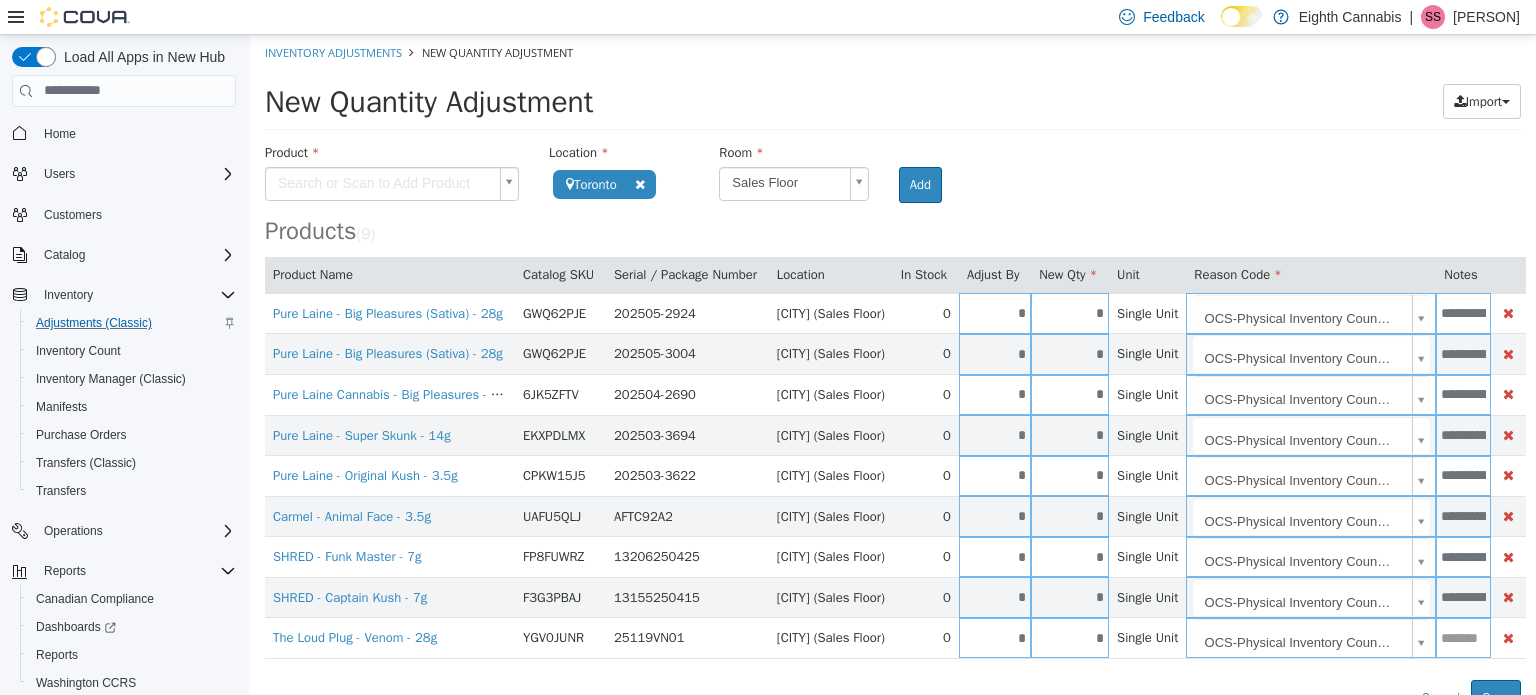 paste on "**********" 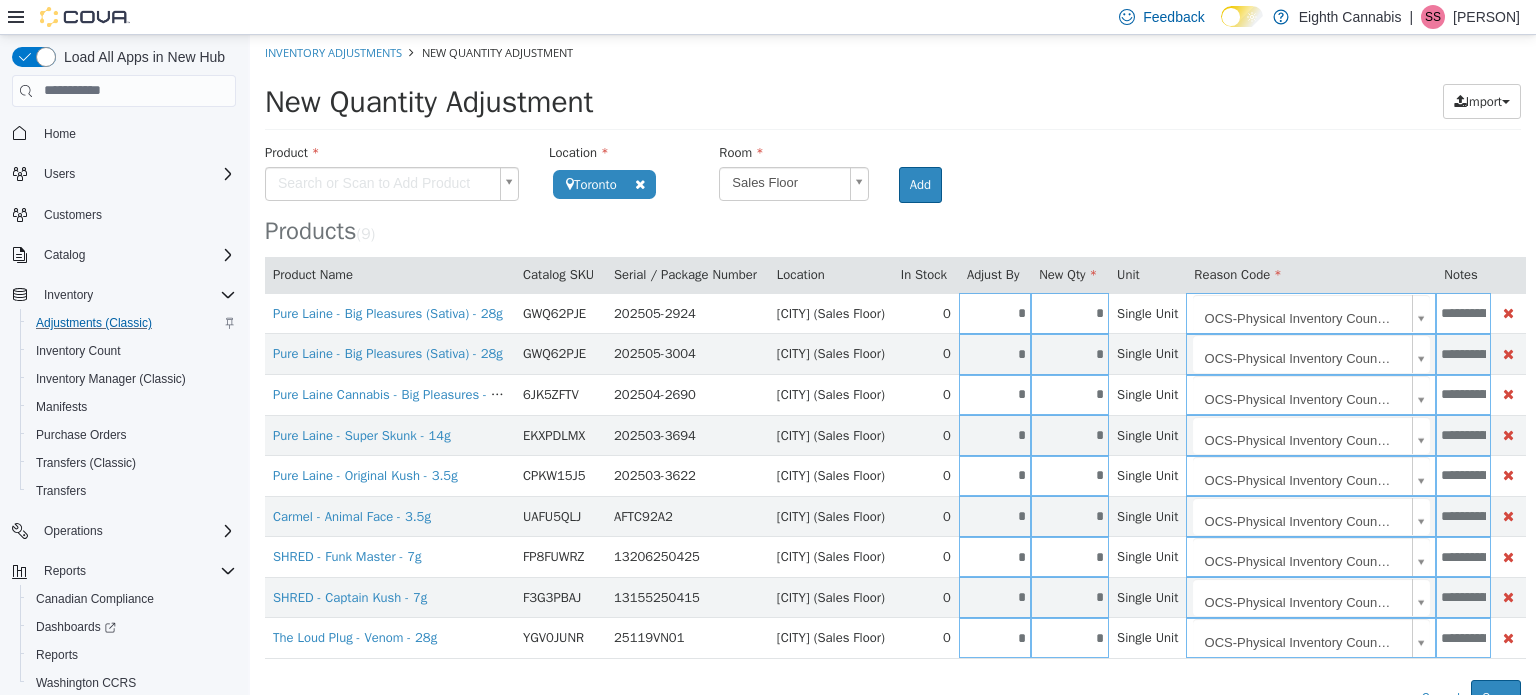 scroll, scrollTop: 0, scrollLeft: 251, axis: horizontal 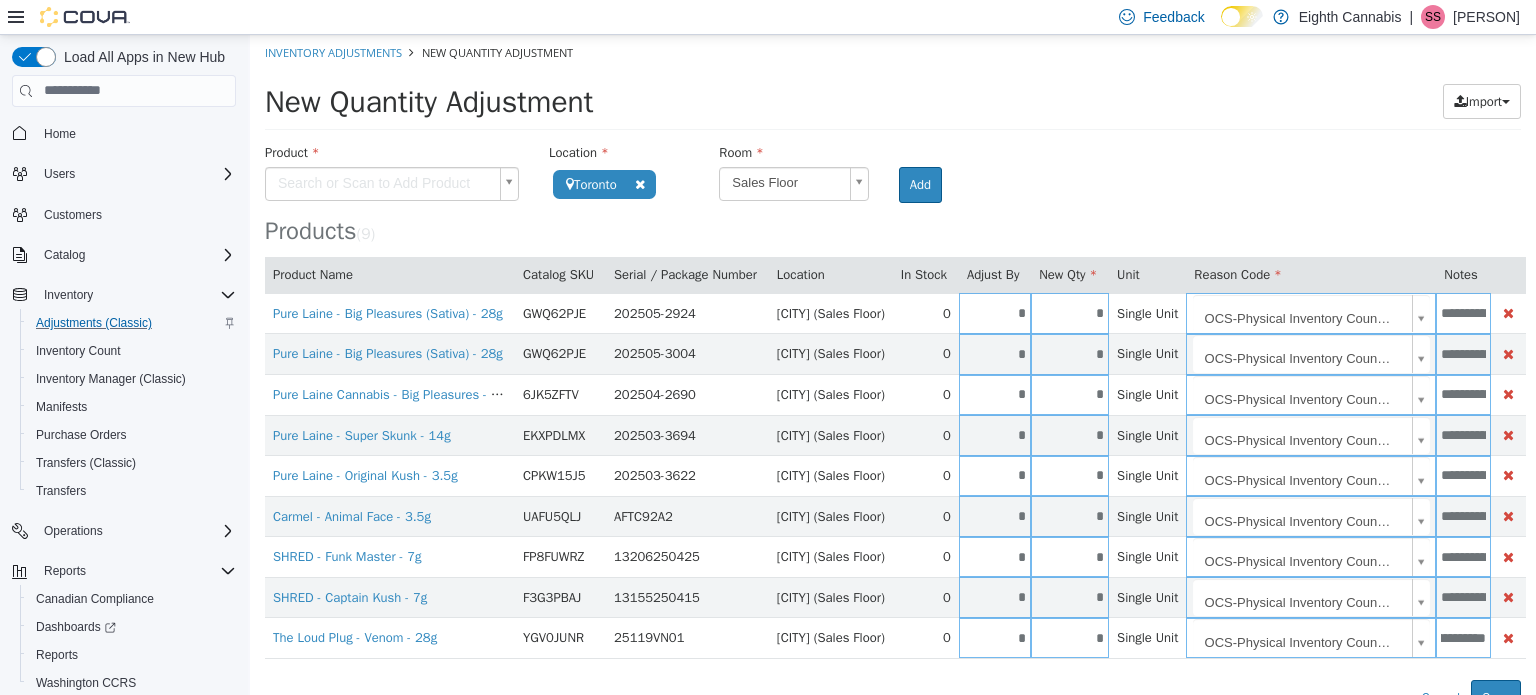 type on "**********" 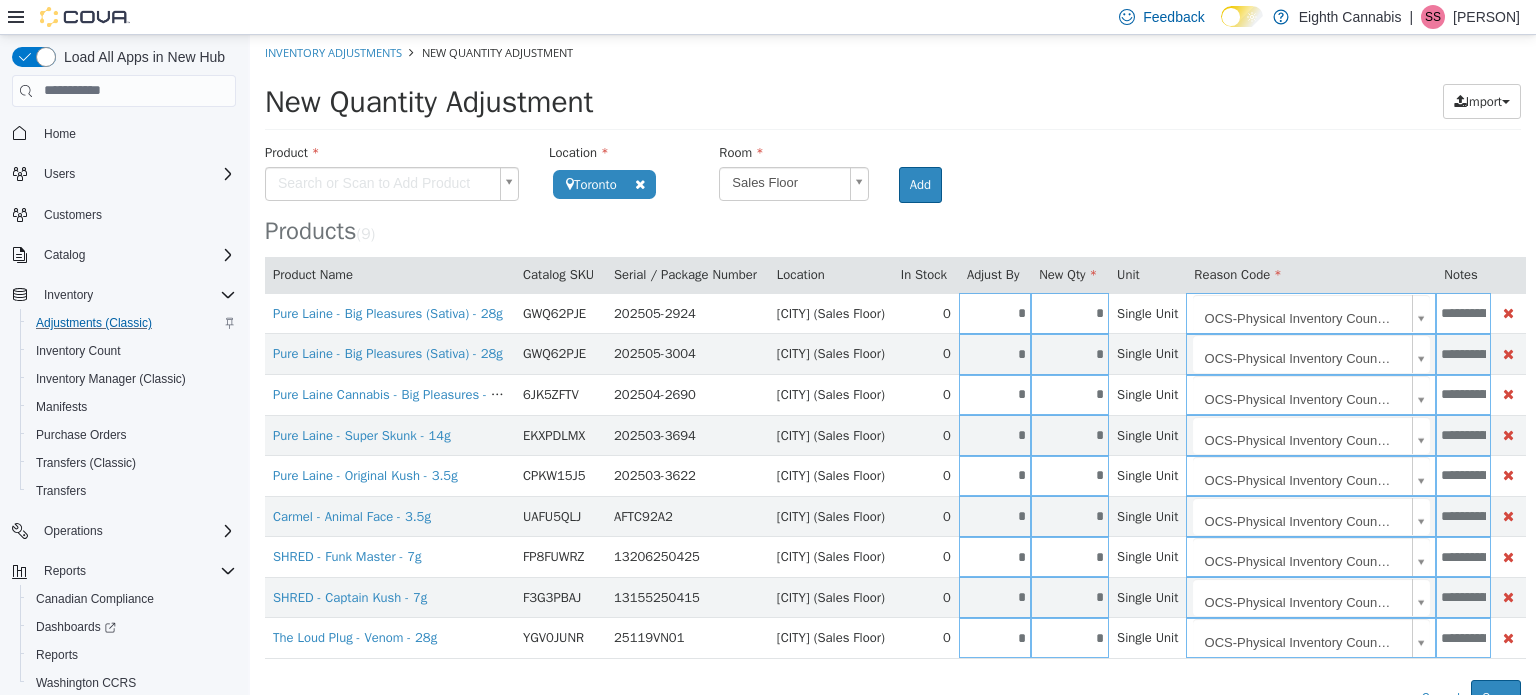 click on "Inventory Adjustments
New Quantity Adjustment" at bounding box center (893, 52) 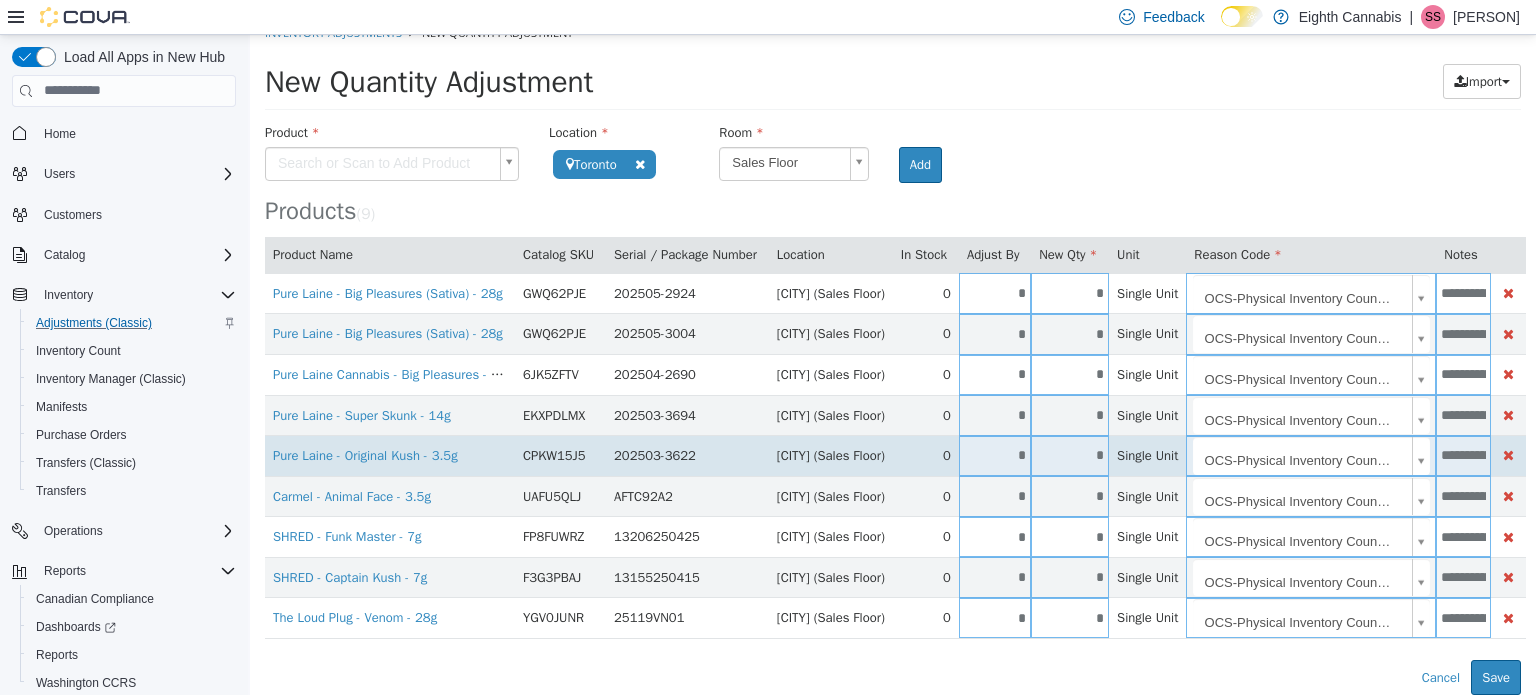 scroll, scrollTop: 32, scrollLeft: 0, axis: vertical 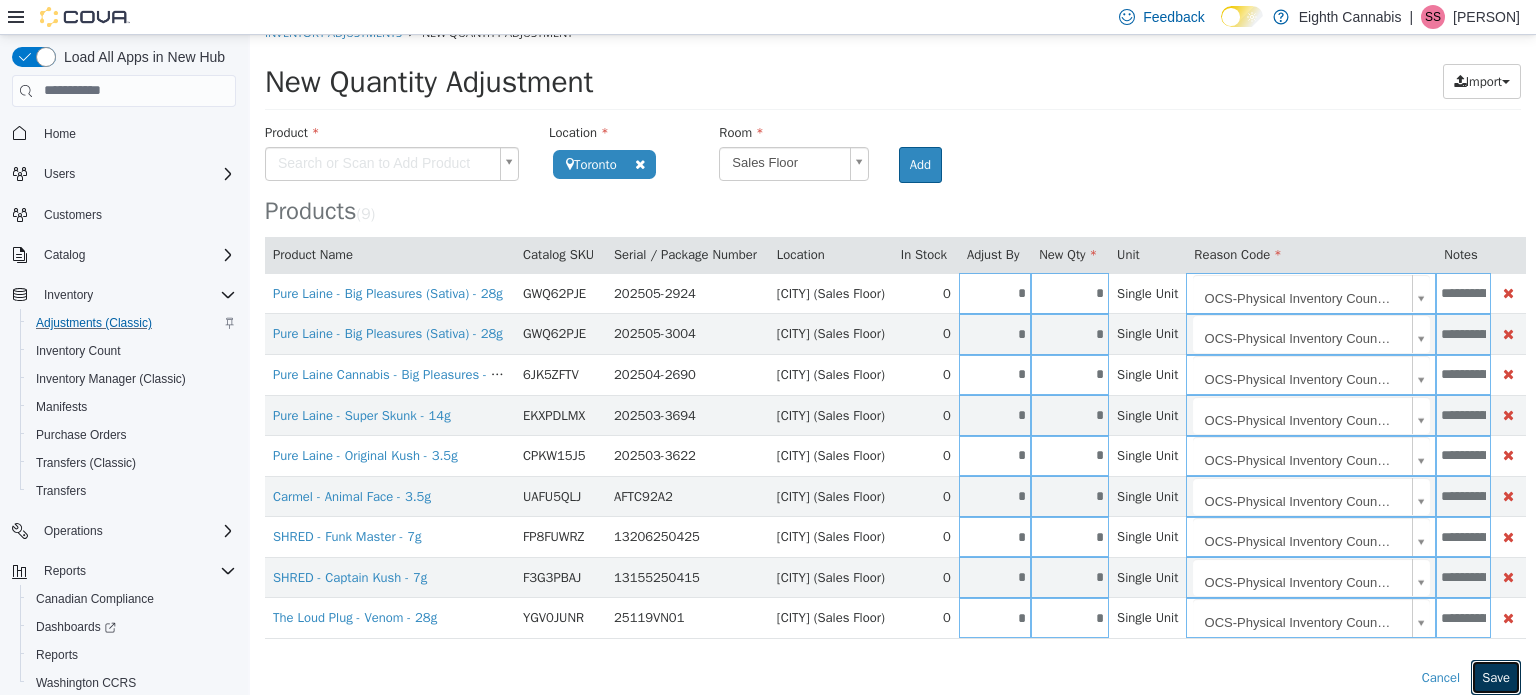click on "Save" at bounding box center (1496, 677) 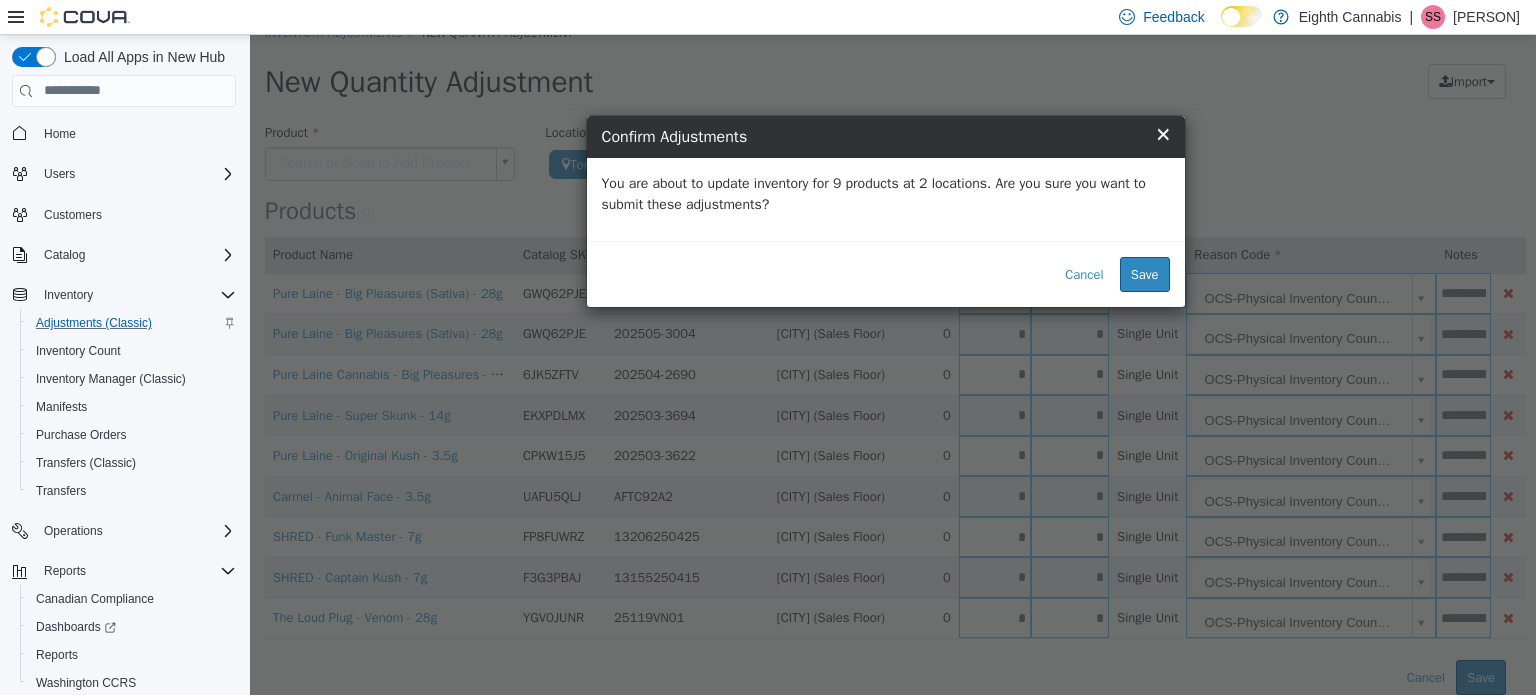 scroll, scrollTop: 16, scrollLeft: 0, axis: vertical 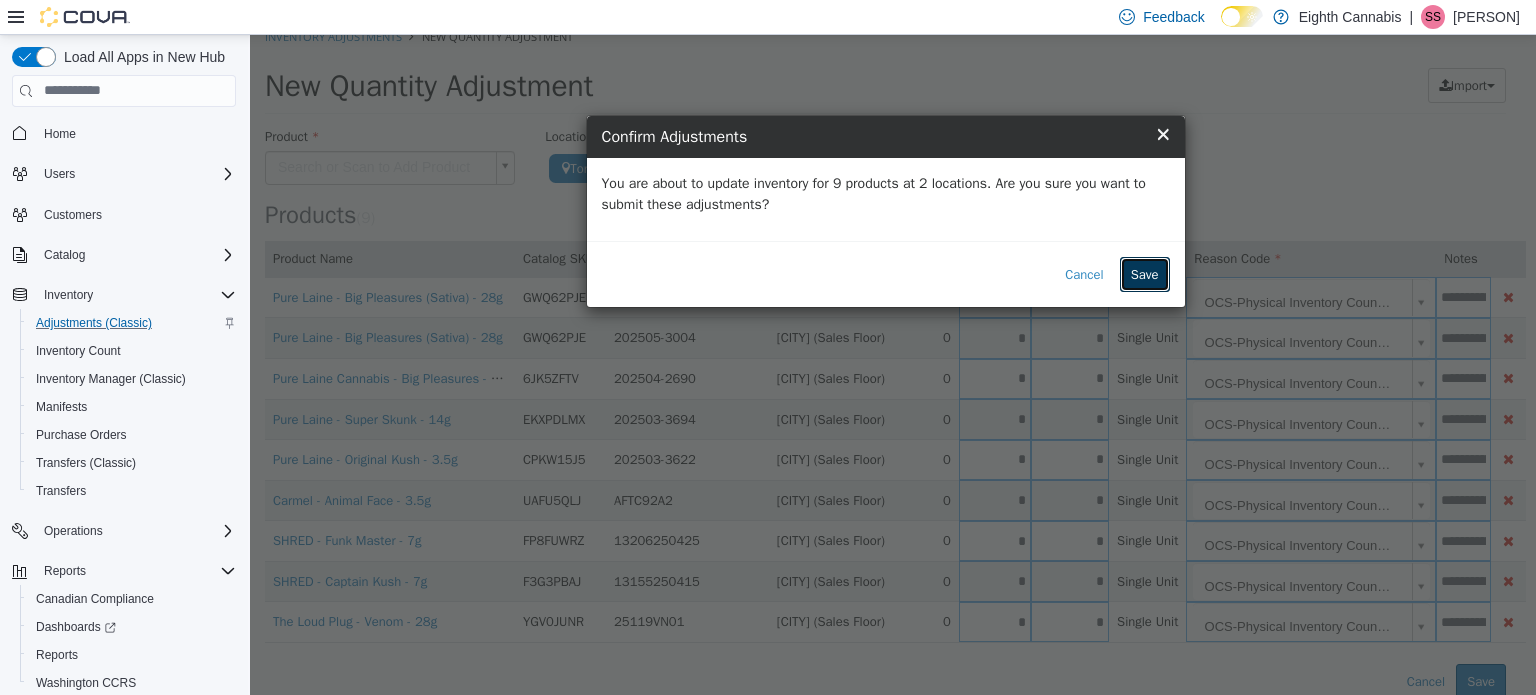 click on "Save" at bounding box center (1145, 274) 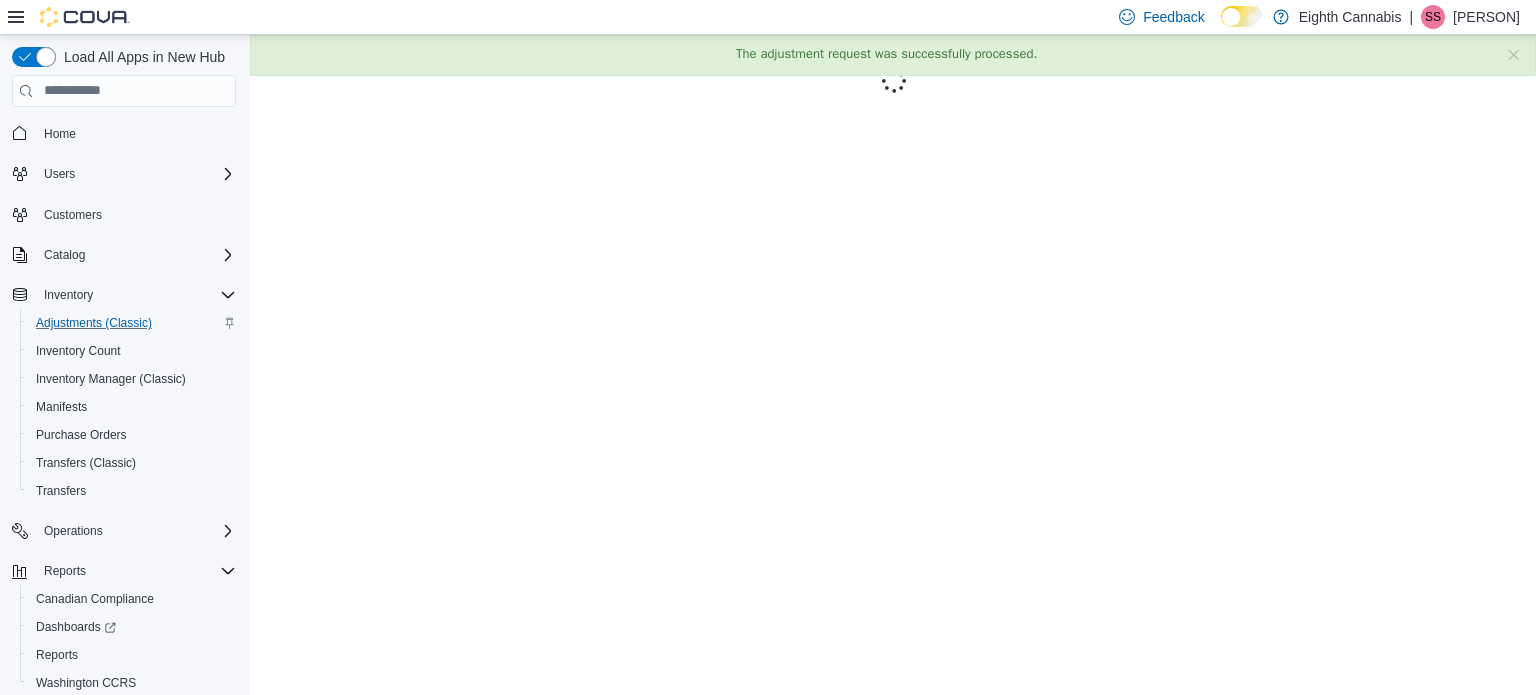 scroll, scrollTop: 0, scrollLeft: 0, axis: both 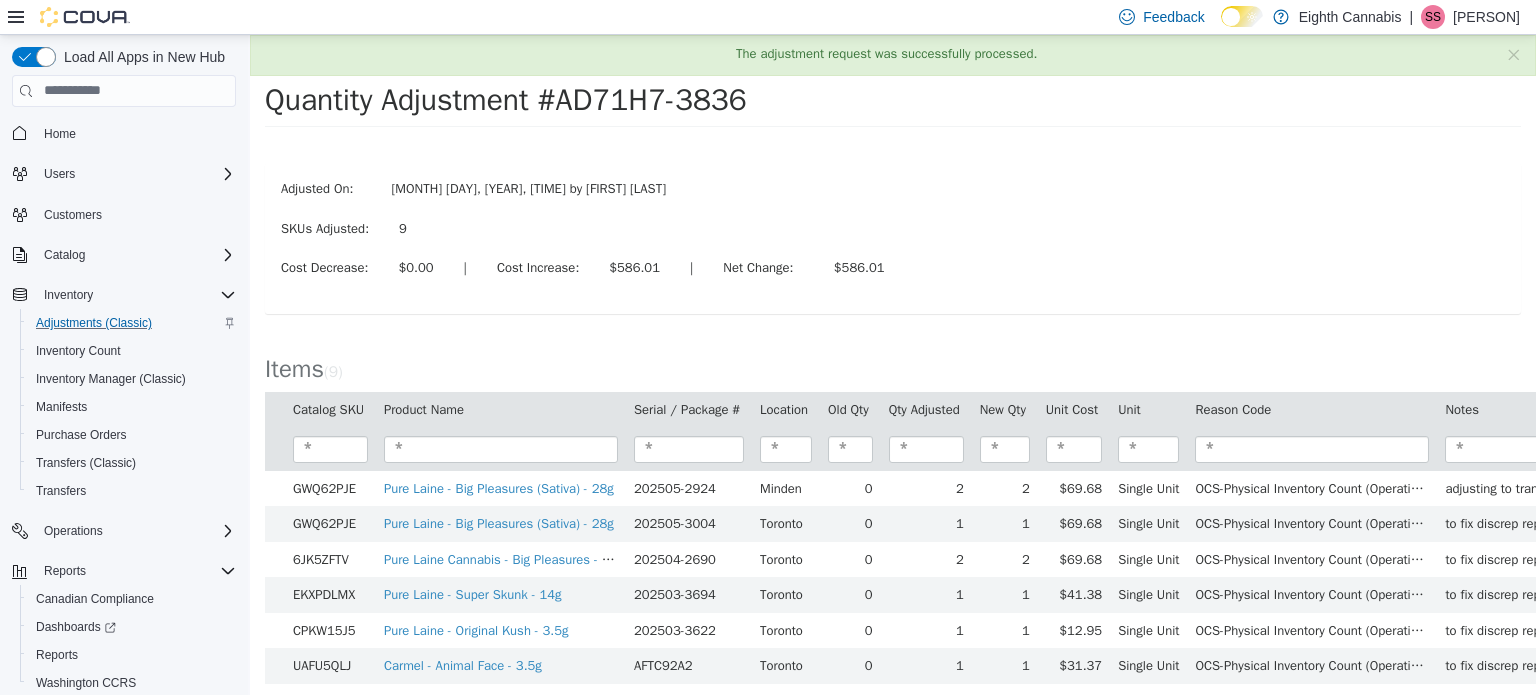 click on "$586.01" at bounding box center [634, 267] 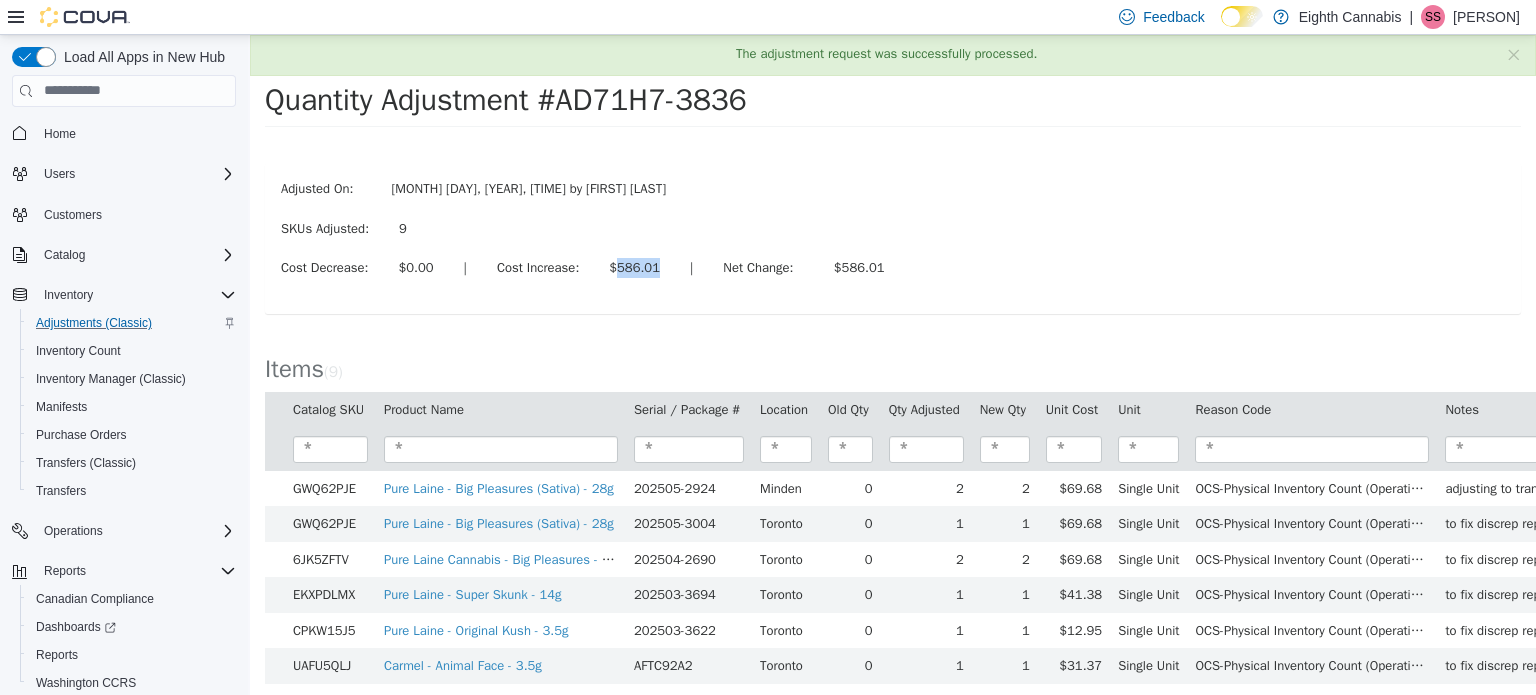 click on "$586.01" at bounding box center [634, 267] 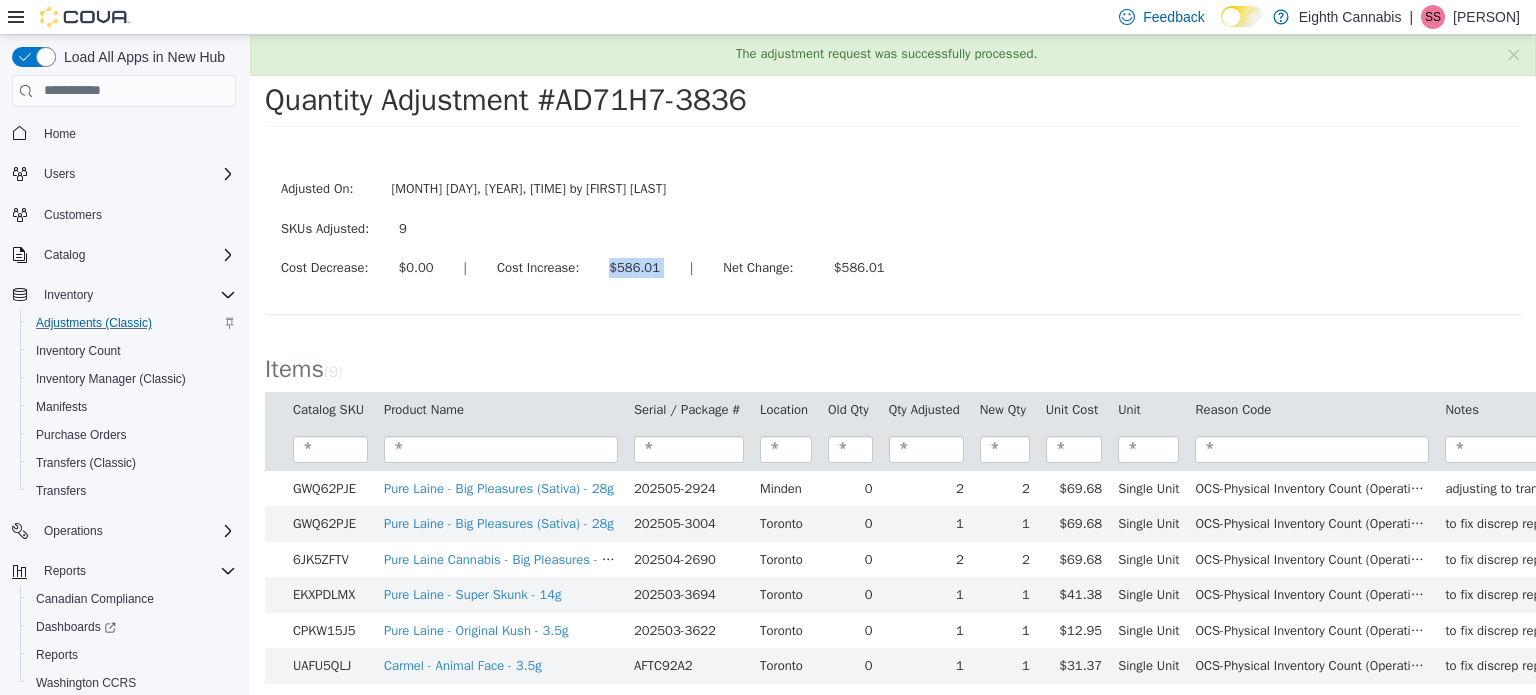 click on "$586.01" at bounding box center (634, 267) 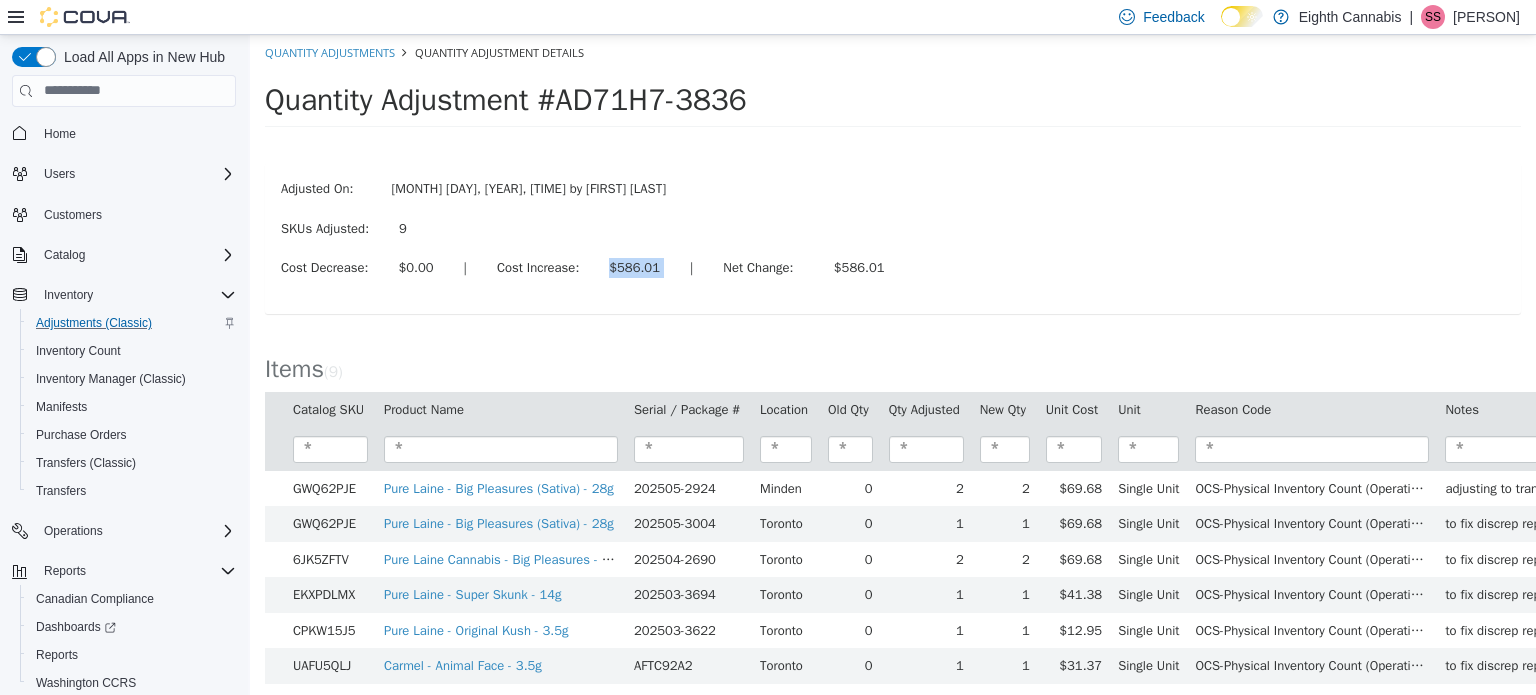 copy on "$586.01" 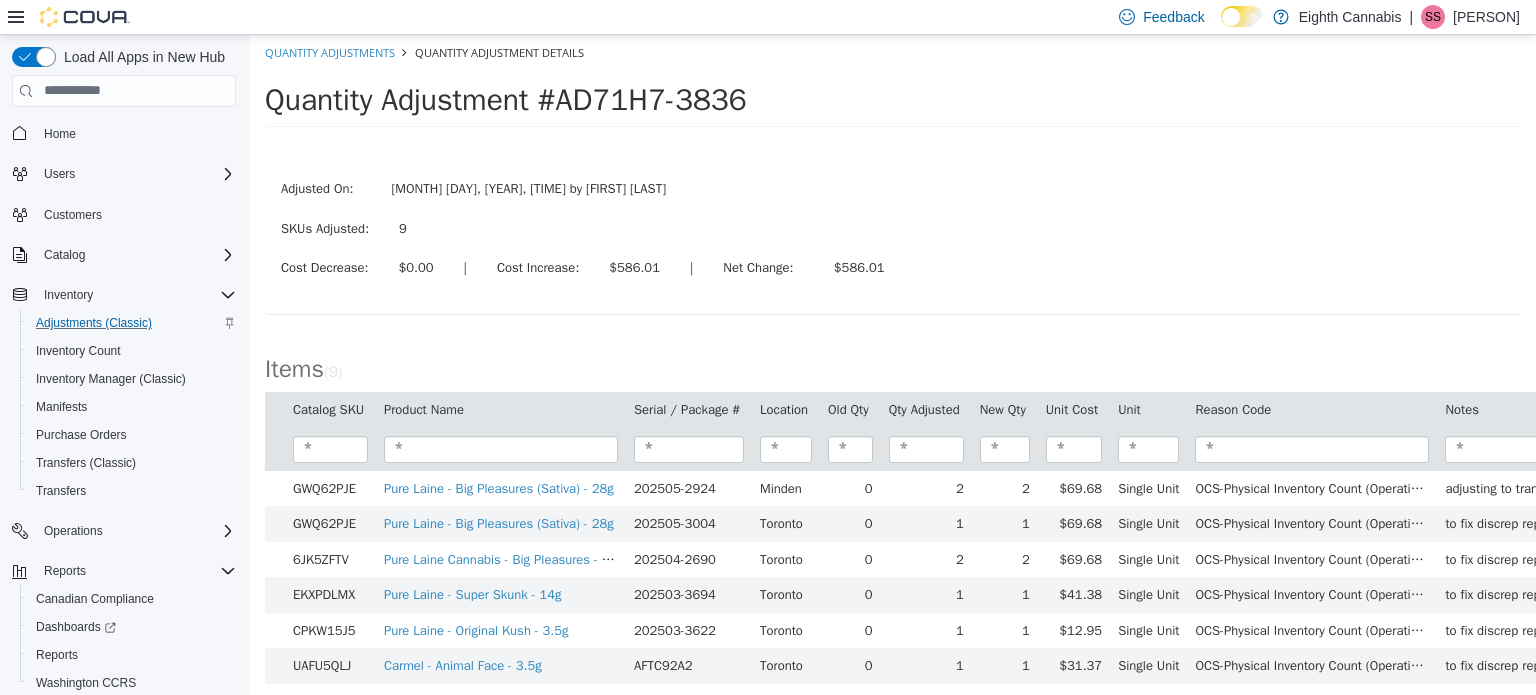 click on "Quantity Adjustments
Quantity Adjustment Details" at bounding box center [893, 52] 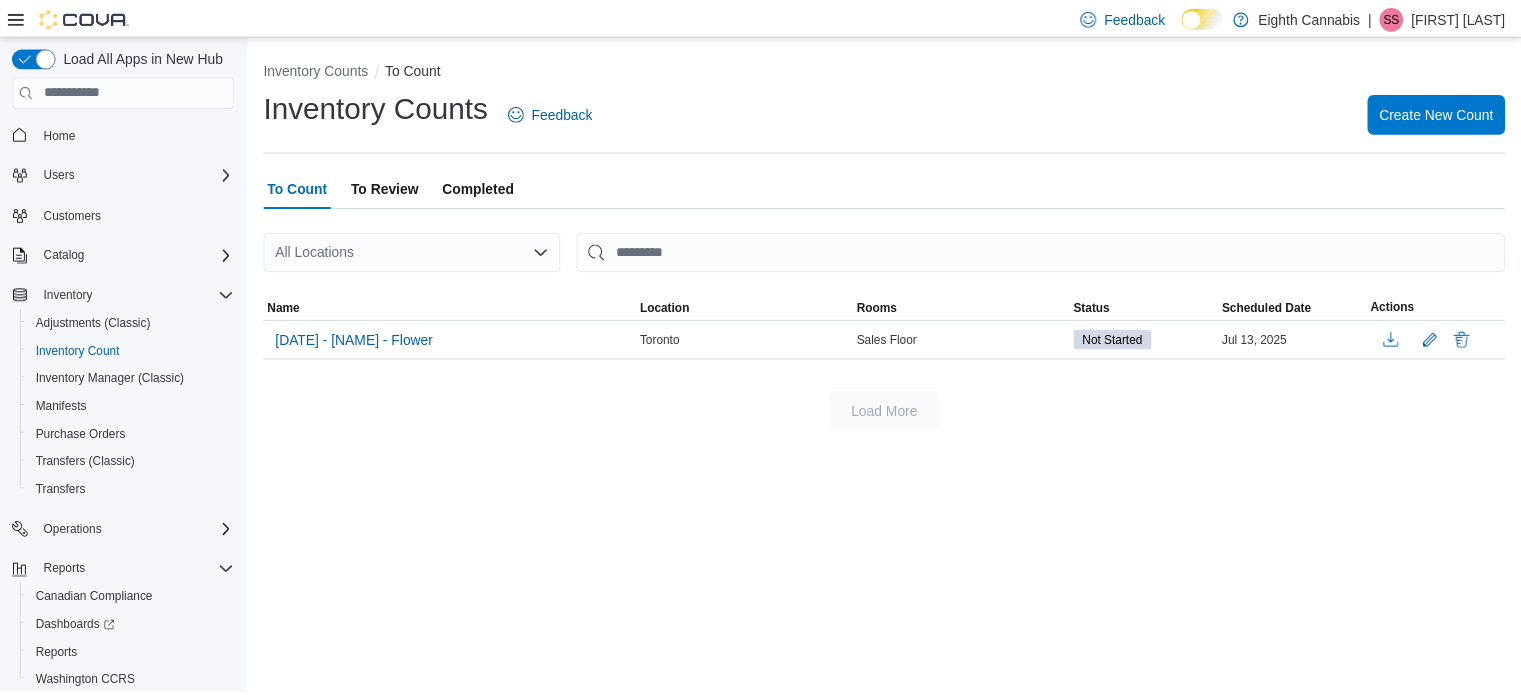 scroll, scrollTop: 0, scrollLeft: 0, axis: both 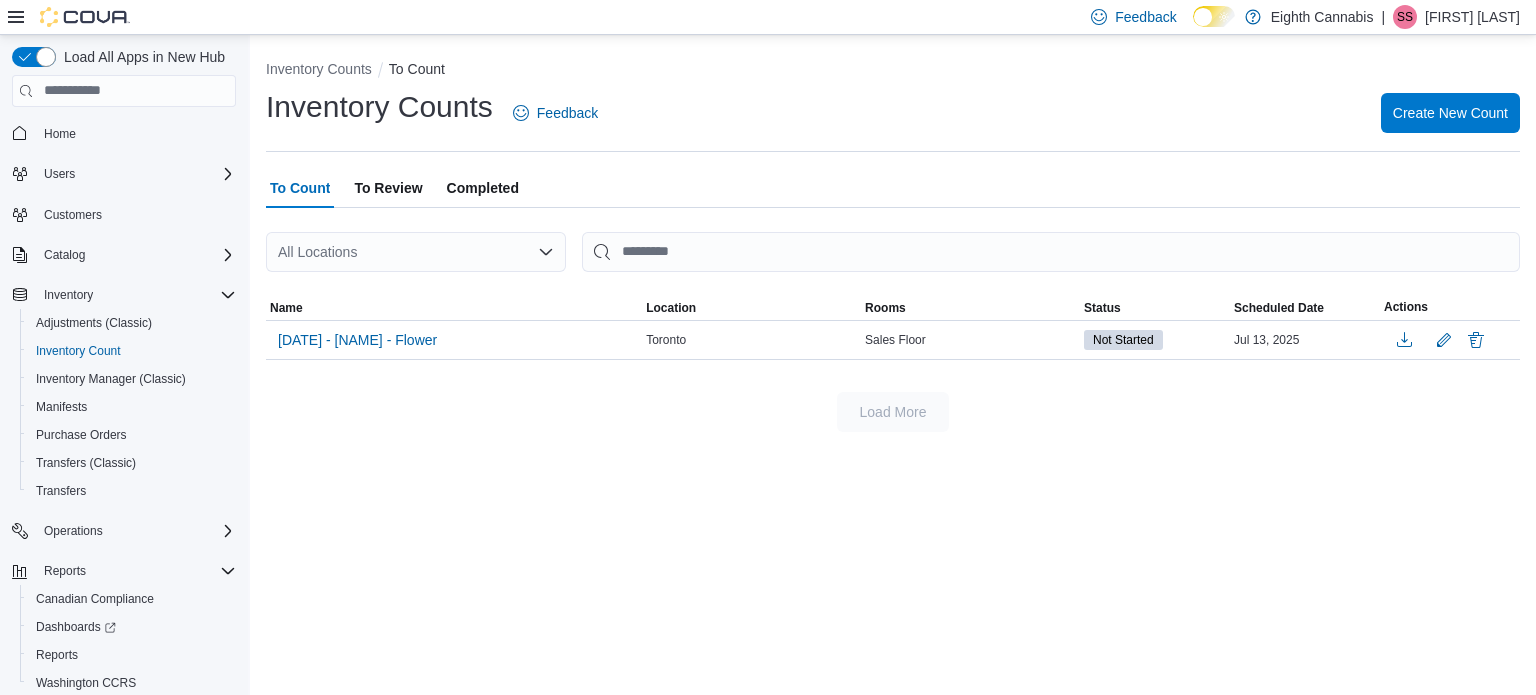 click on "To Review" at bounding box center (388, 188) 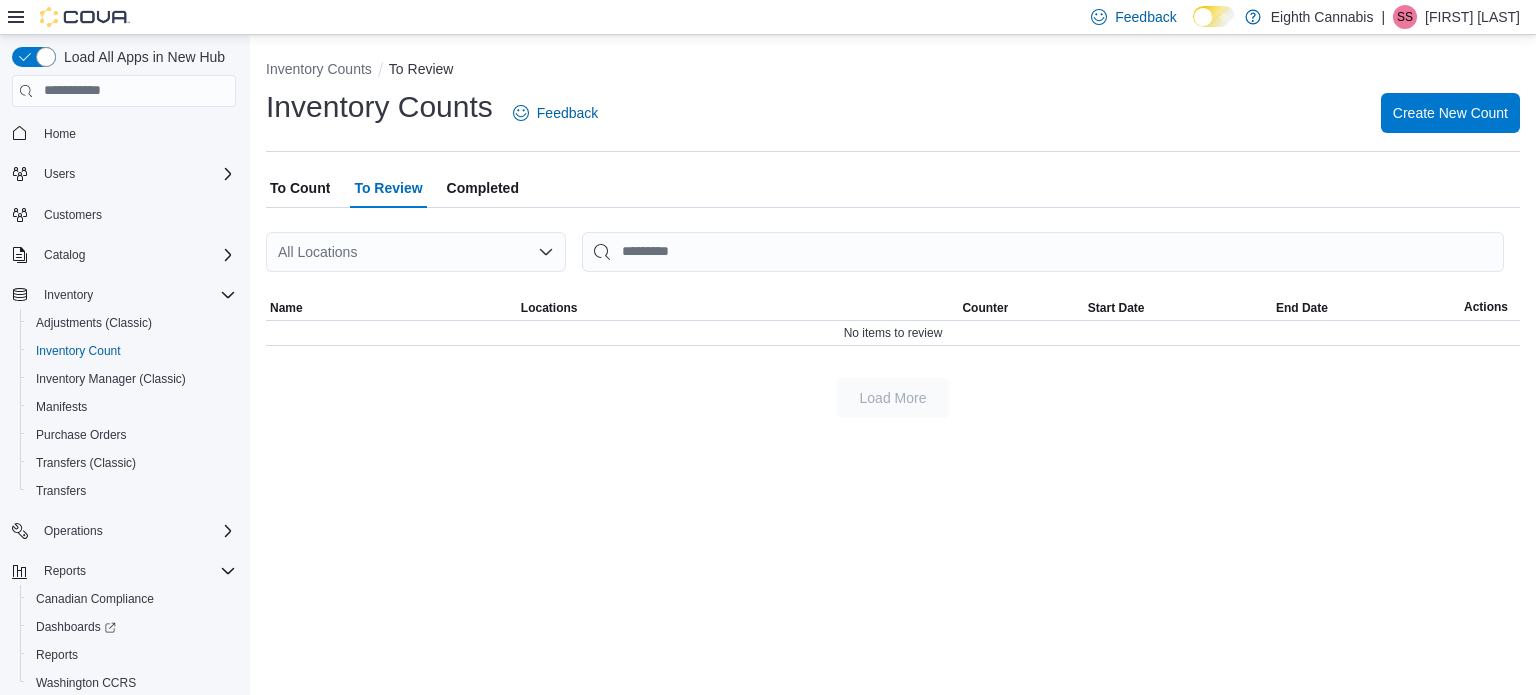 click on "To Review" at bounding box center (388, 188) 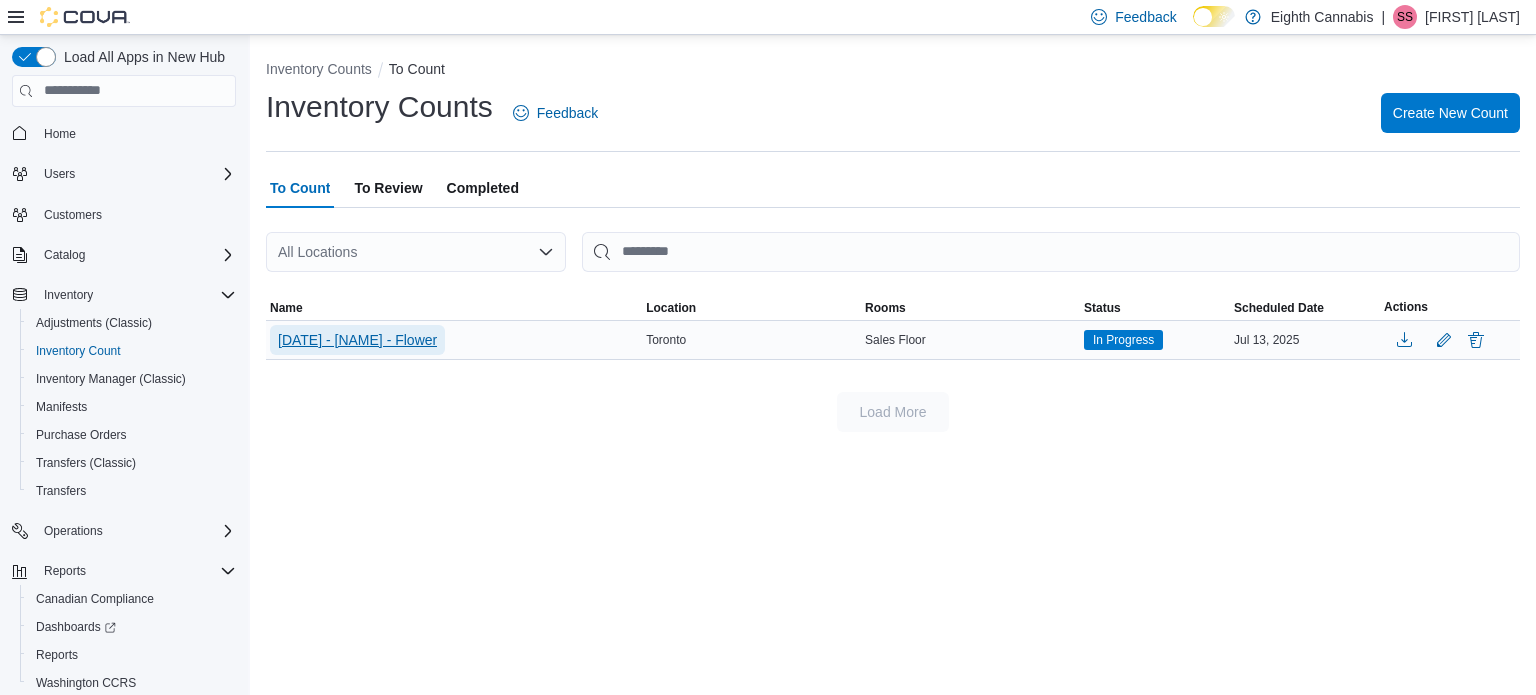 click on "2025-07-13 - MARLEE - Flower" at bounding box center (357, 340) 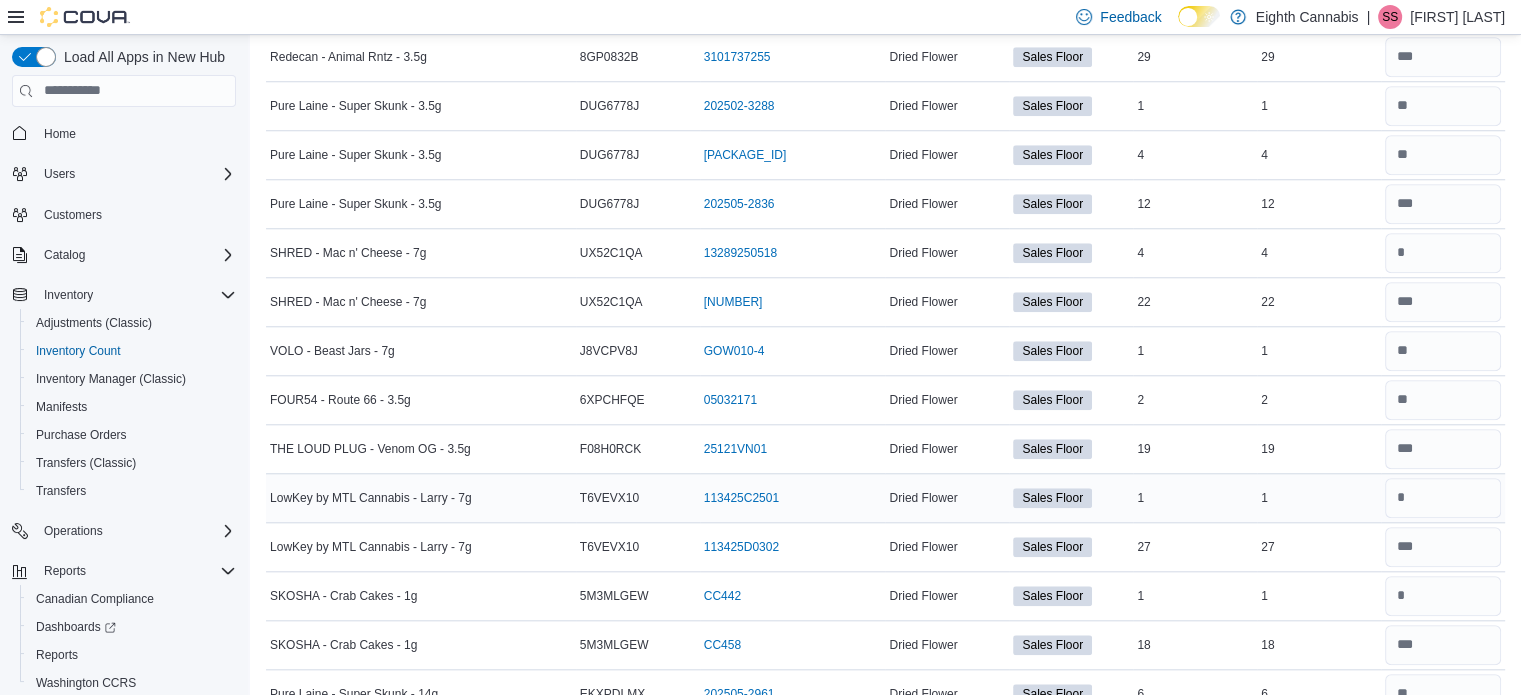 scroll, scrollTop: 1900, scrollLeft: 0, axis: vertical 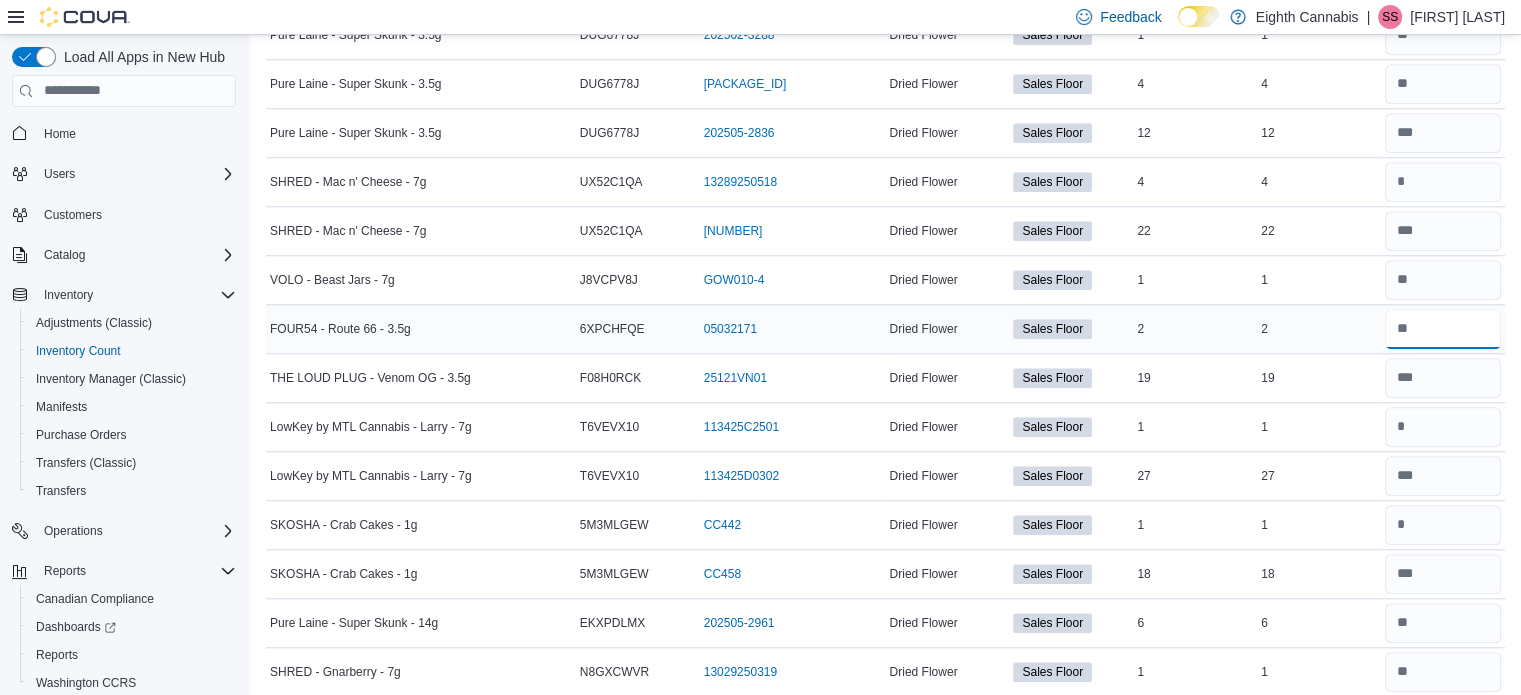 click at bounding box center (1443, 329) 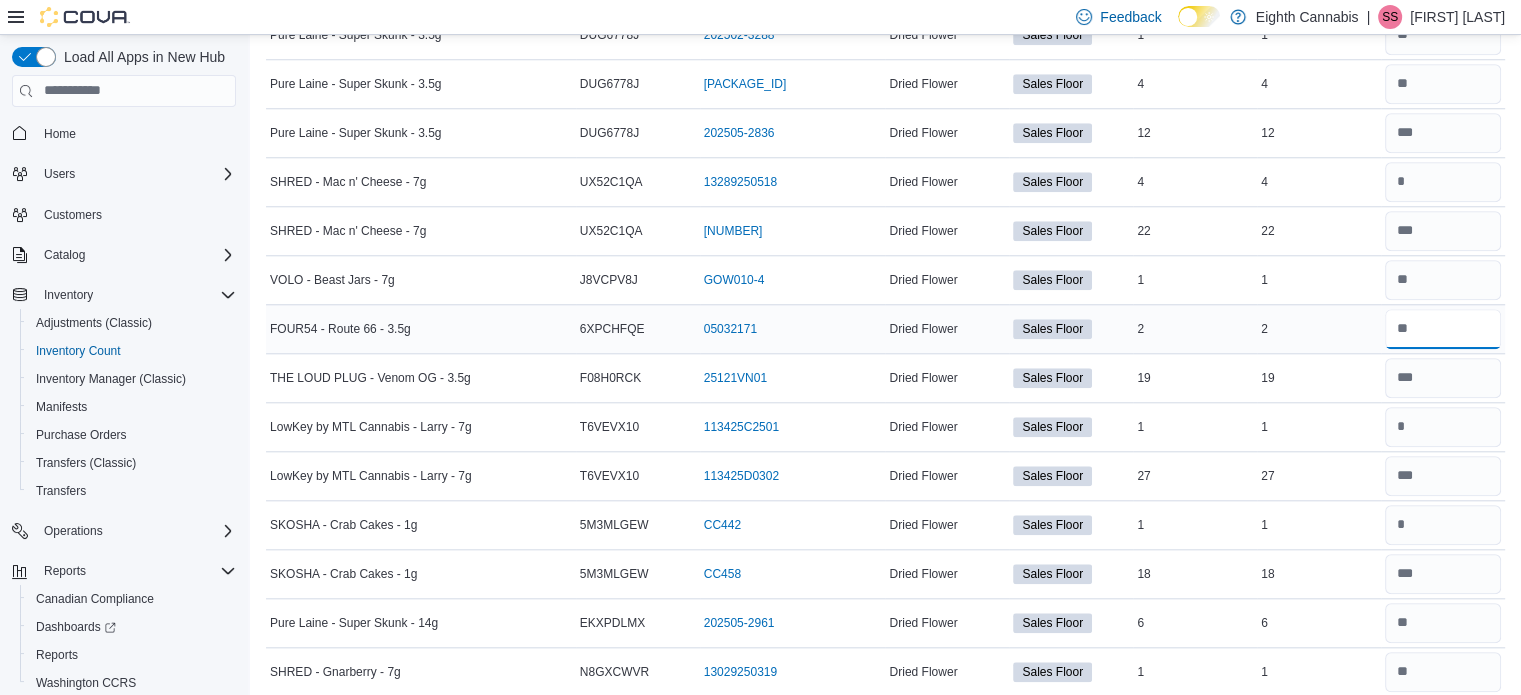 type on "*" 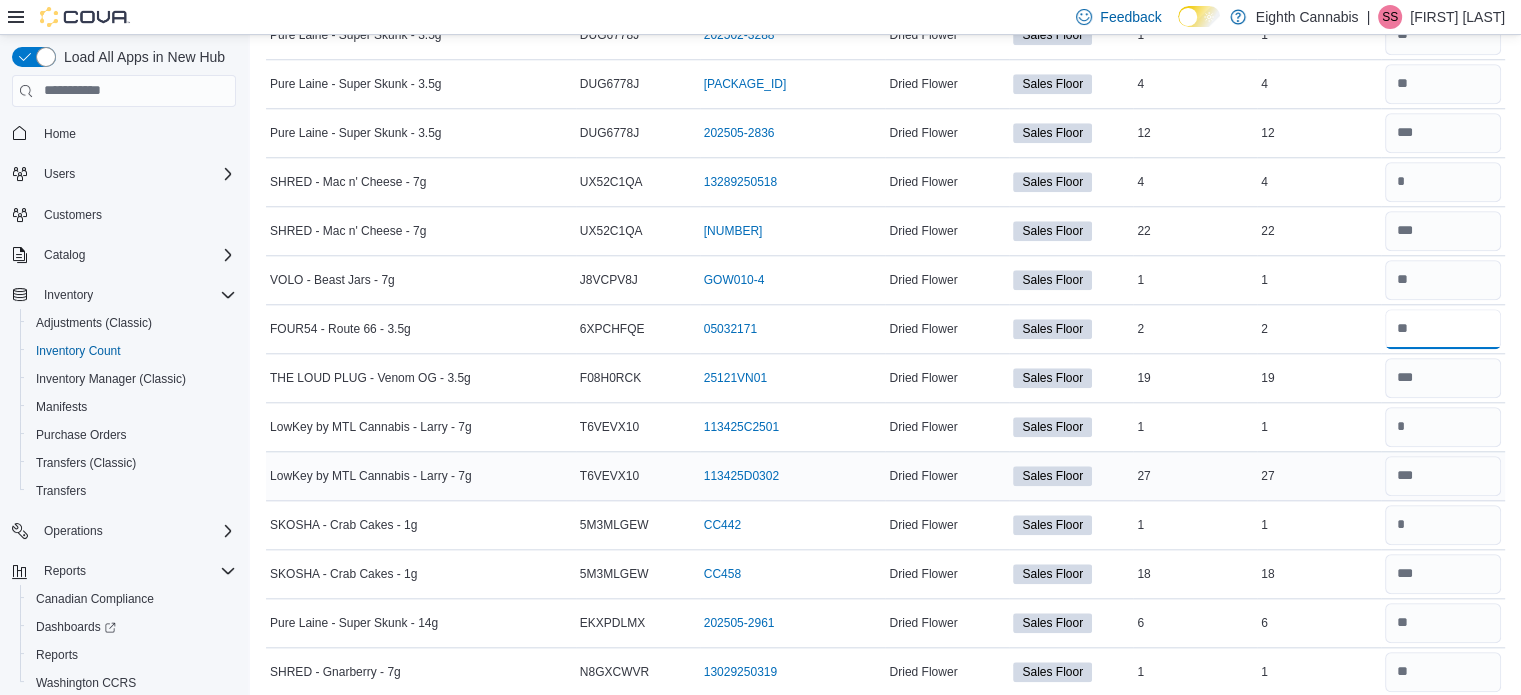 type on "*" 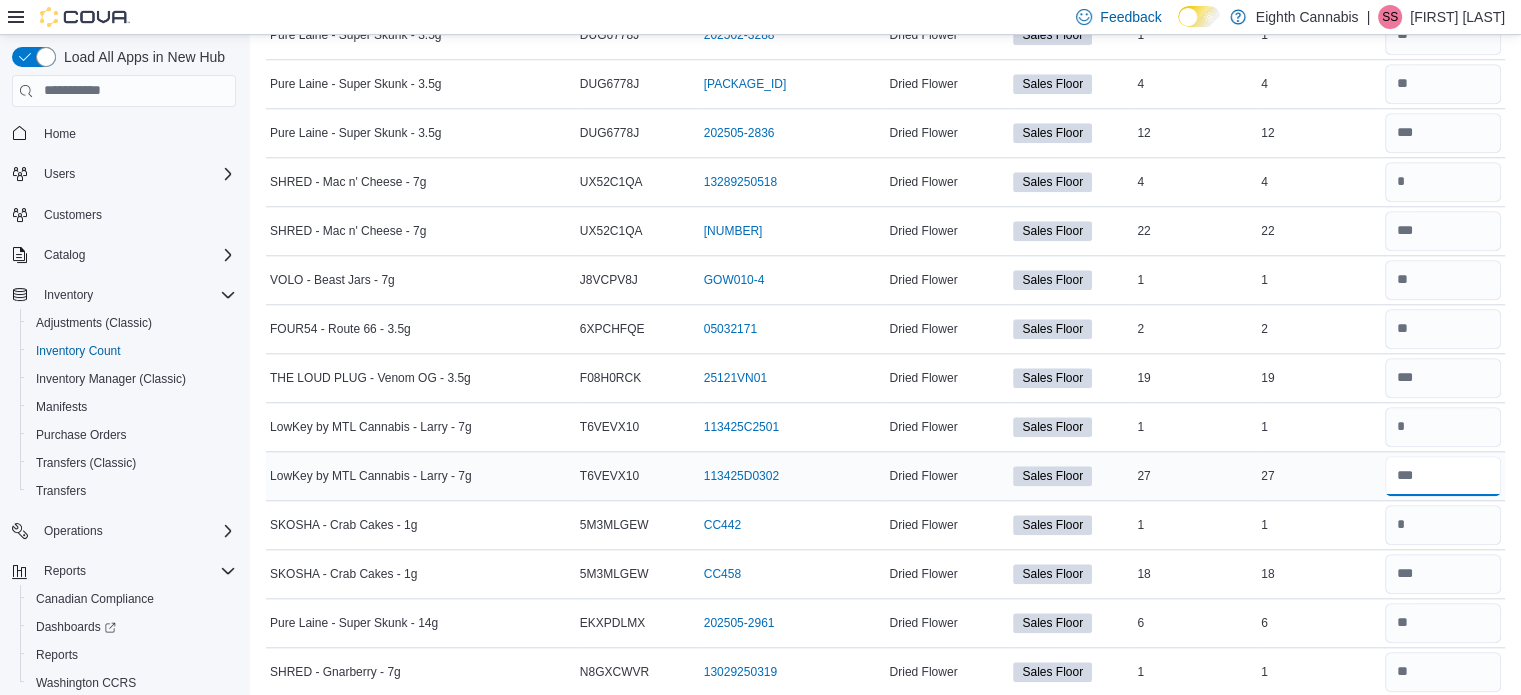 click at bounding box center (1443, 476) 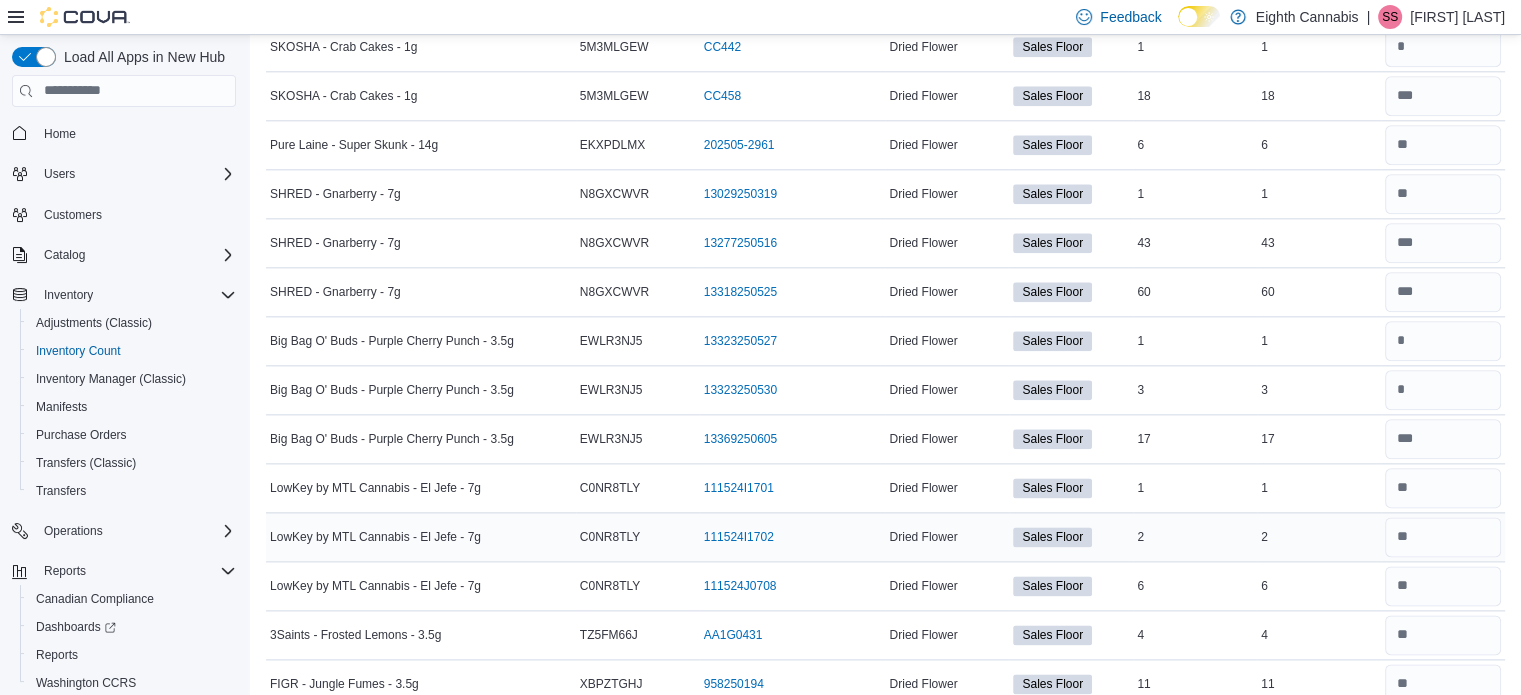 scroll, scrollTop: 2400, scrollLeft: 0, axis: vertical 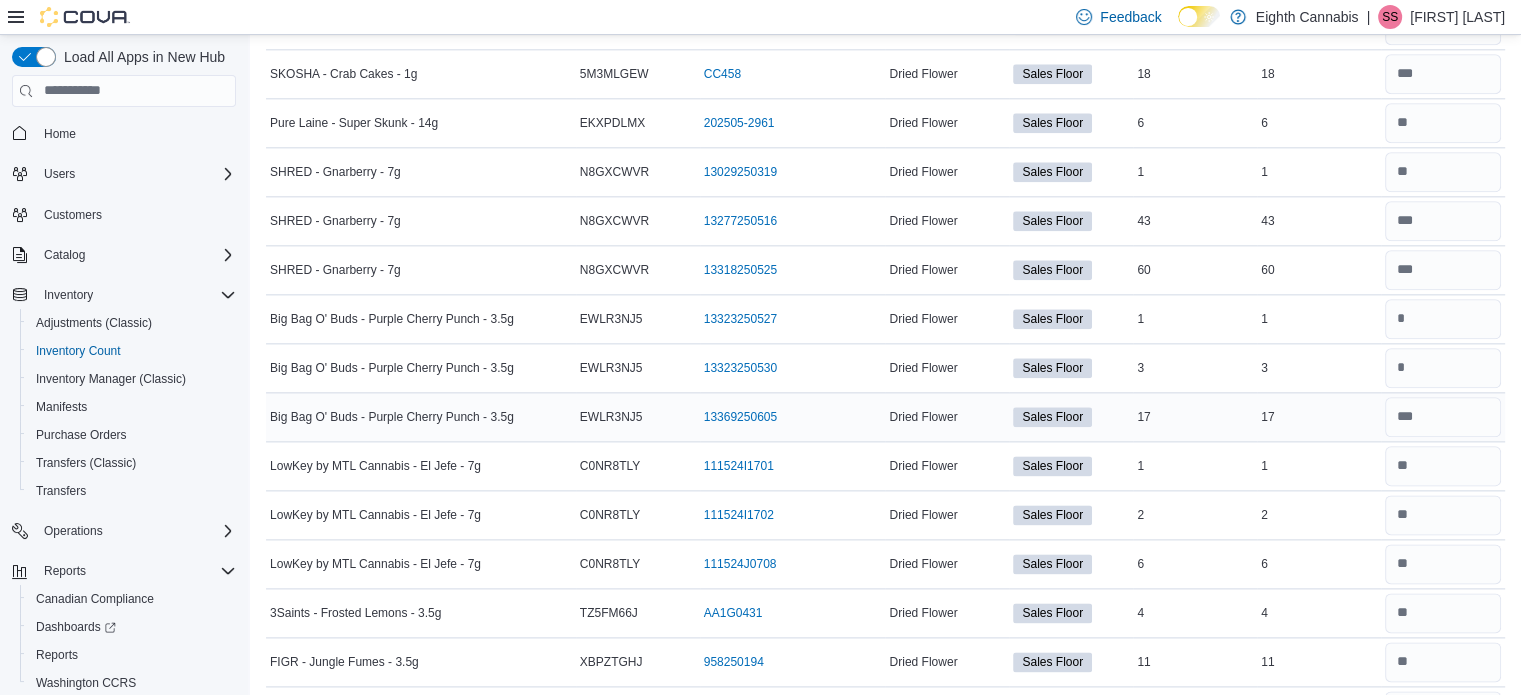 type on "**" 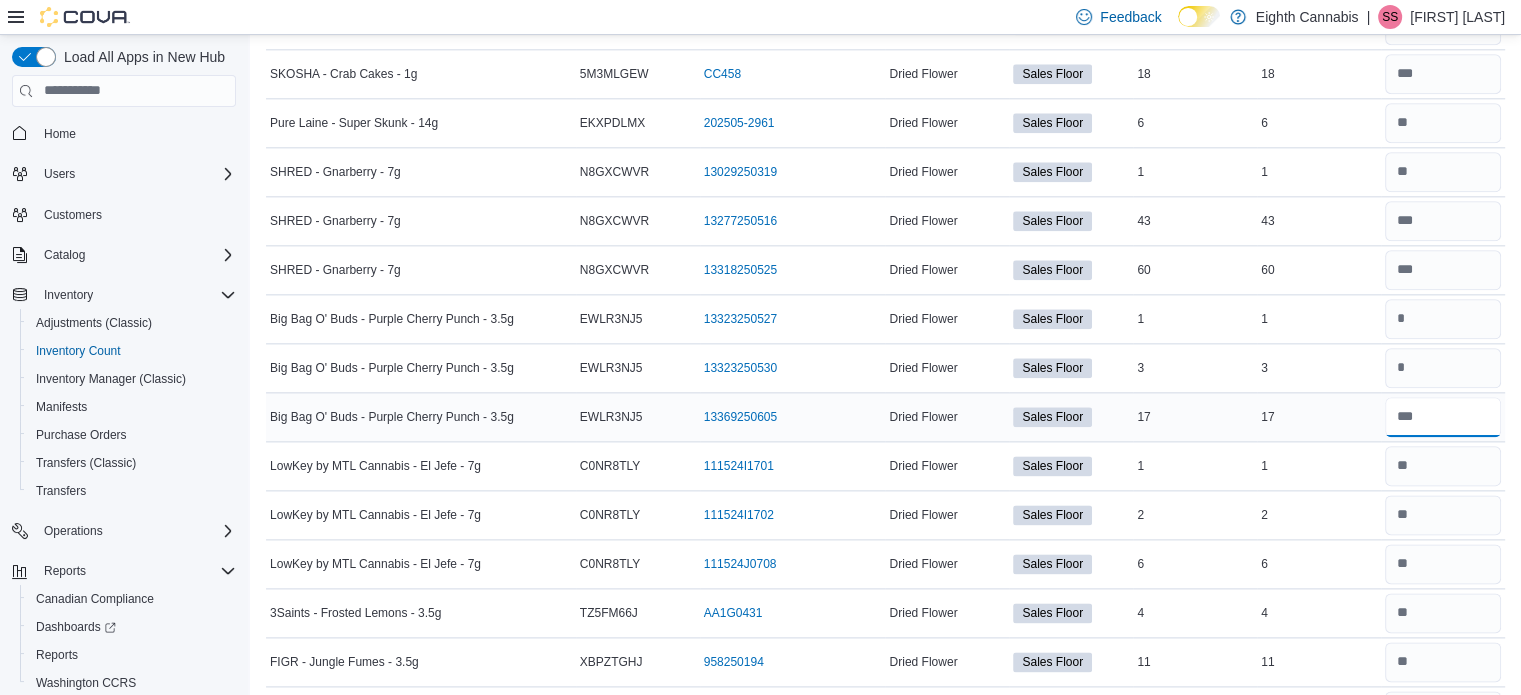 click at bounding box center [1443, 417] 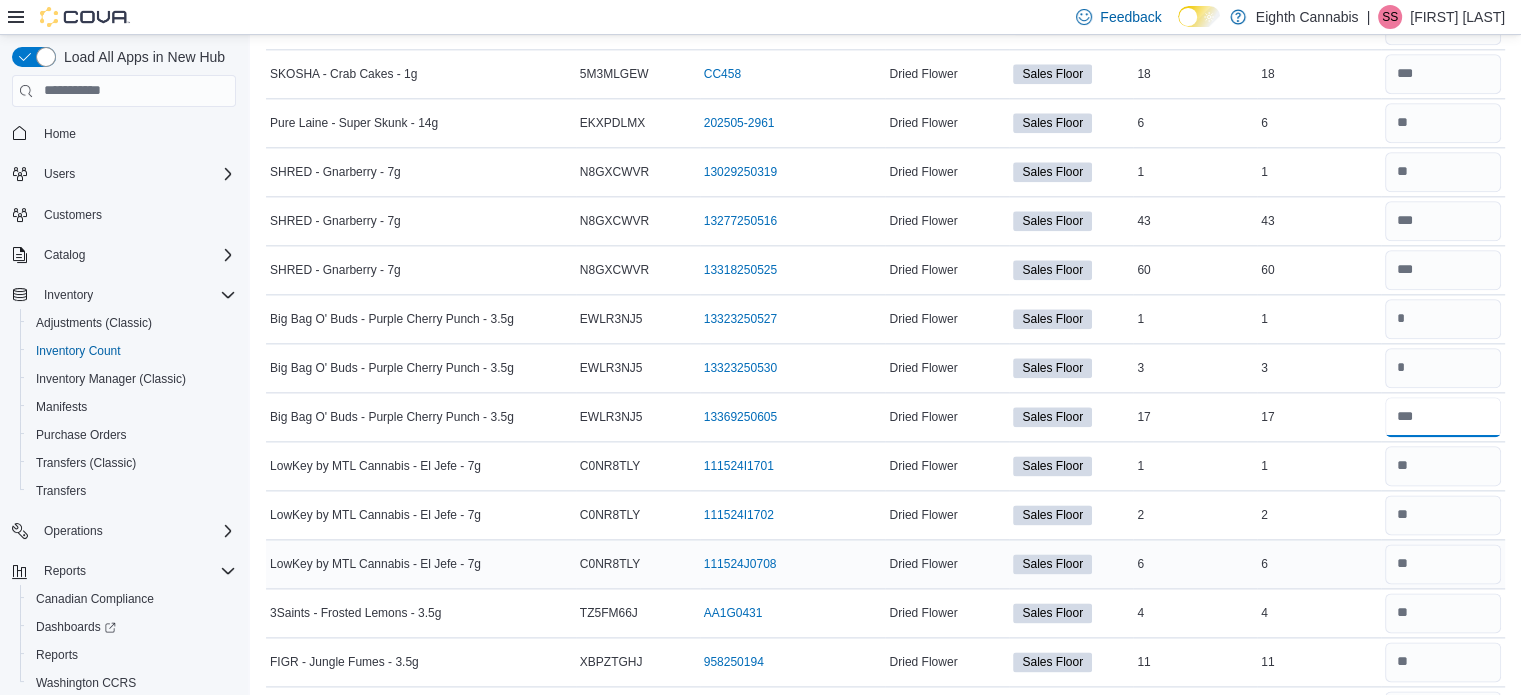 type on "**" 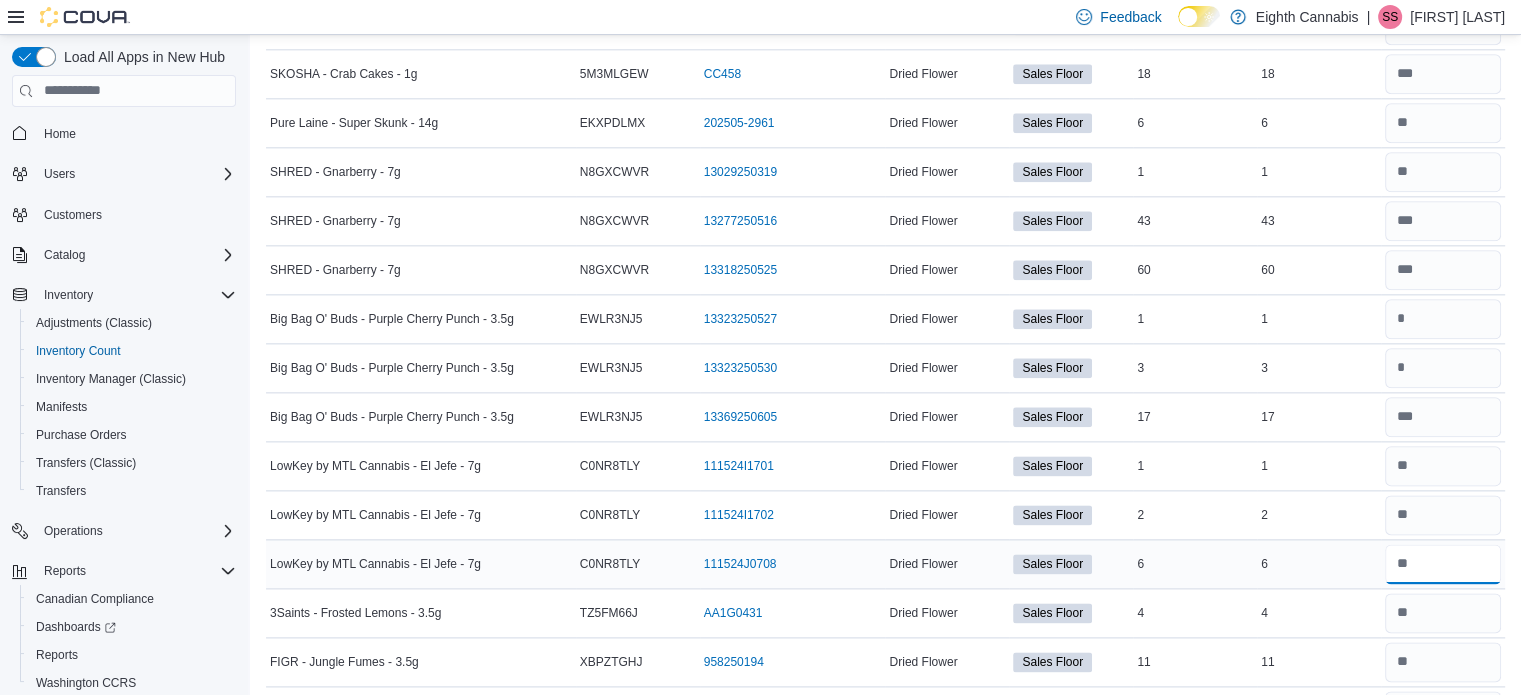 click at bounding box center (1443, 564) 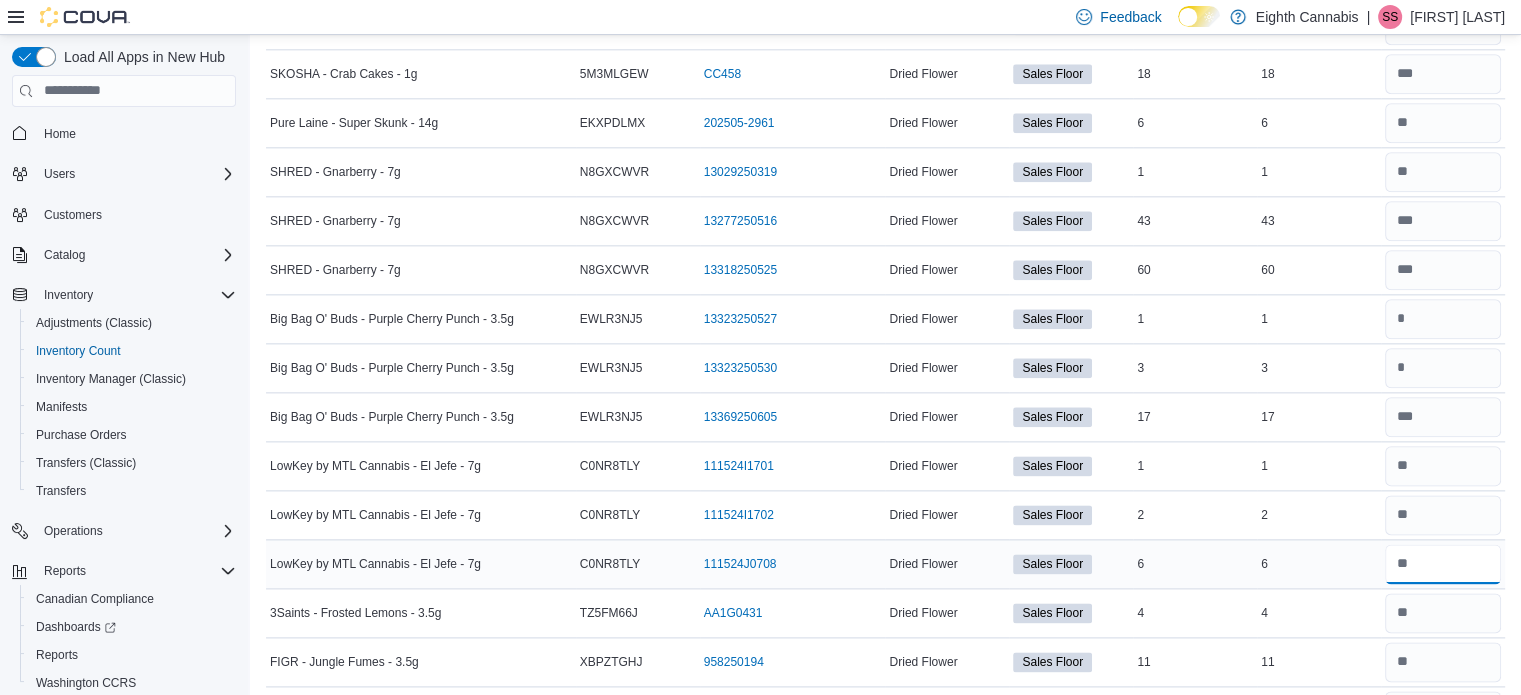type on "*" 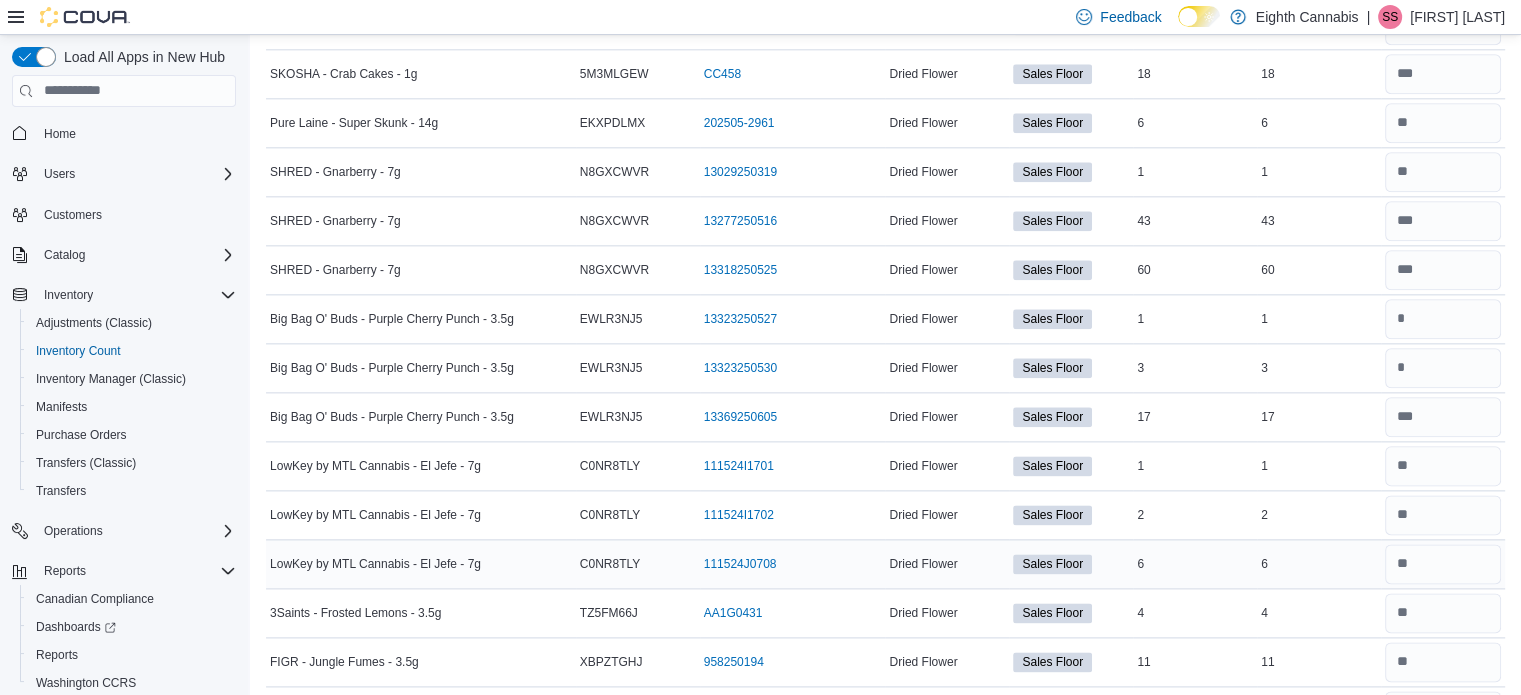 type 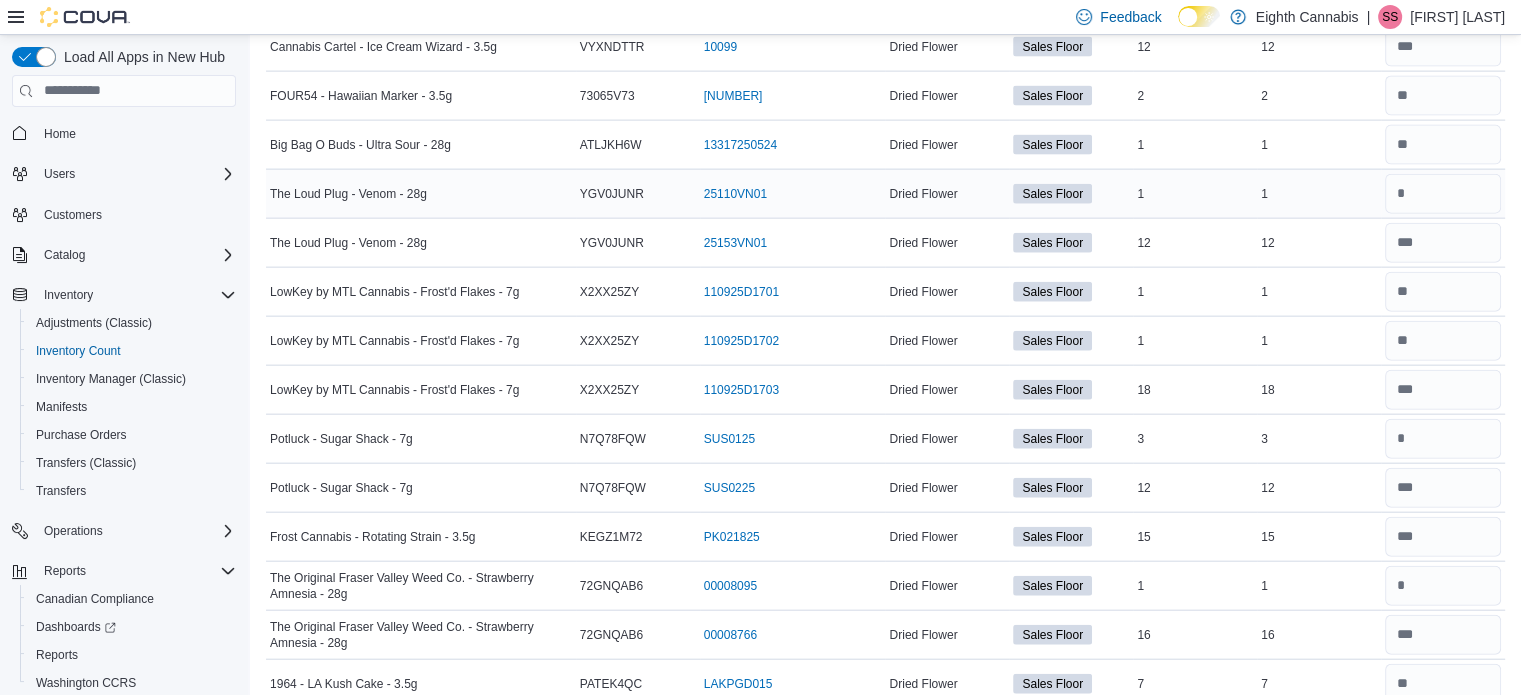 scroll, scrollTop: 4600, scrollLeft: 0, axis: vertical 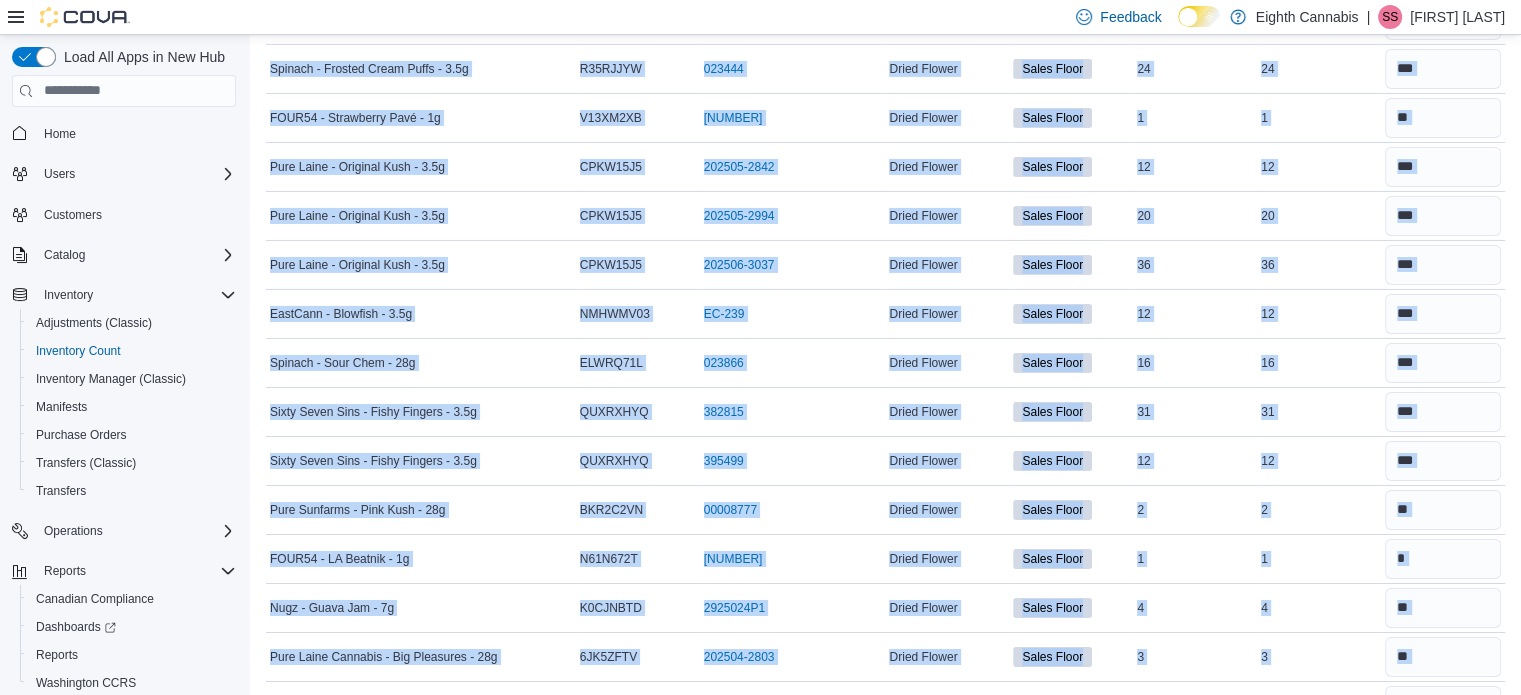 drag, startPoint x: 1504, startPoint y: 515, endPoint x: 1504, endPoint y: -72, distance: 587 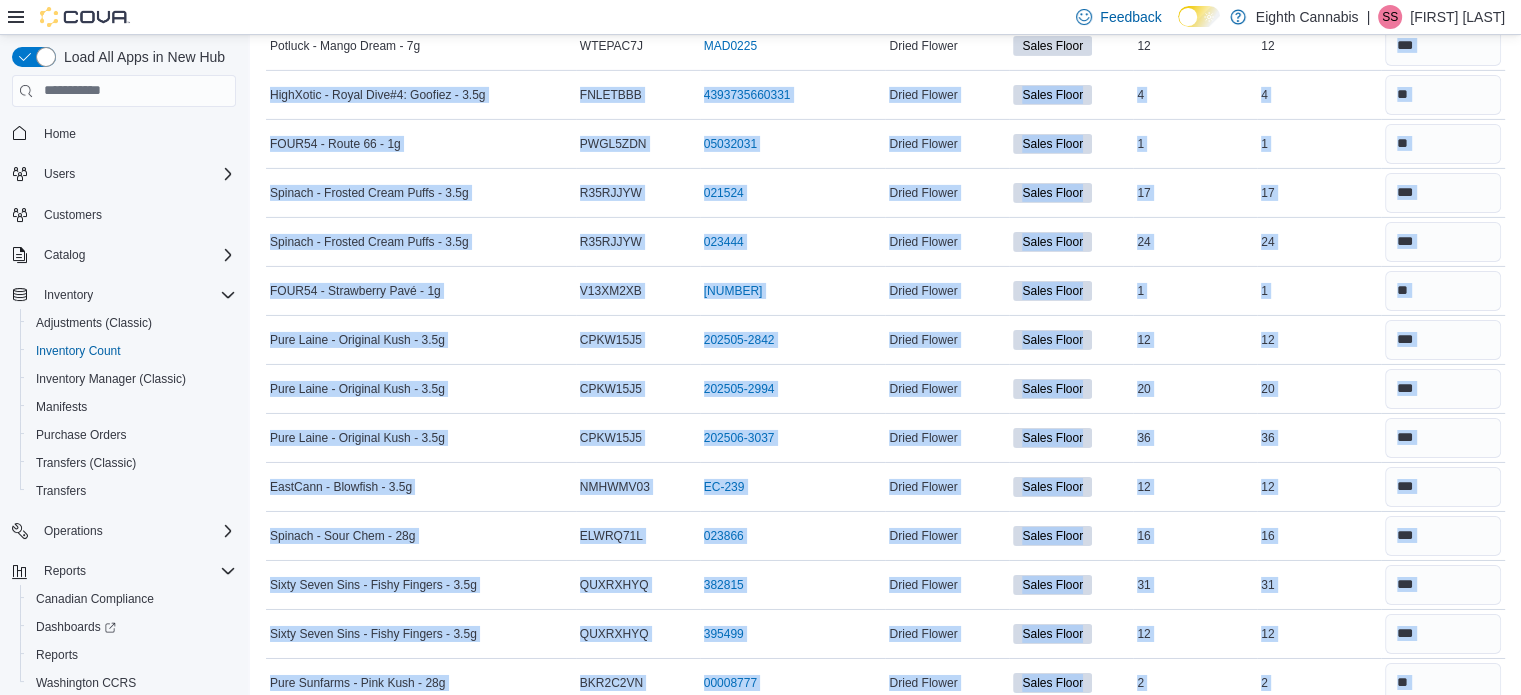 scroll, scrollTop: 6132, scrollLeft: 0, axis: vertical 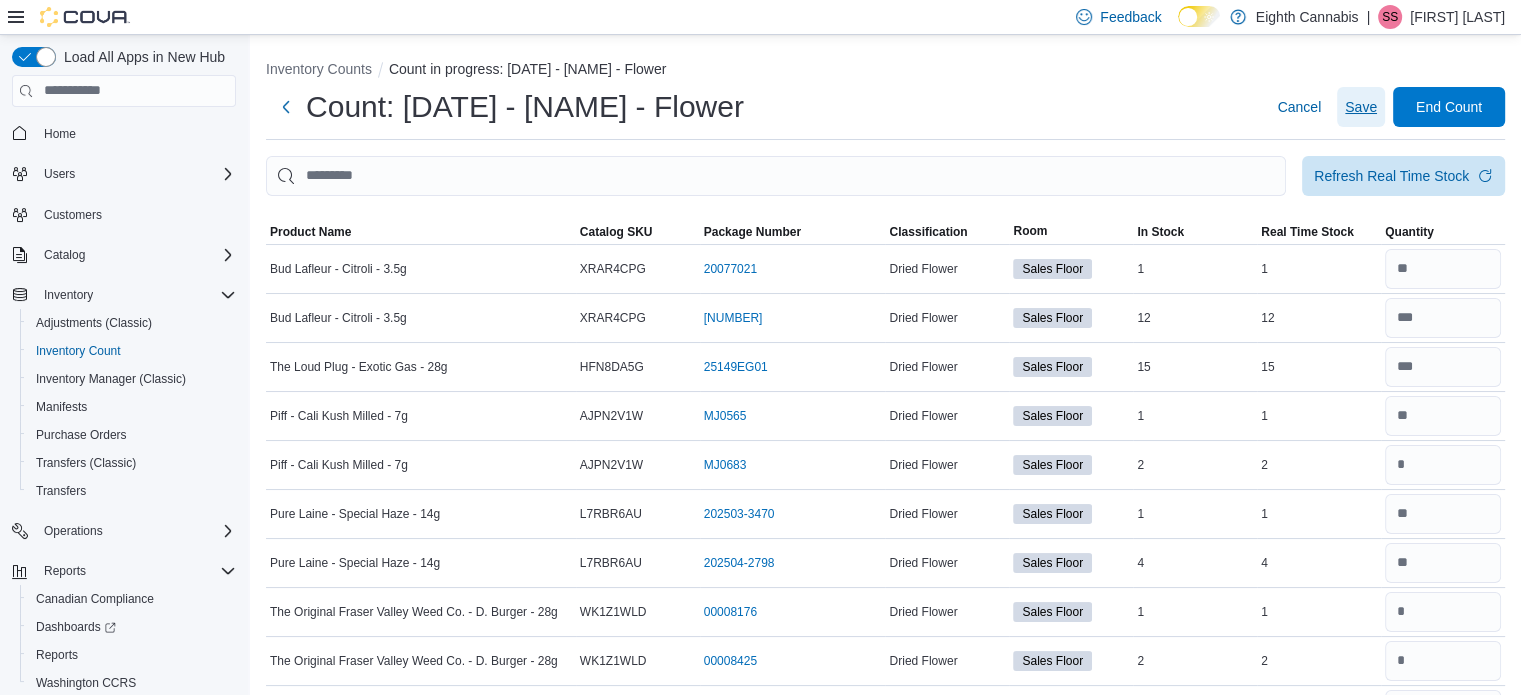 click on "Save" at bounding box center [1361, 107] 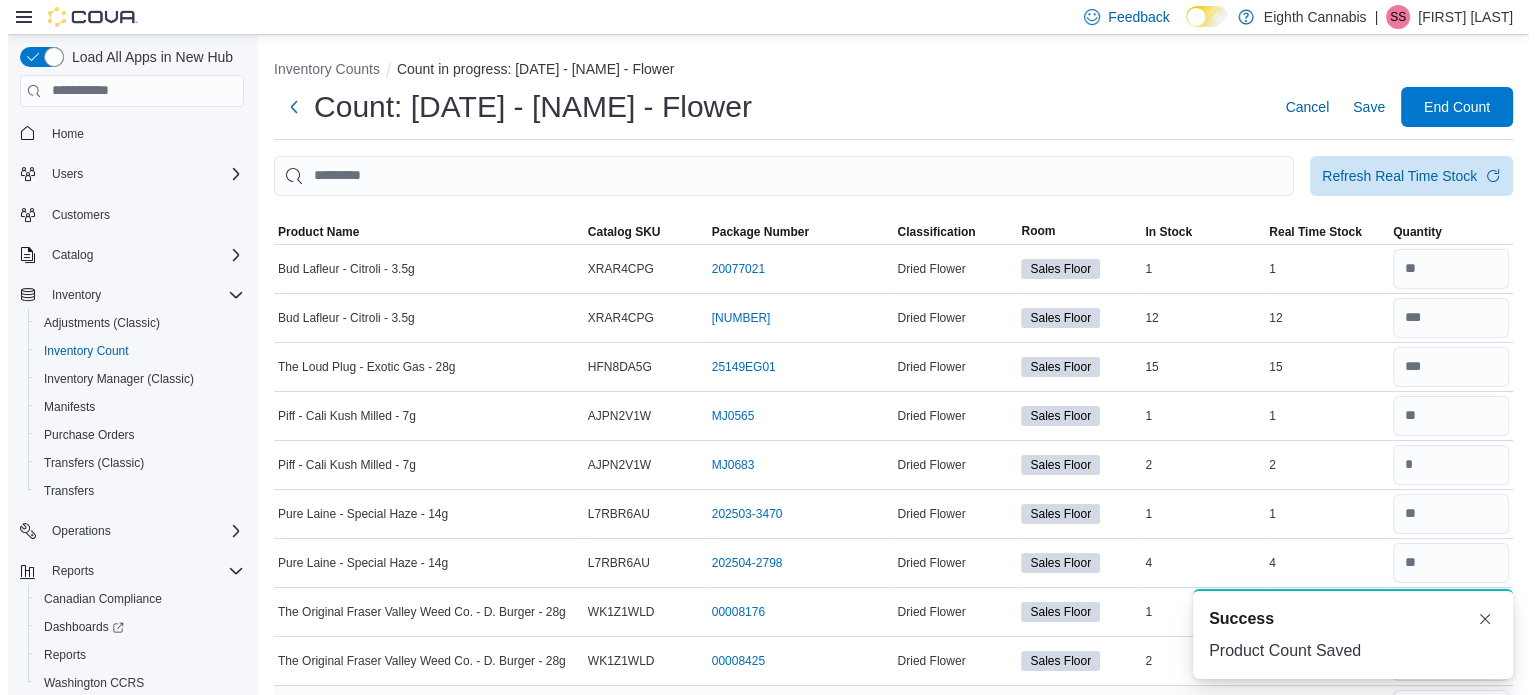 scroll, scrollTop: 0, scrollLeft: 0, axis: both 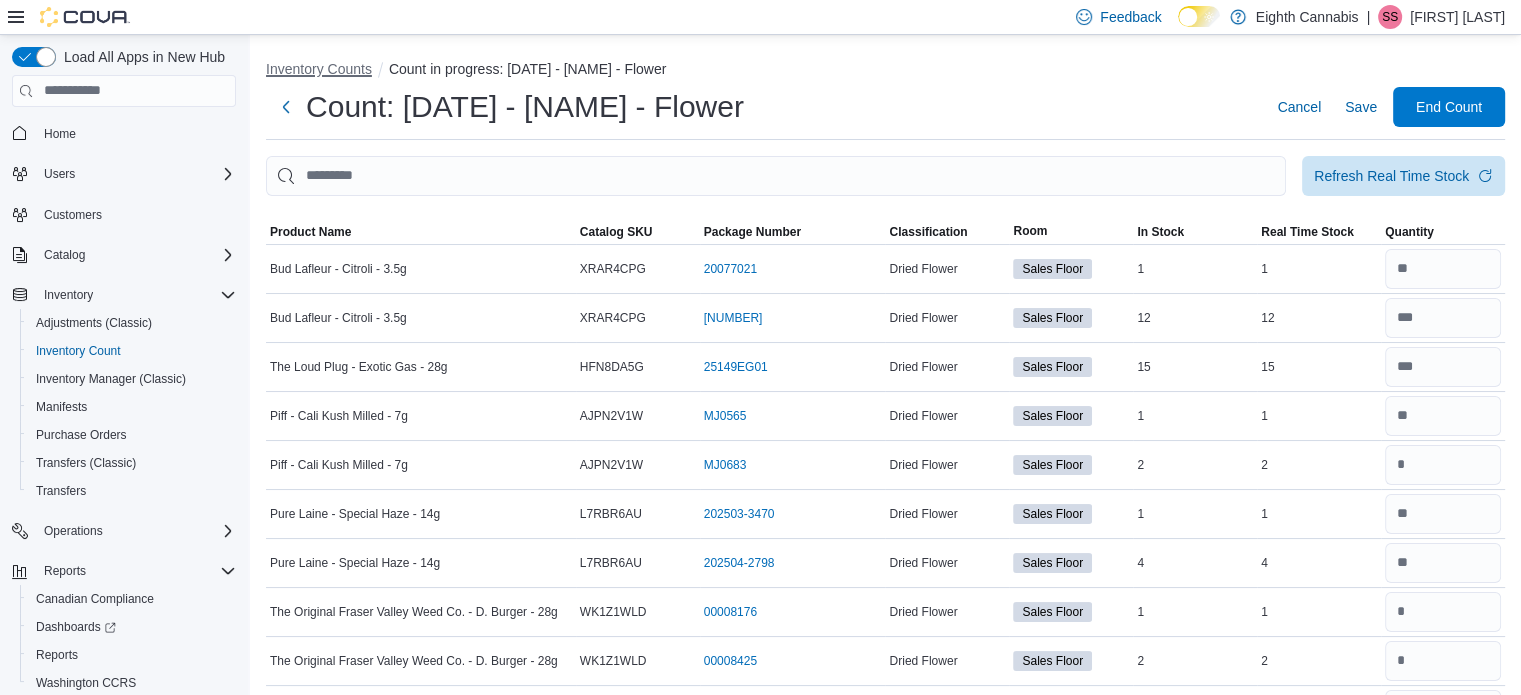 click on "Inventory Counts" at bounding box center (319, 69) 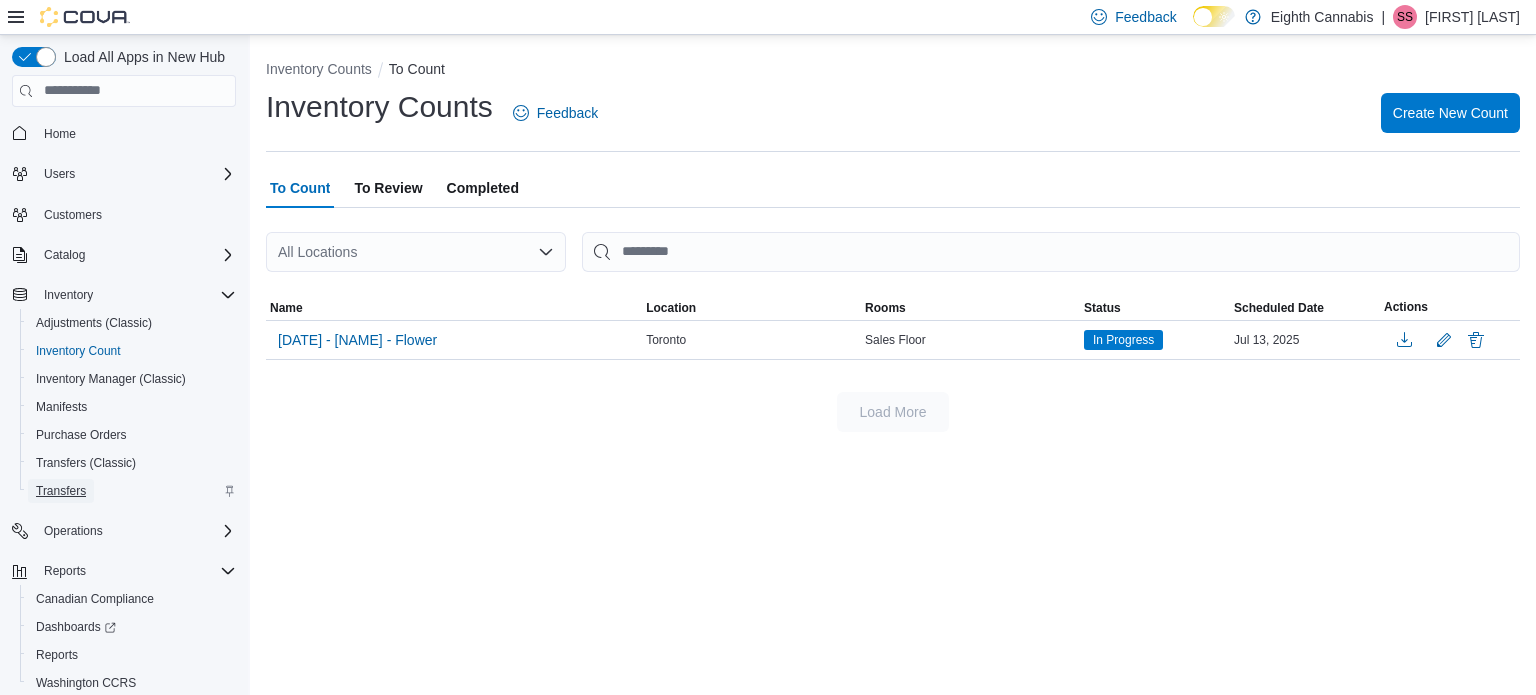 click on "Transfers" at bounding box center [61, 491] 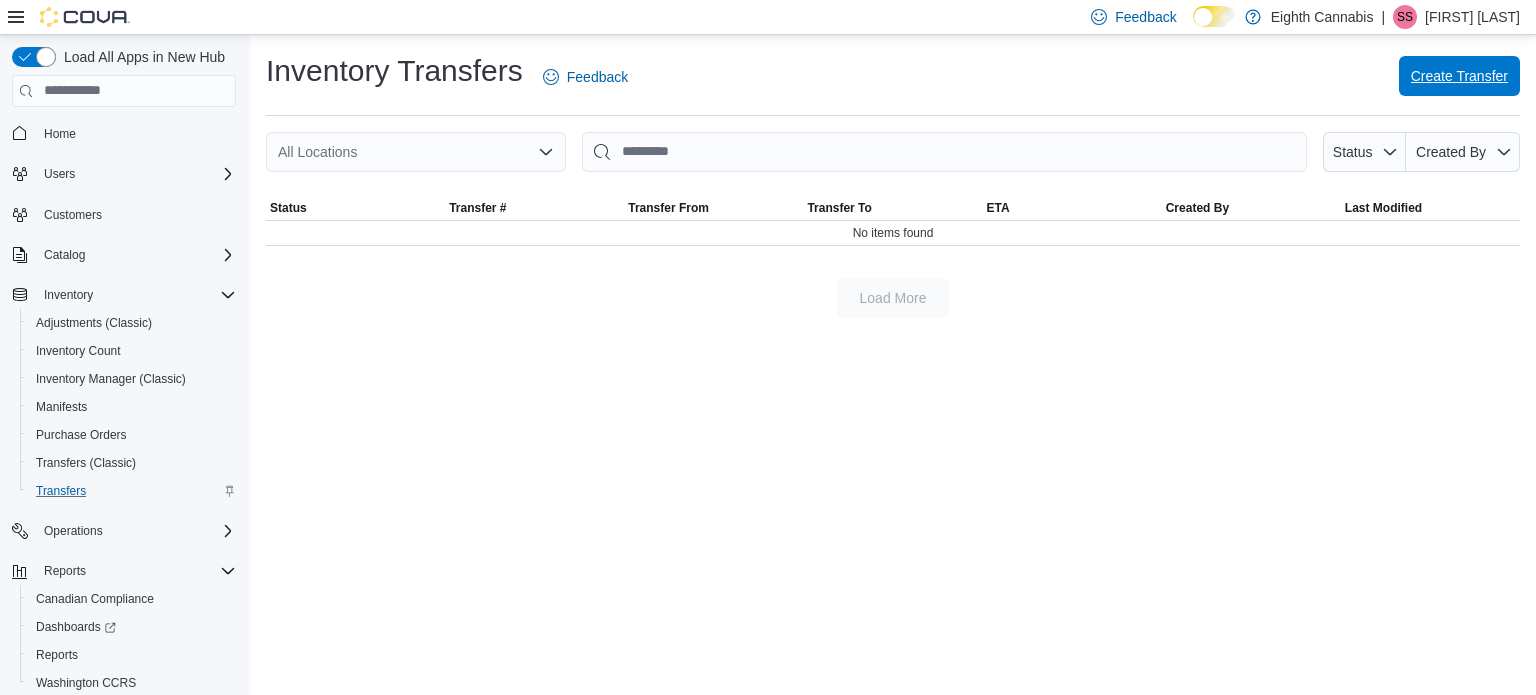 click on "Create Transfer" at bounding box center [1459, 76] 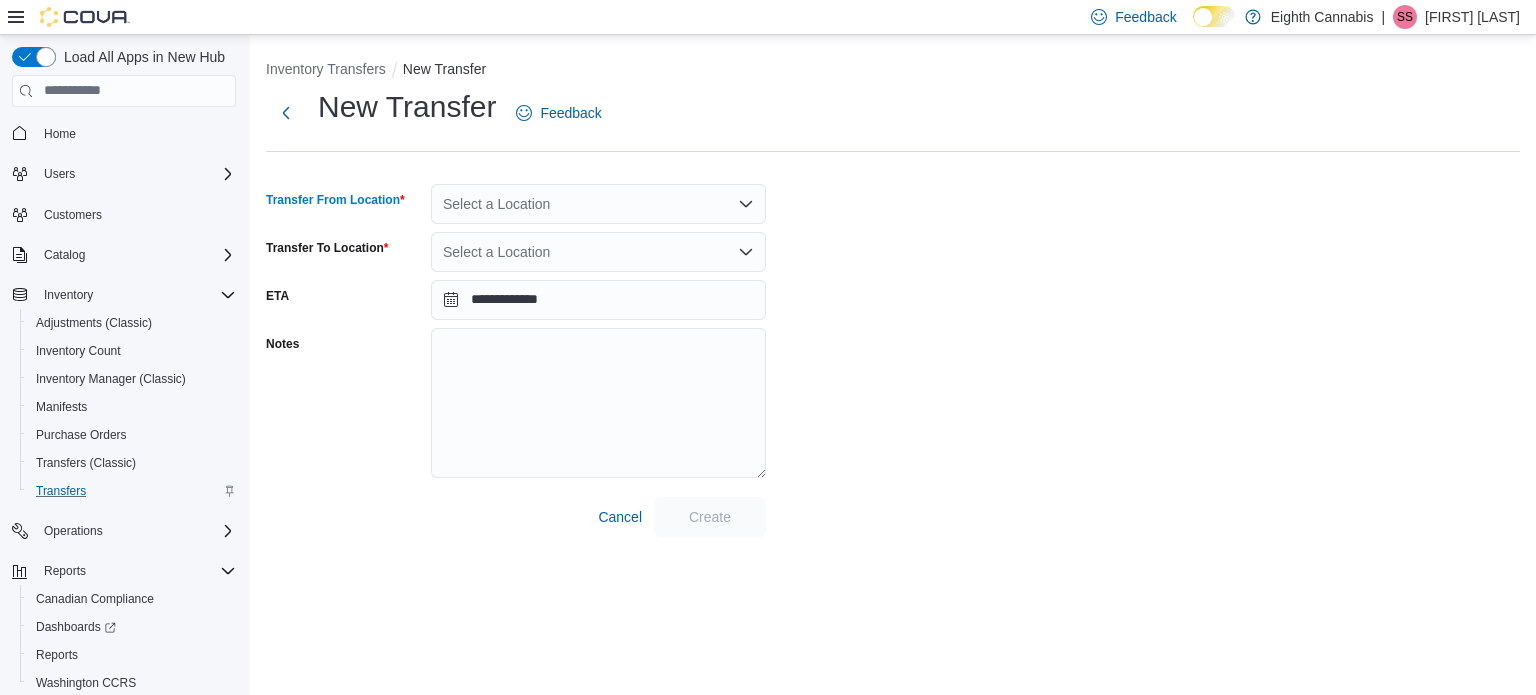click on "Select a Location" at bounding box center (598, 204) 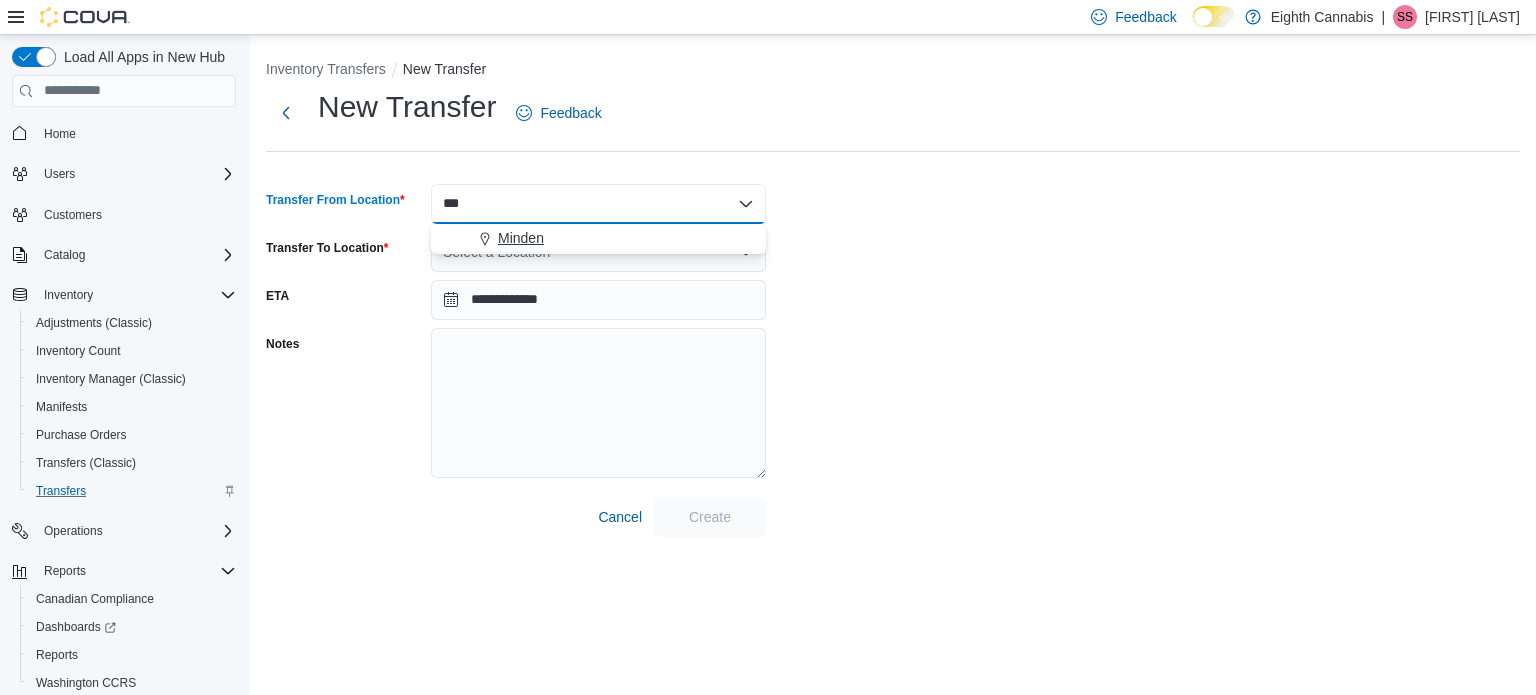 type on "***" 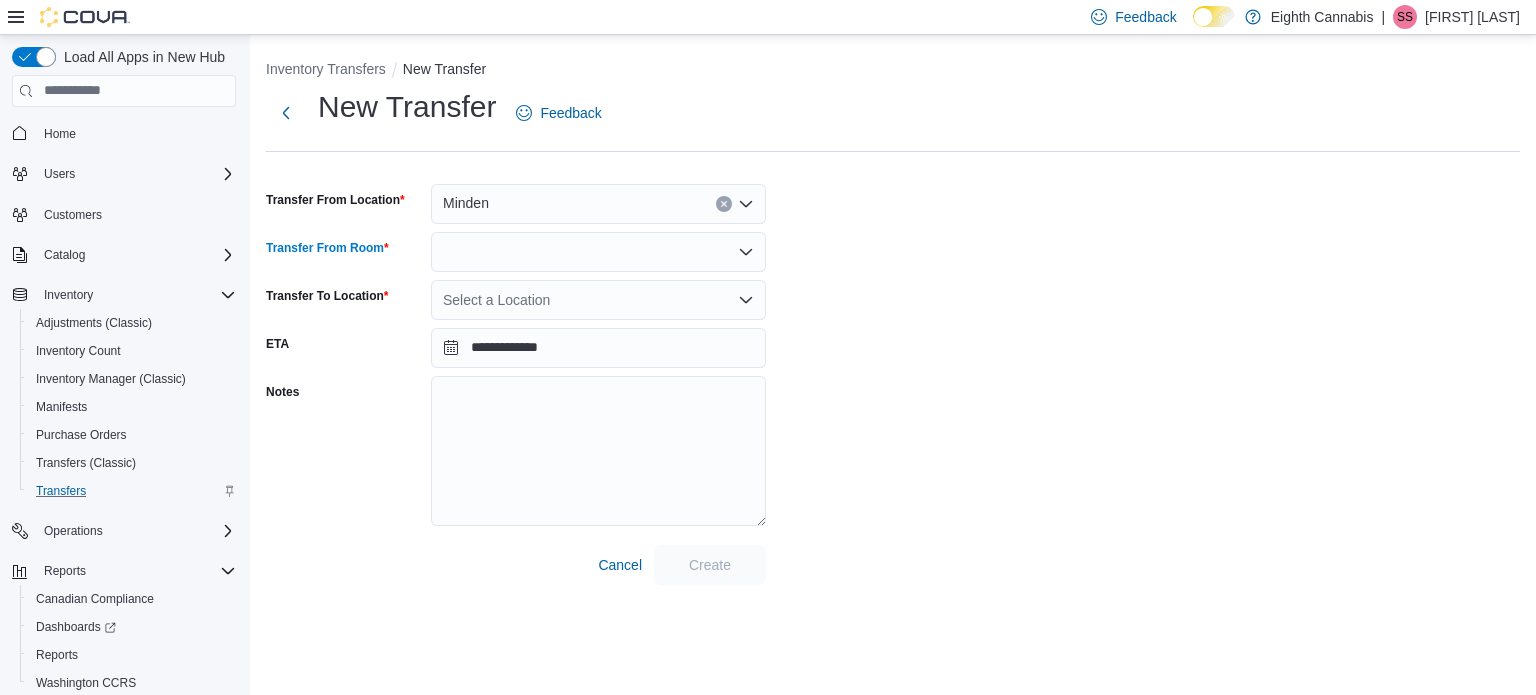 click at bounding box center (598, 252) 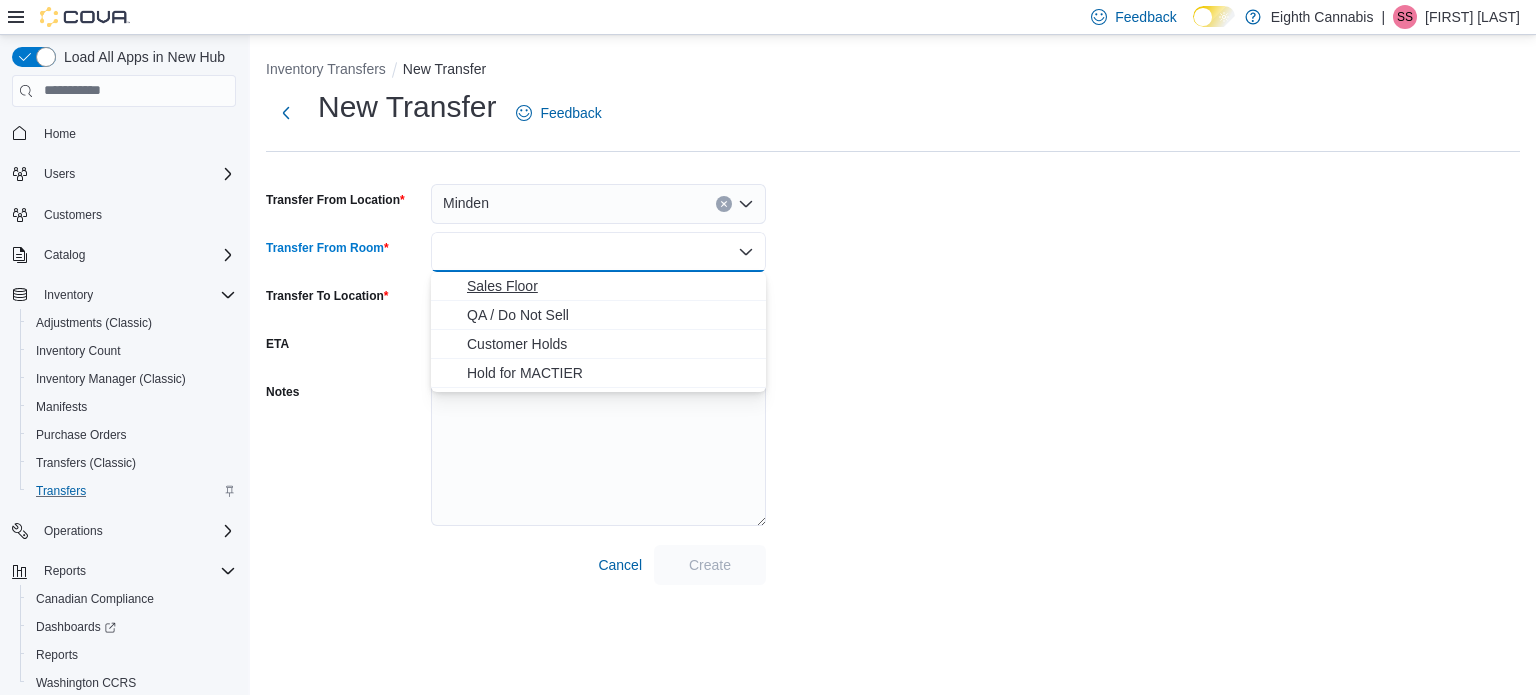 click on "Sales Floor" at bounding box center (610, 286) 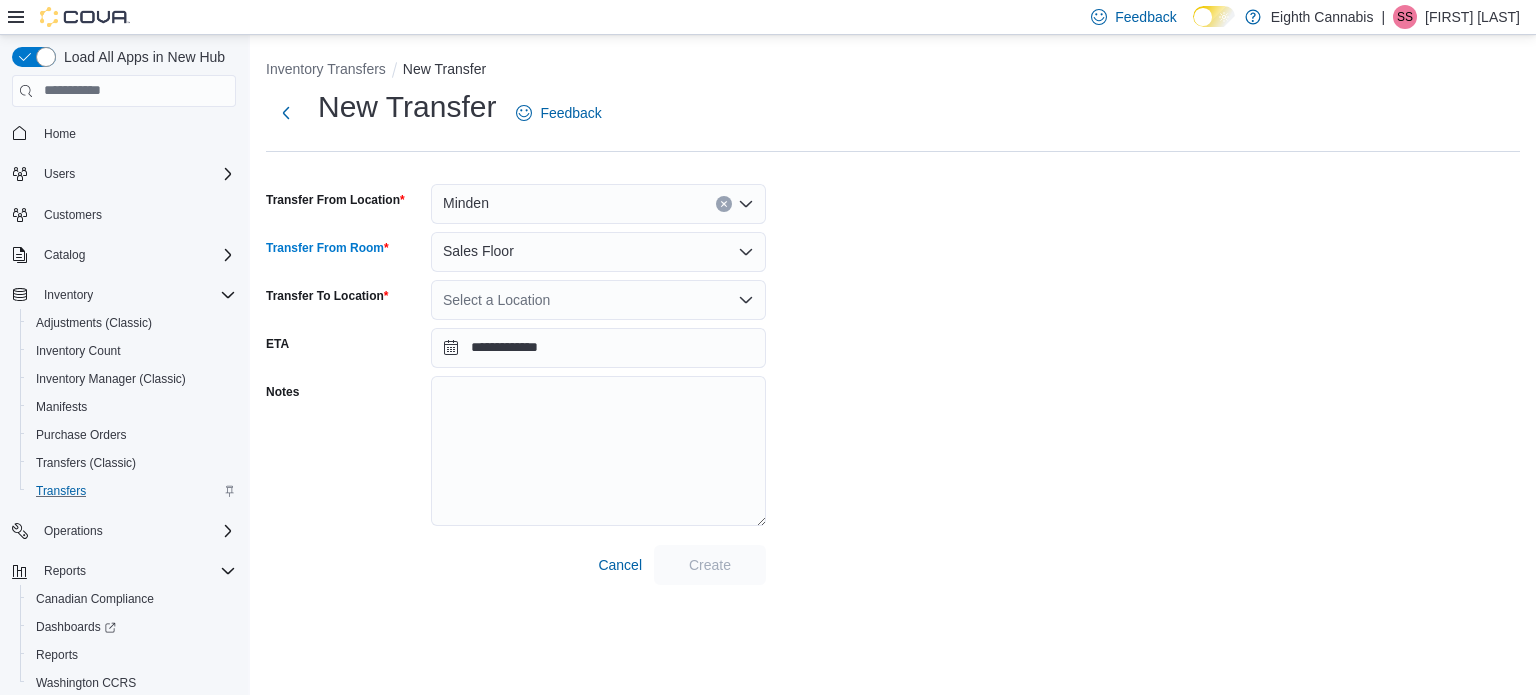 click on "Select a Location" at bounding box center (598, 300) 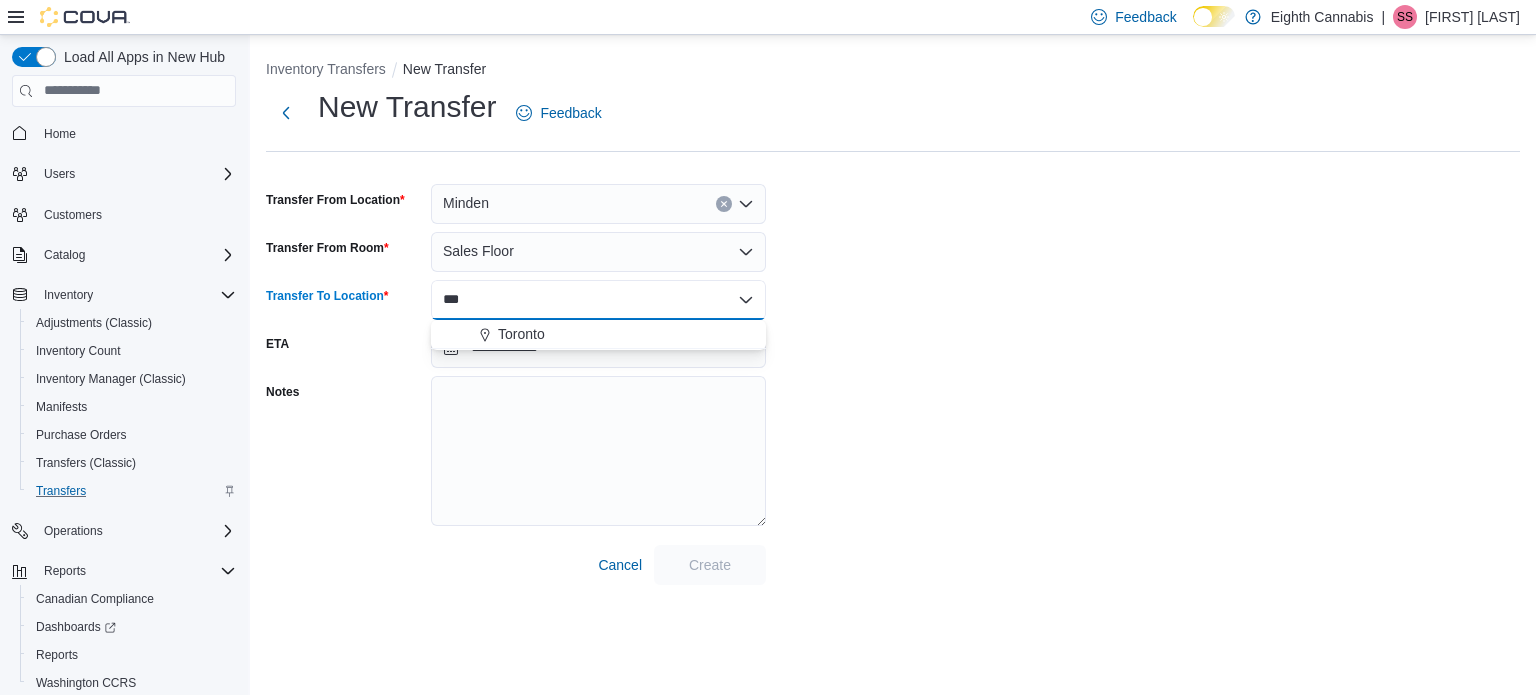 type on "***" 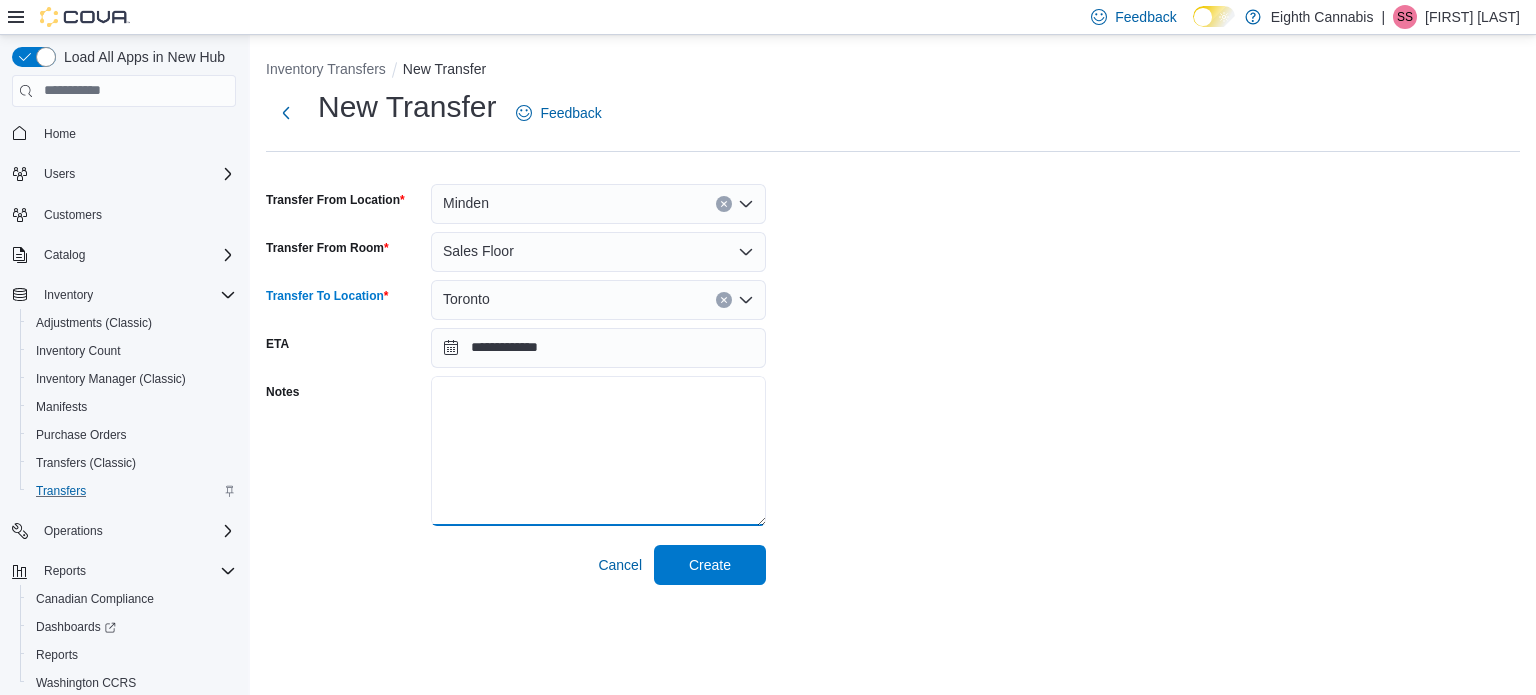 click on "Notes" at bounding box center [598, 451] 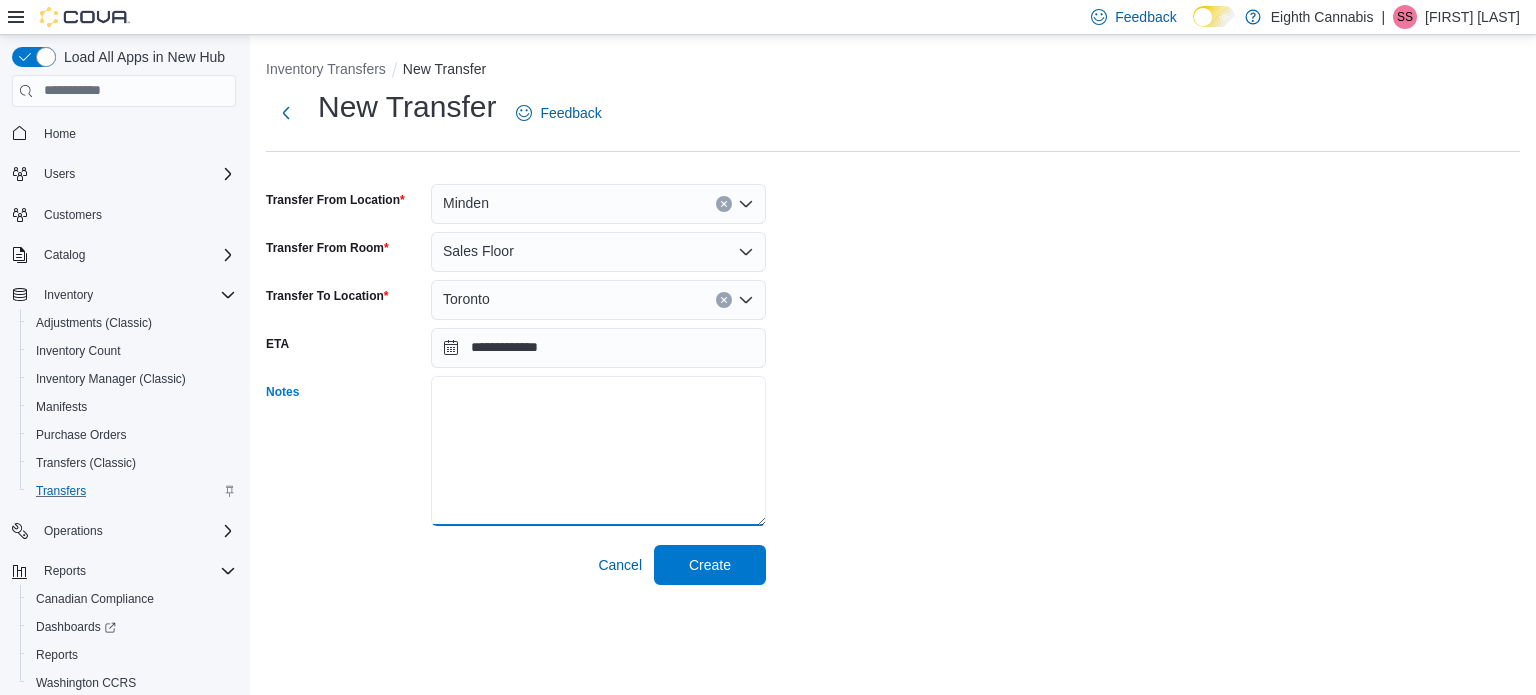 paste on "*******" 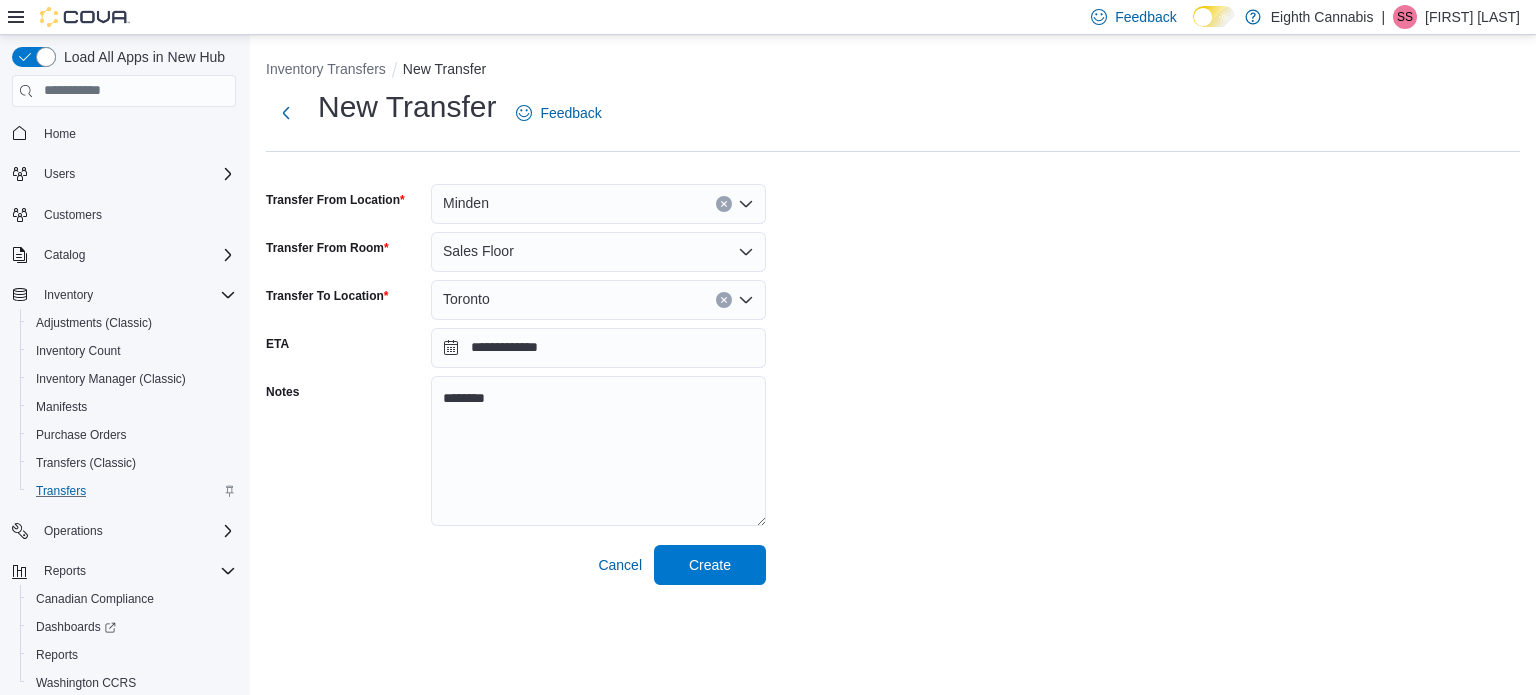 click on "**********" at bounding box center [893, 318] 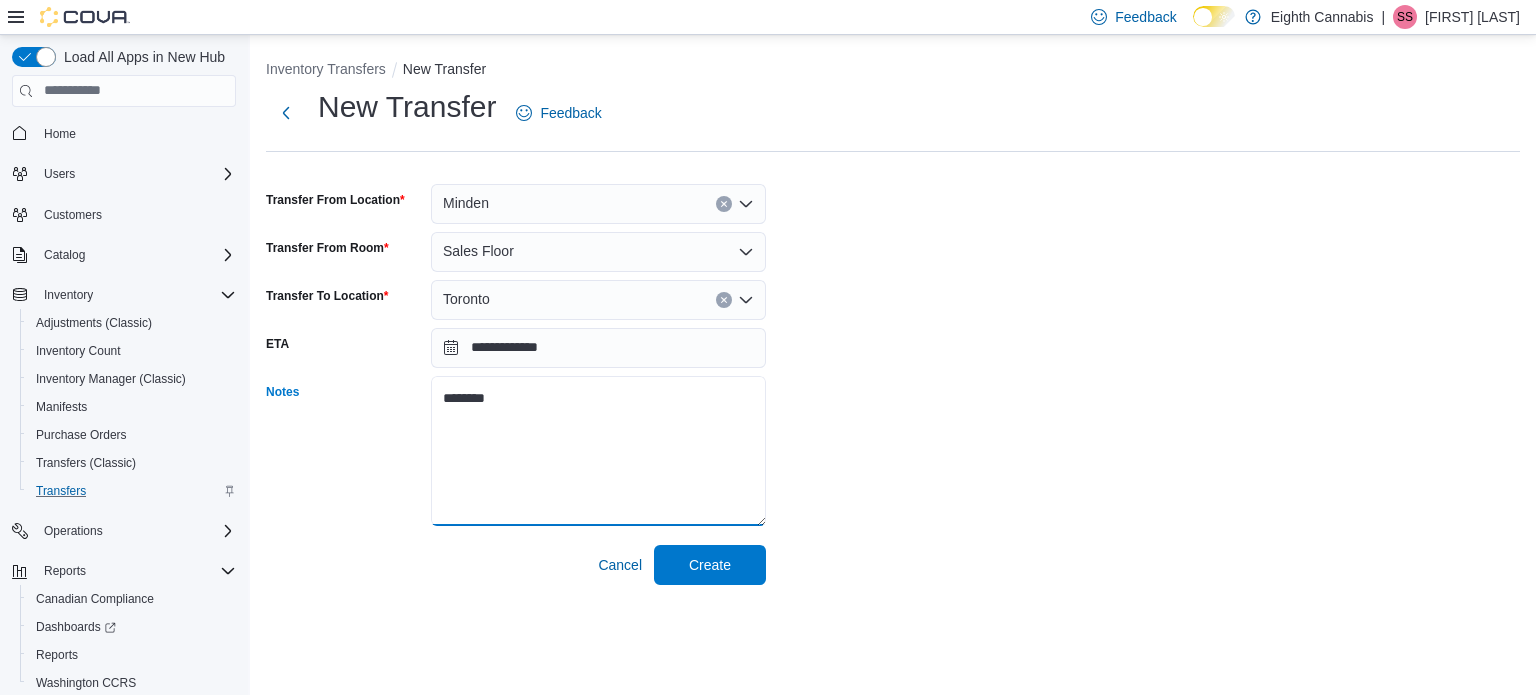 drag, startPoint x: 504, startPoint y: 396, endPoint x: 400, endPoint y: 411, distance: 105.076164 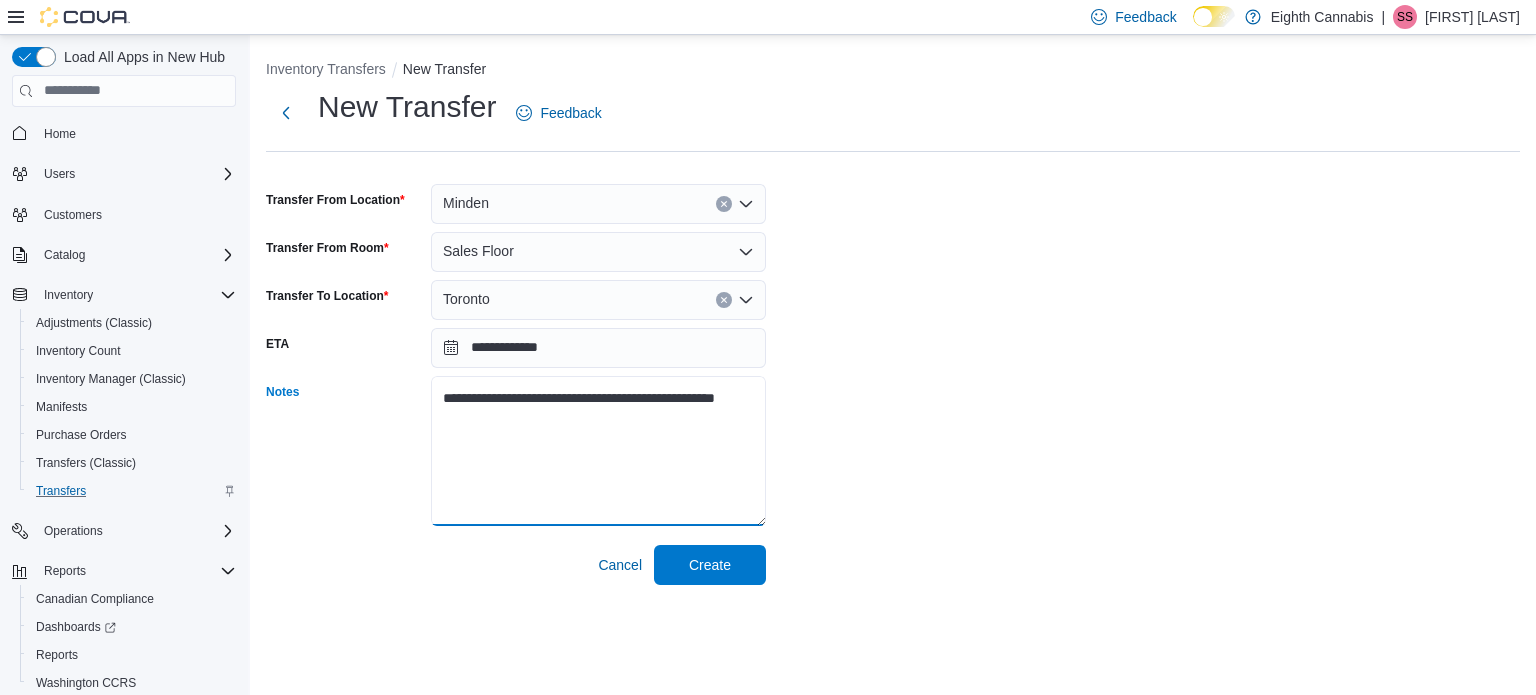 click on "**********" at bounding box center [598, 451] 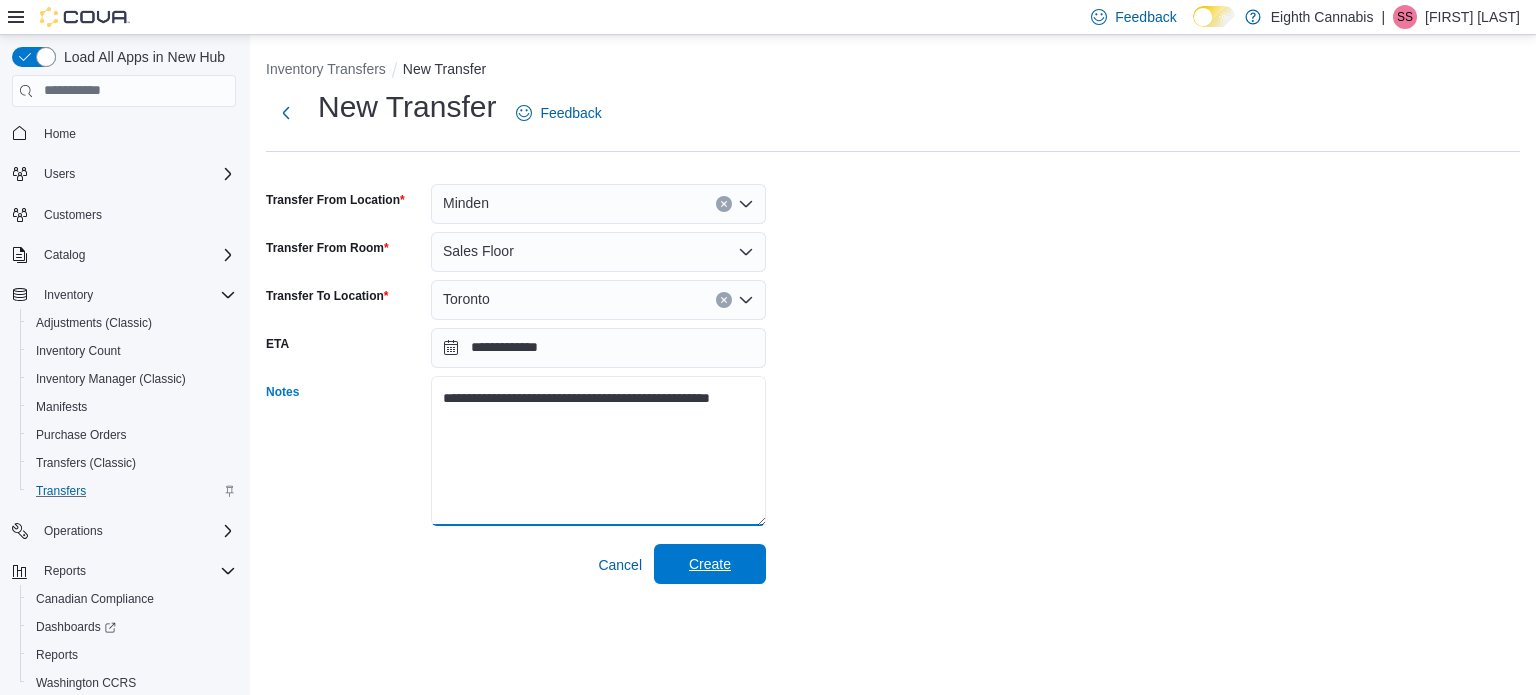 type on "**********" 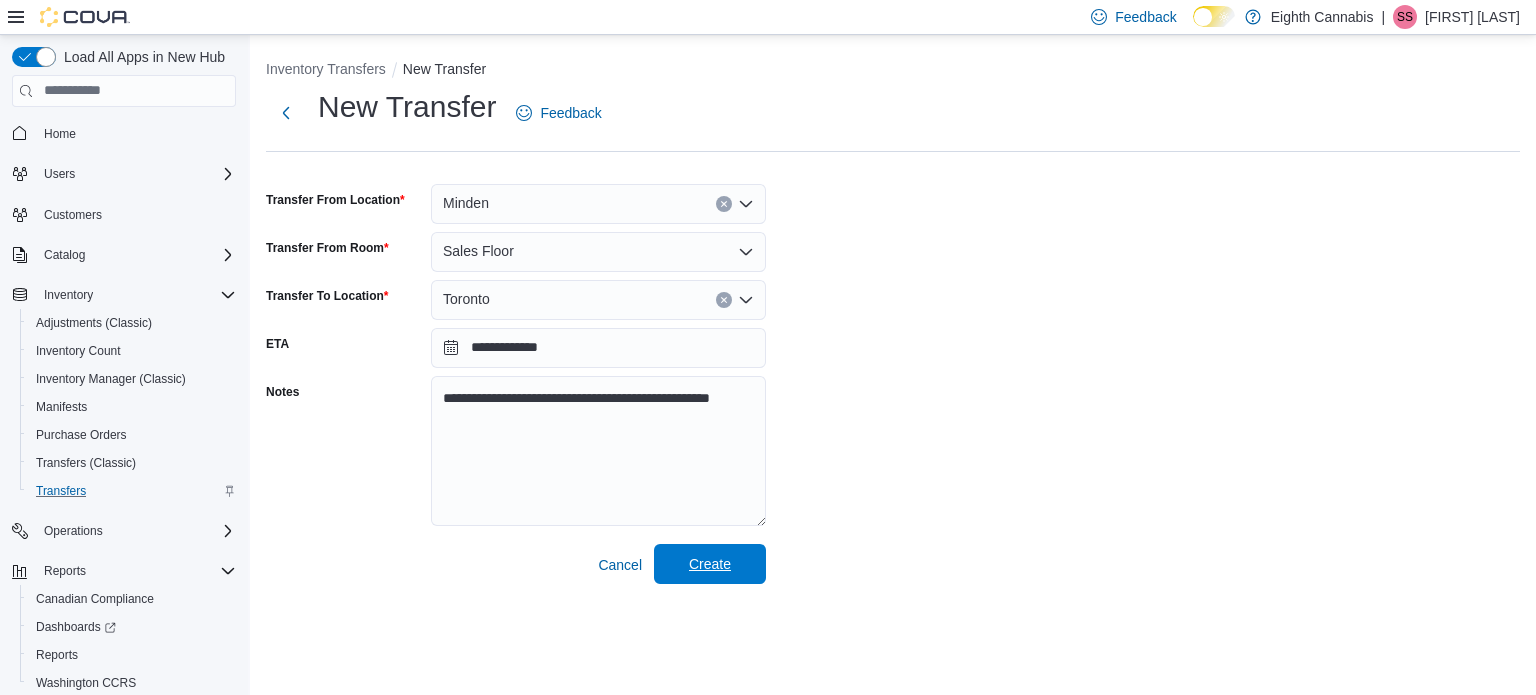 click on "Create" at bounding box center (710, 564) 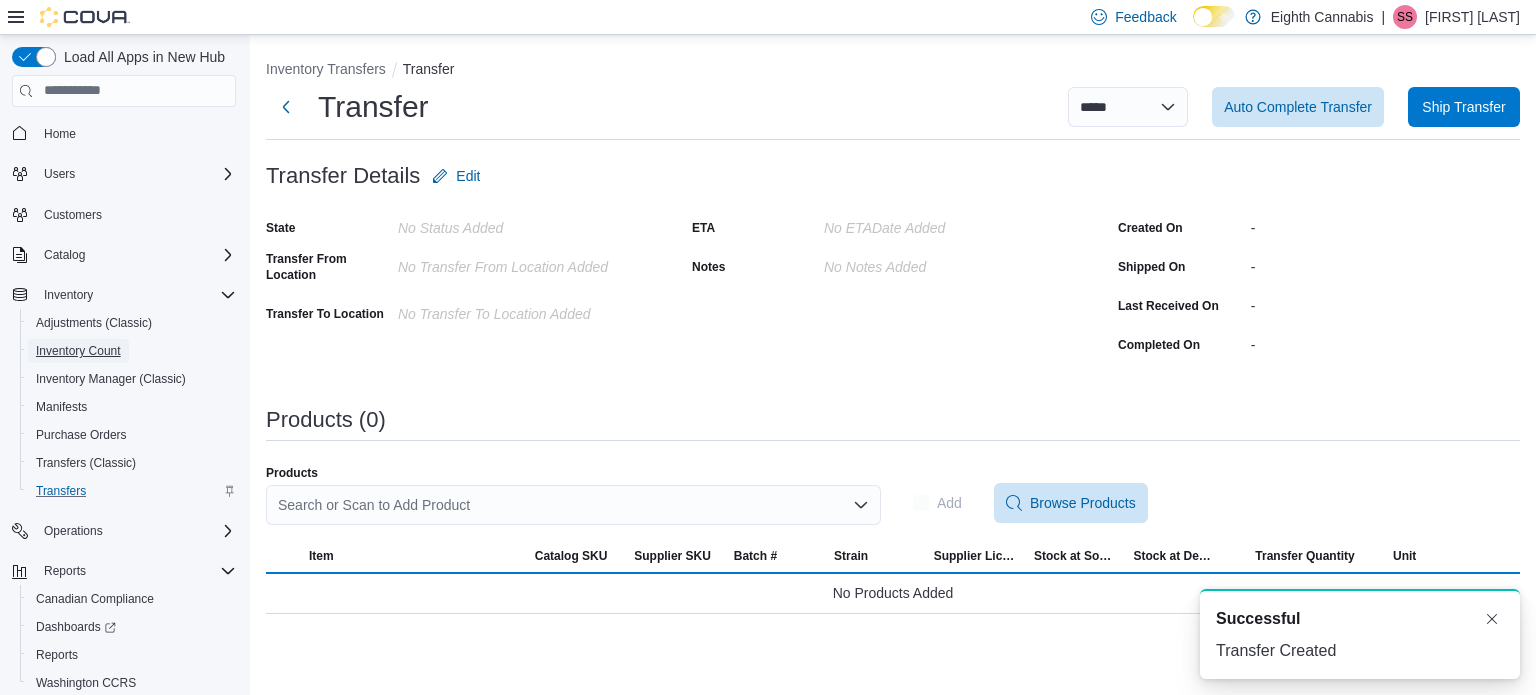 scroll, scrollTop: 0, scrollLeft: 0, axis: both 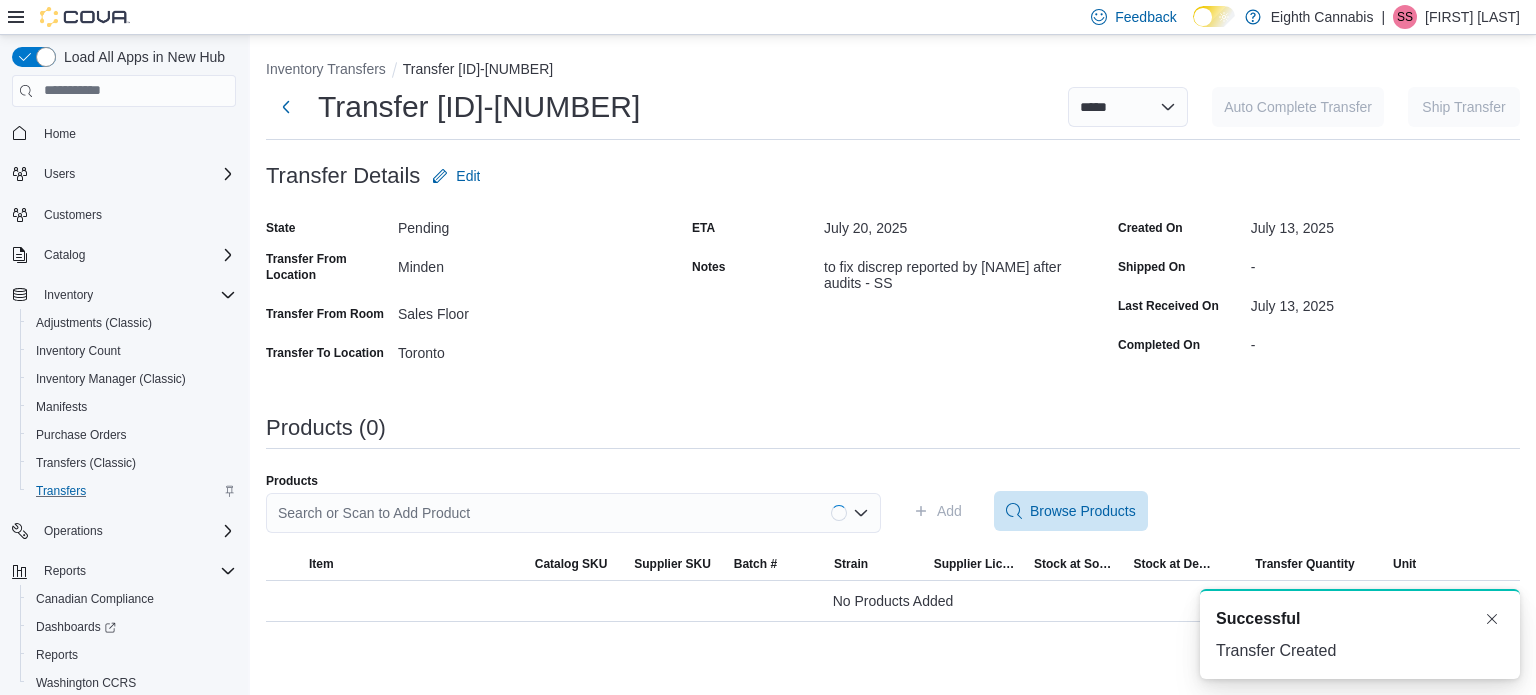 click on "Search or Scan to Add Product" at bounding box center (573, 513) 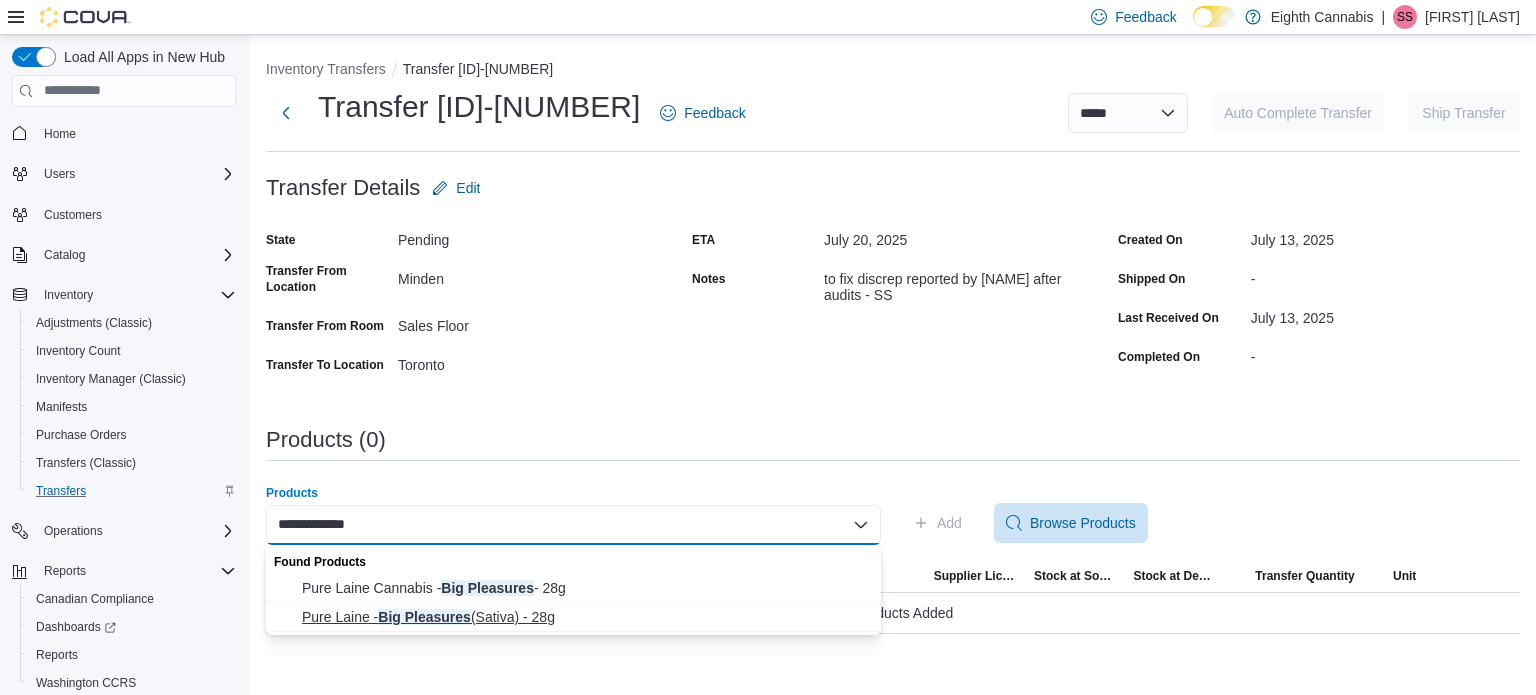 type on "**********" 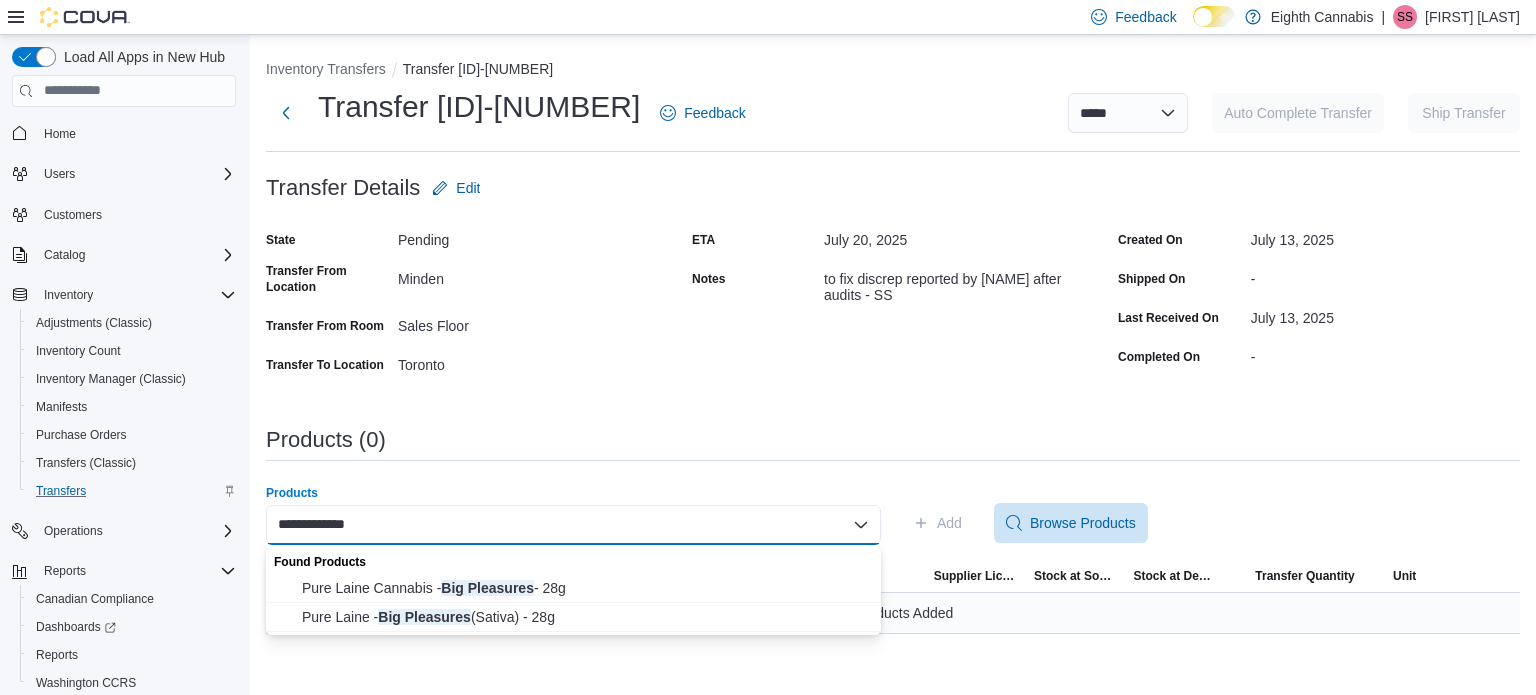 click on "Pure Laine -  Big Pleasures  (Sativa) - 28g" at bounding box center (585, 617) 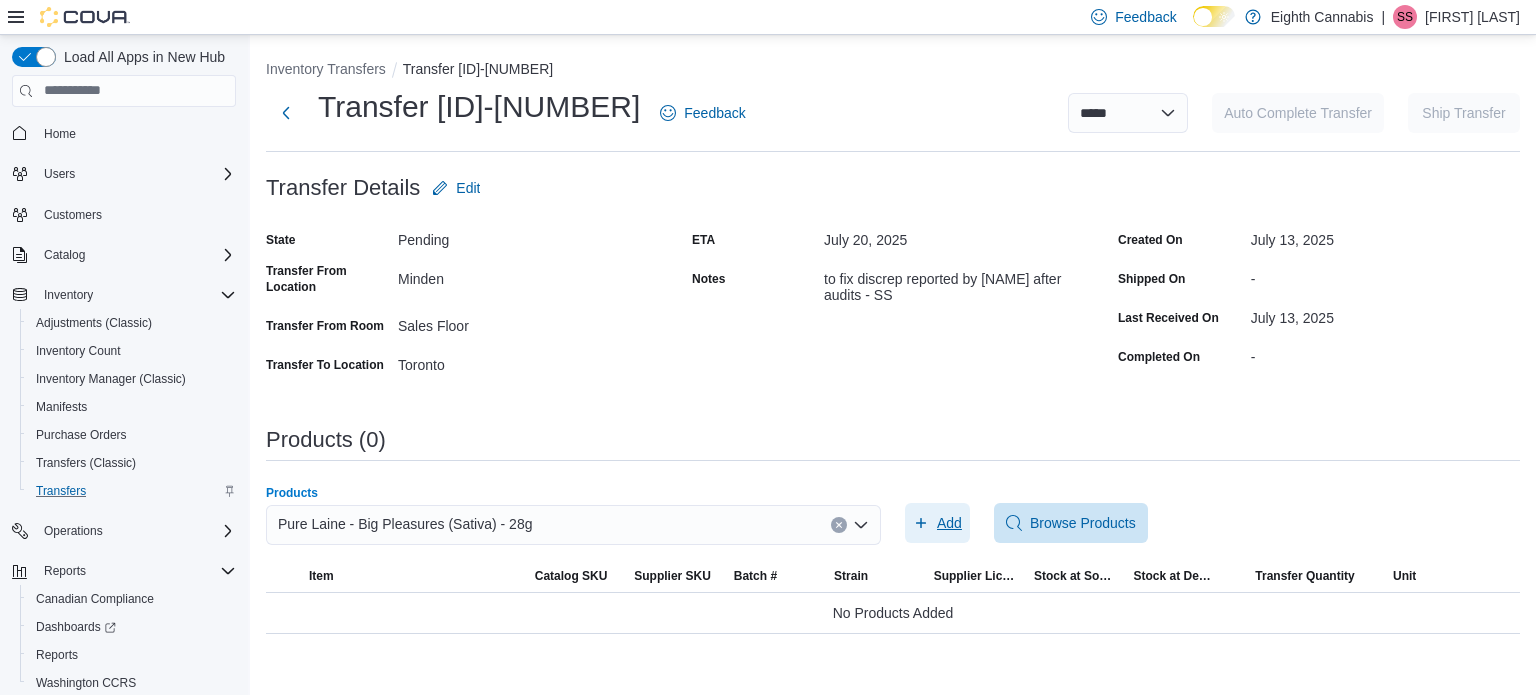 click on "Add" at bounding box center [949, 523] 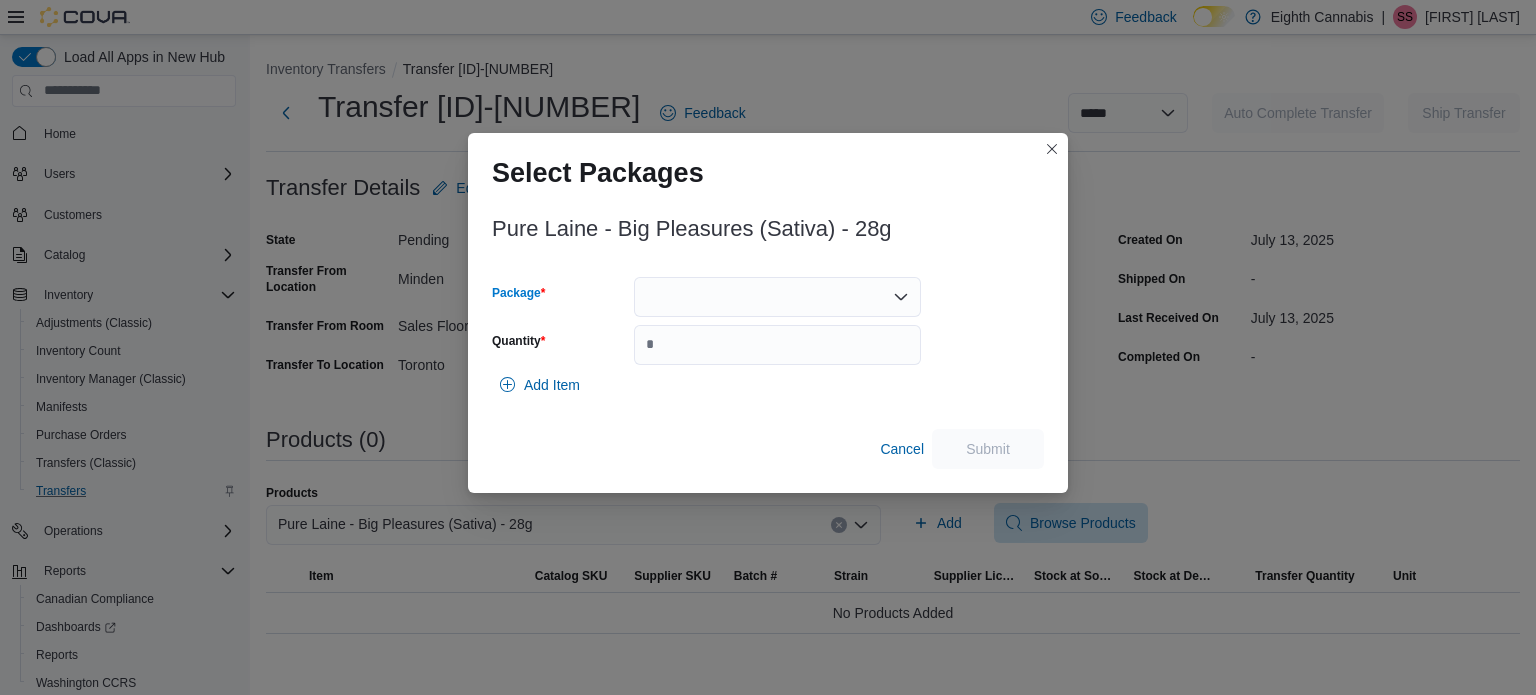 click at bounding box center [777, 297] 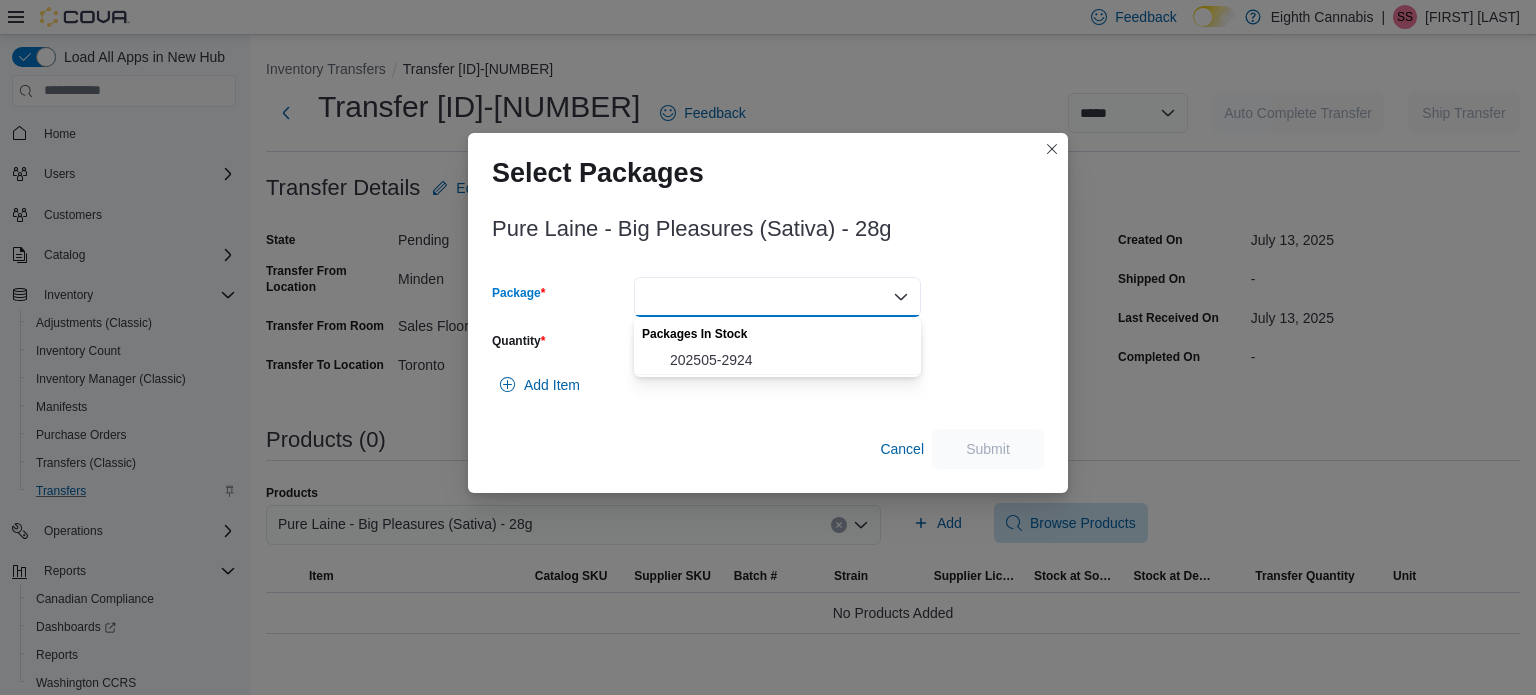 click on "Packages In Stock" at bounding box center (777, 331) 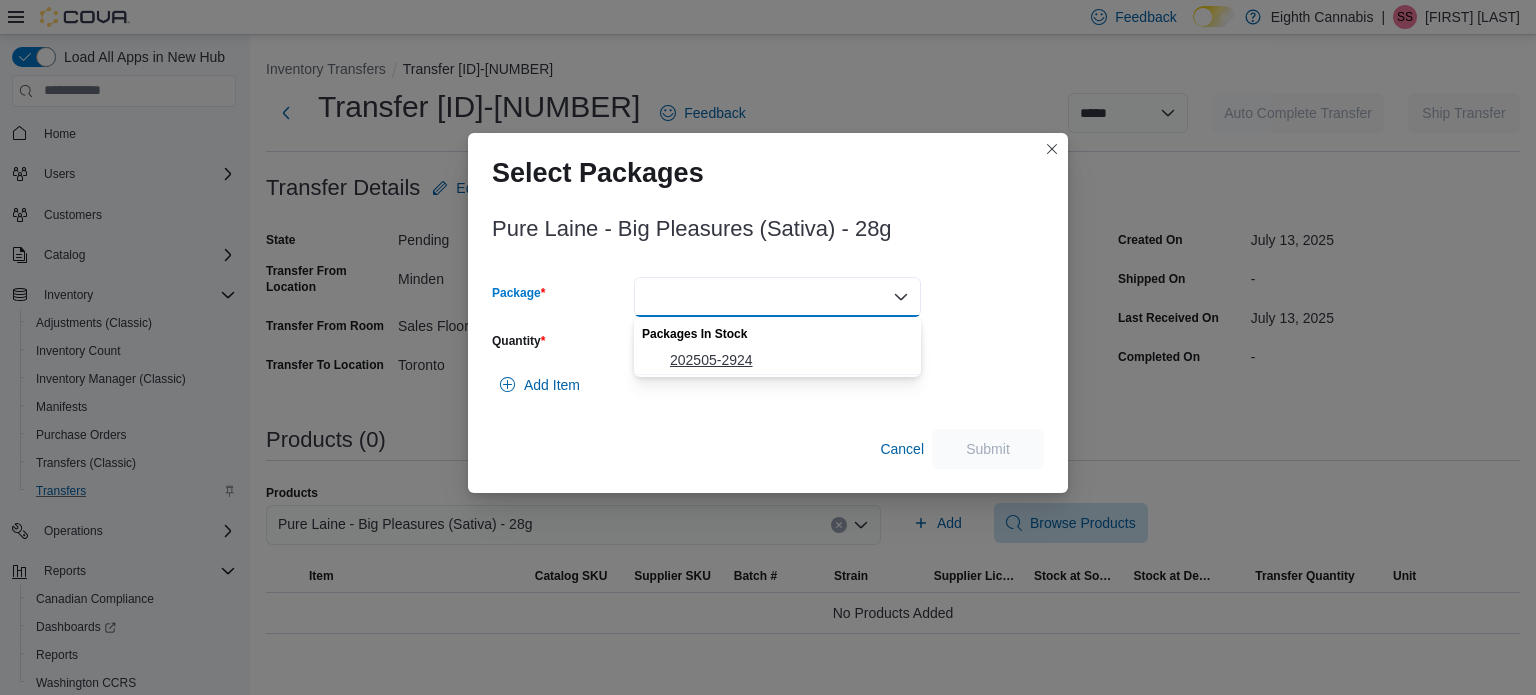click on "202505-2924" at bounding box center (789, 360) 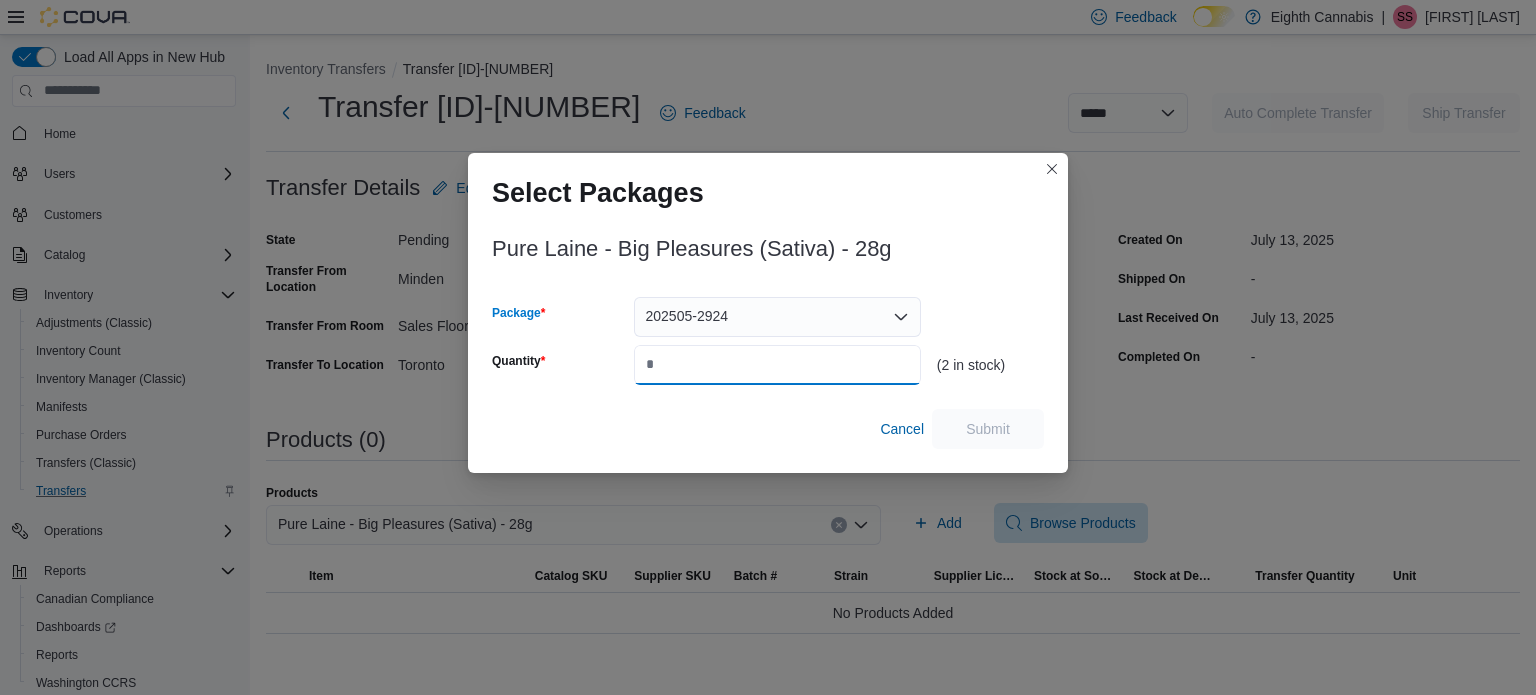 click on "Quantity" at bounding box center (777, 365) 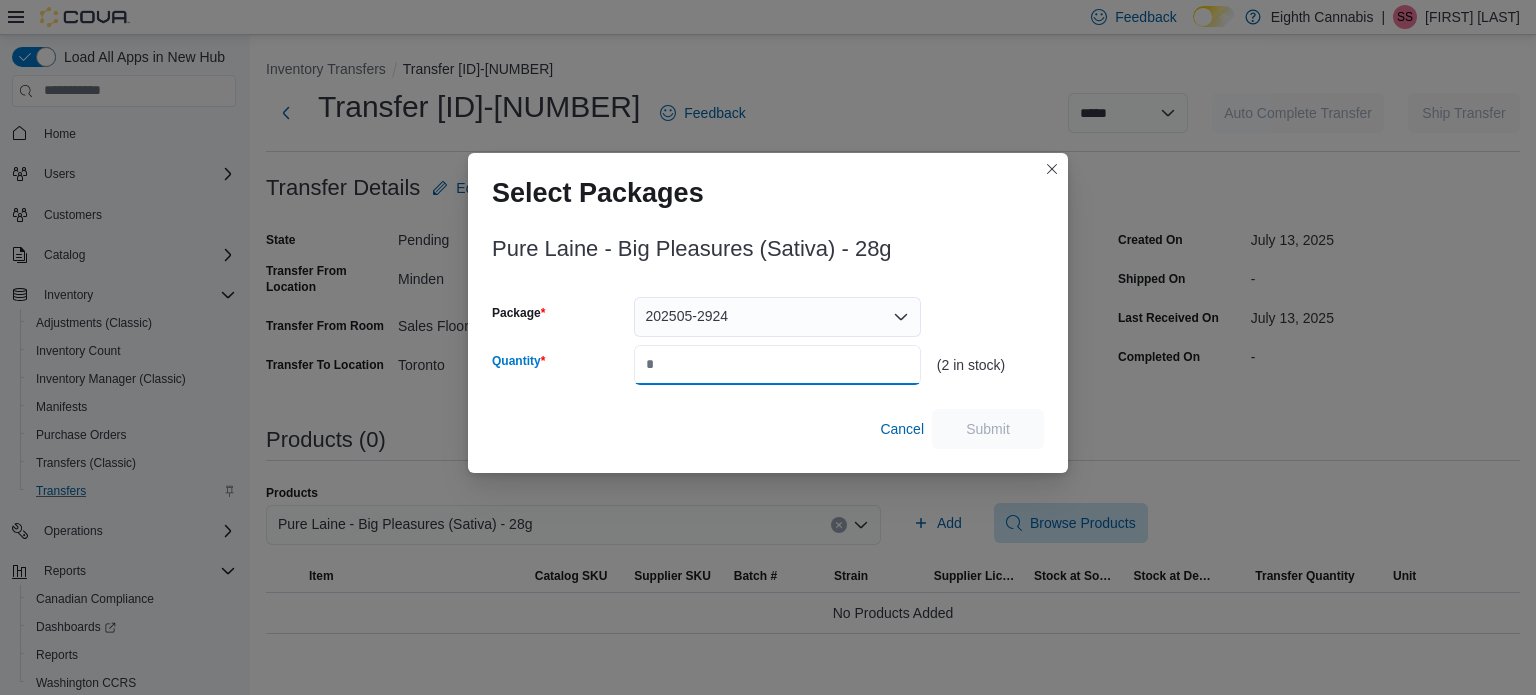drag, startPoint x: 716, startPoint y: 349, endPoint x: 820, endPoint y: 407, distance: 119.0798 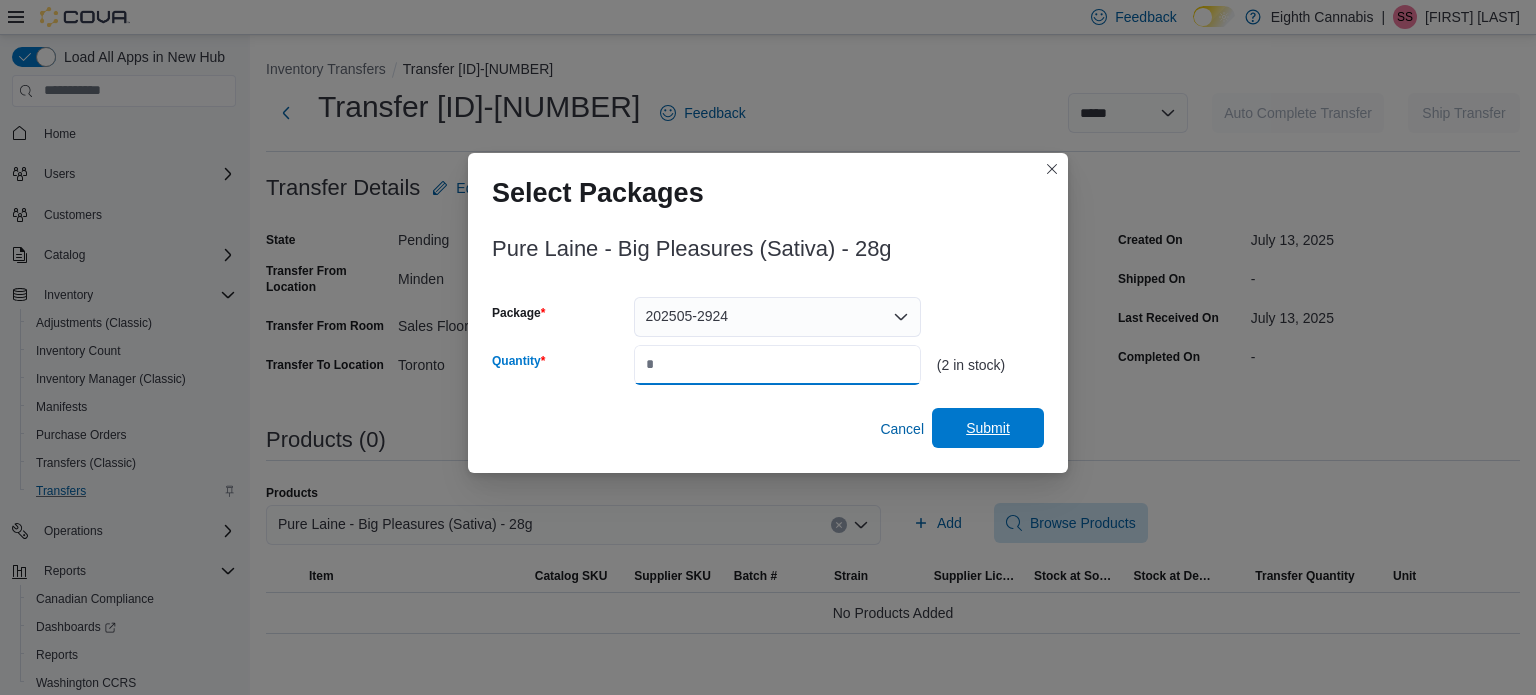 type on "*" 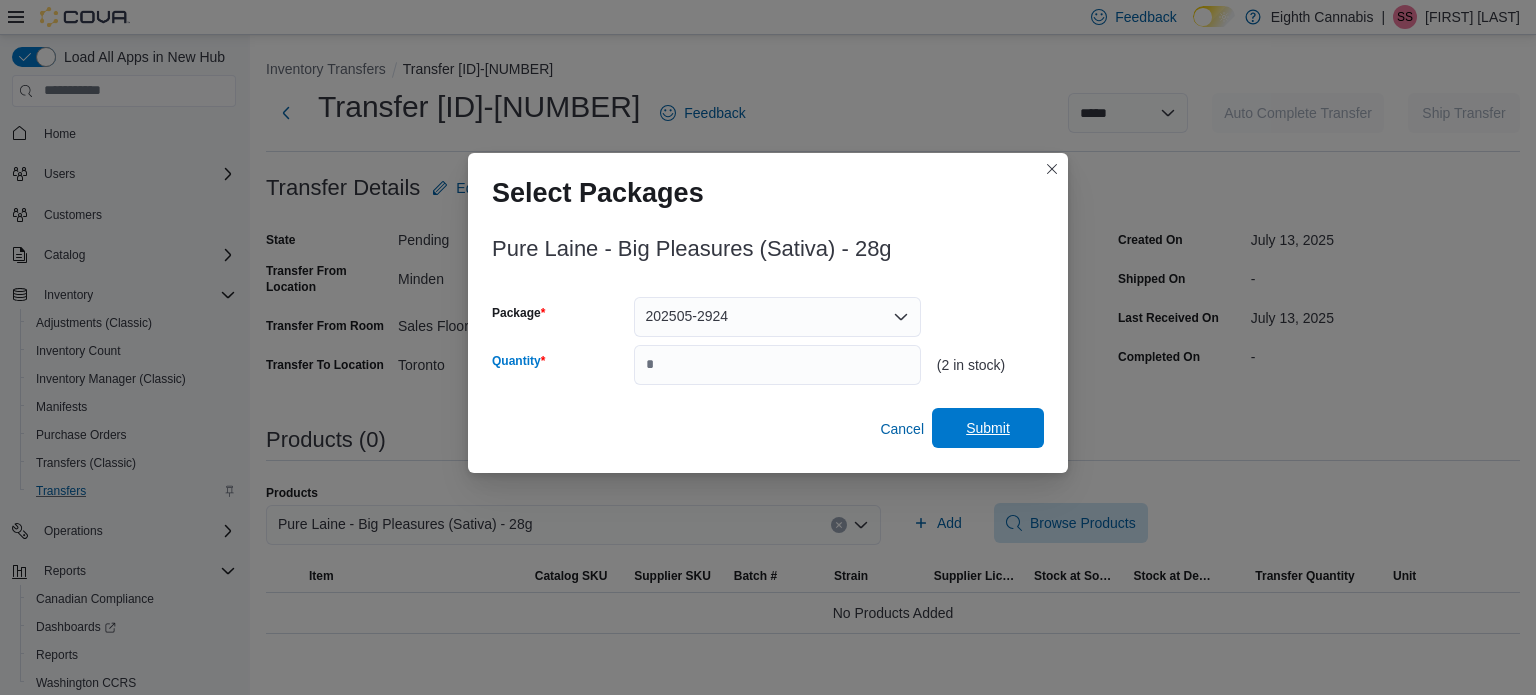 click on "Submit" at bounding box center (988, 428) 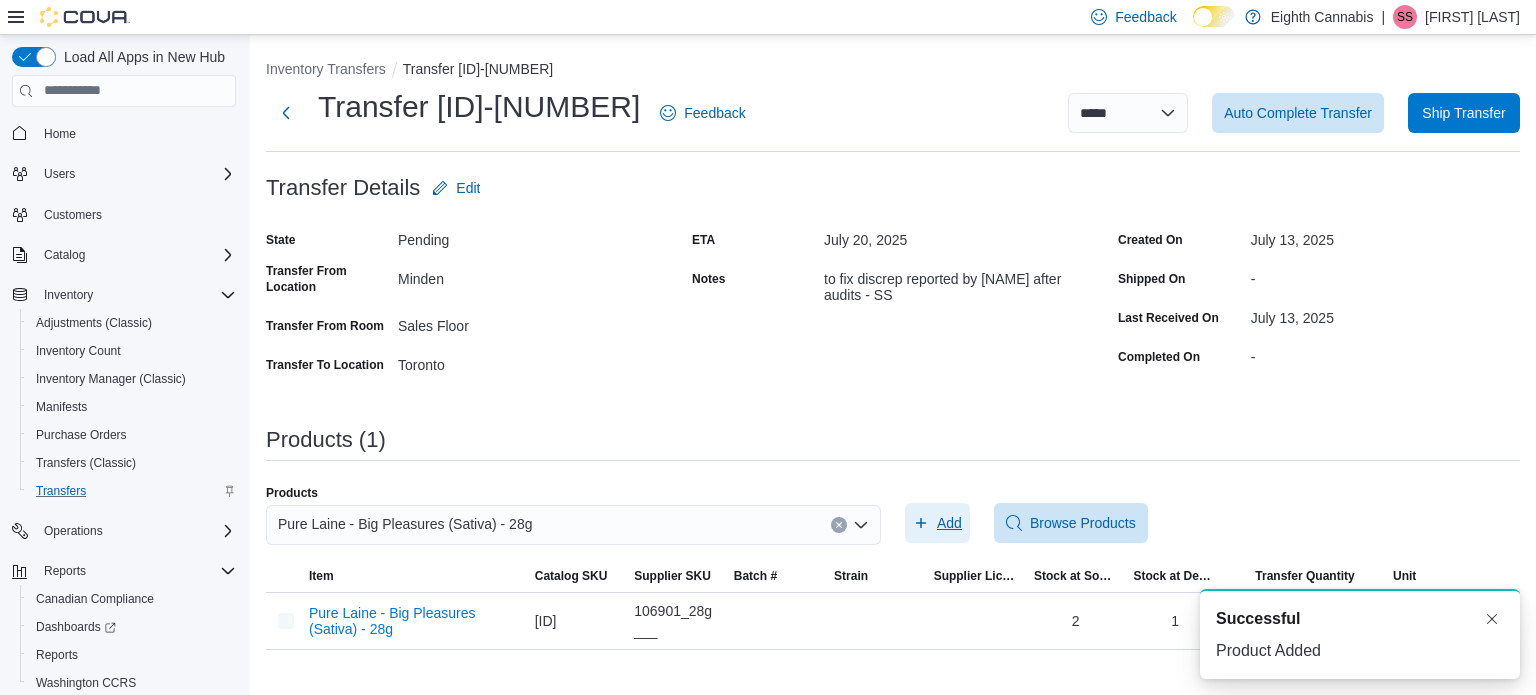 scroll, scrollTop: 0, scrollLeft: 0, axis: both 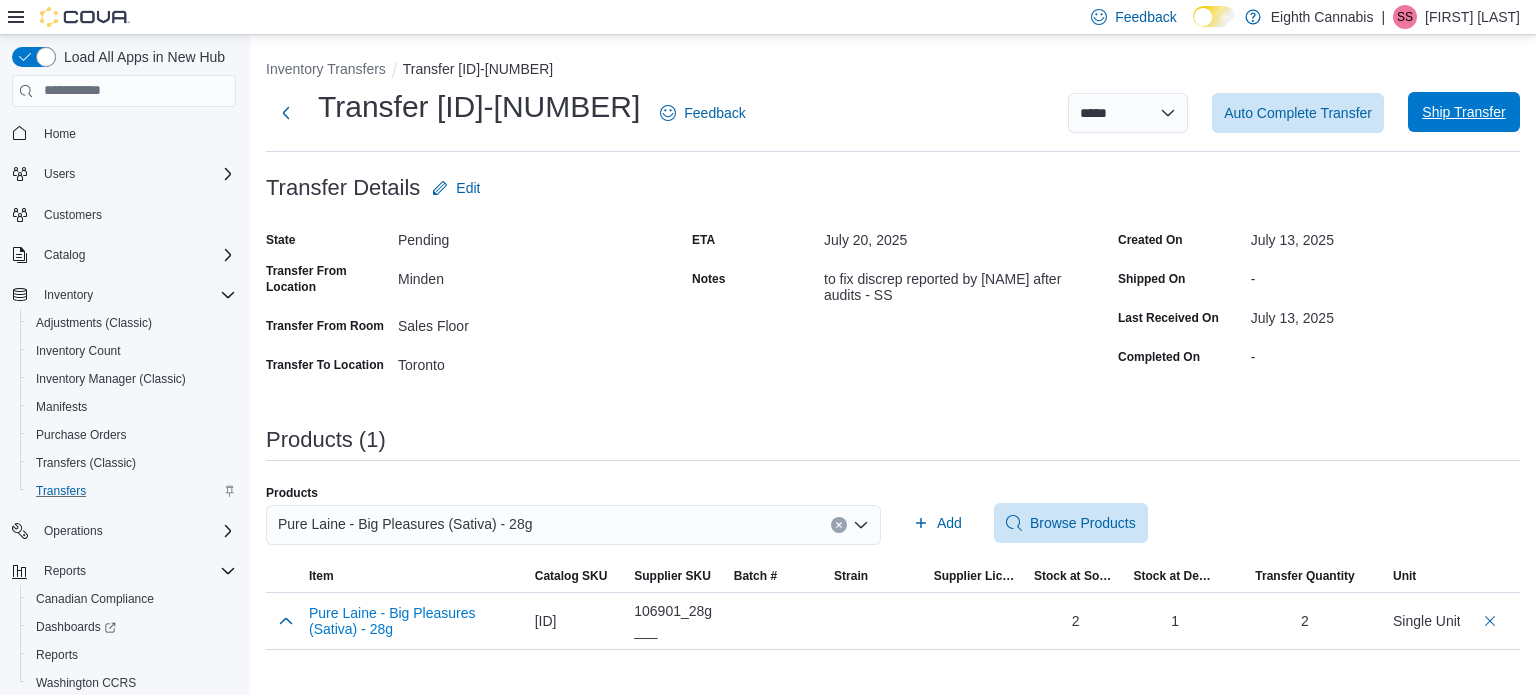 click on "Ship Transfer" at bounding box center (1463, 112) 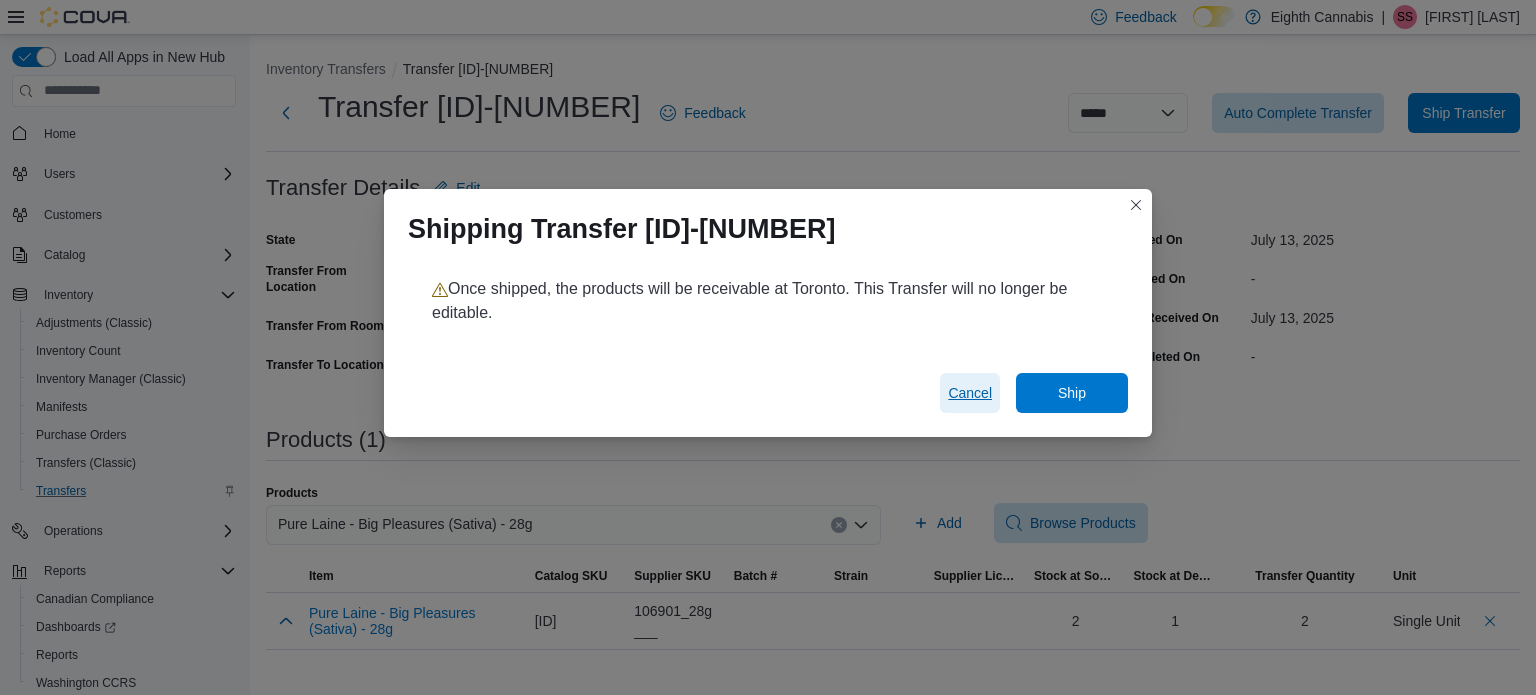 drag, startPoint x: 970, startPoint y: 381, endPoint x: 1030, endPoint y: 353, distance: 66.211784 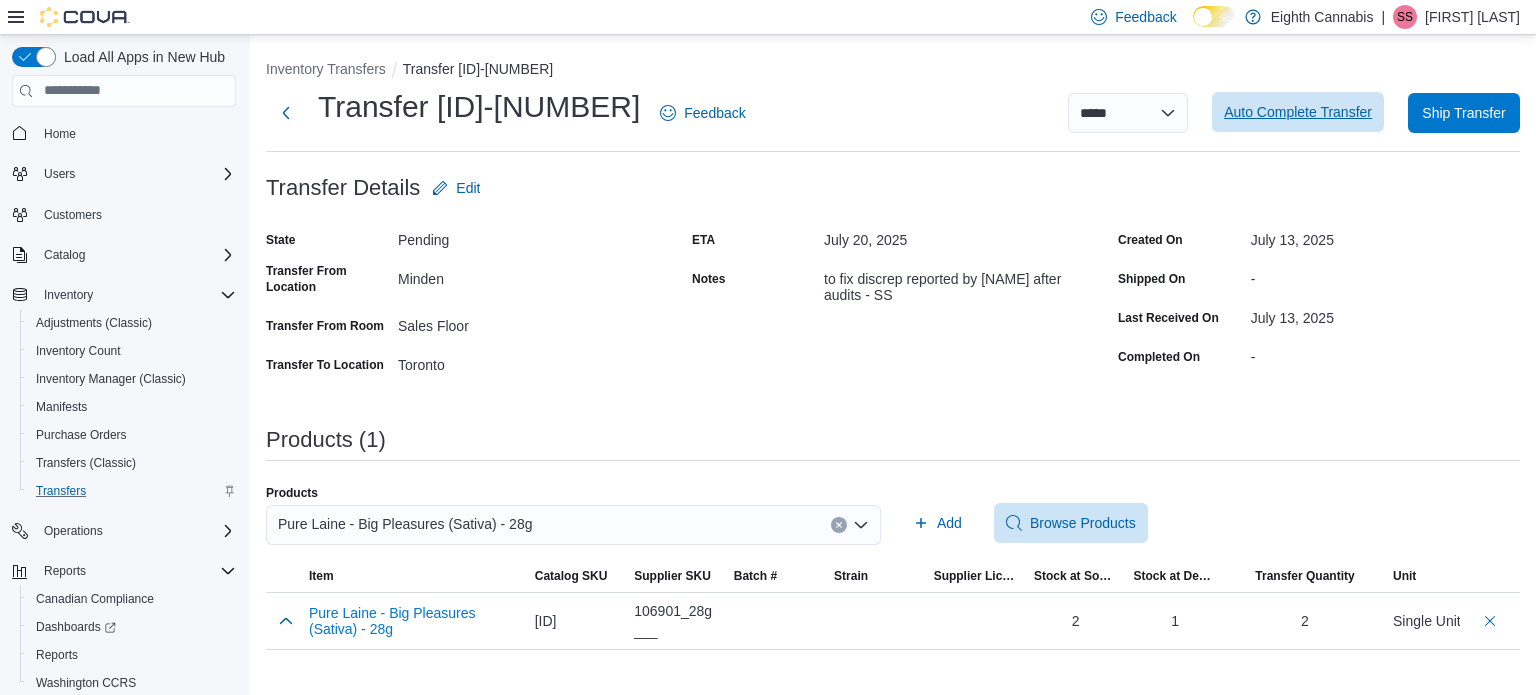 click on "Auto Complete Transfer" at bounding box center [1298, 112] 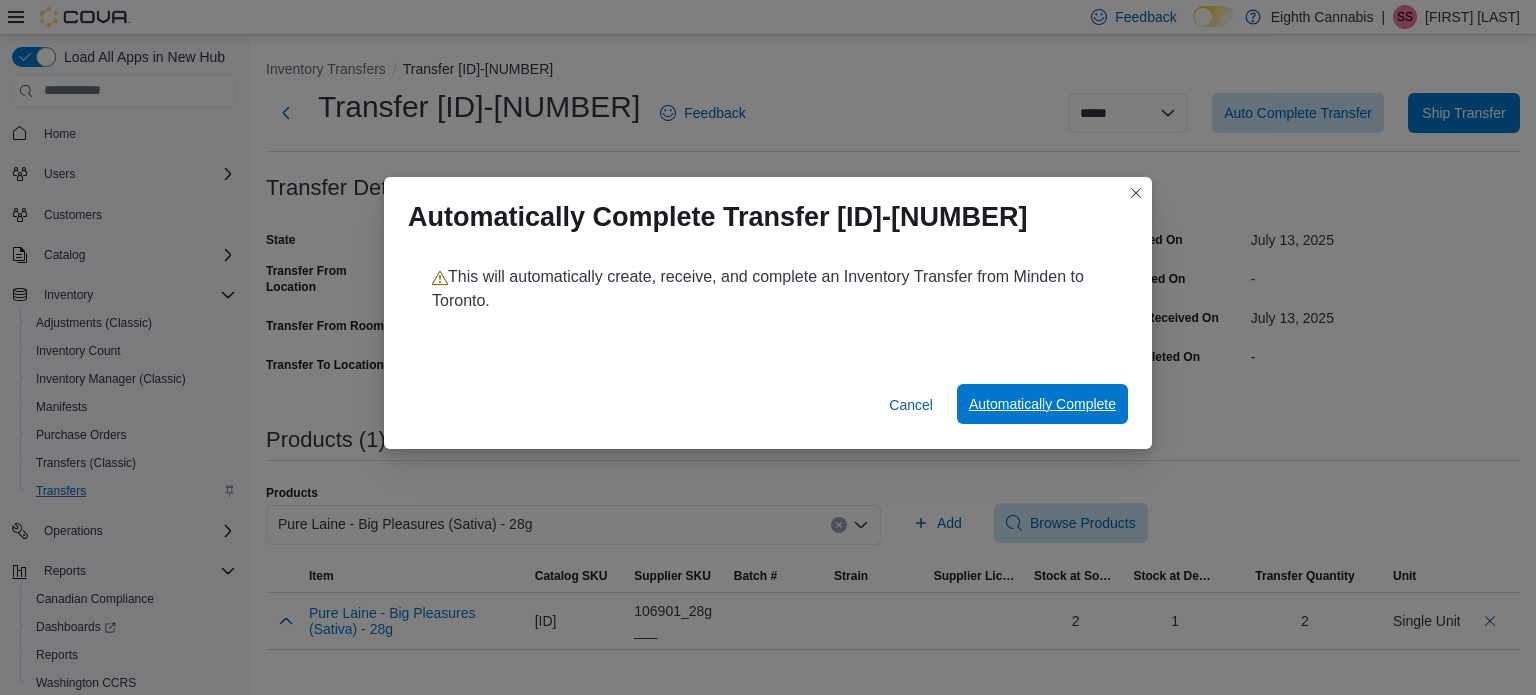click on "Automatically Complete" at bounding box center (1042, 404) 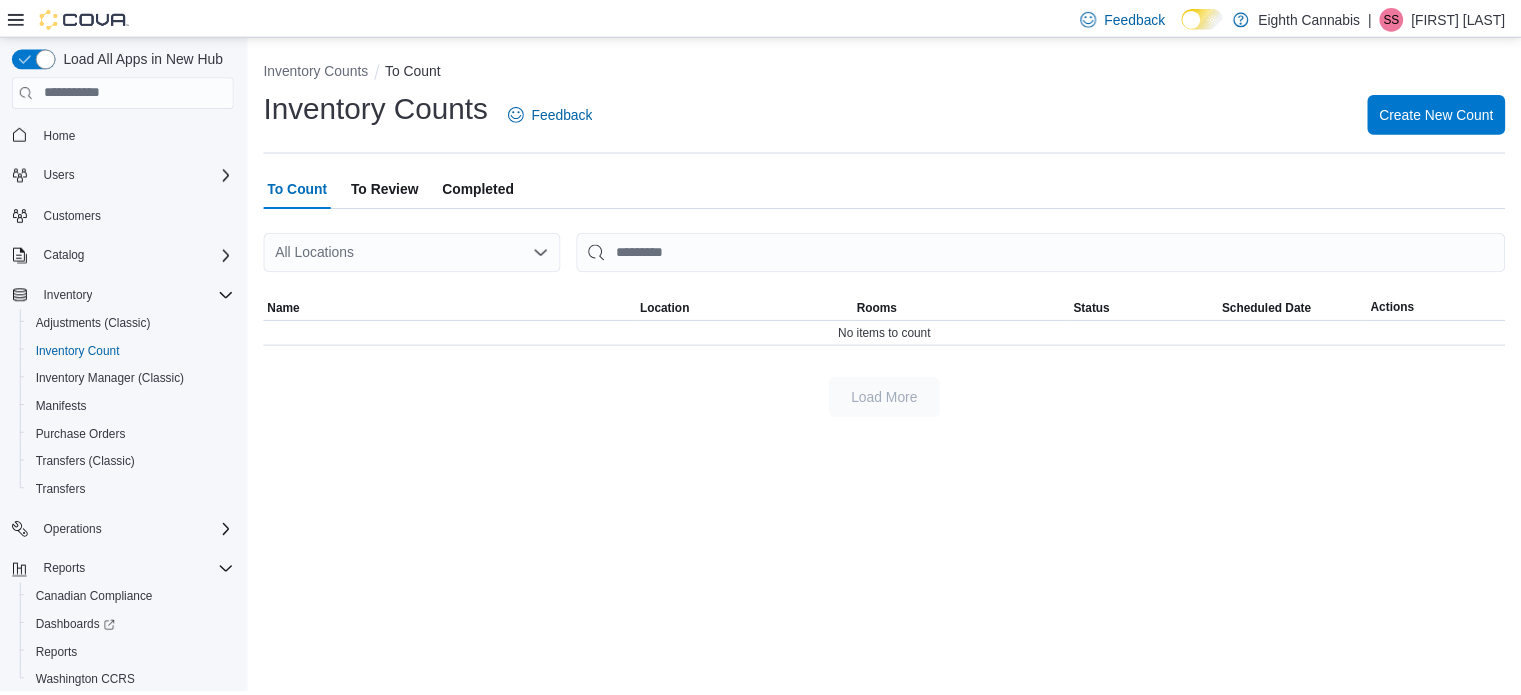scroll, scrollTop: 0, scrollLeft: 0, axis: both 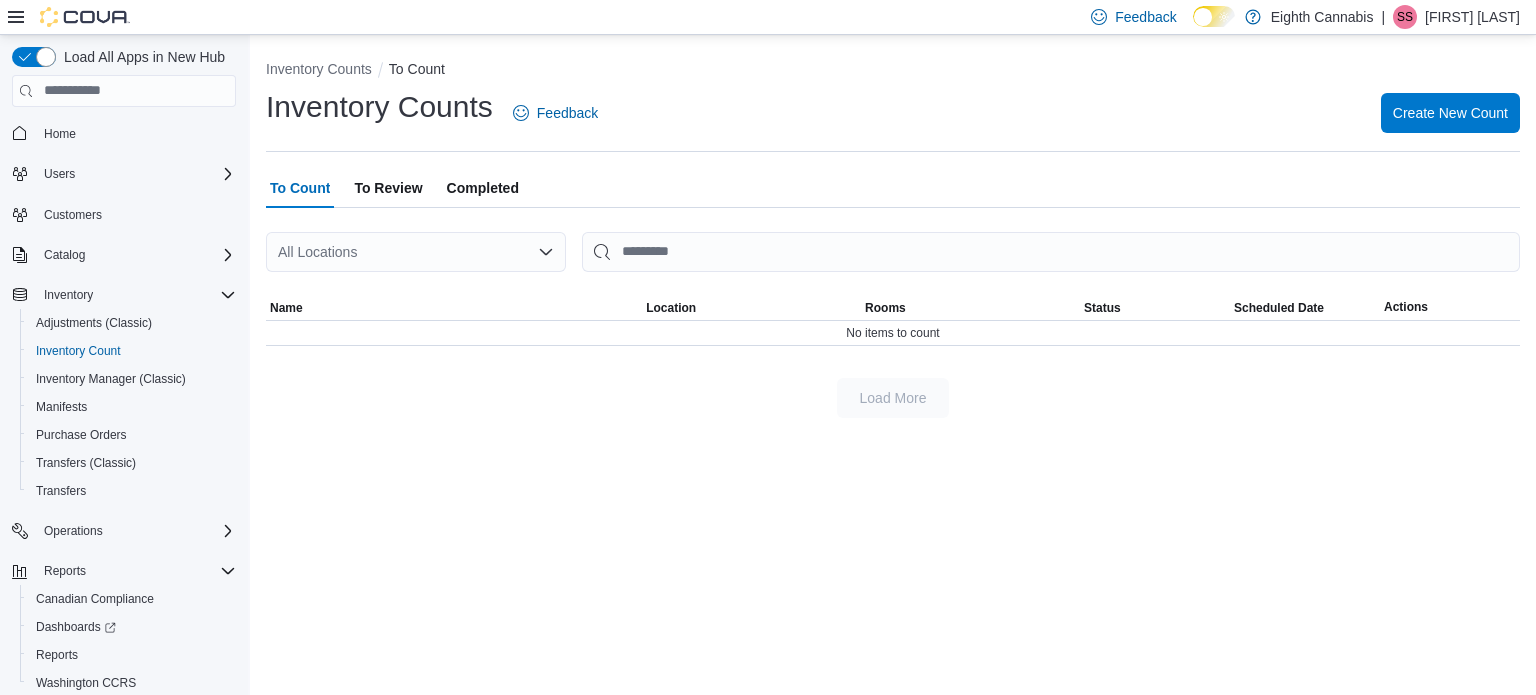 click on "To Review" at bounding box center (388, 188) 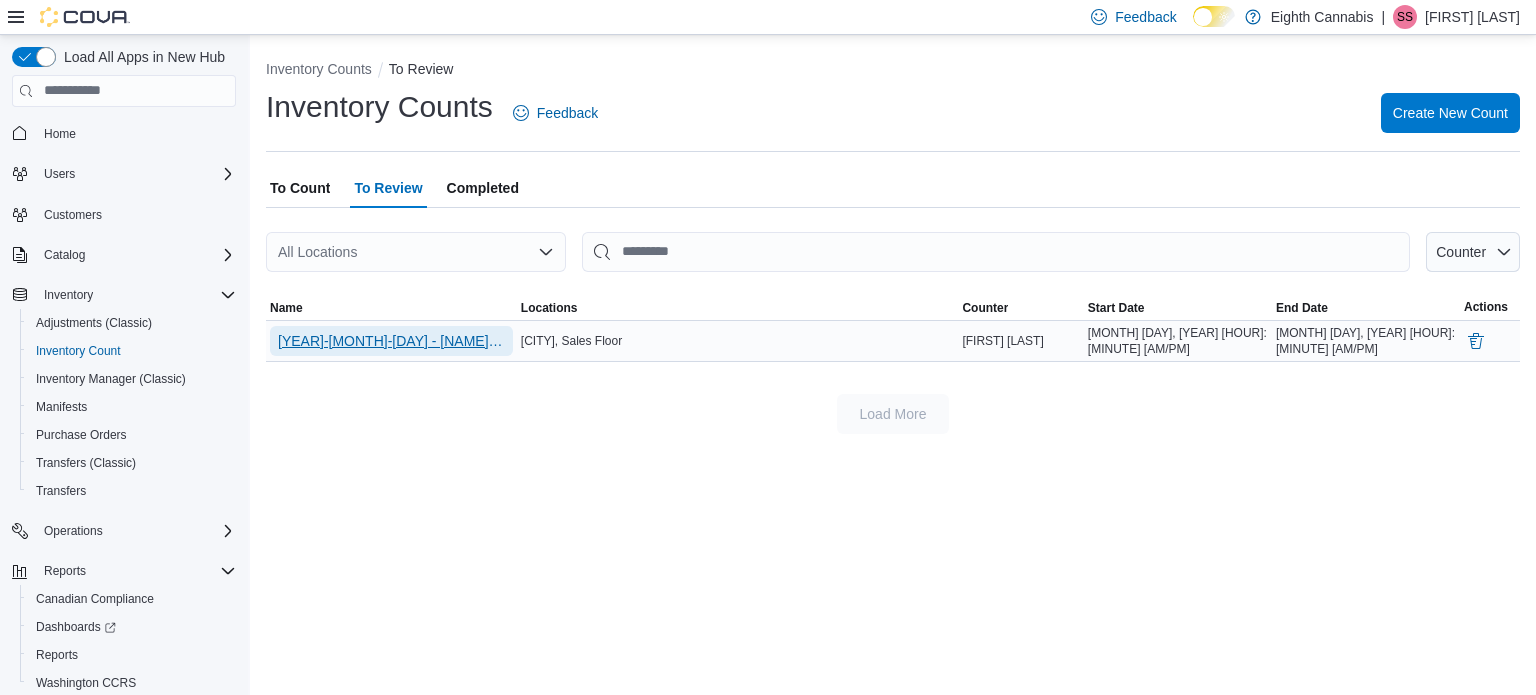 click on "2025-07-13 - MARLEE - Flower" at bounding box center (391, 341) 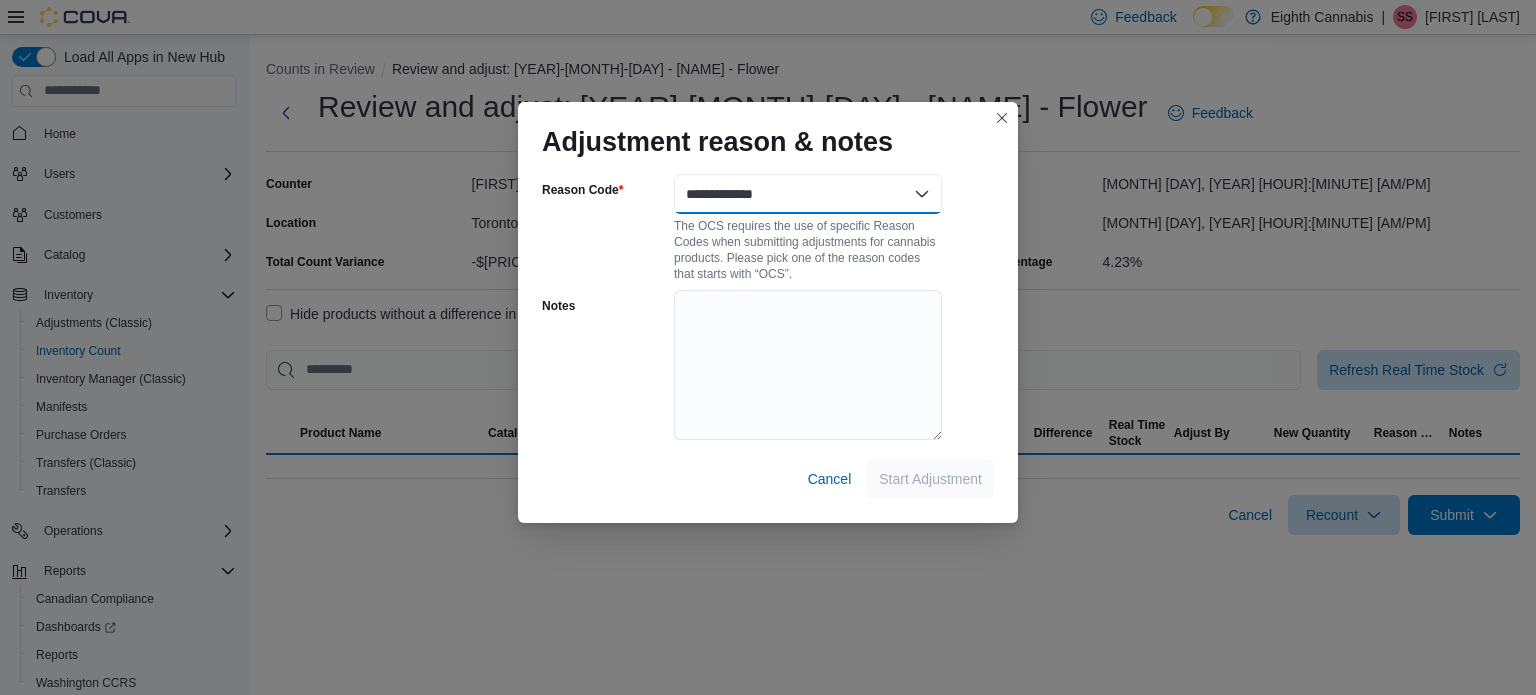 click on "**********" at bounding box center [808, 194] 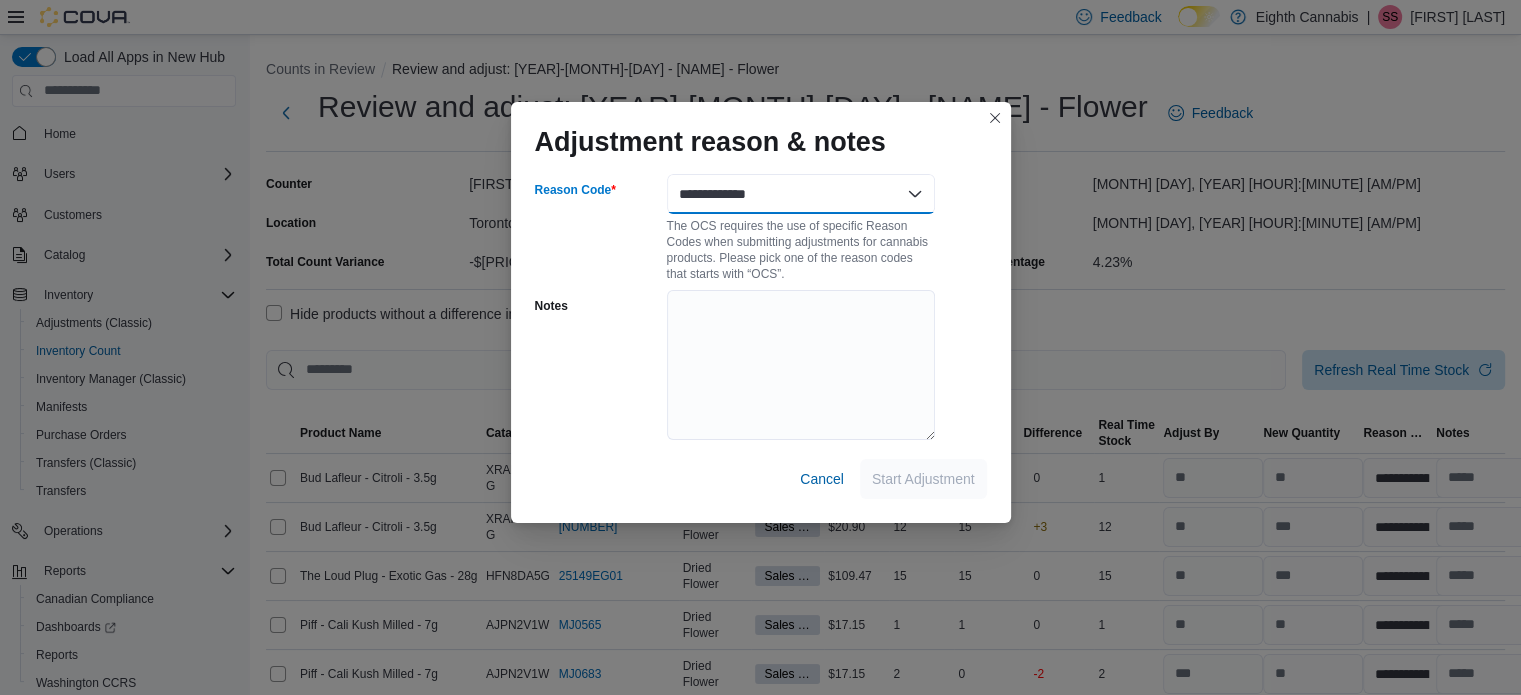 select on "**********" 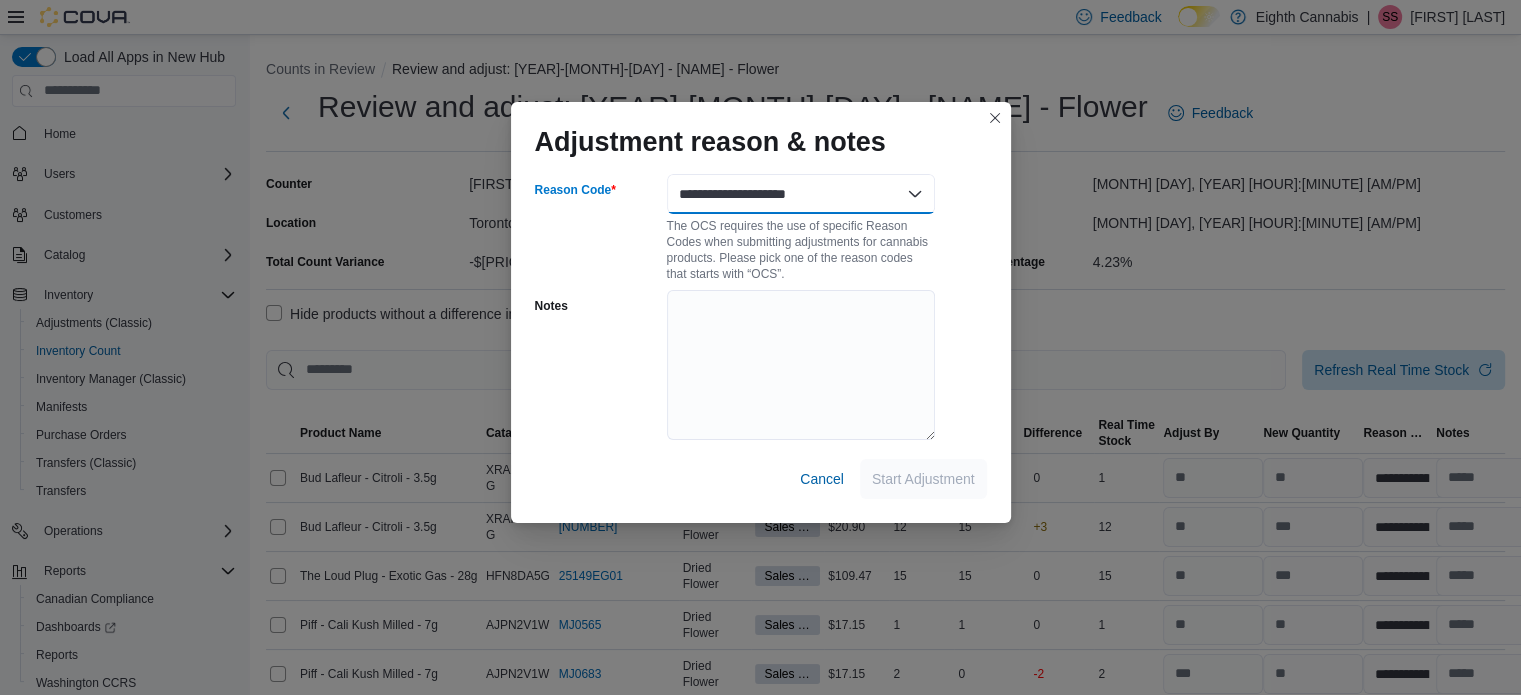 click on "**********" at bounding box center (801, 194) 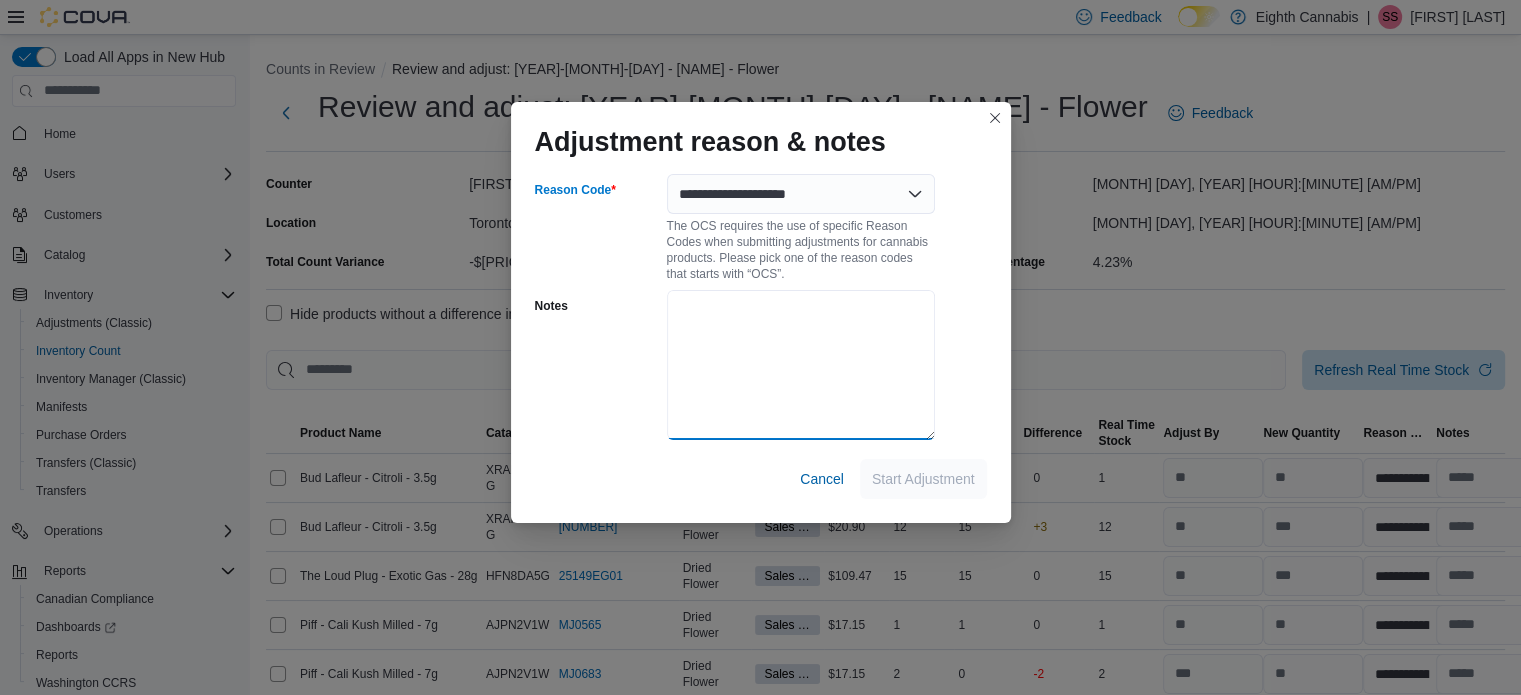 click on "Notes" at bounding box center (801, 365) 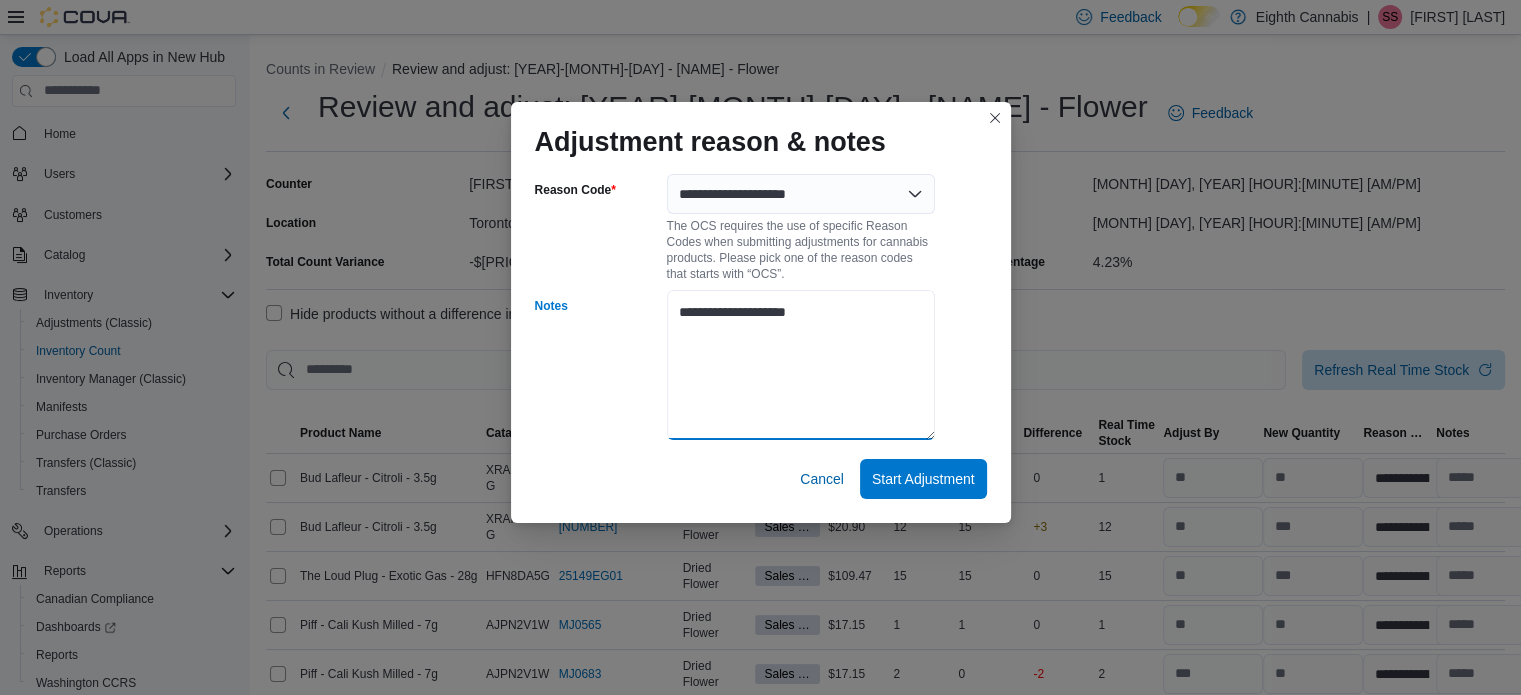 type on "**********" 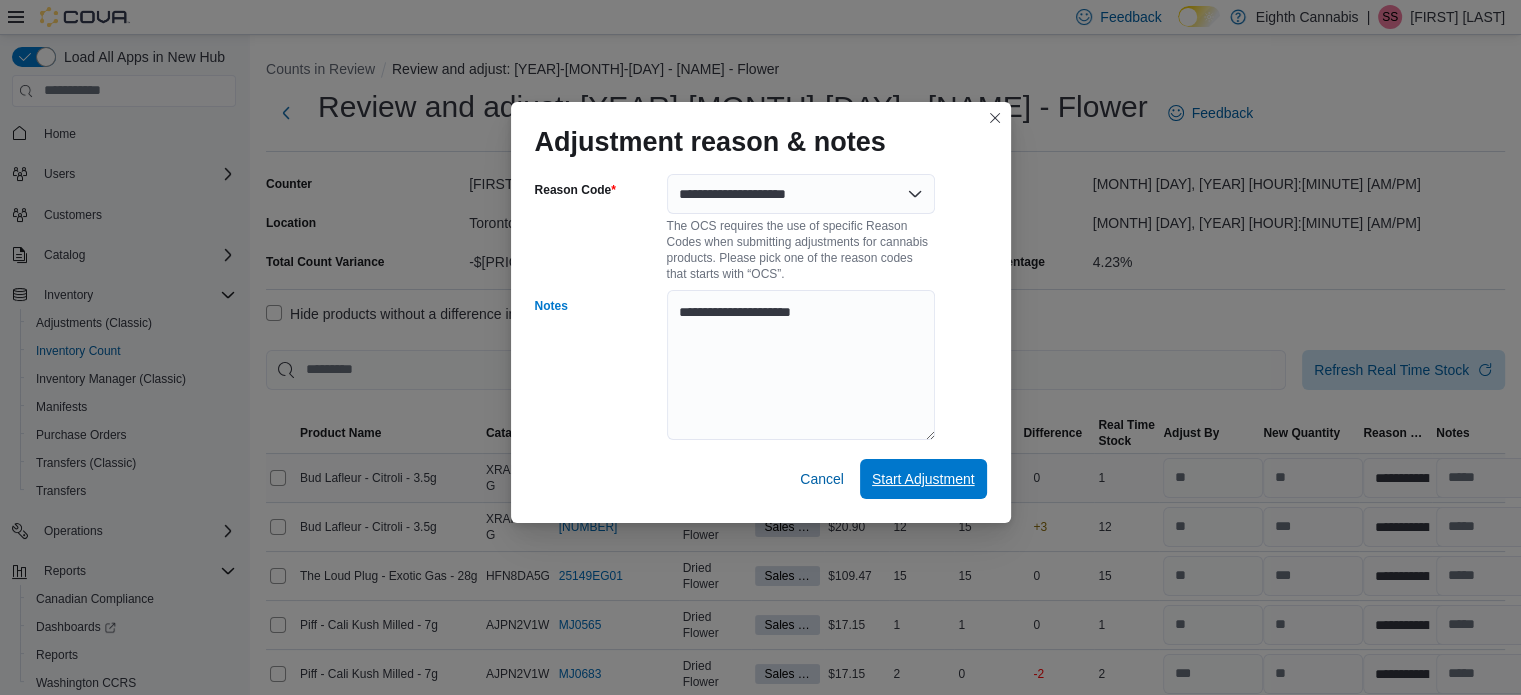 click on "Start Adjustment" at bounding box center (923, 479) 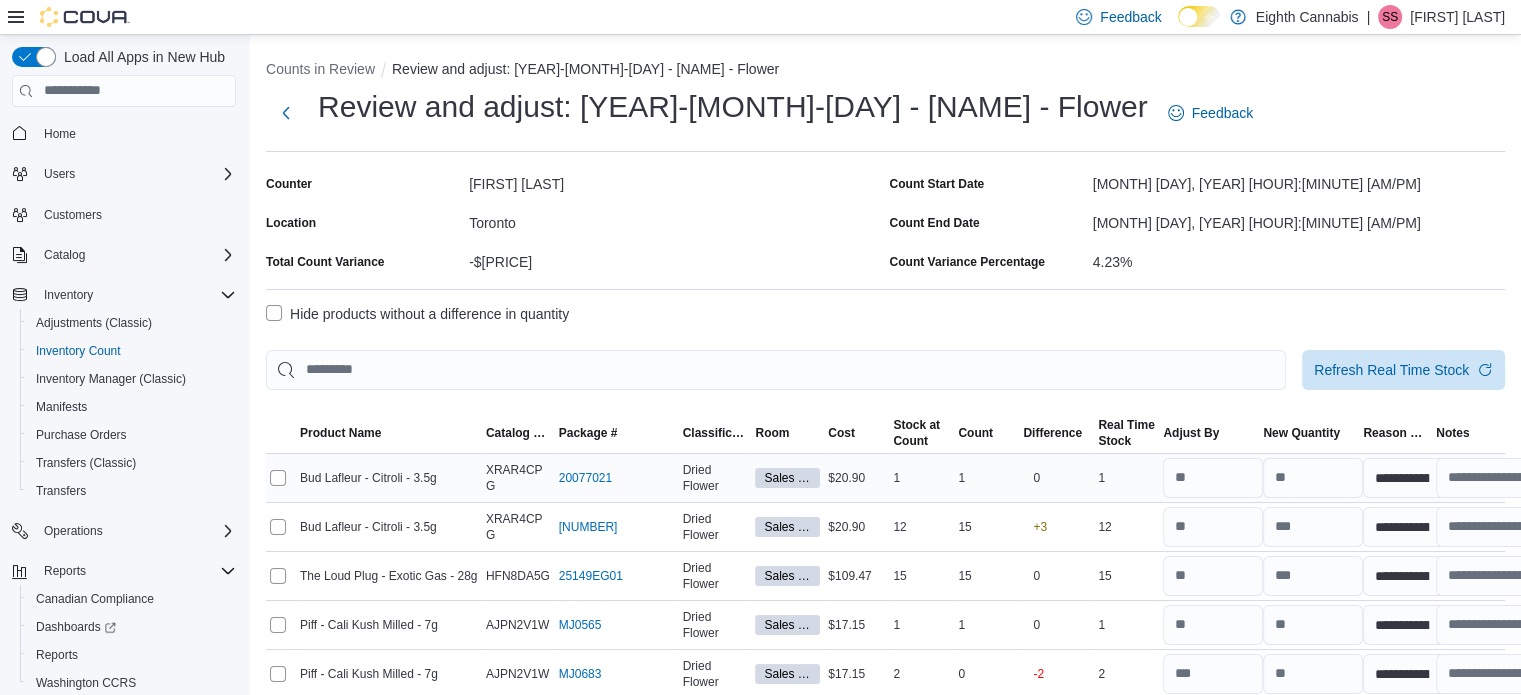 select on "**********" 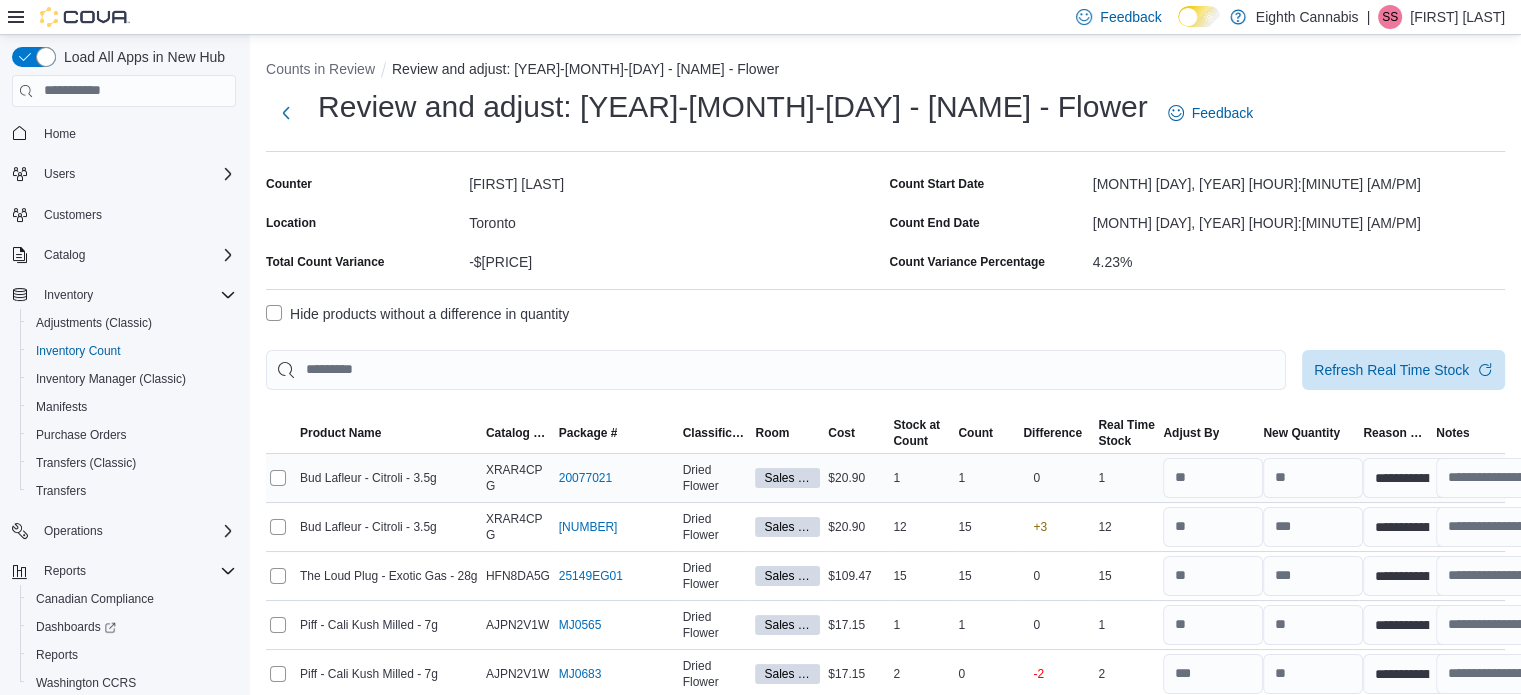 select on "**********" 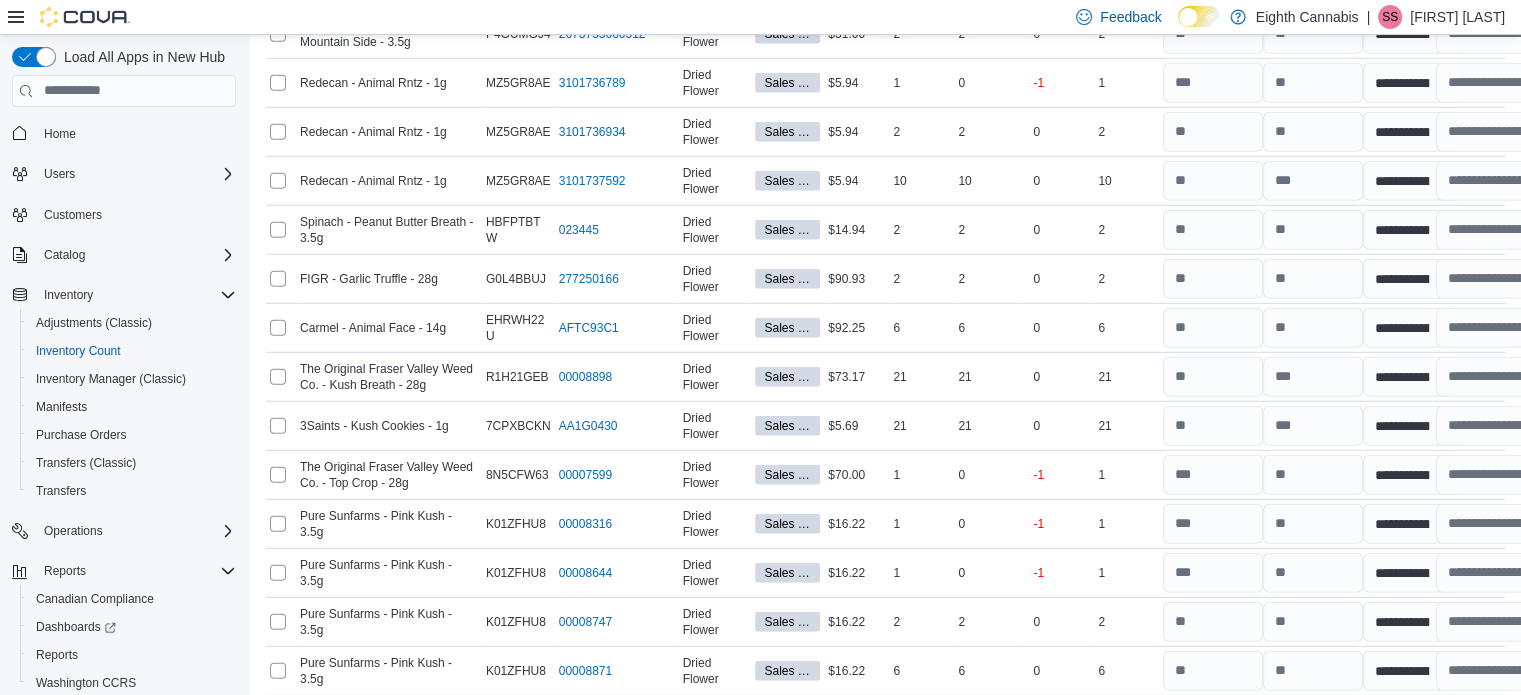 scroll, scrollTop: 7248, scrollLeft: 0, axis: vertical 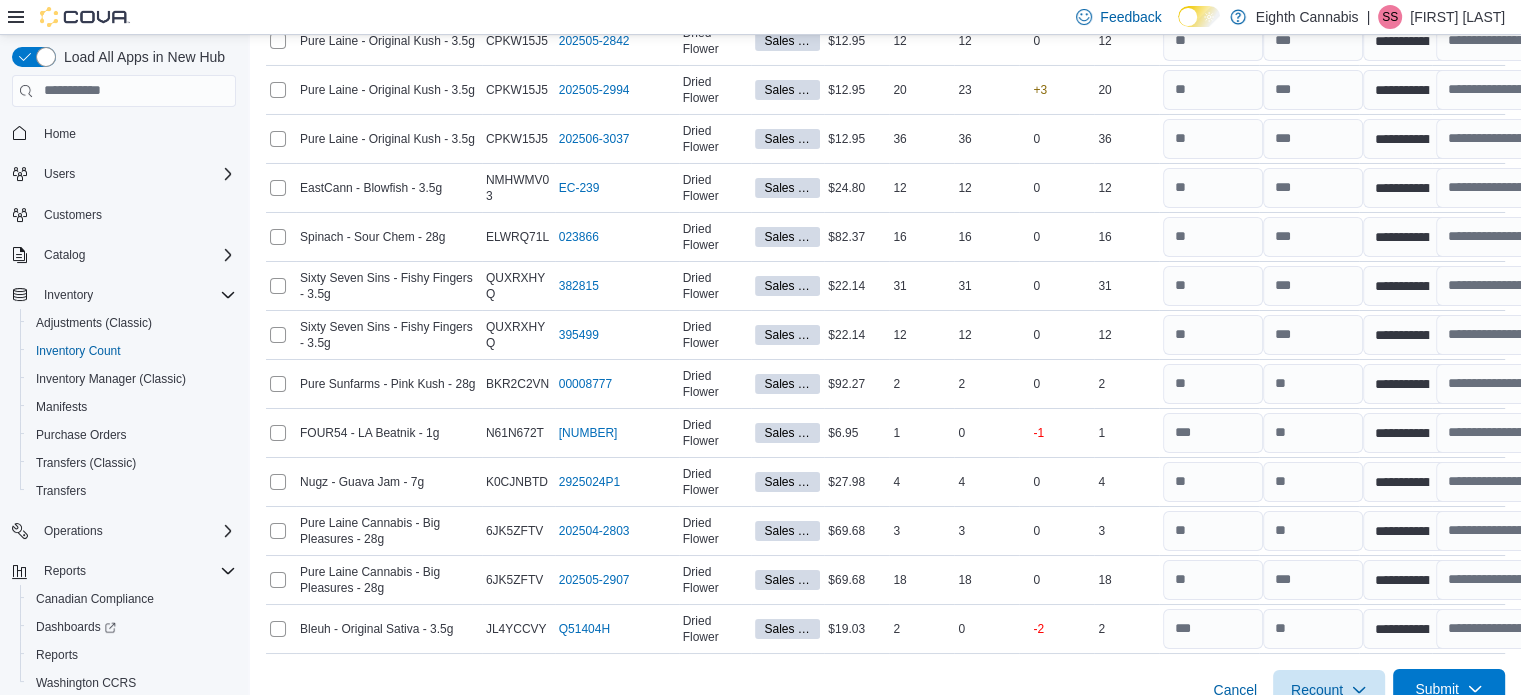 click on "Submit" at bounding box center (1437, 689) 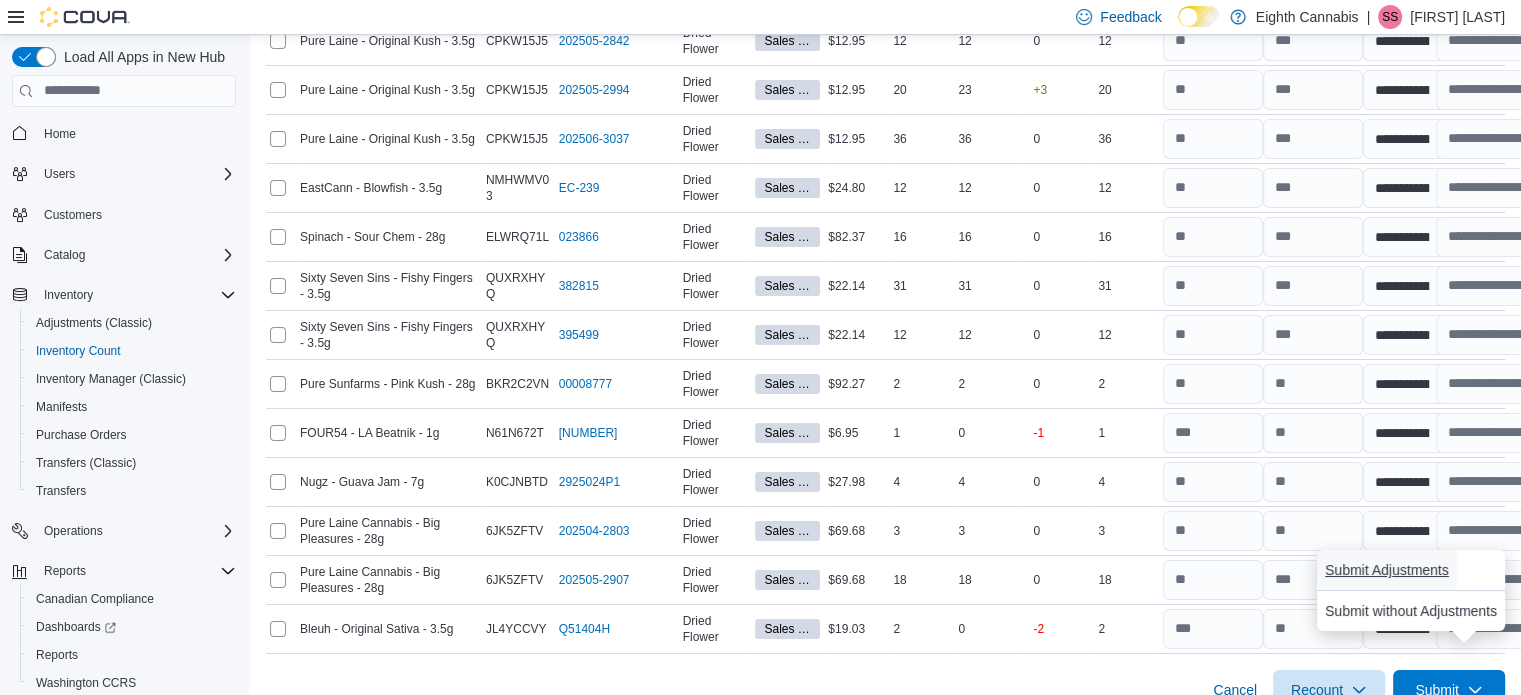 click on "Submit Adjustments" at bounding box center (1387, 570) 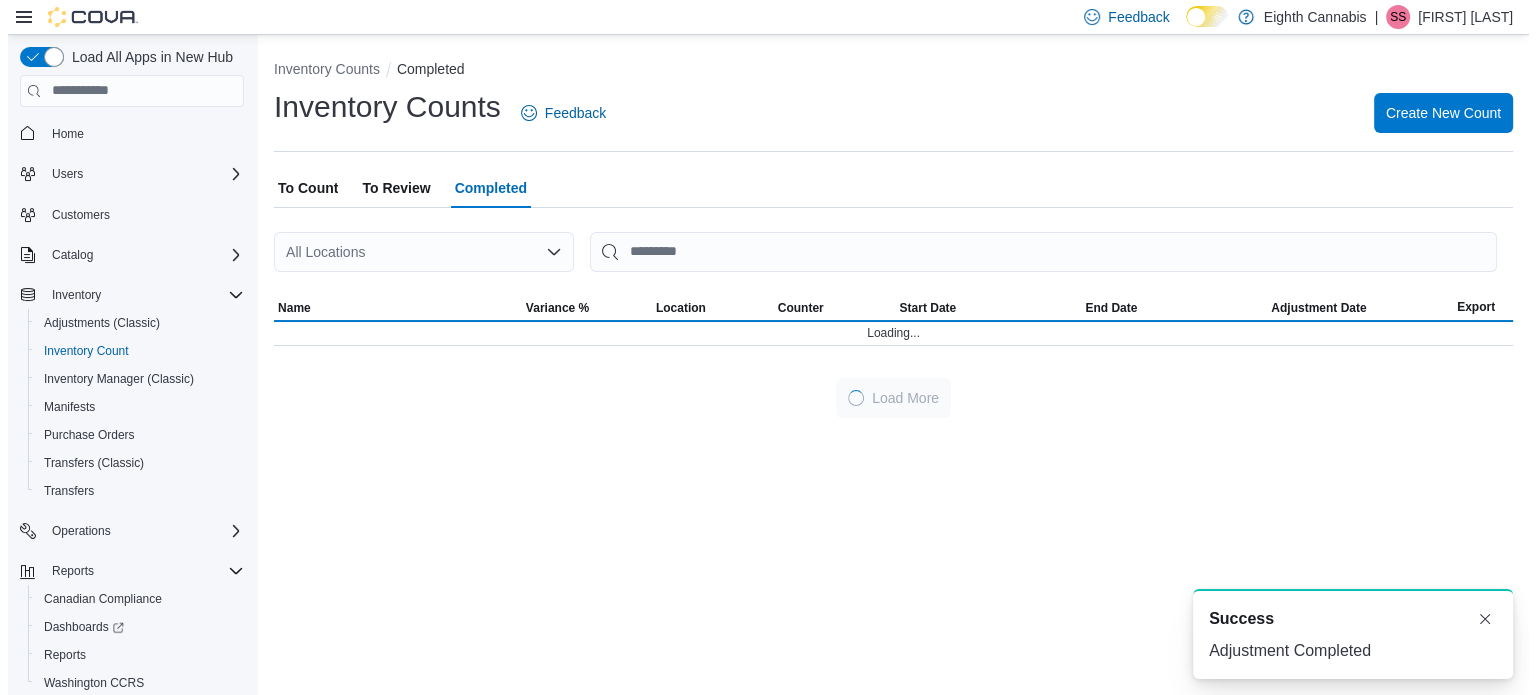 scroll, scrollTop: 0, scrollLeft: 0, axis: both 